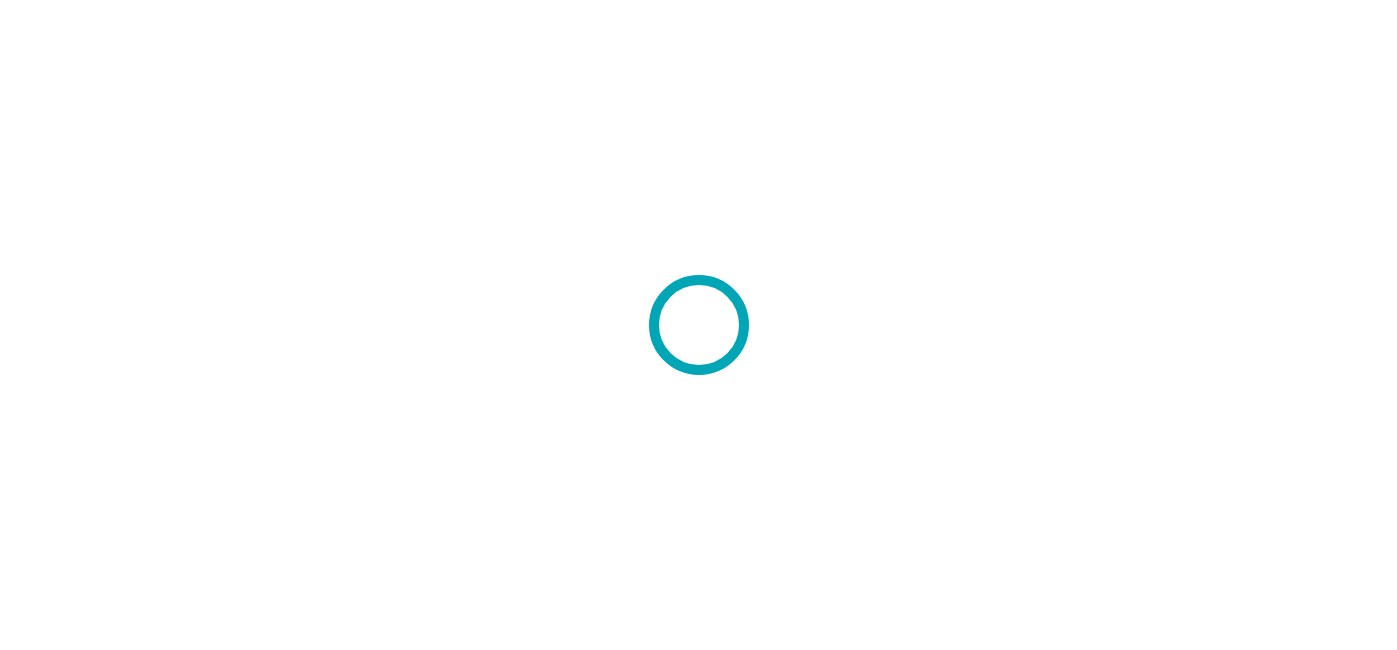 scroll, scrollTop: 0, scrollLeft: 0, axis: both 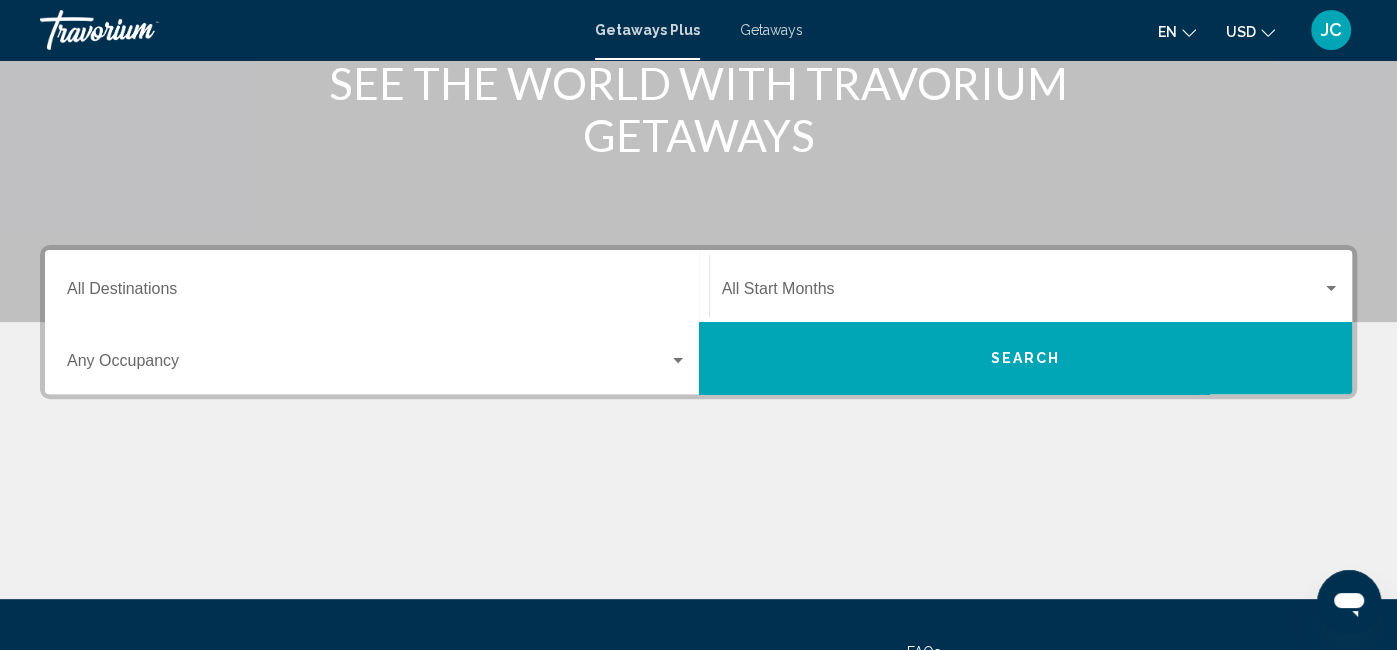 click on "Destination All Destinations" at bounding box center (377, 293) 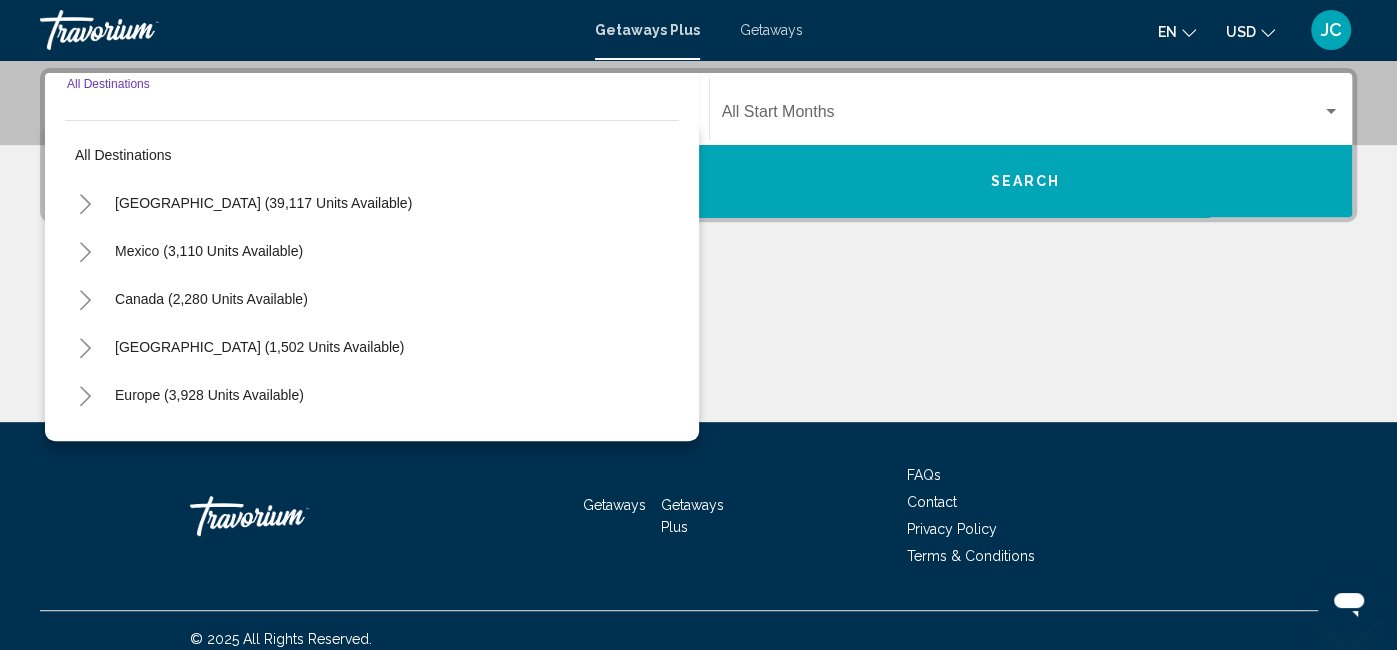scroll, scrollTop: 457, scrollLeft: 0, axis: vertical 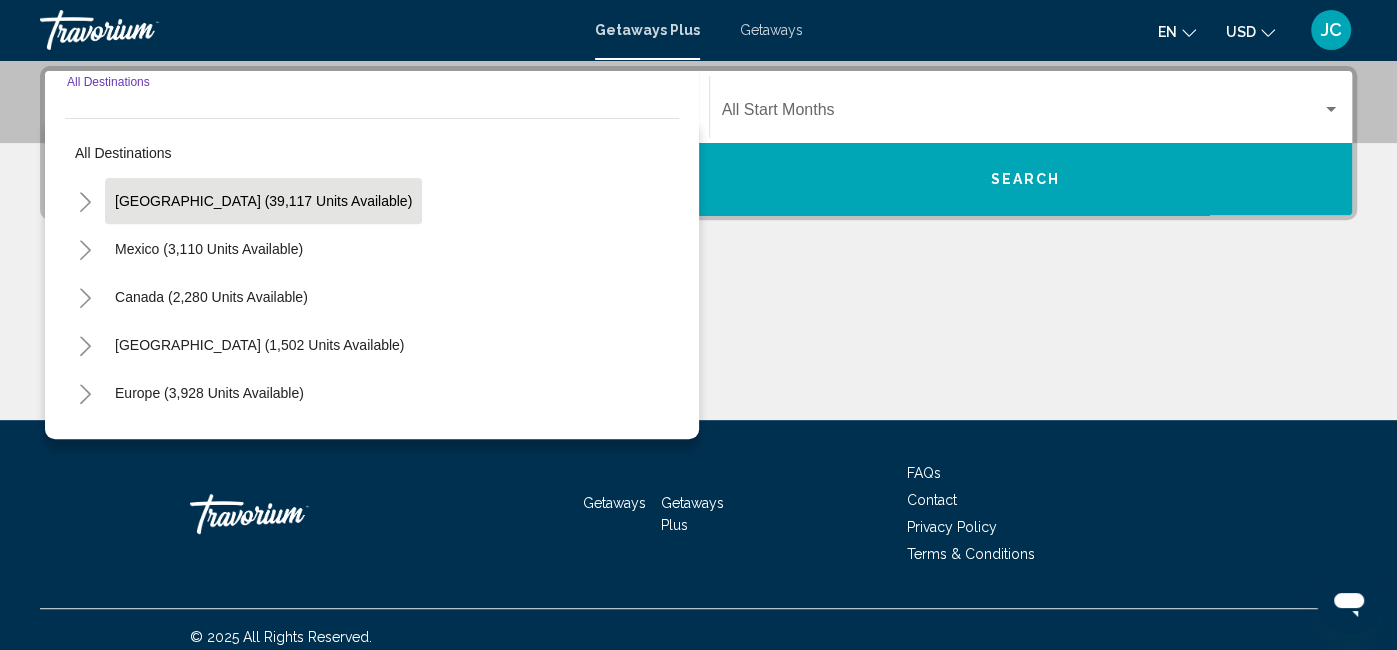 click on "United States (39,117 units available)" at bounding box center (209, 249) 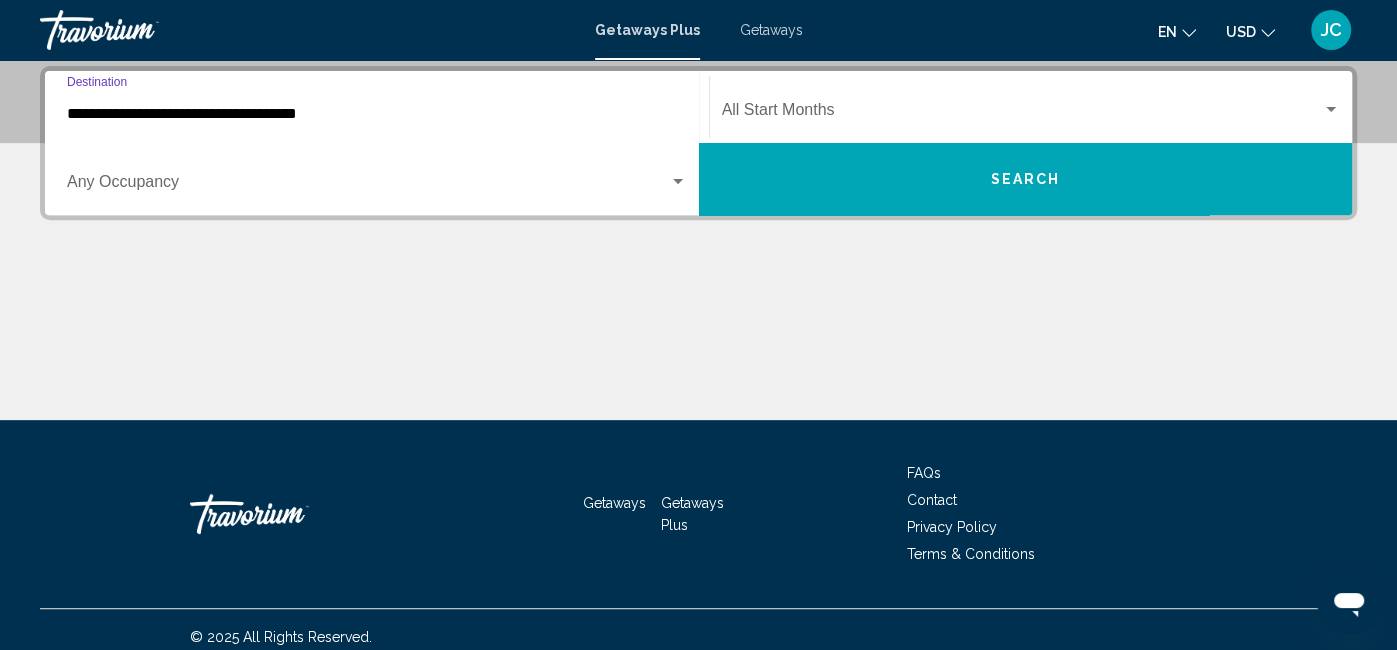 click at bounding box center [368, 186] 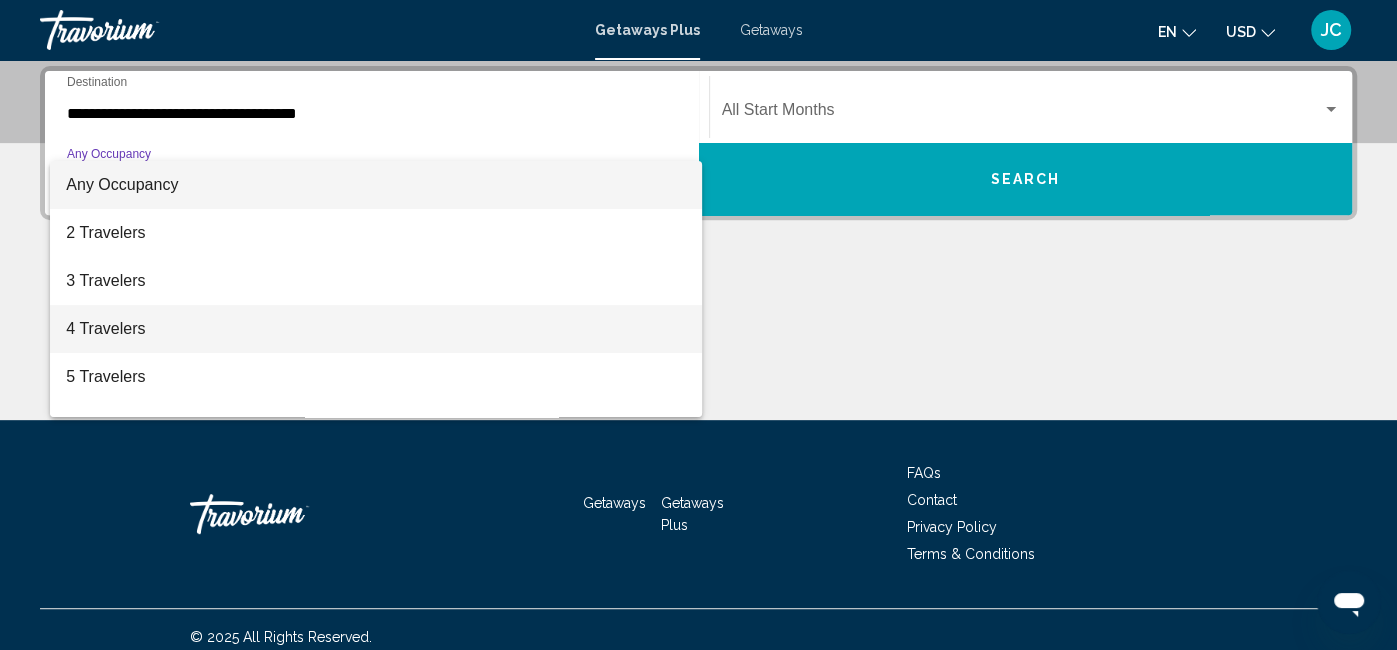 click on "4 Travelers" at bounding box center [376, 329] 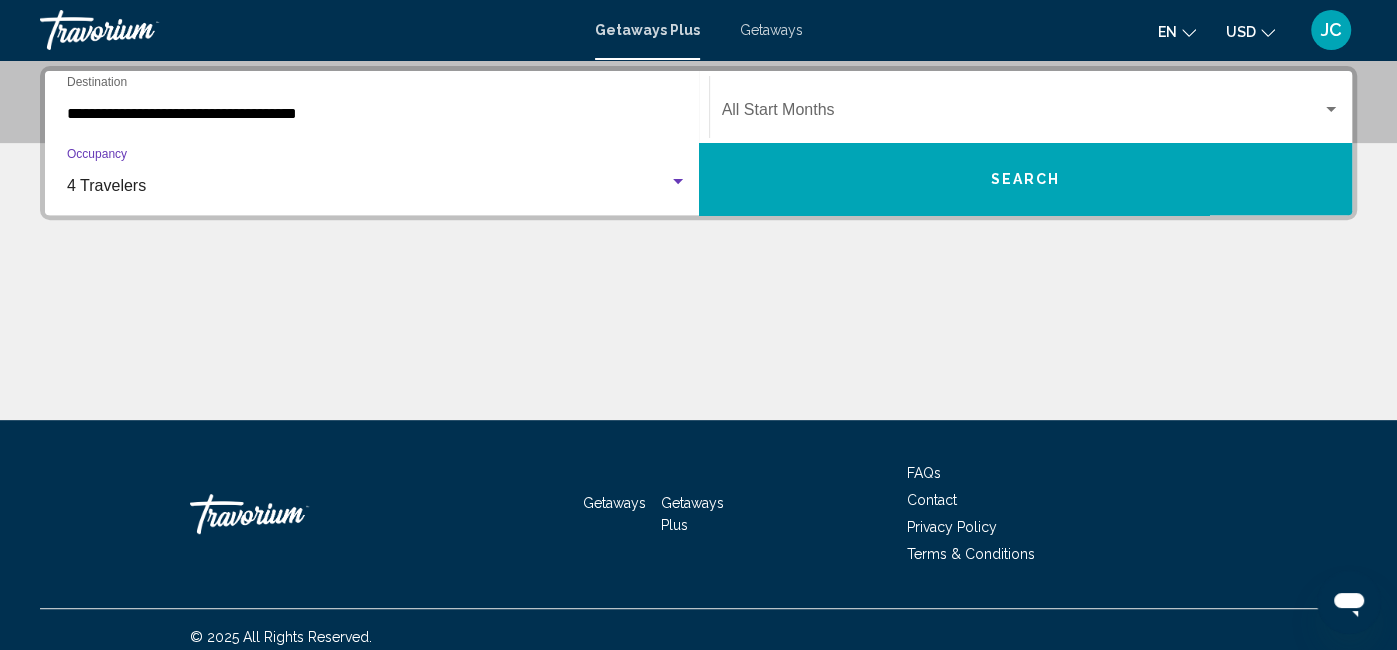 click at bounding box center [1022, 114] 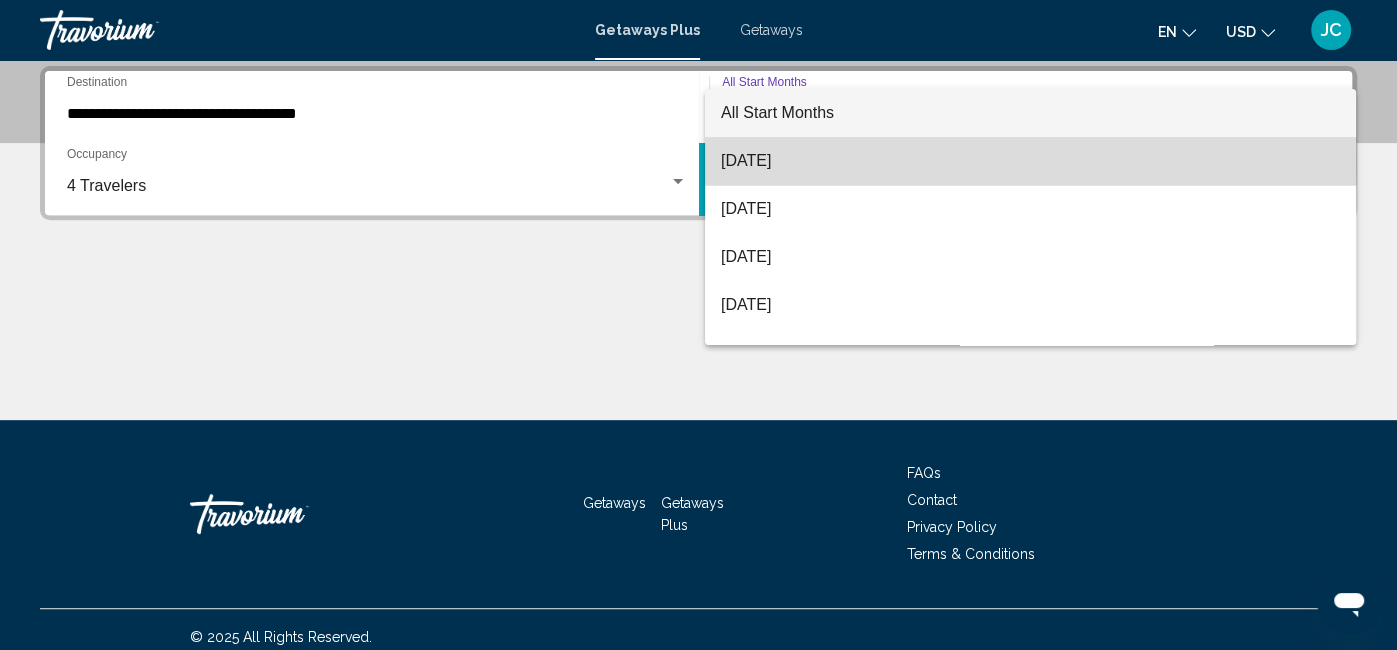 click on "July 2025" at bounding box center (1030, 161) 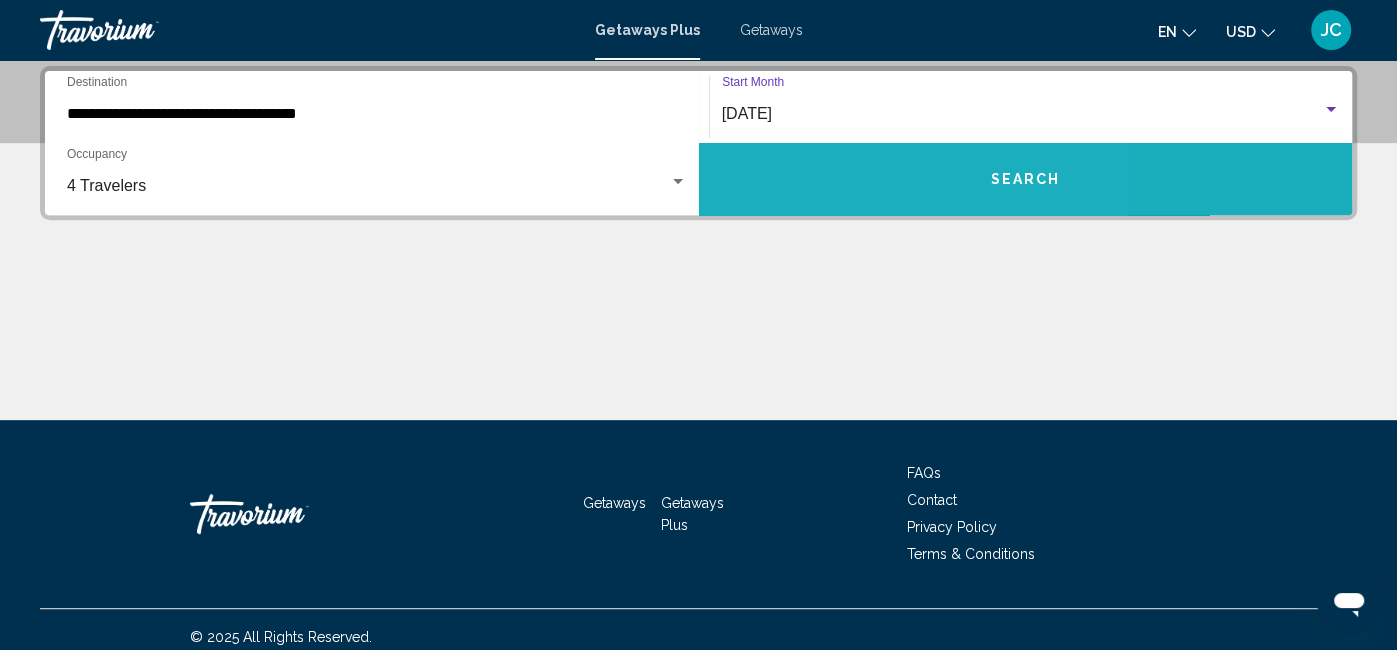 click on "Search" at bounding box center [1026, 179] 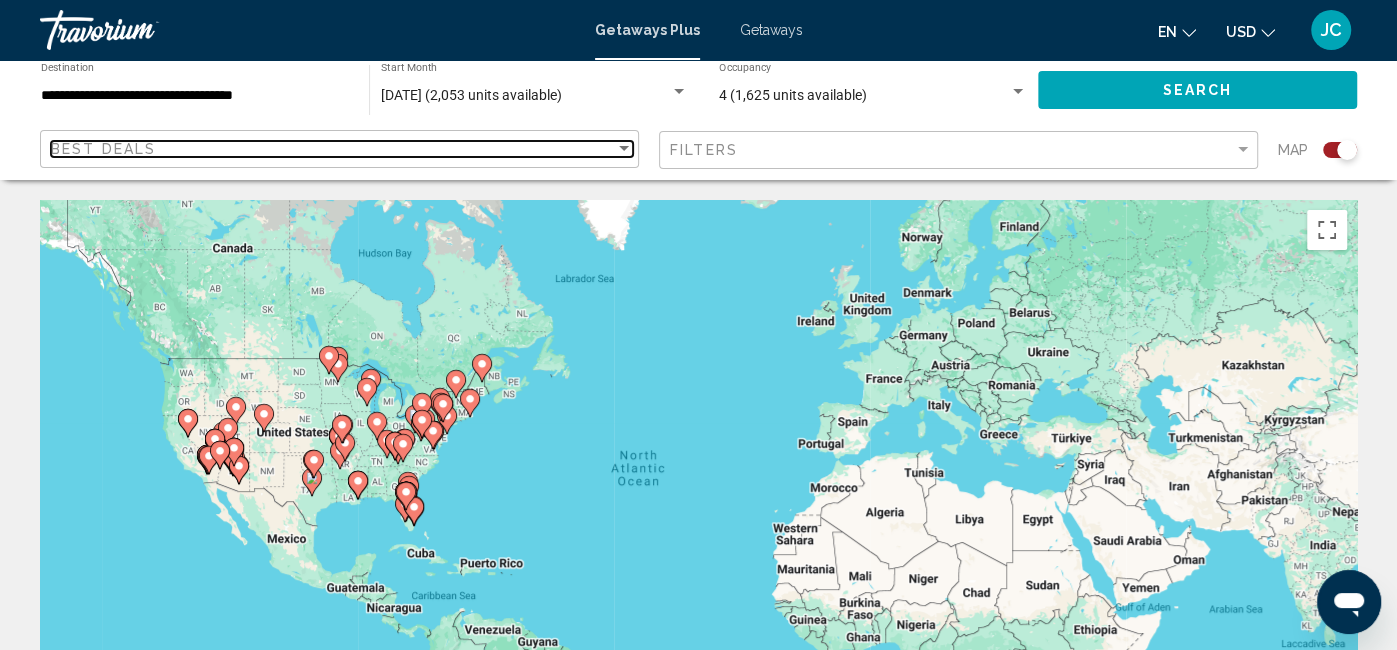 click at bounding box center (624, 148) 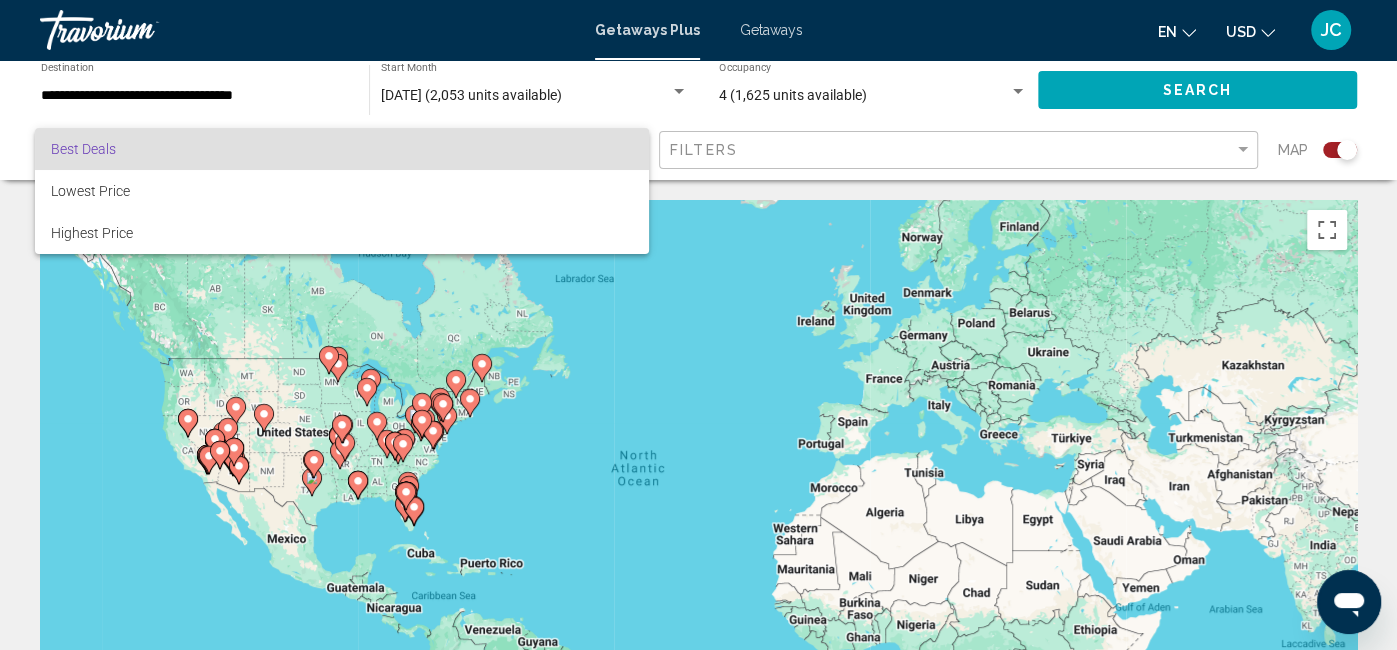 click at bounding box center [698, 325] 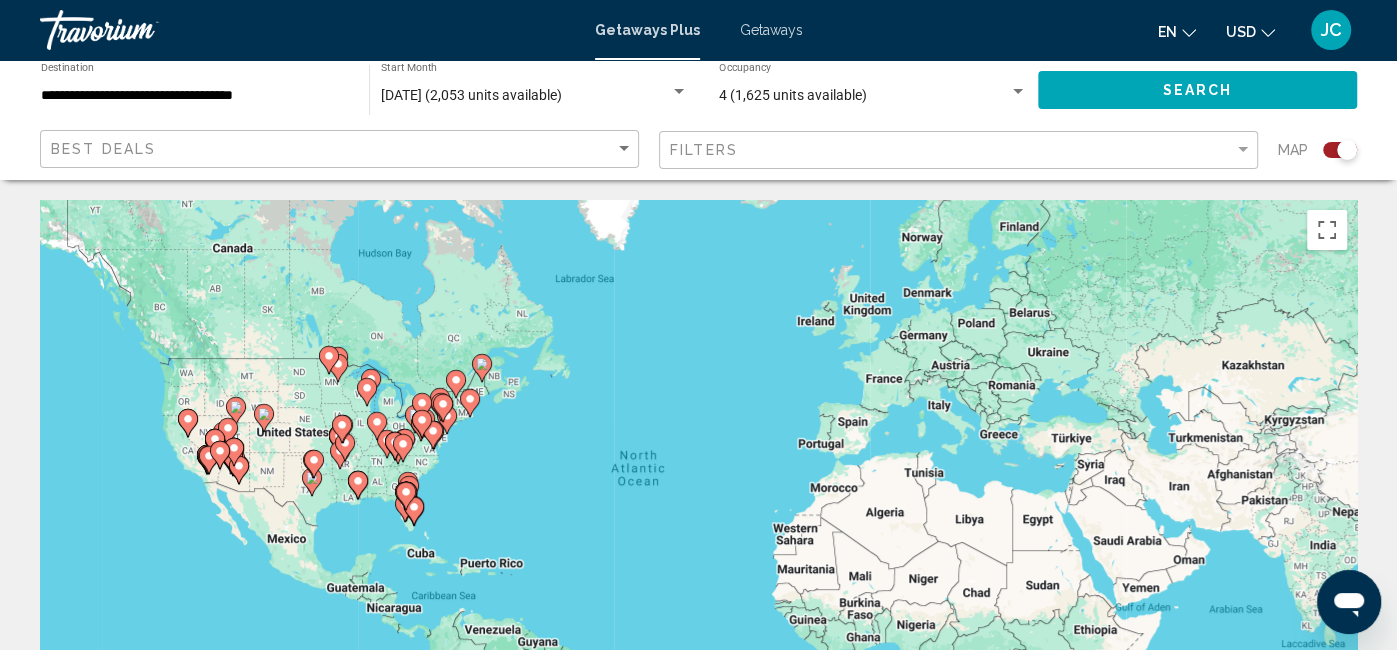 click on "Getaways" at bounding box center (771, 30) 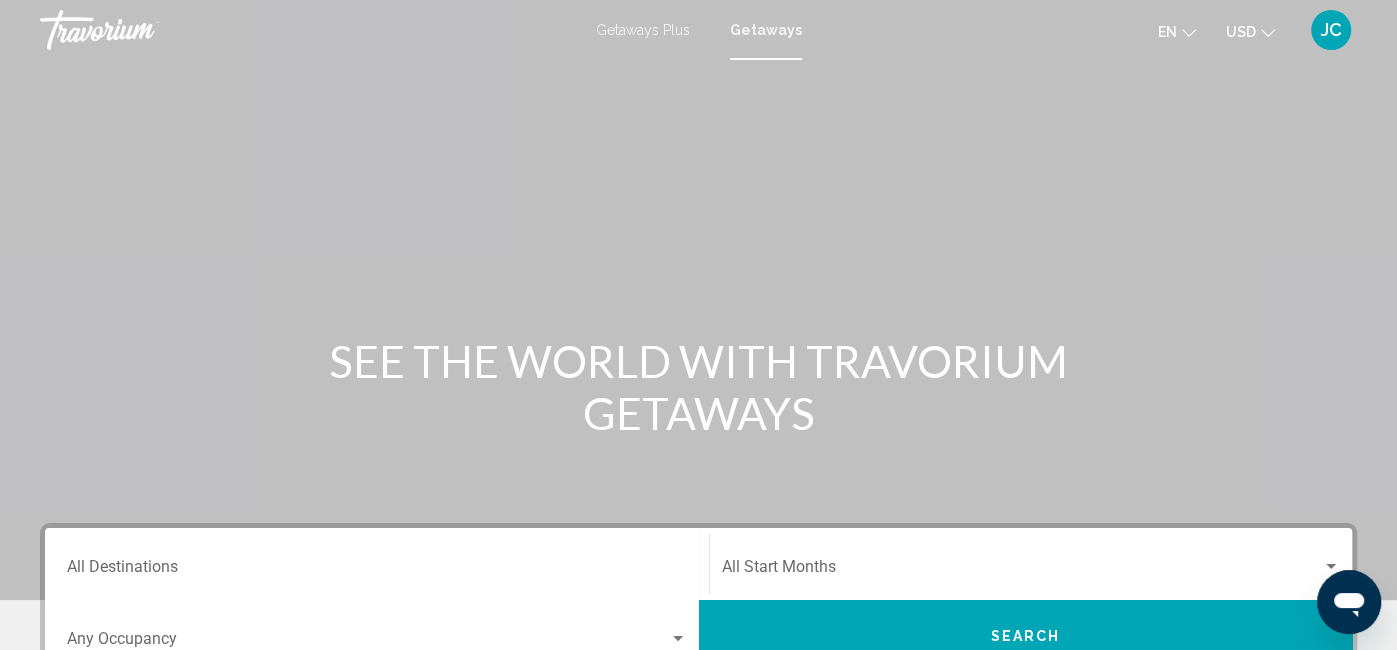 scroll, scrollTop: 0, scrollLeft: 0, axis: both 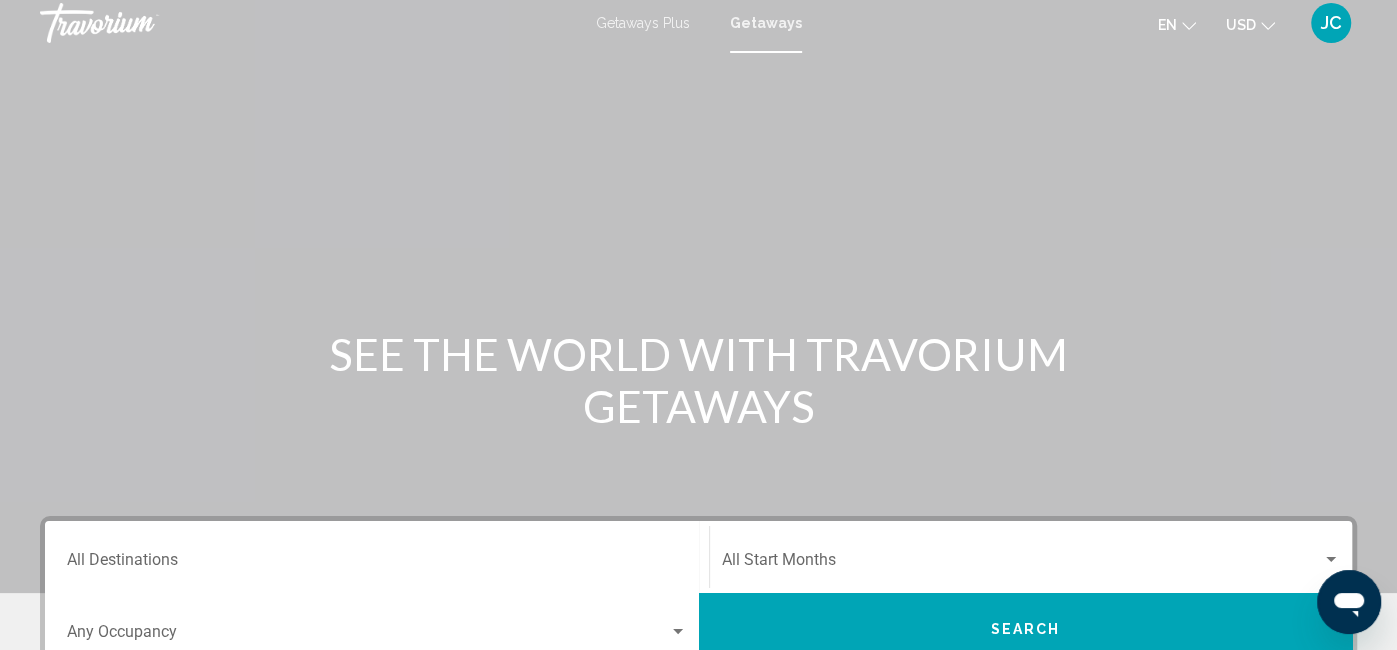 click on "Destination All Destinations" at bounding box center [377, 564] 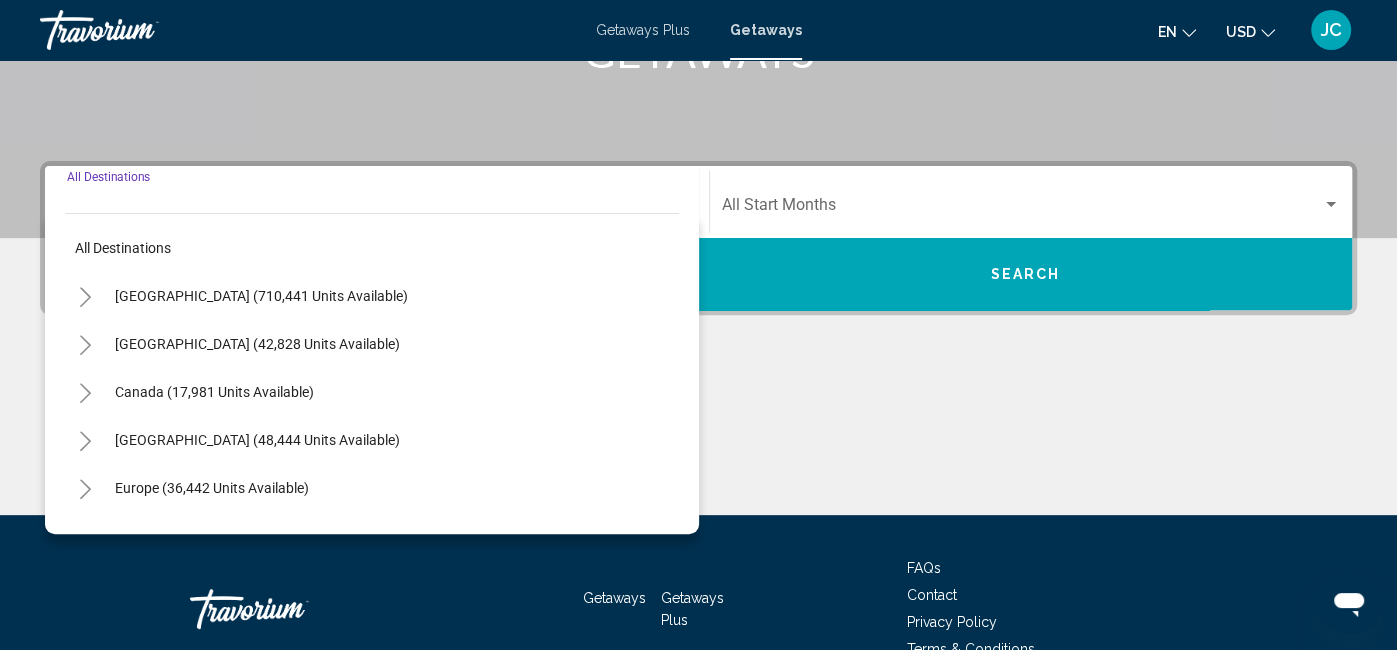 scroll, scrollTop: 457, scrollLeft: 0, axis: vertical 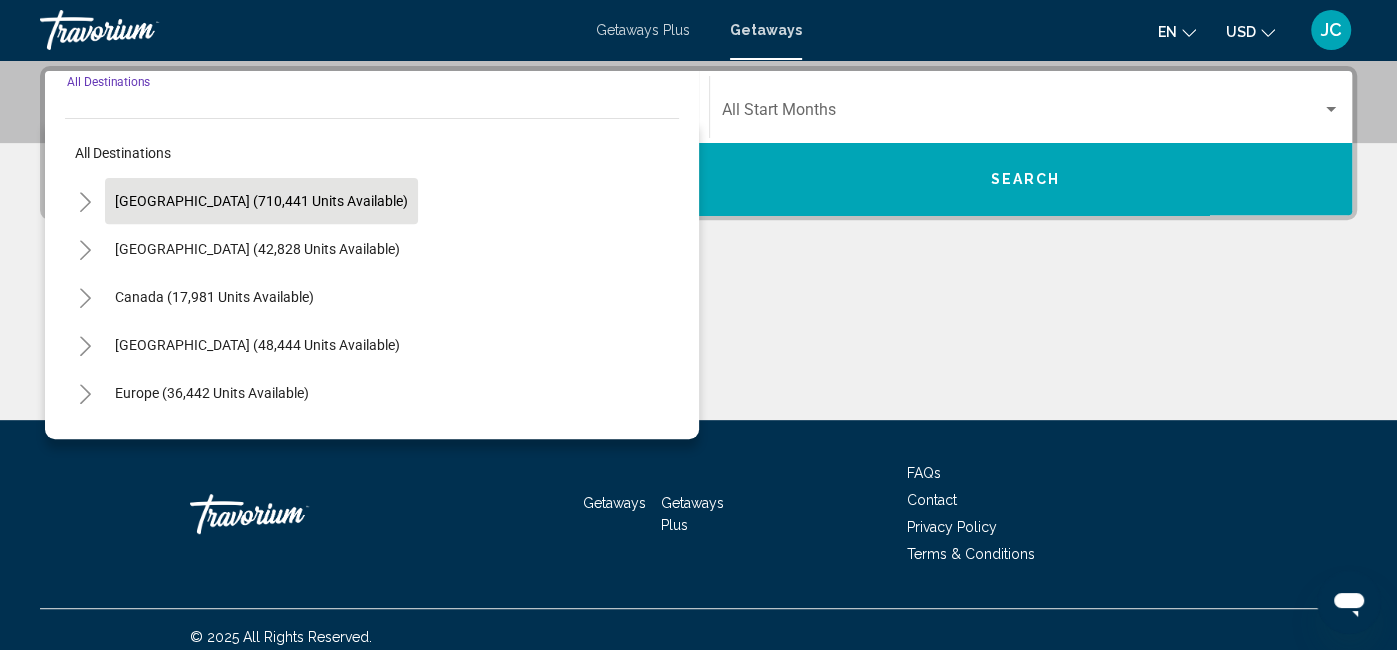 click on "United States (710,441 units available)" at bounding box center (257, 249) 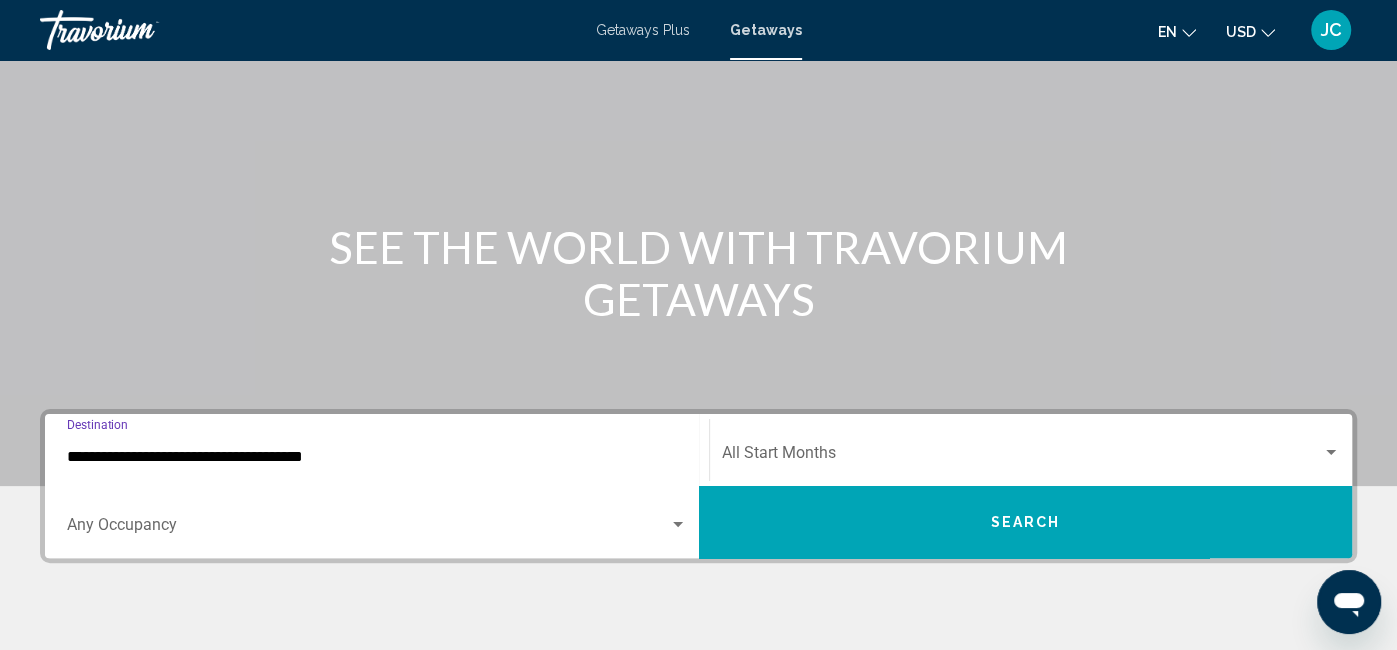 click at bounding box center [368, 529] 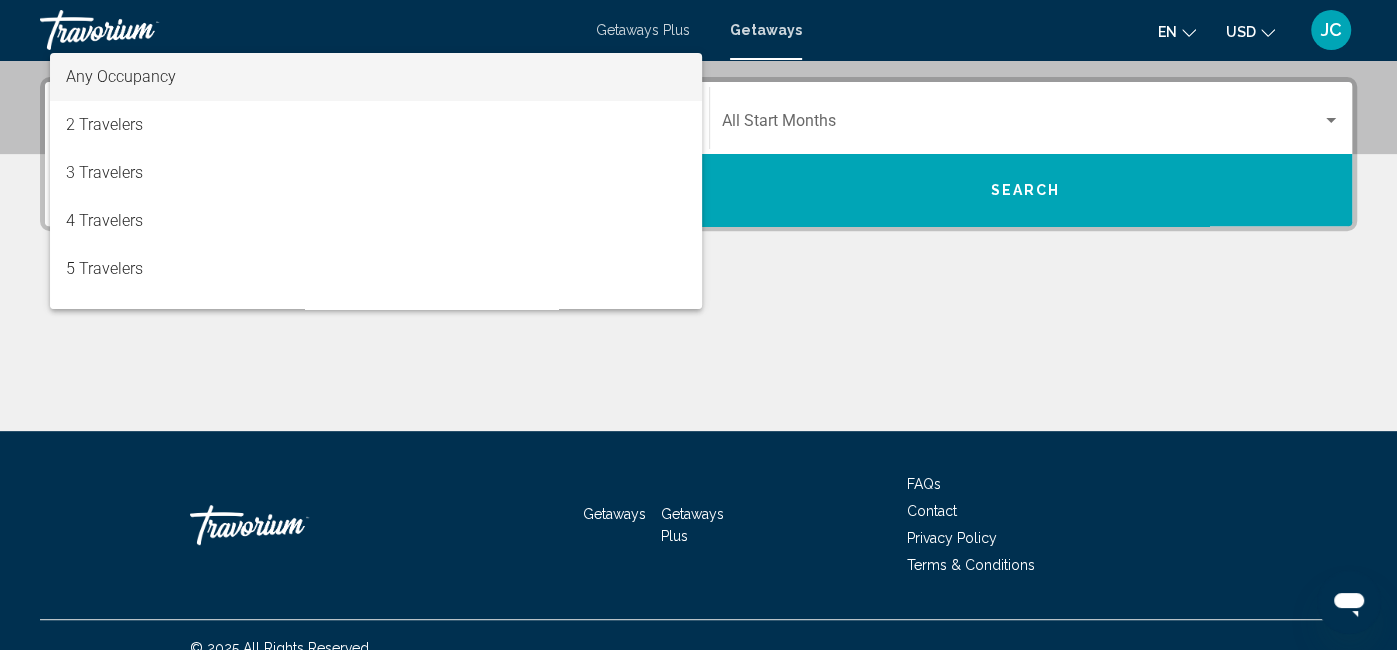 scroll, scrollTop: 457, scrollLeft: 0, axis: vertical 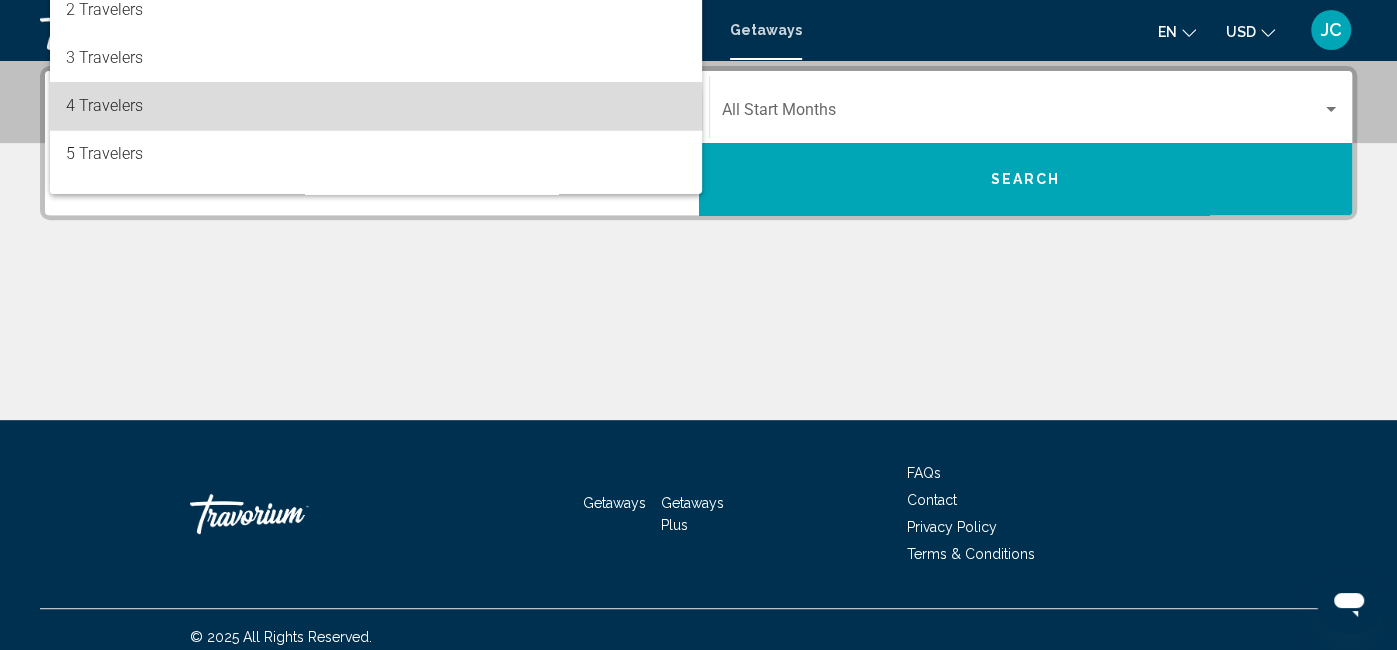 click on "4 Travelers" at bounding box center (376, 106) 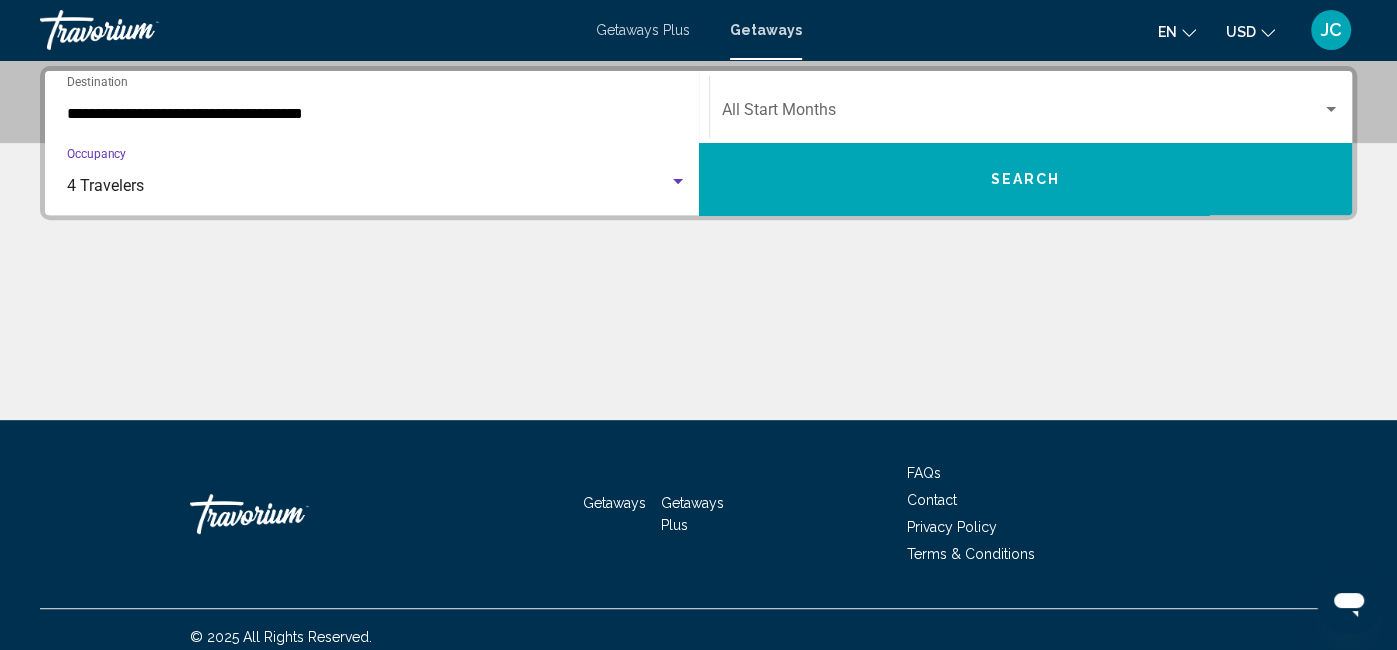 click at bounding box center [1022, 114] 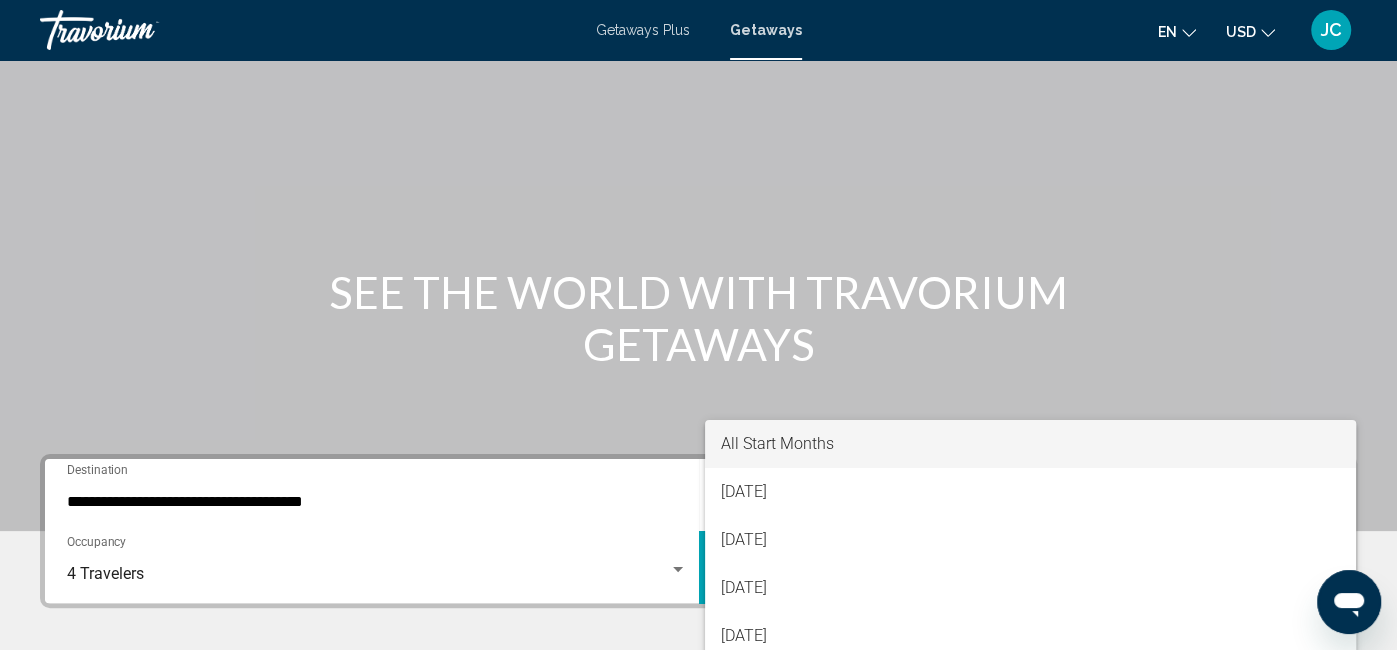scroll, scrollTop: 0, scrollLeft: 0, axis: both 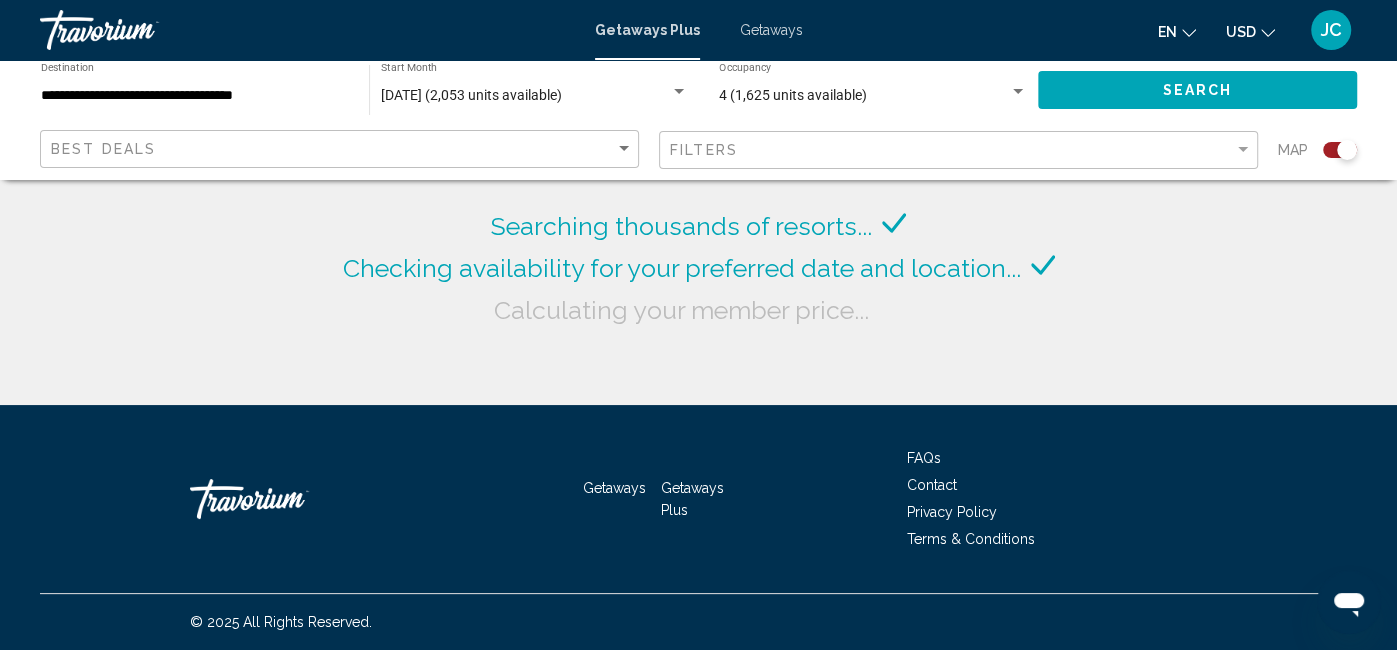 click at bounding box center [140, 30] 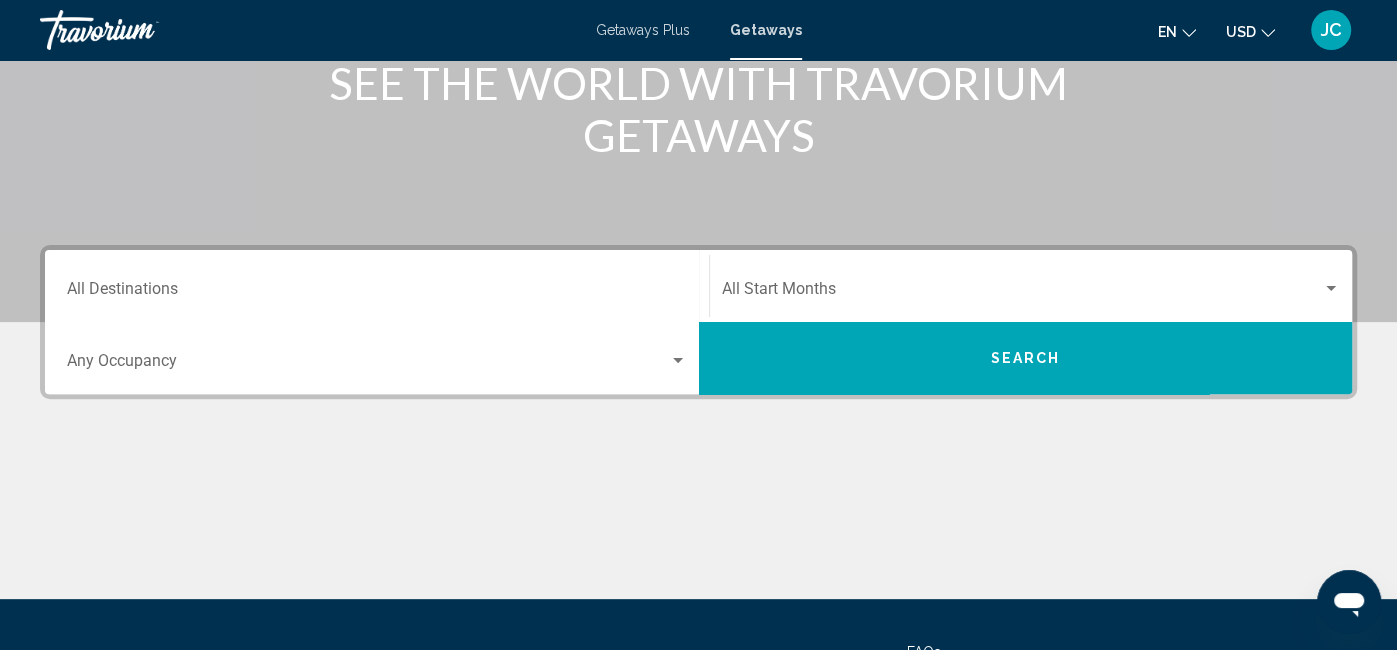 scroll, scrollTop: 0, scrollLeft: 0, axis: both 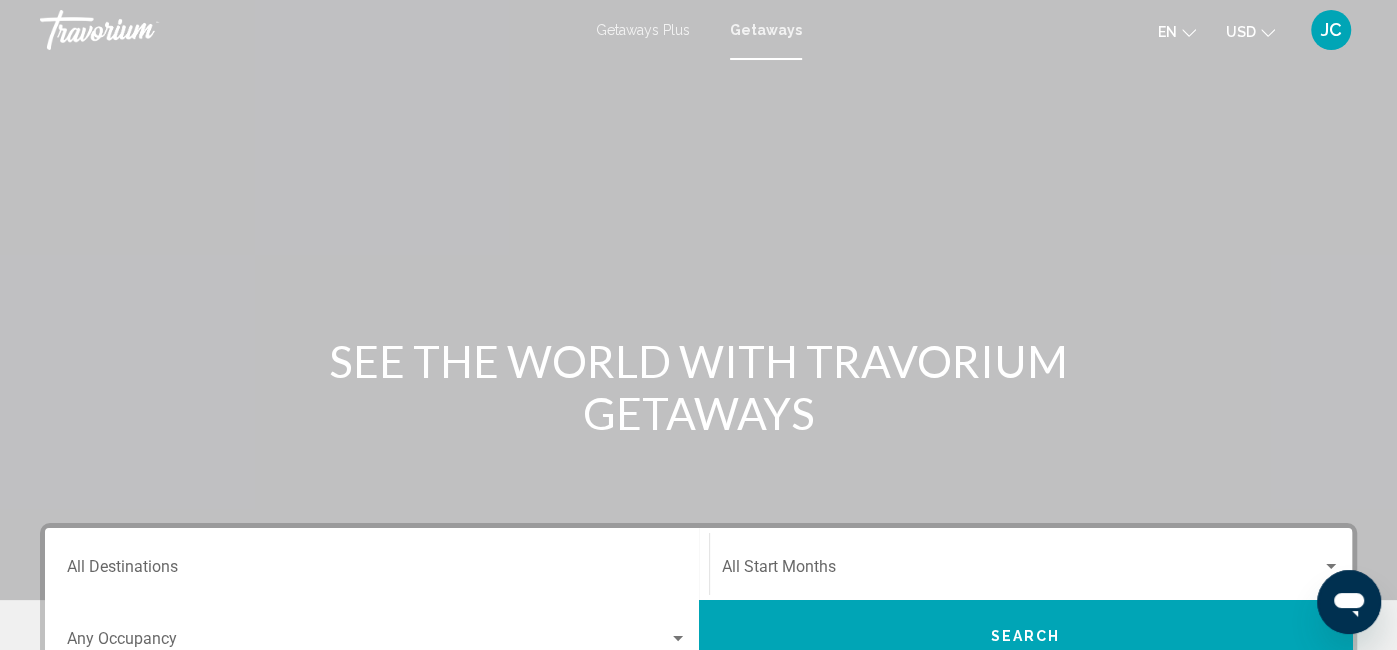 click at bounding box center [140, 30] 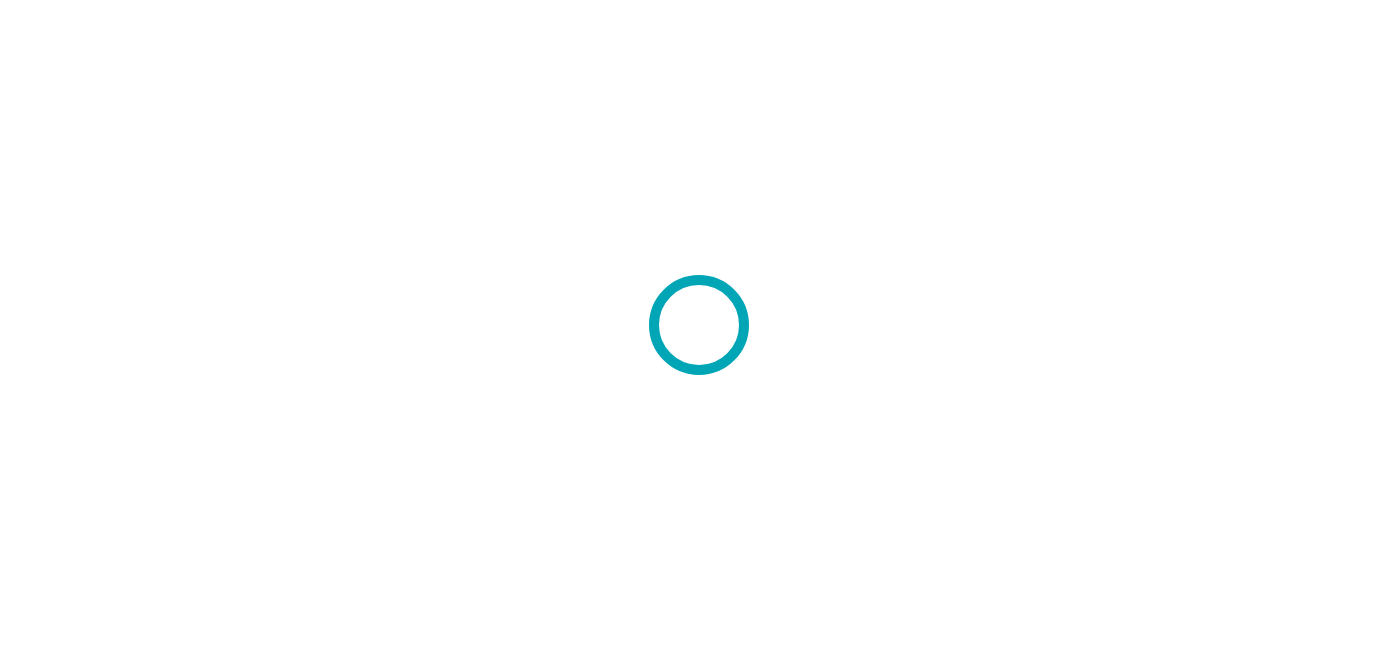 scroll, scrollTop: 0, scrollLeft: 0, axis: both 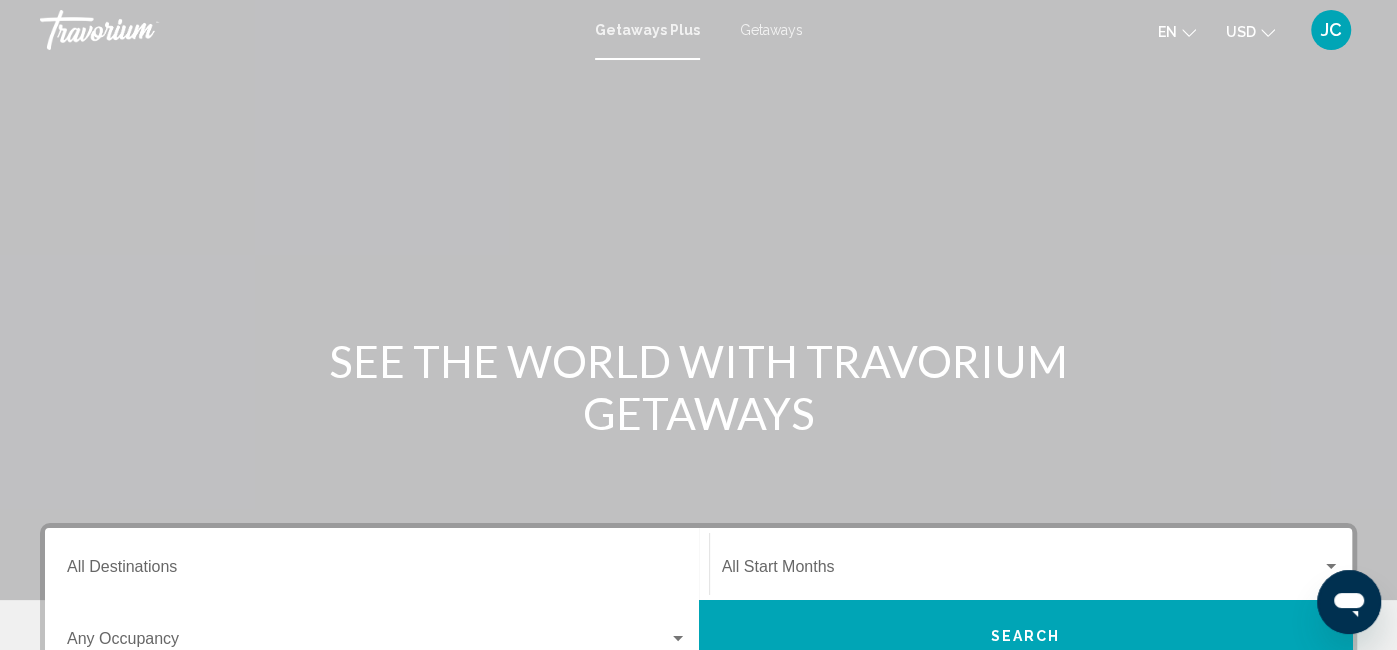 click on "Getaways" at bounding box center [771, 30] 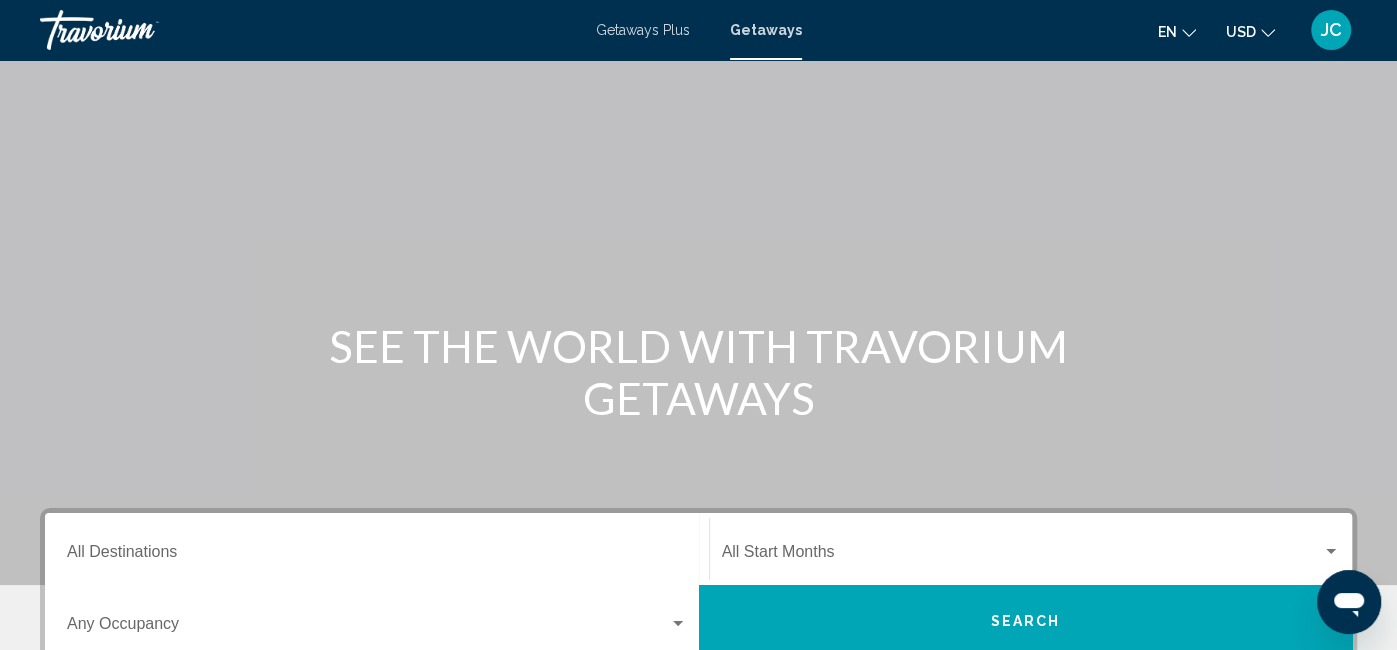scroll, scrollTop: 0, scrollLeft: 0, axis: both 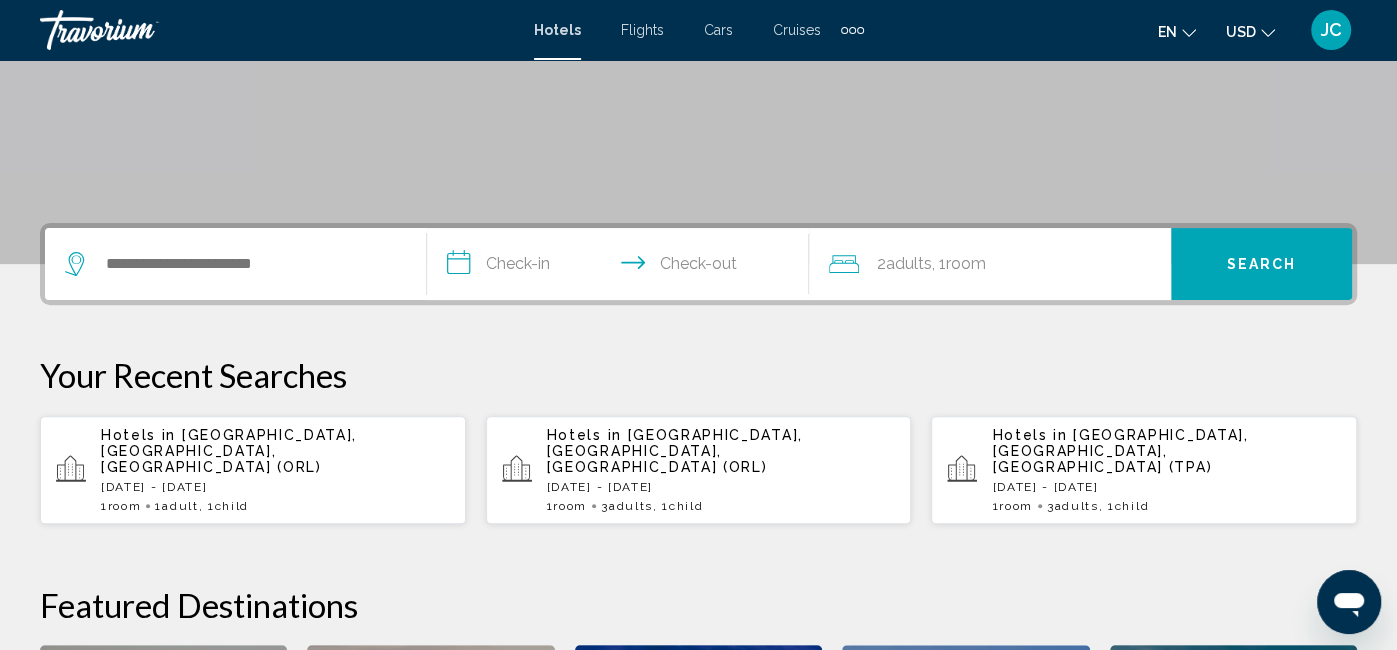 click on "**********" at bounding box center (622, 267) 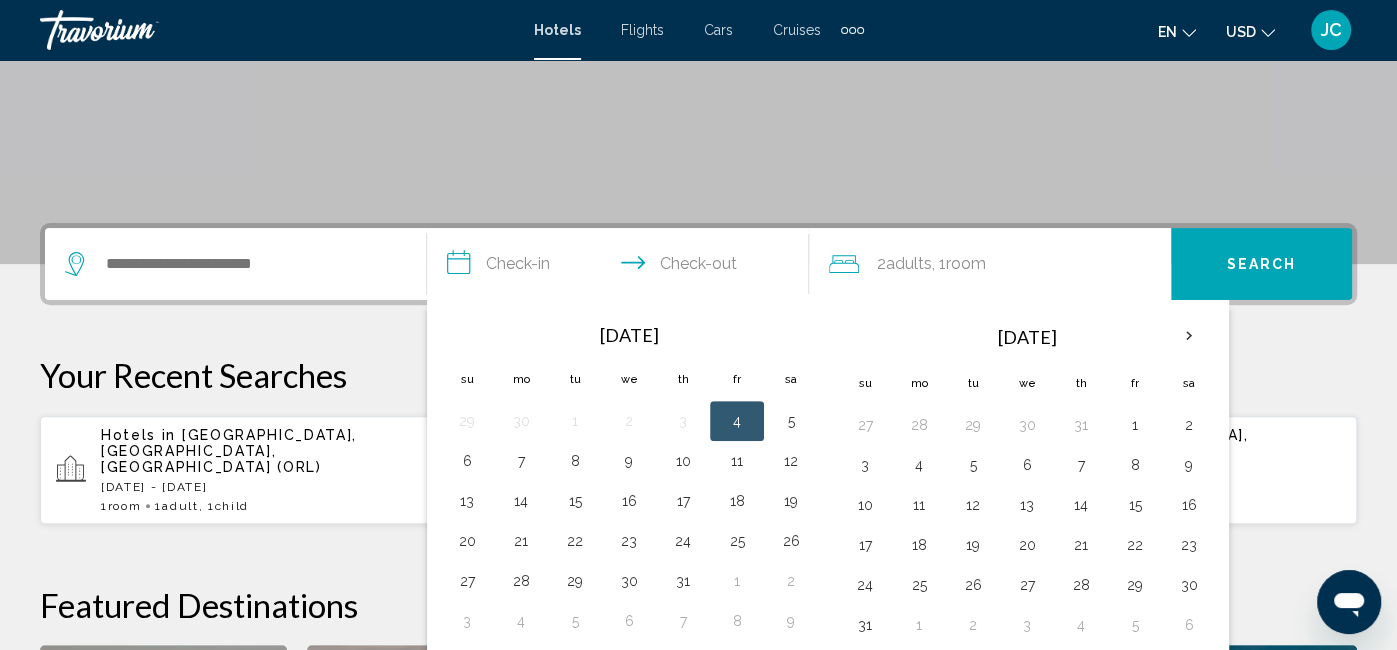 scroll, scrollTop: 337, scrollLeft: 0, axis: vertical 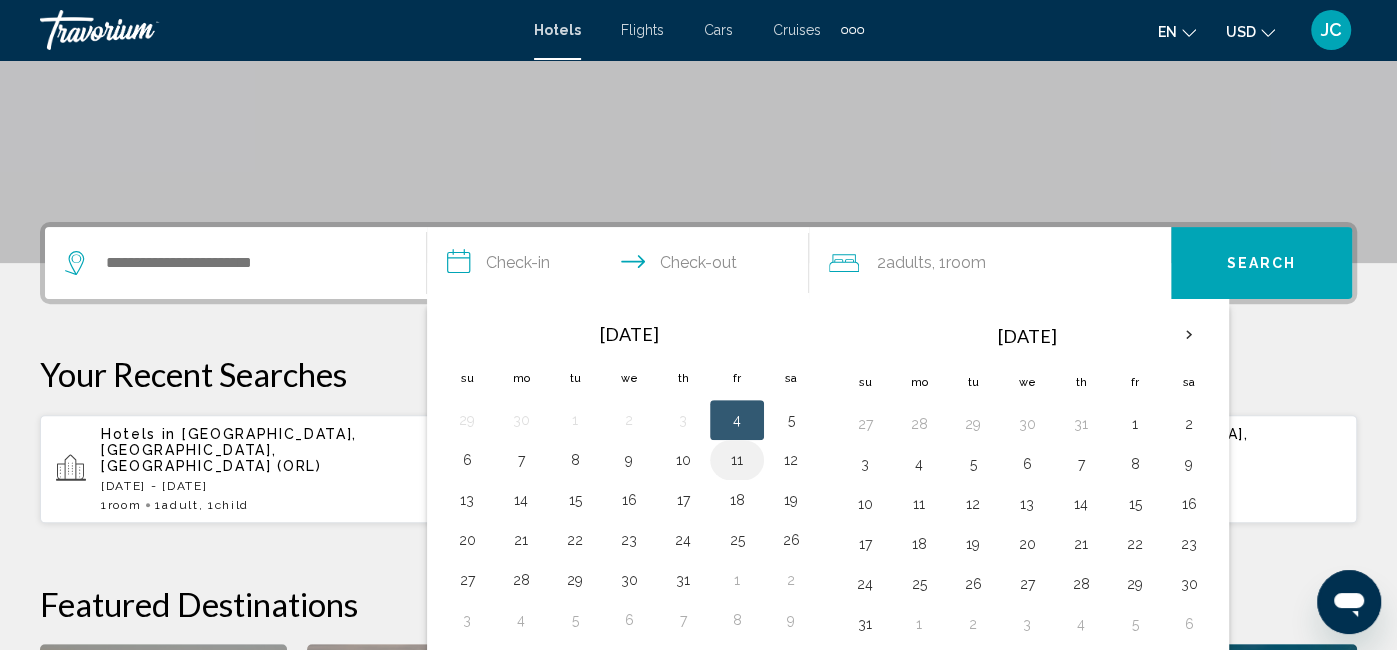 click on "11" at bounding box center [737, 460] 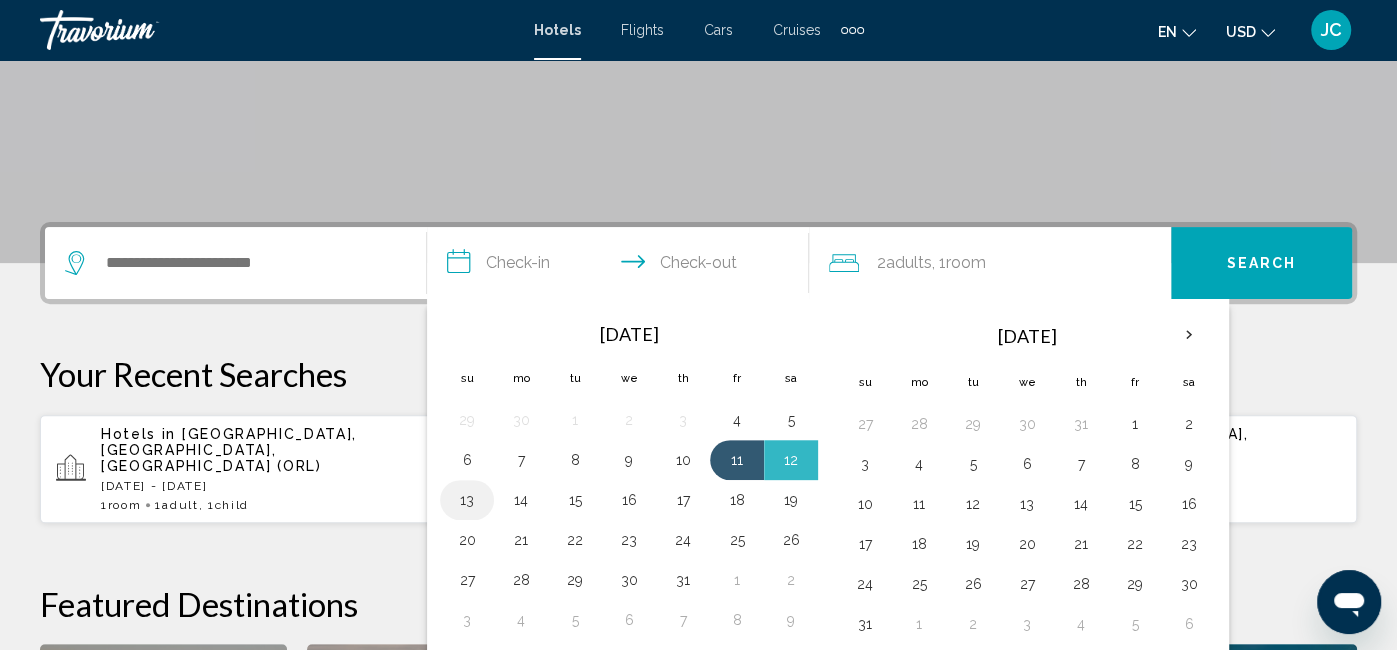 click on "13" at bounding box center (467, 500) 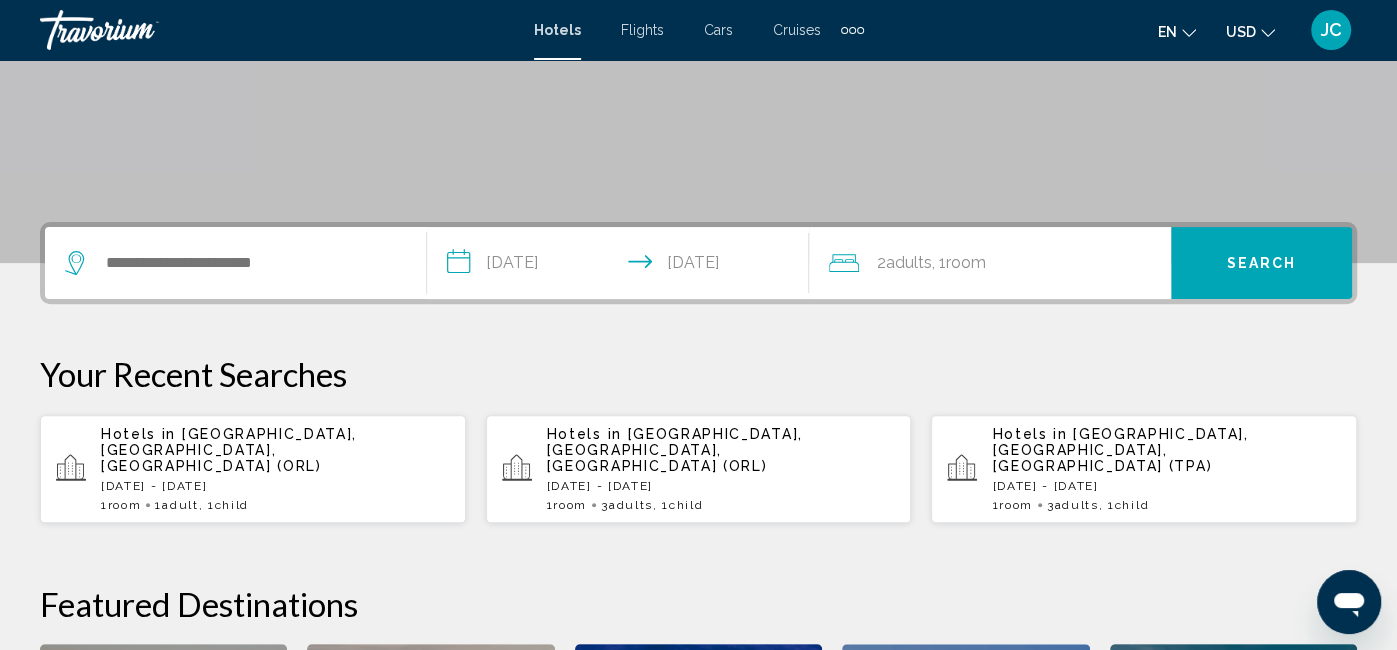 click on "Adults" 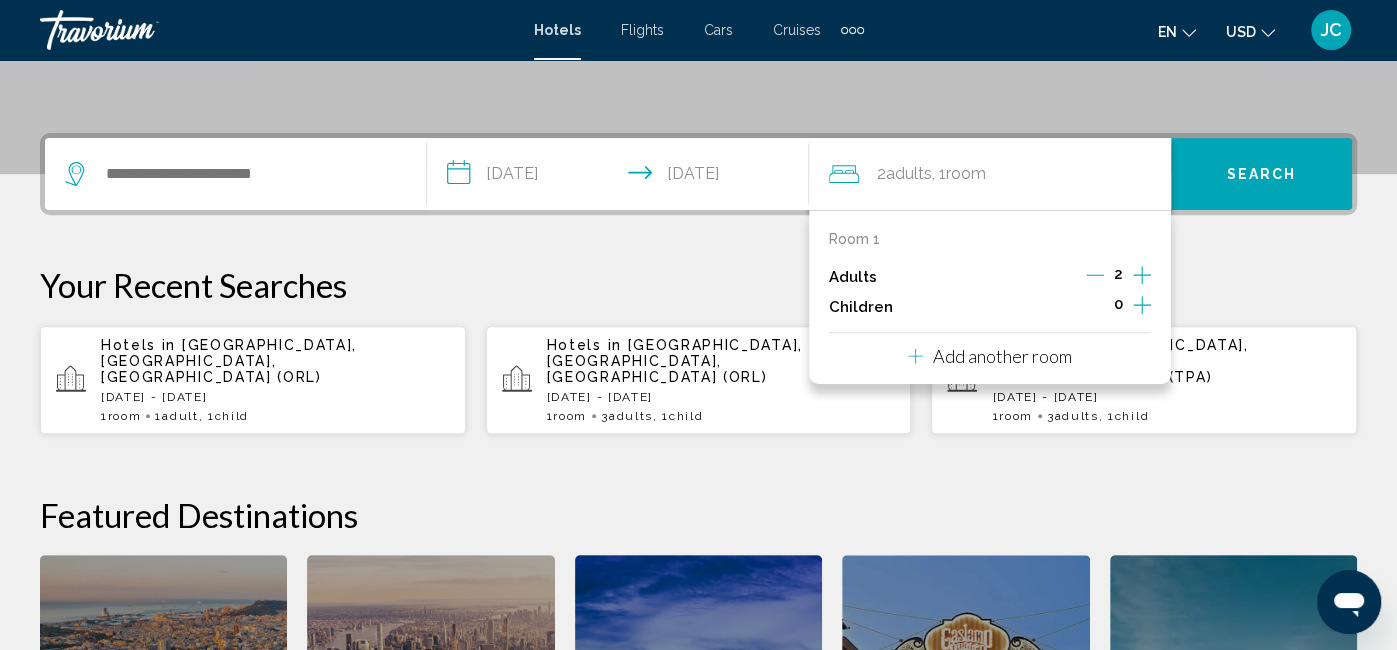 scroll, scrollTop: 492, scrollLeft: 0, axis: vertical 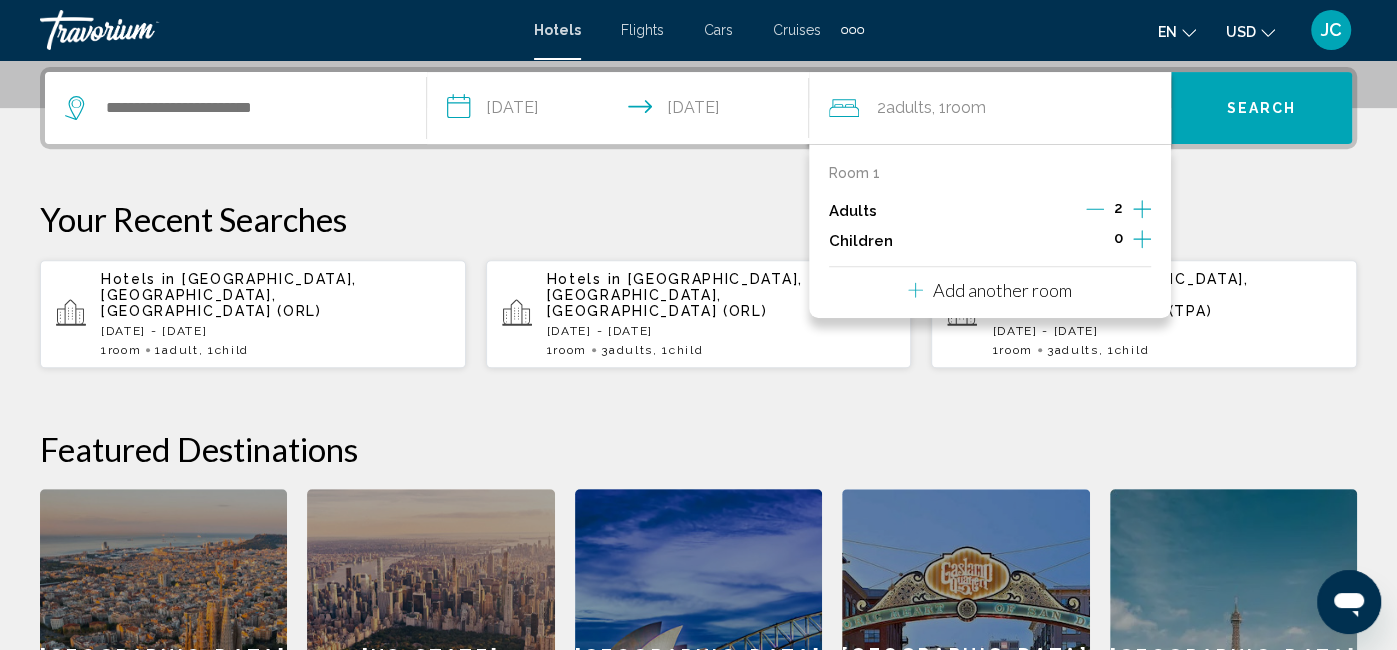 click 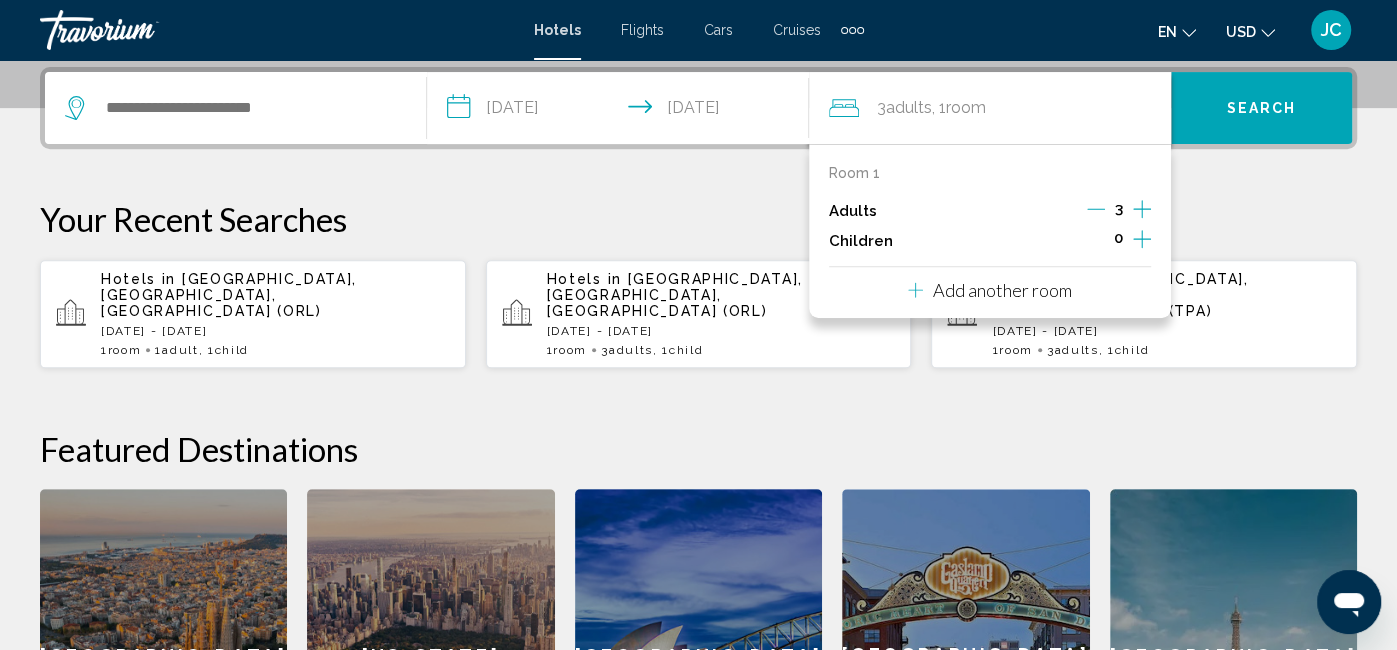 click 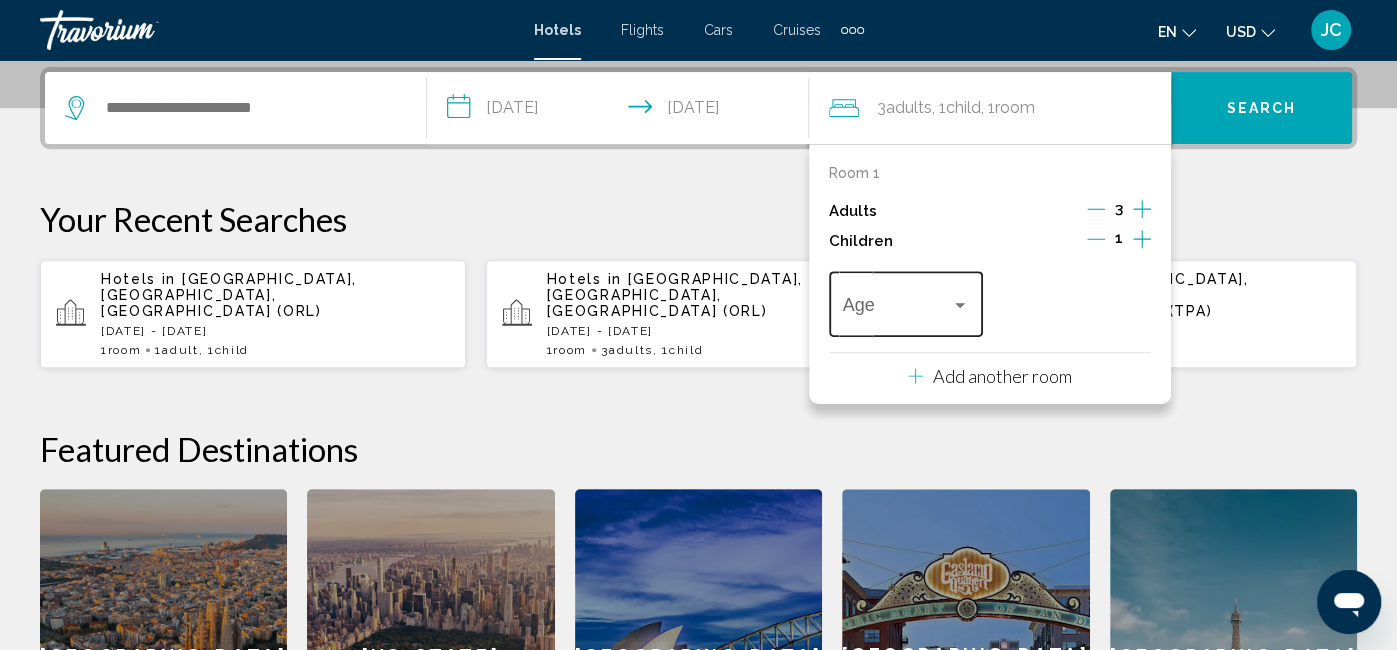 click at bounding box center [897, 309] 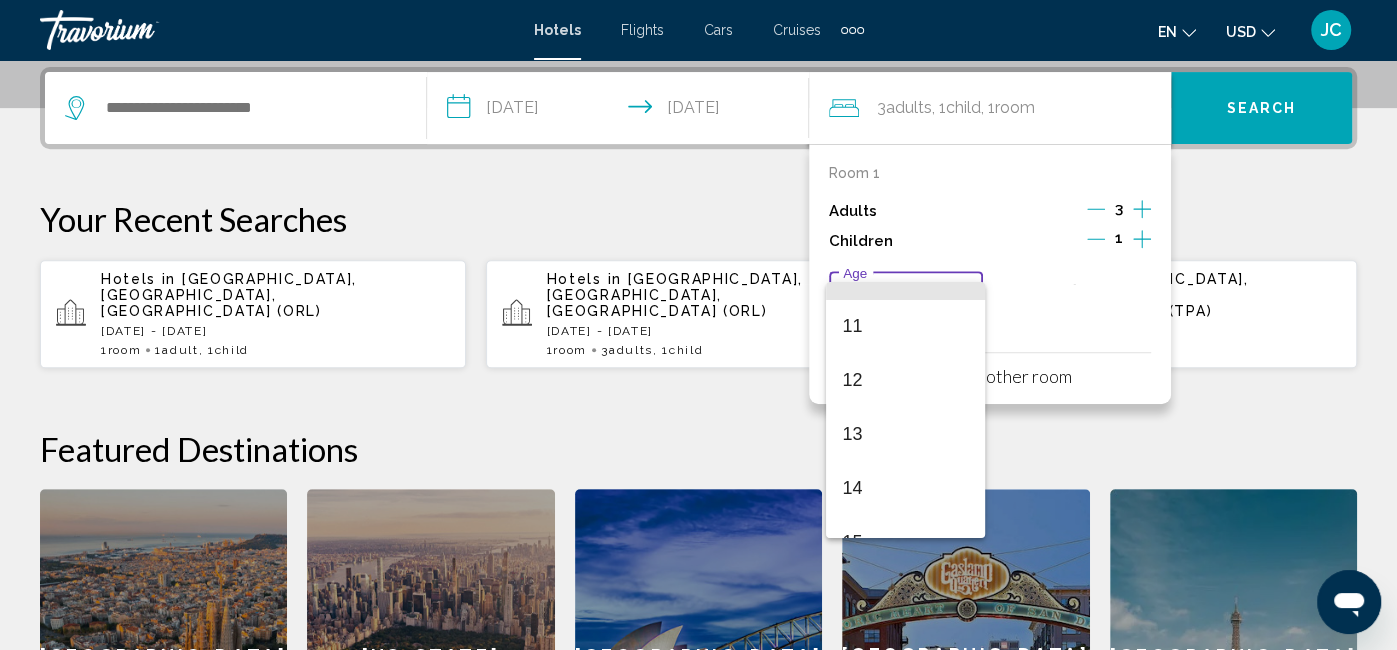 scroll, scrollTop: 585, scrollLeft: 0, axis: vertical 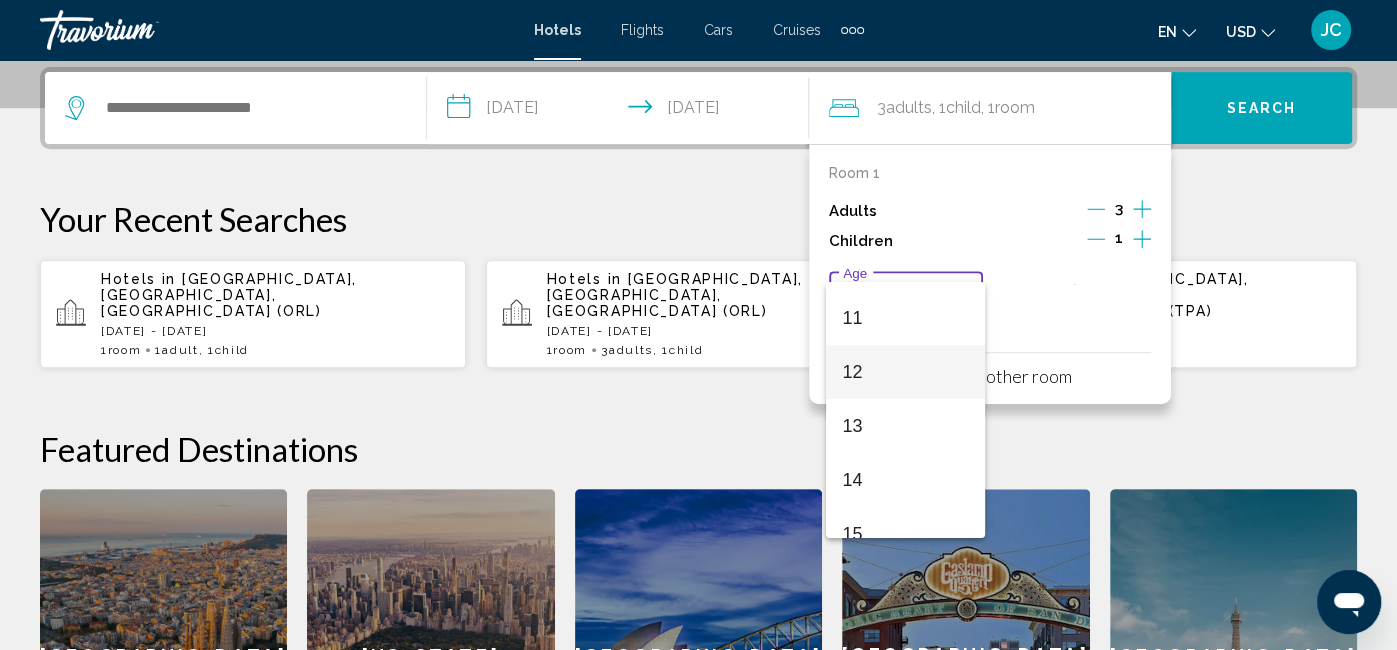 click on "12" at bounding box center (905, 372) 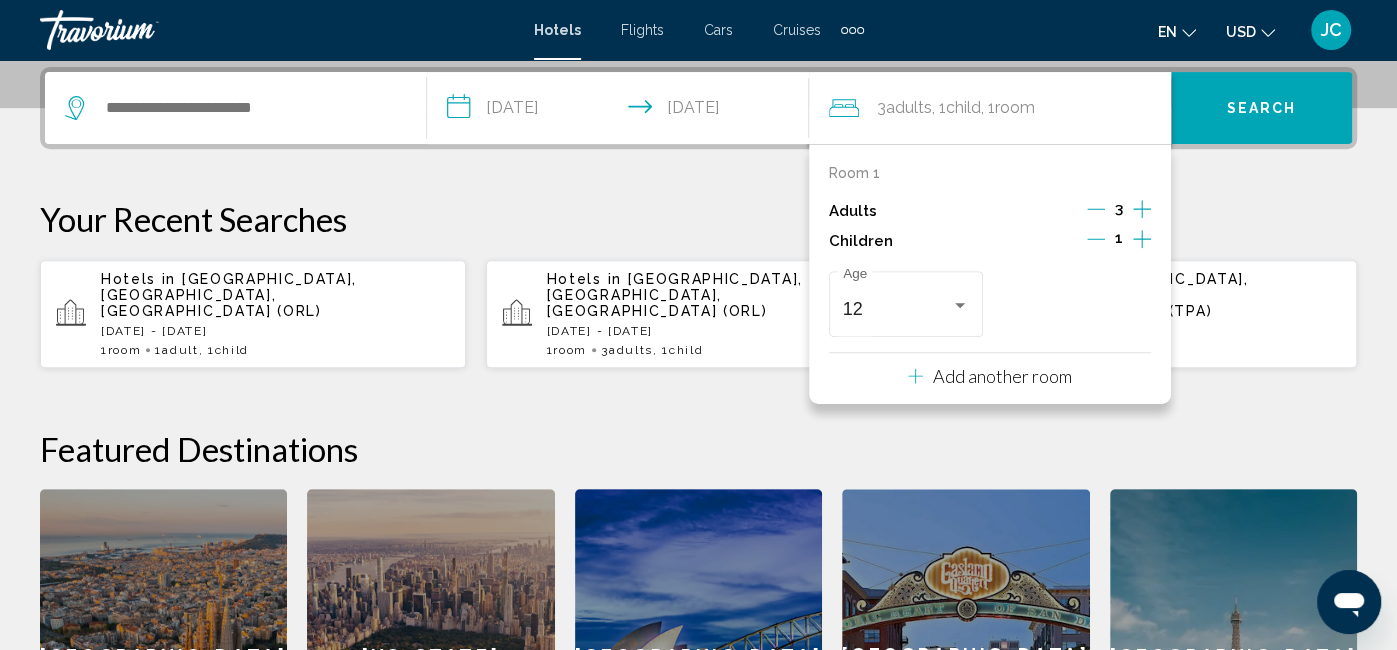 click on "Your Recent Searches" at bounding box center [698, 219] 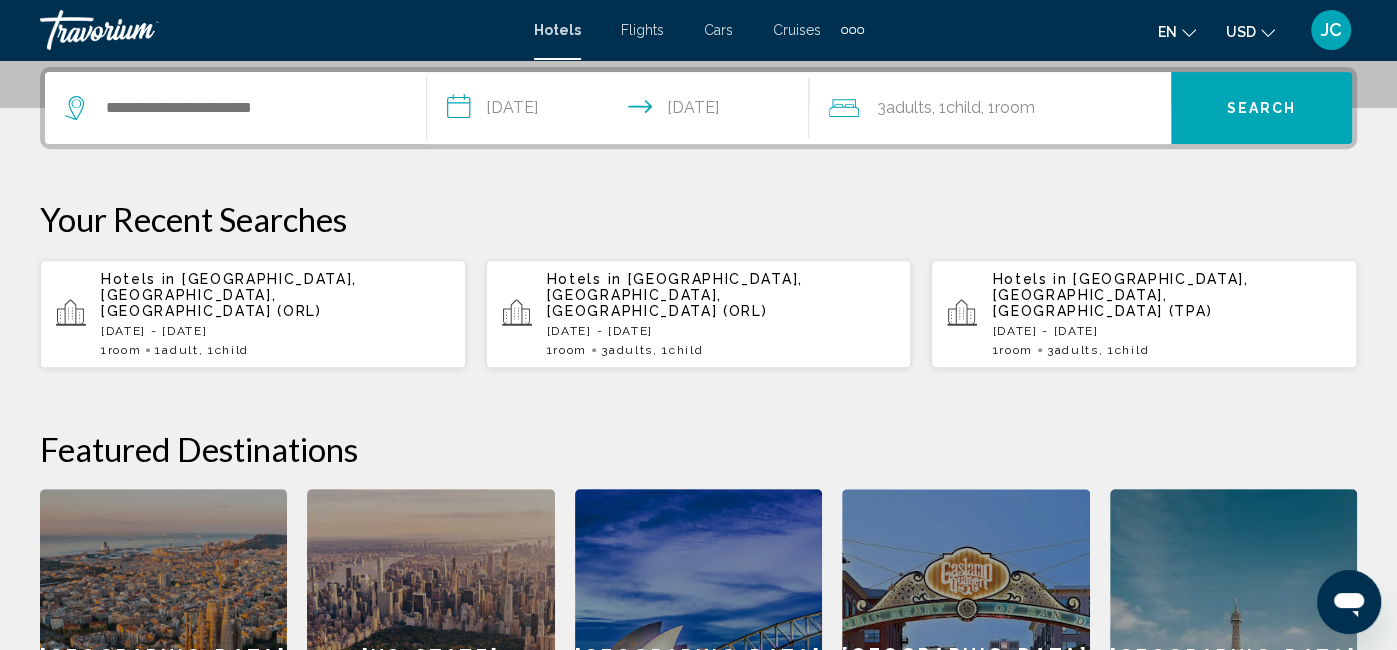 click on "Search" at bounding box center (1262, 109) 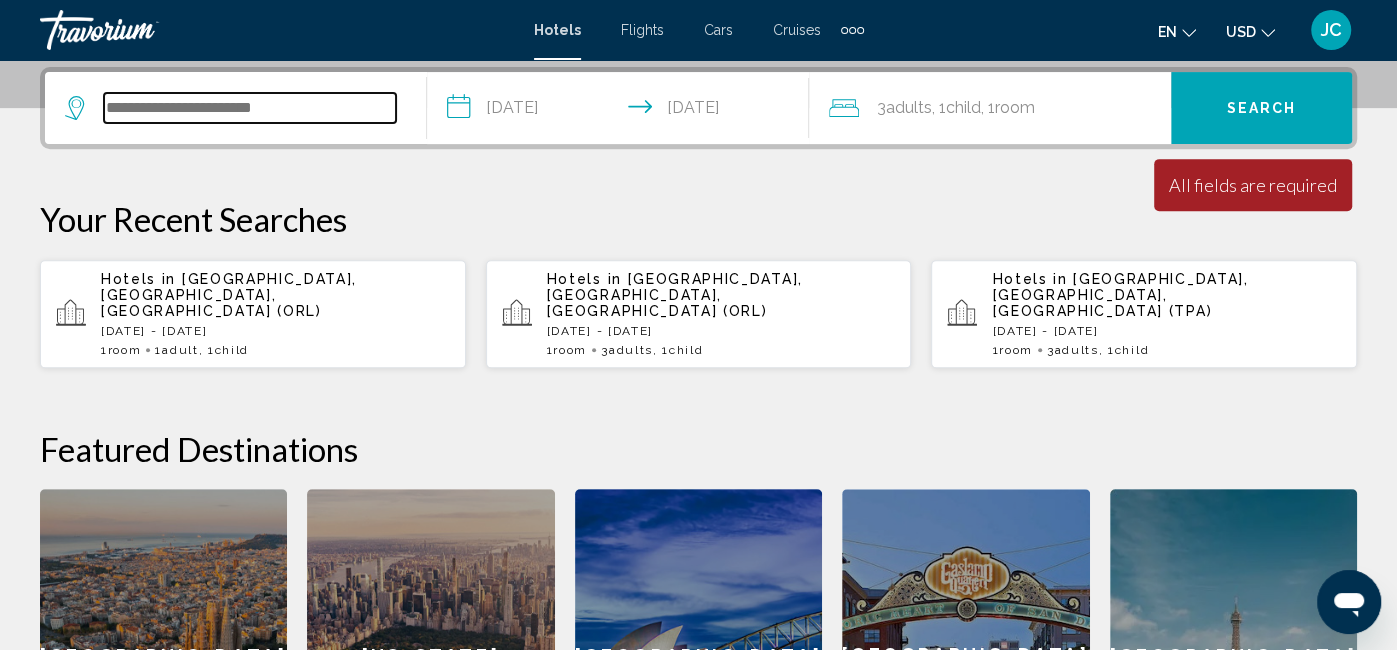 click at bounding box center [250, 108] 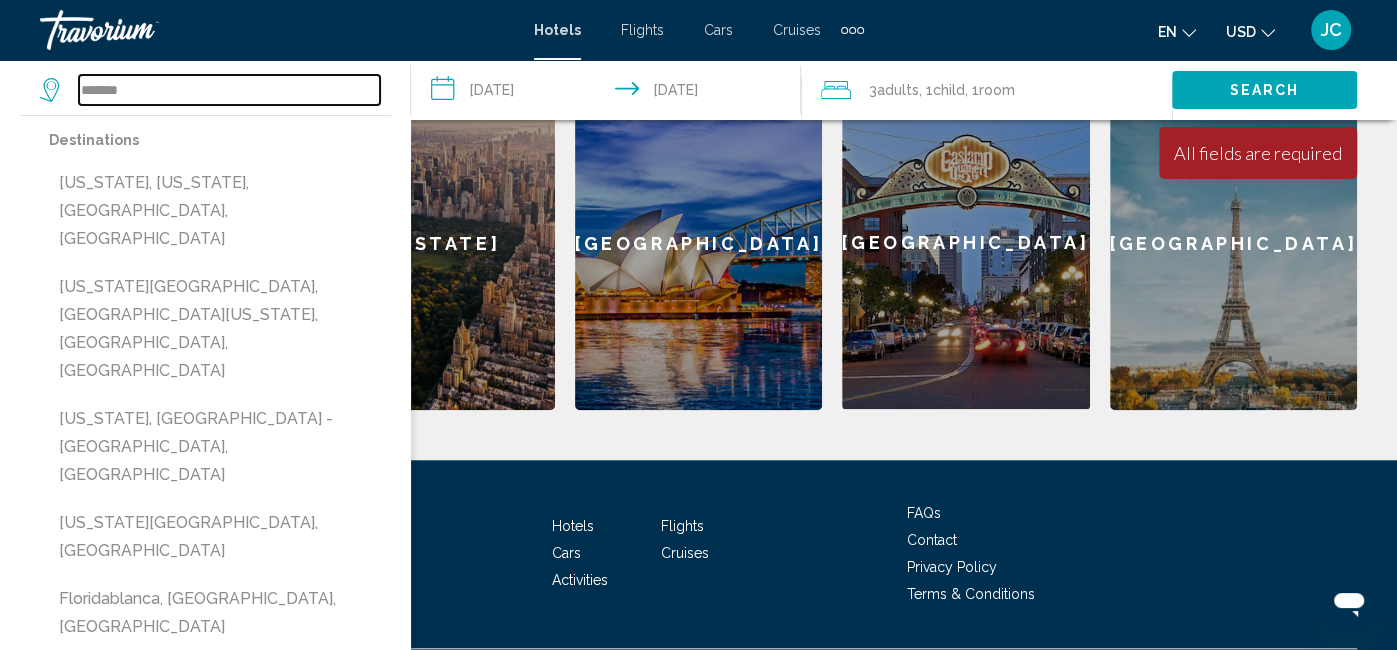 scroll, scrollTop: 925, scrollLeft: 0, axis: vertical 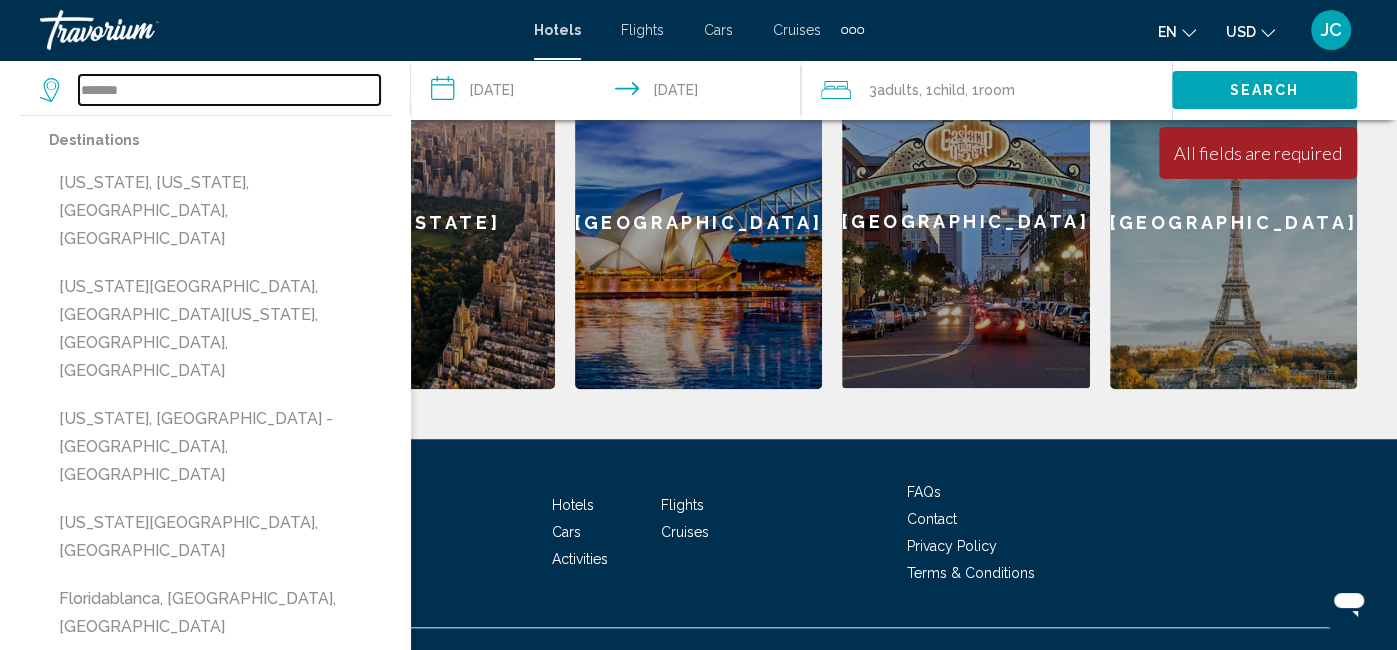 click on "*******" at bounding box center [229, 90] 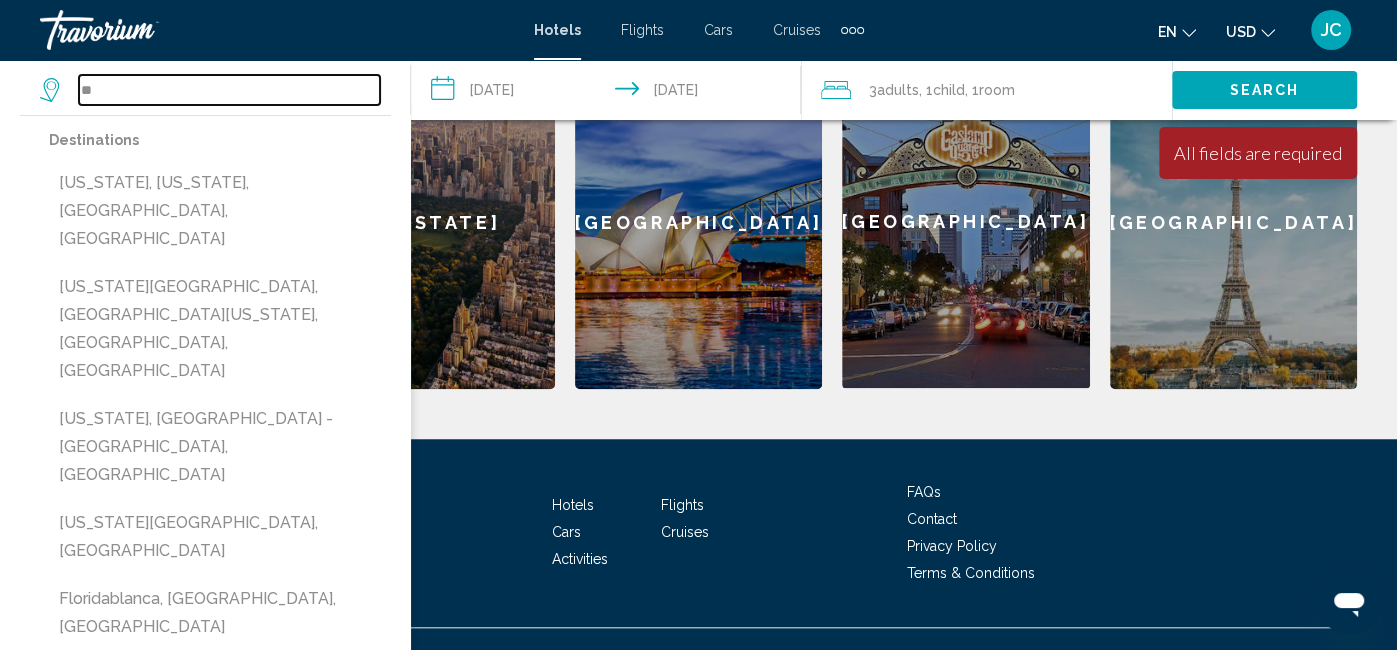 type on "*" 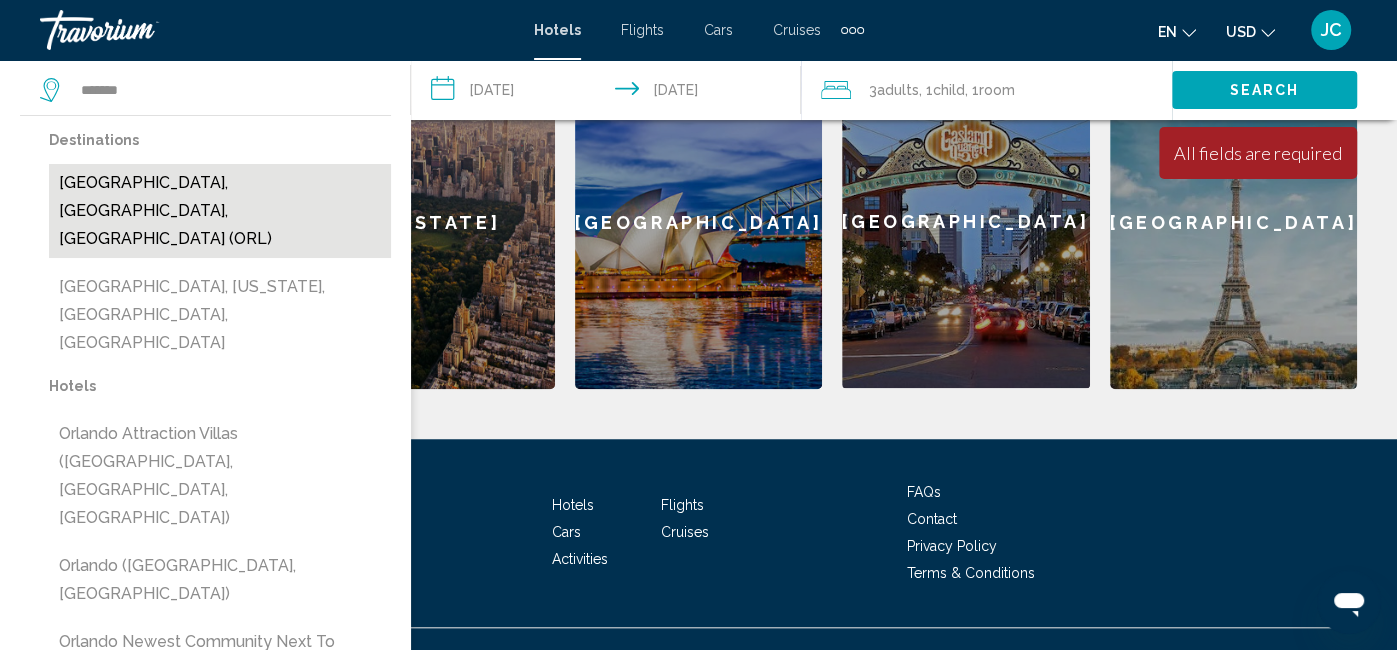 click on "Orlando, FL, United States (ORL)" at bounding box center (220, 211) 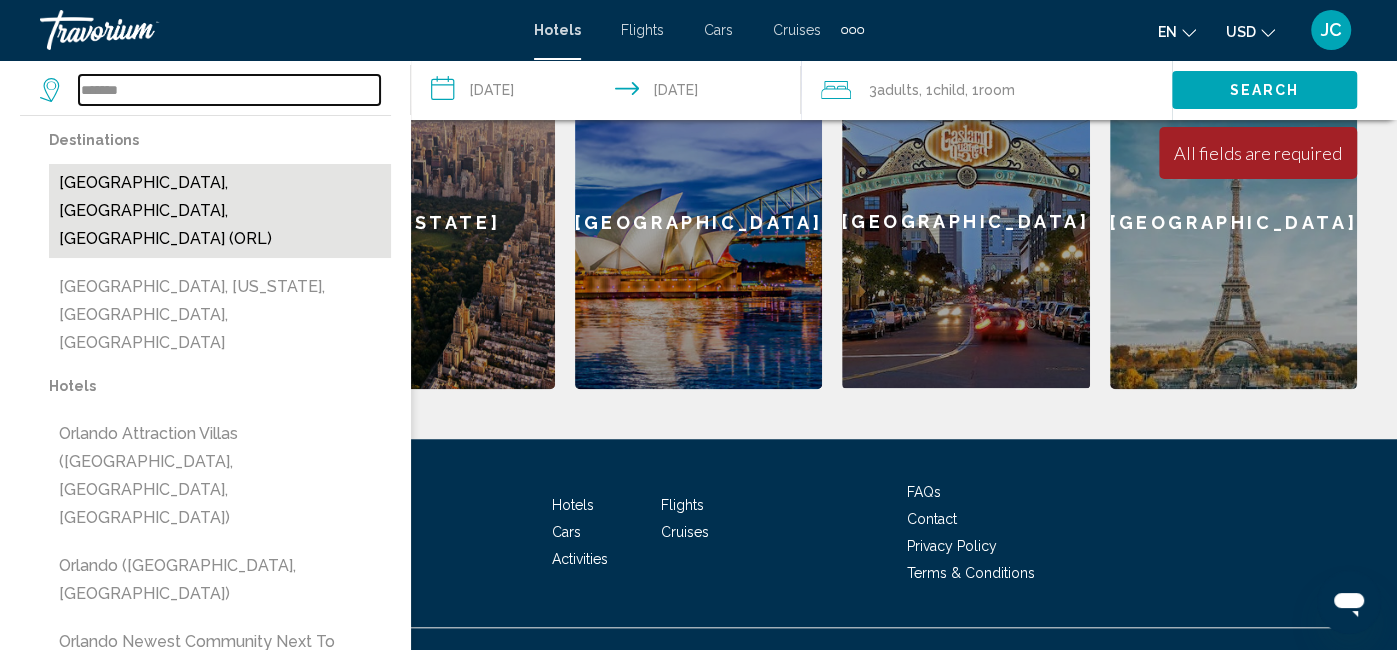 type on "**********" 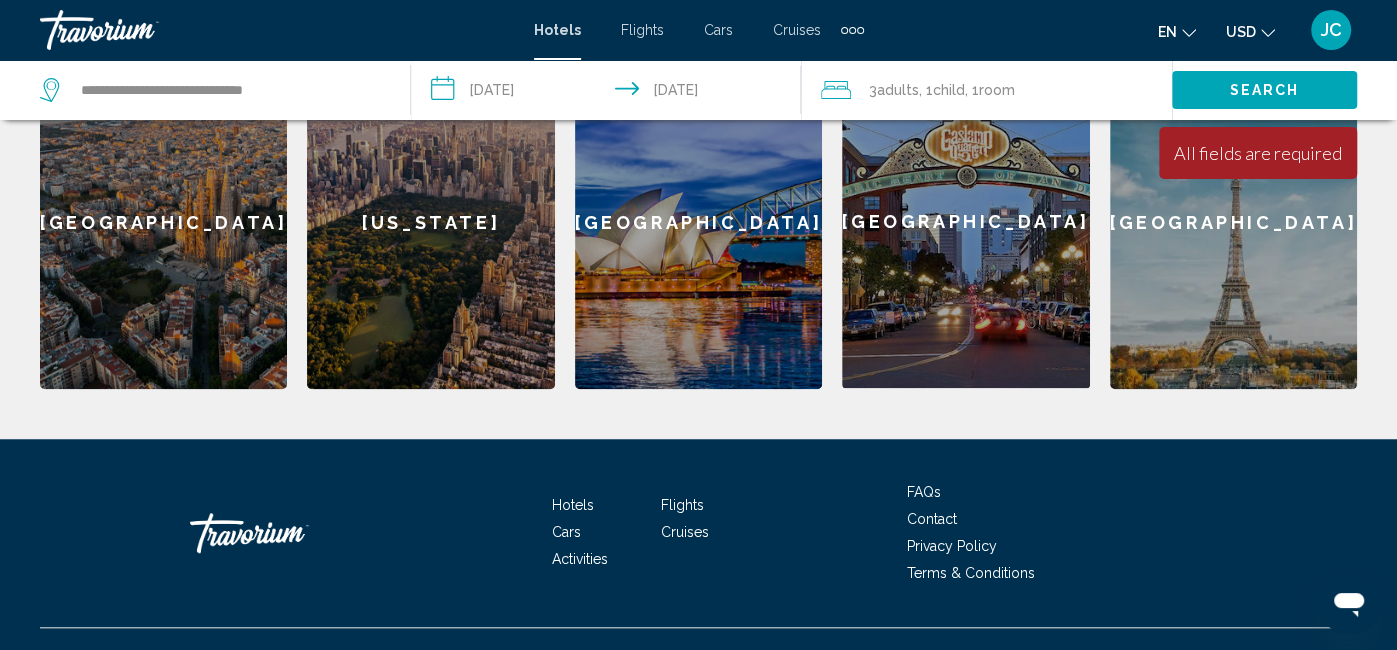 click on "Search" at bounding box center (1265, 91) 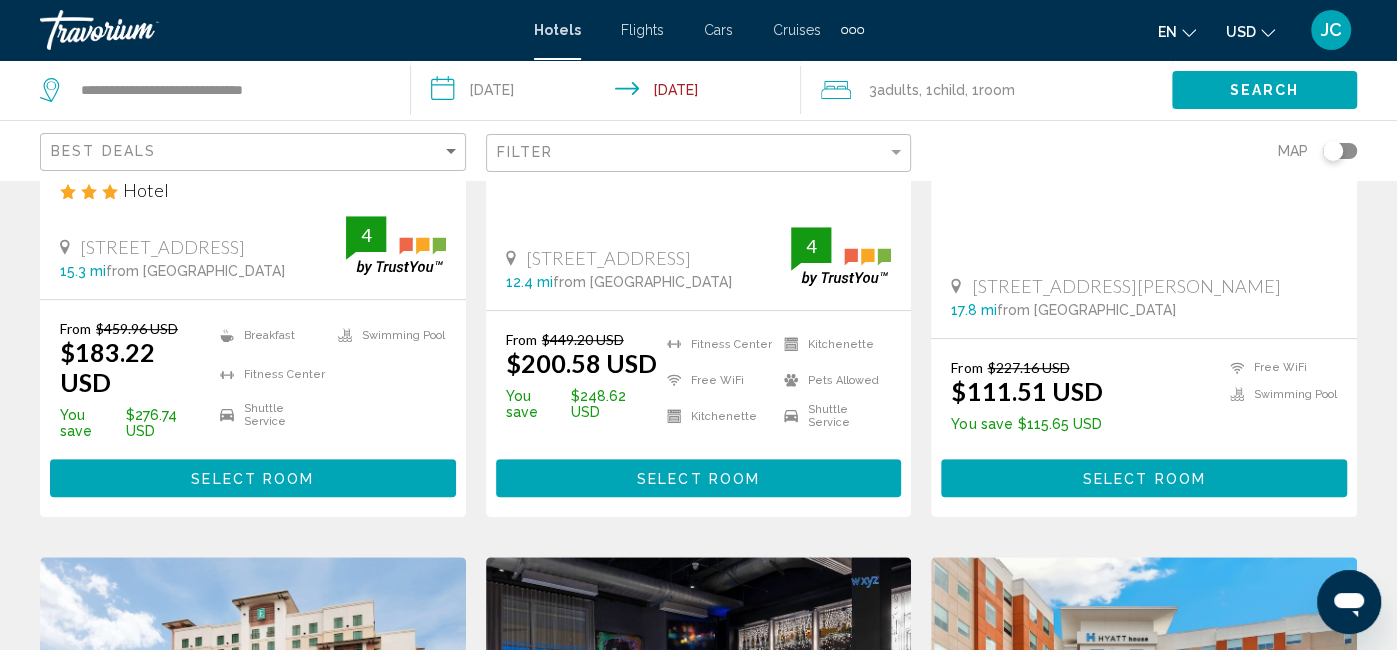scroll, scrollTop: 504, scrollLeft: 0, axis: vertical 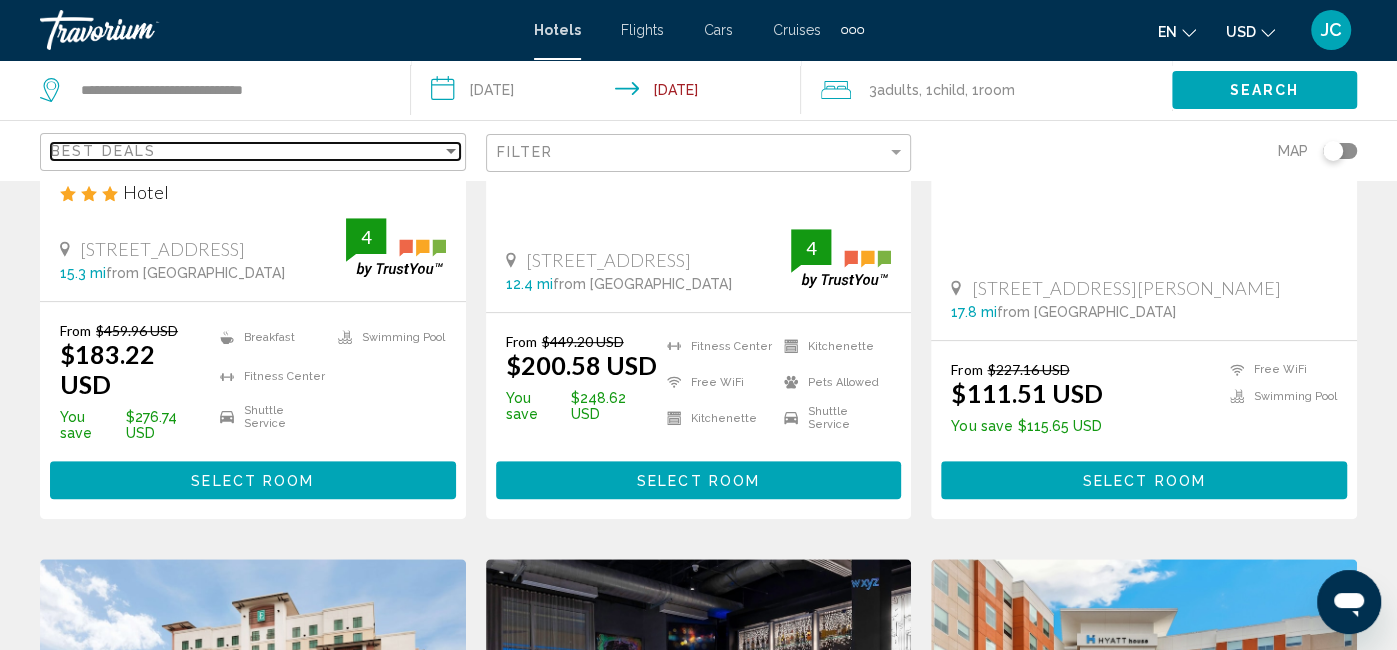 click on "Best Deals" at bounding box center (246, 151) 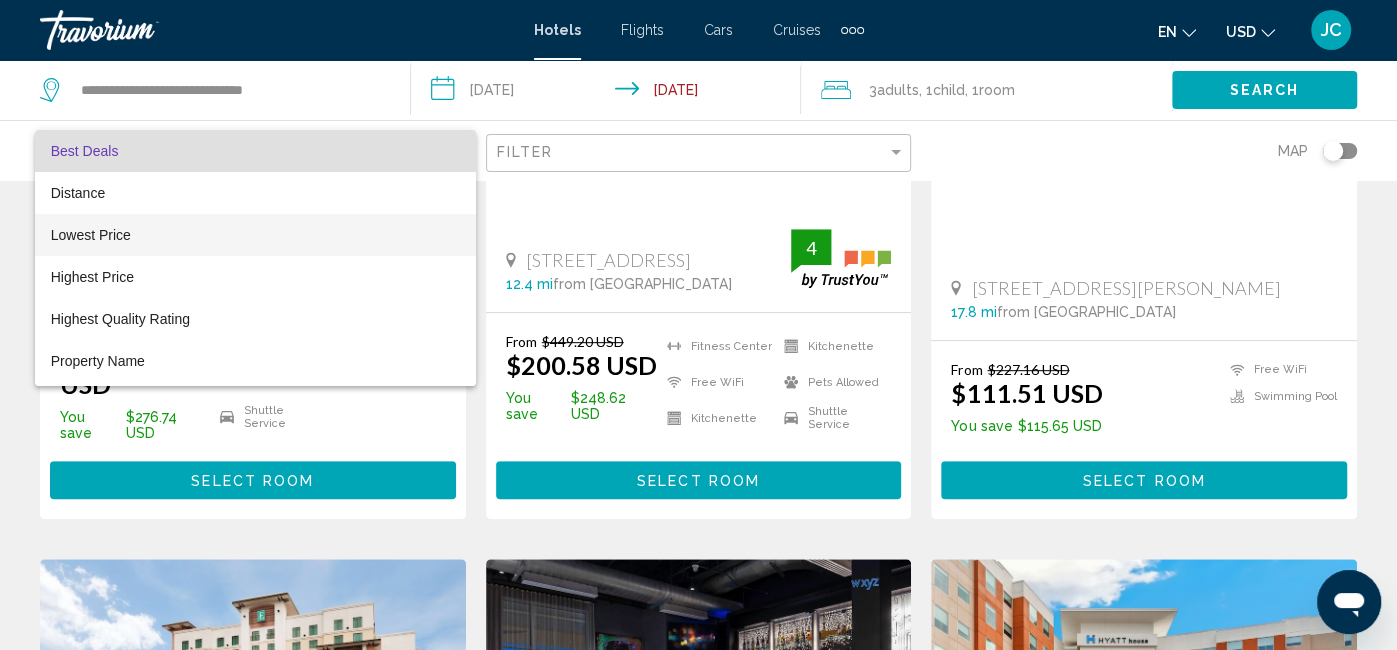 click on "Lowest Price" at bounding box center (255, 235) 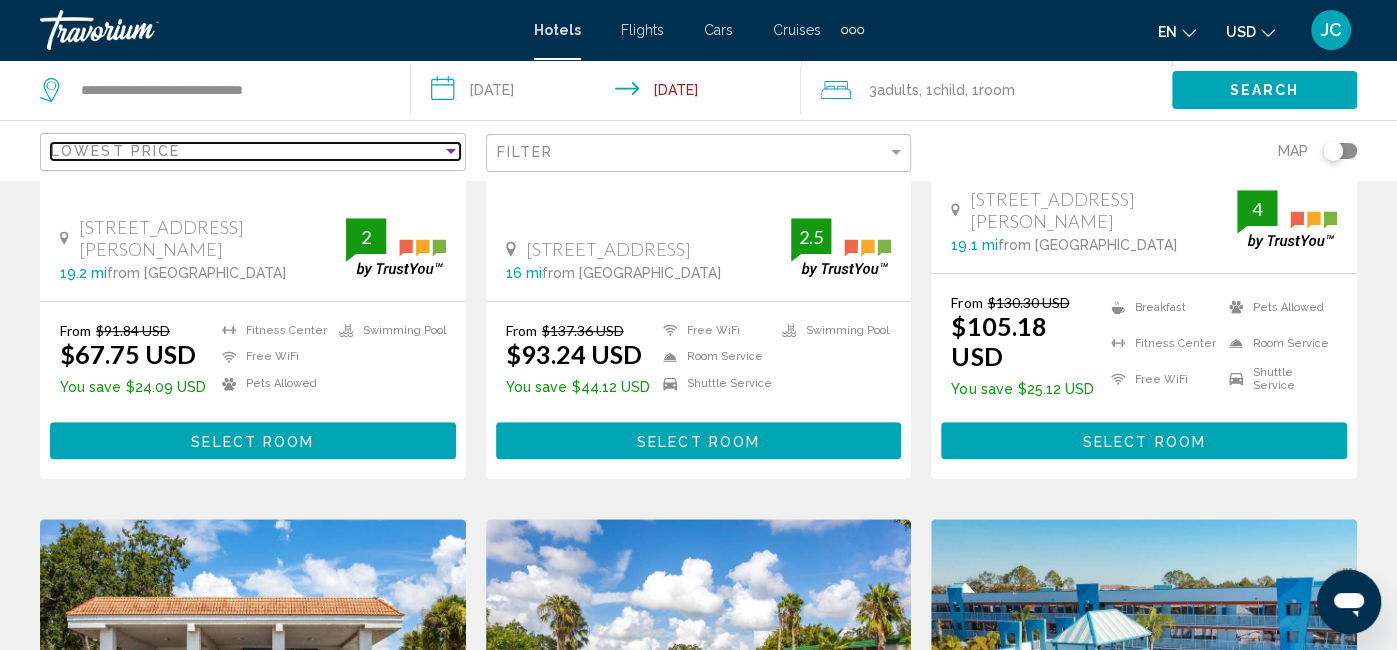 scroll, scrollTop: 1249, scrollLeft: 0, axis: vertical 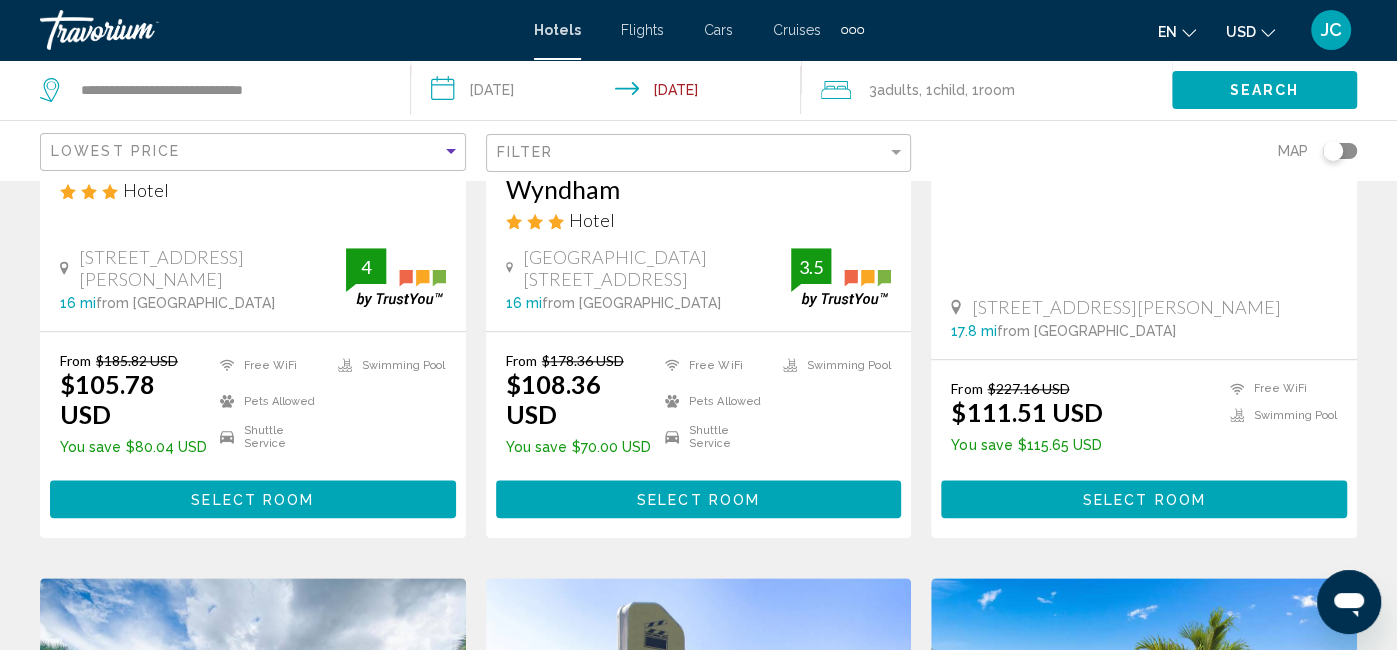 click on "Search" 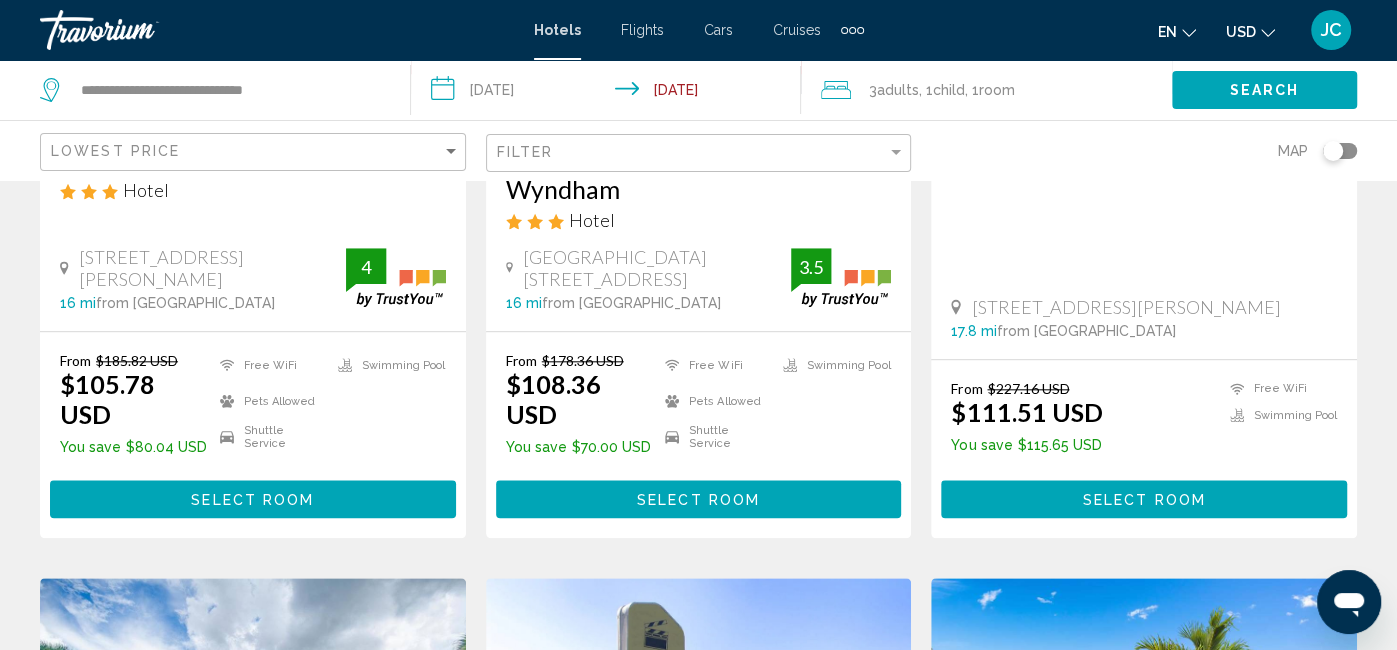 click on "Search" 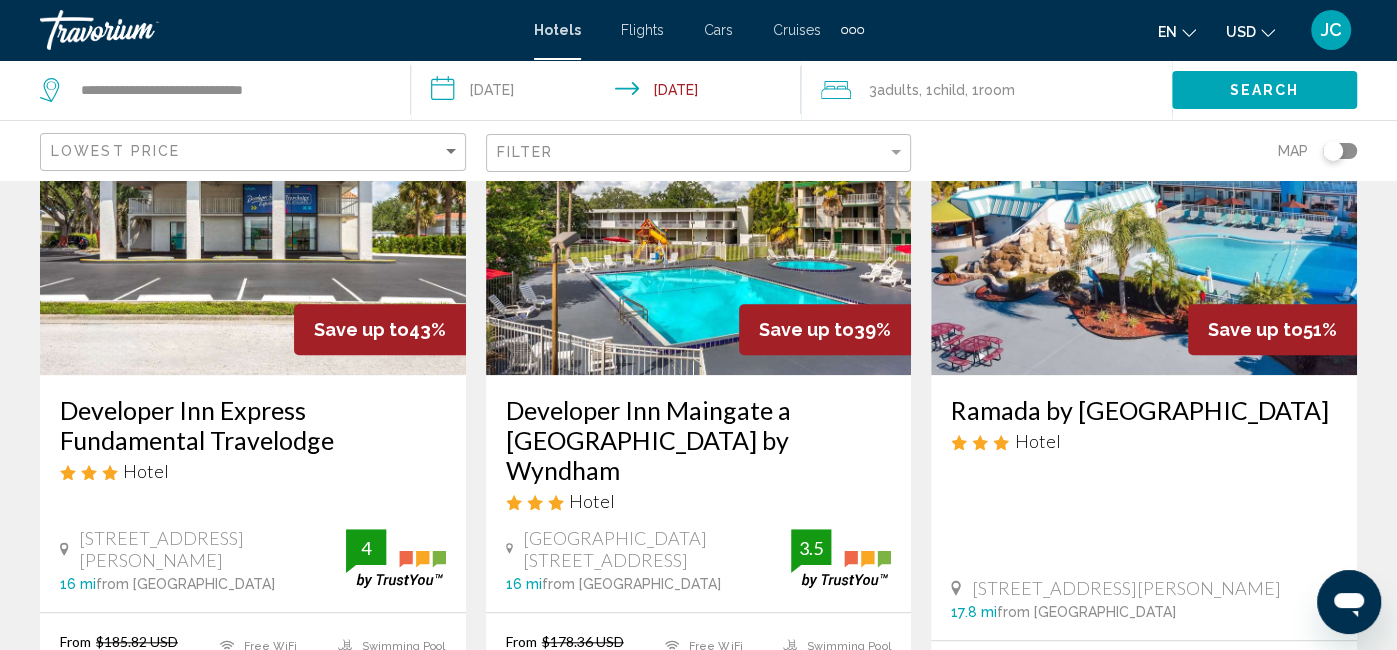 scroll, scrollTop: 967, scrollLeft: 0, axis: vertical 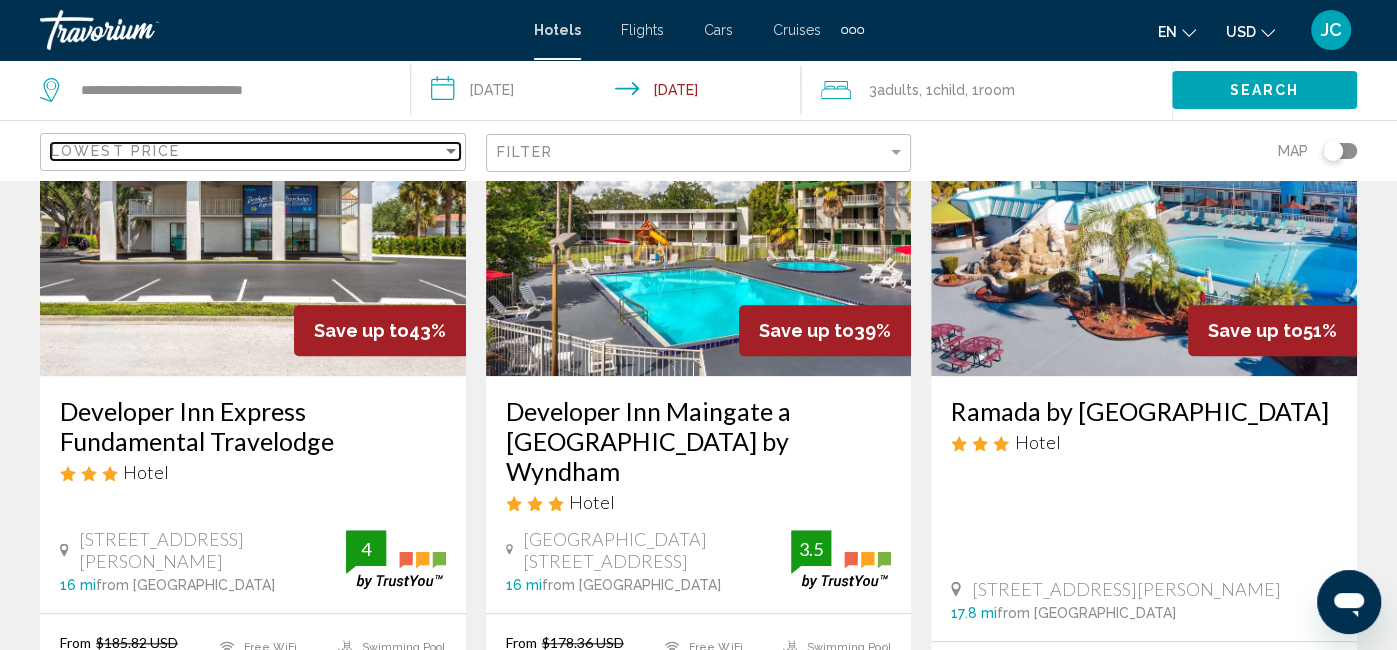 click at bounding box center (451, 151) 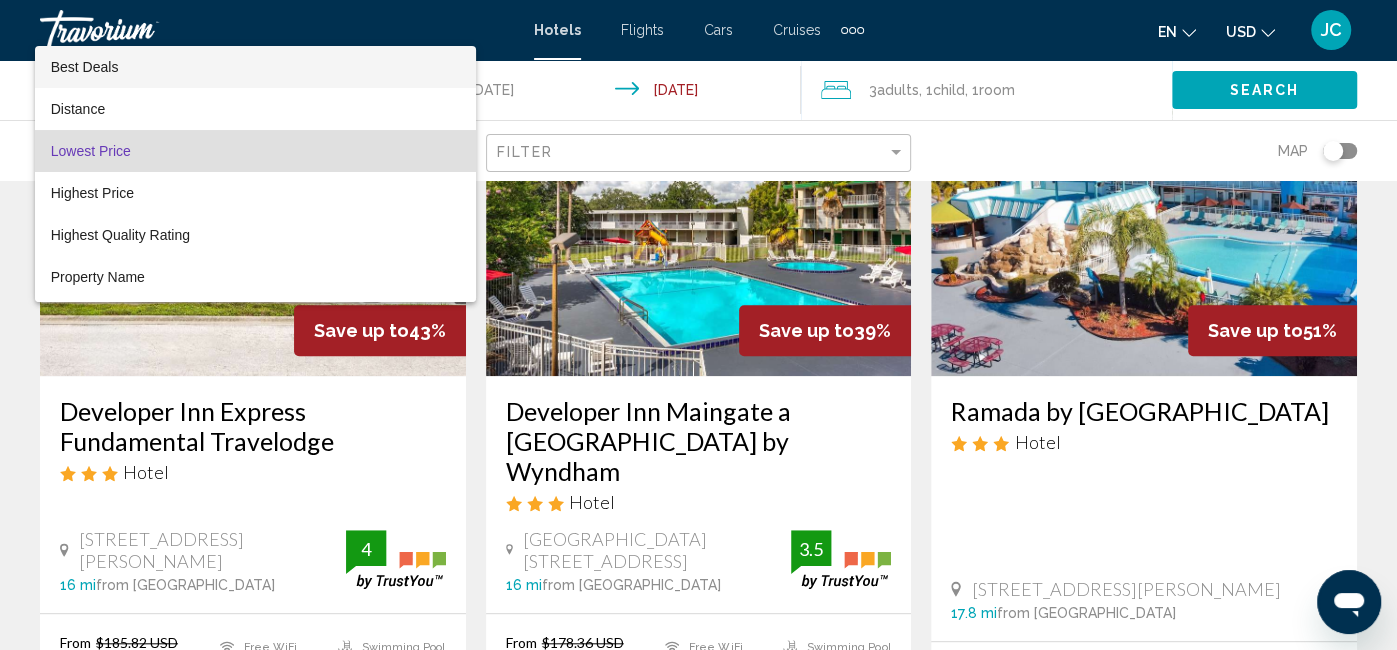 click on "Best Deals" at bounding box center [255, 67] 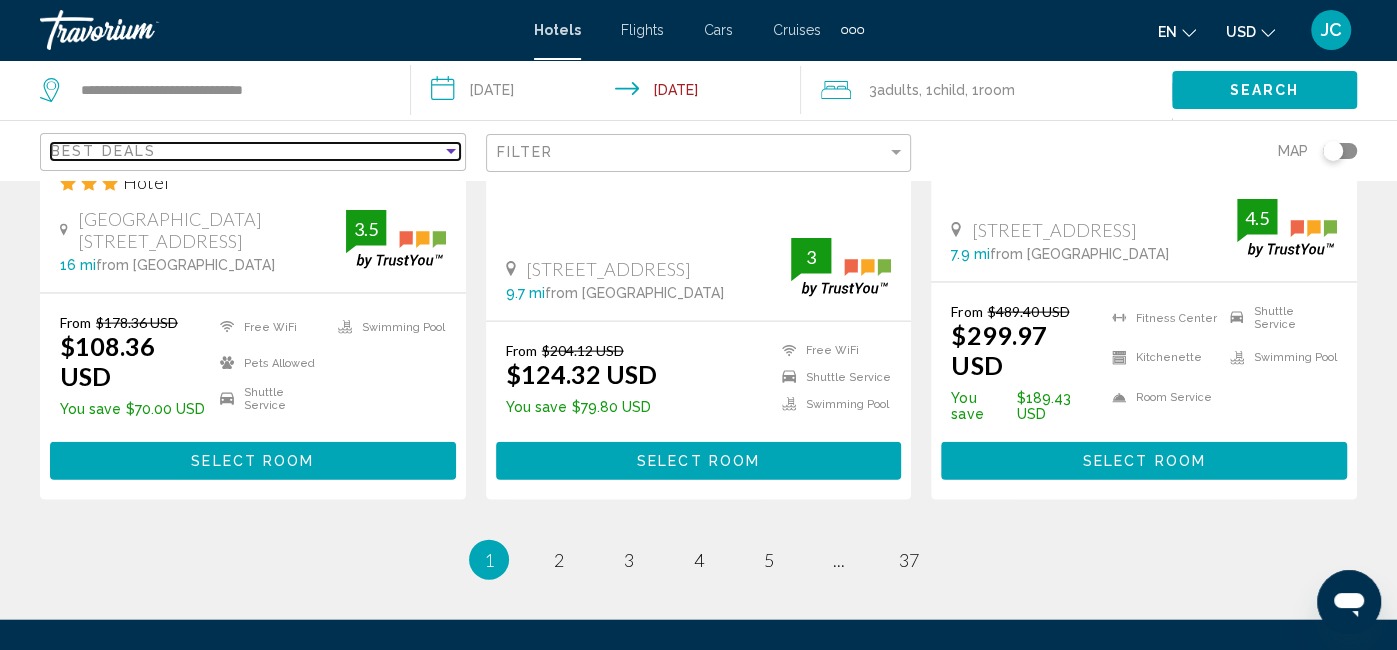 scroll, scrollTop: 2895, scrollLeft: 0, axis: vertical 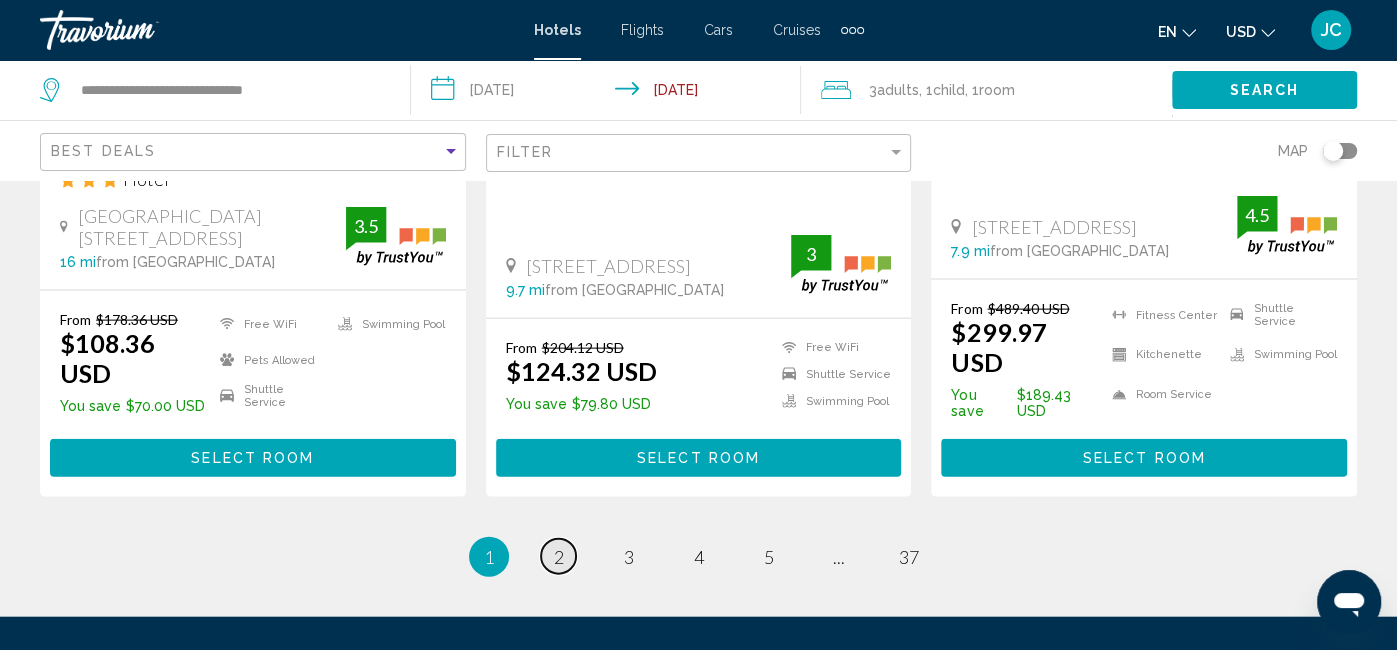 click on "2" at bounding box center [559, 557] 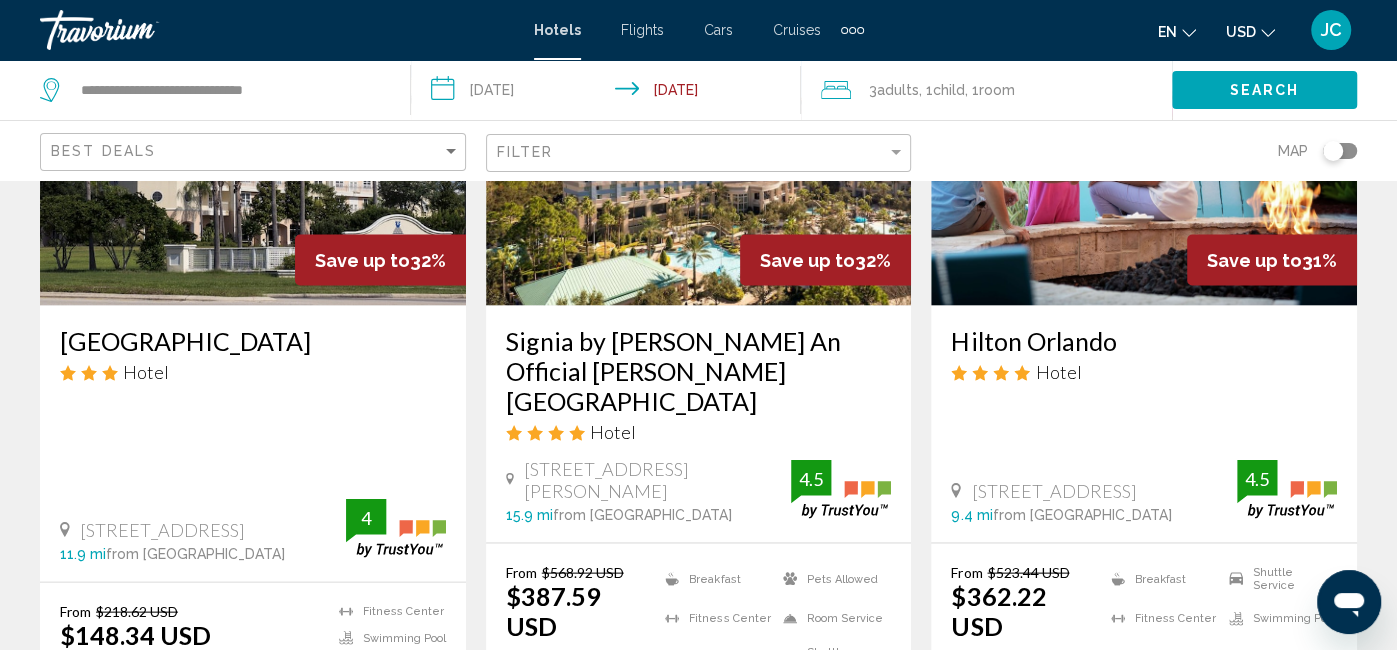 click at bounding box center (699, -627) 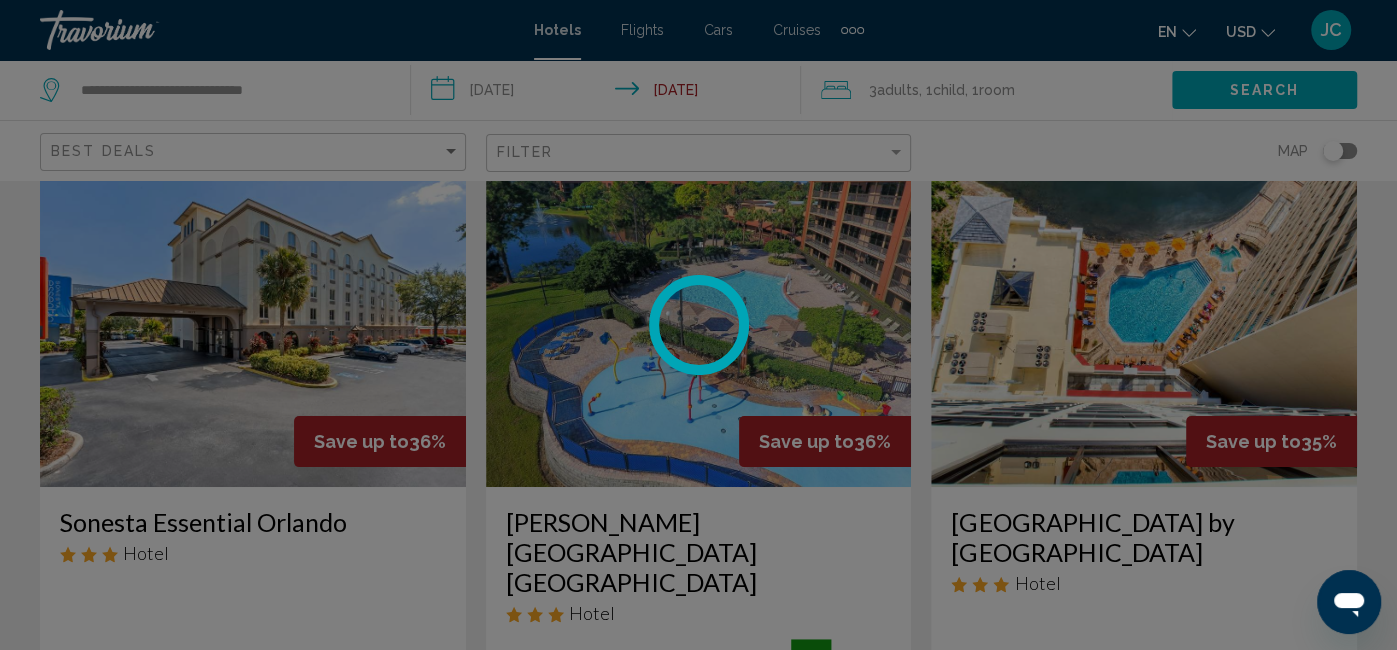 scroll, scrollTop: 0, scrollLeft: 0, axis: both 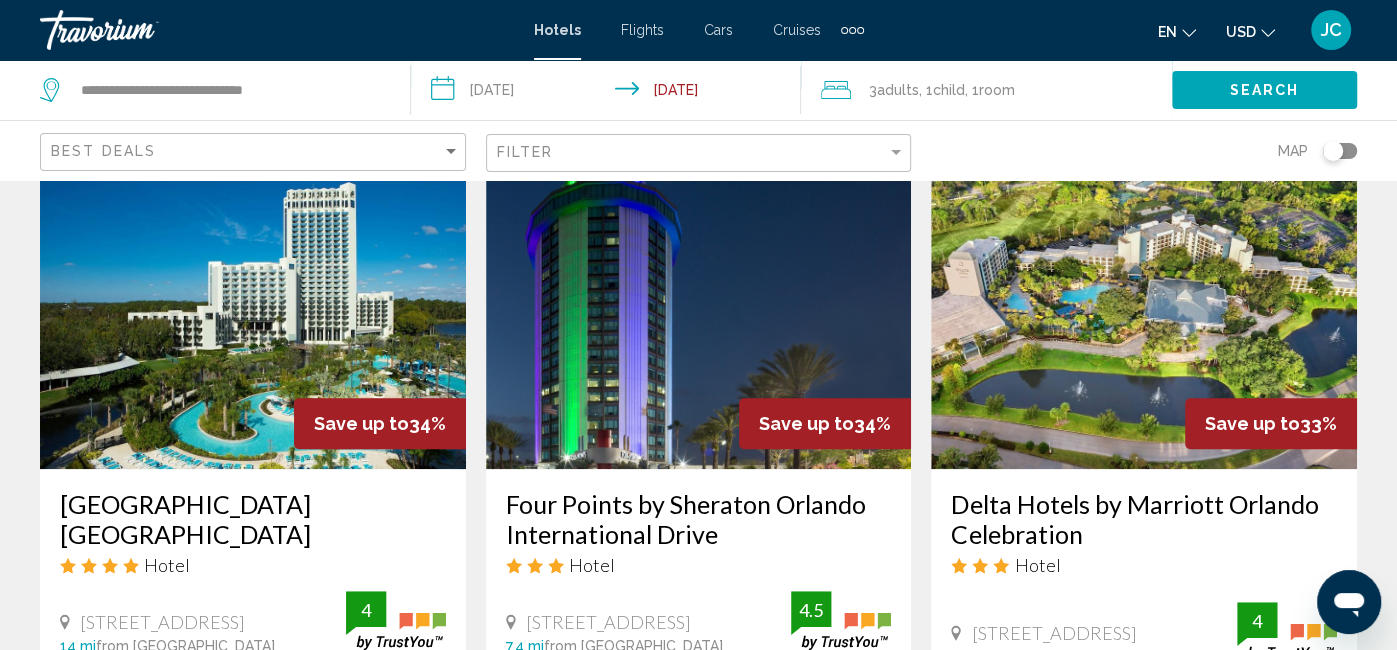 click at bounding box center [699, 309] 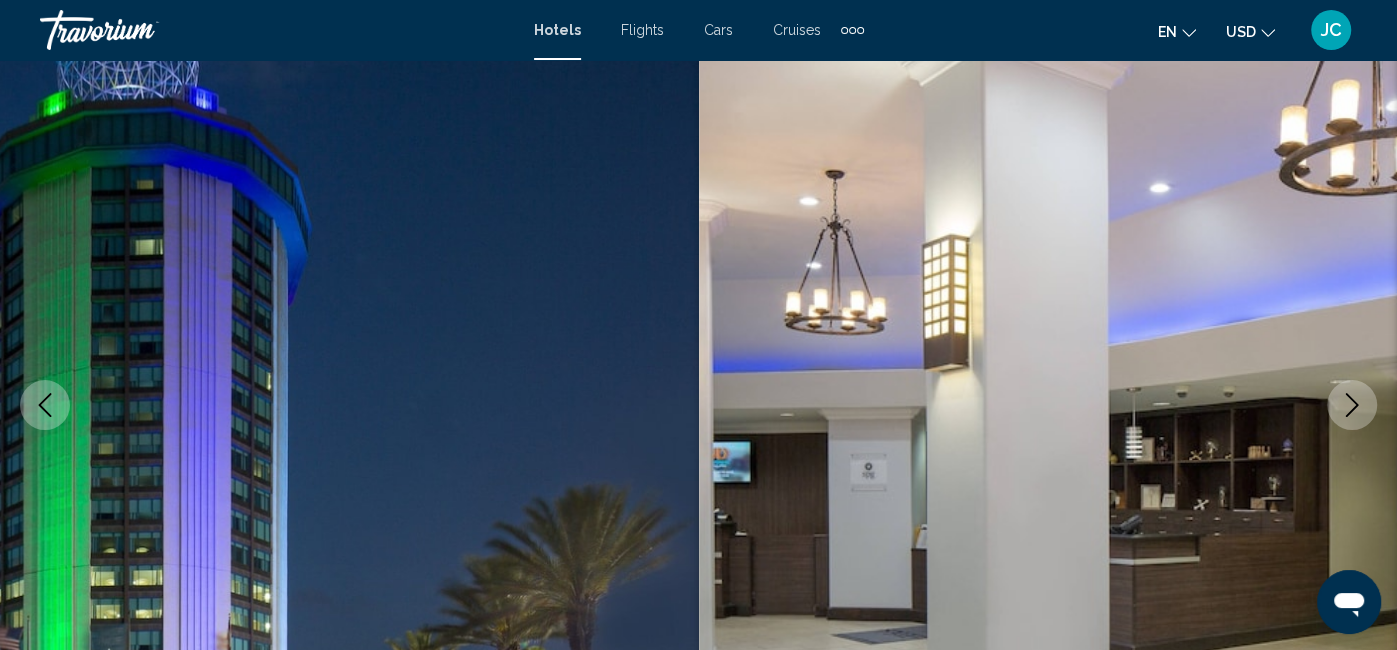 scroll, scrollTop: 131, scrollLeft: 0, axis: vertical 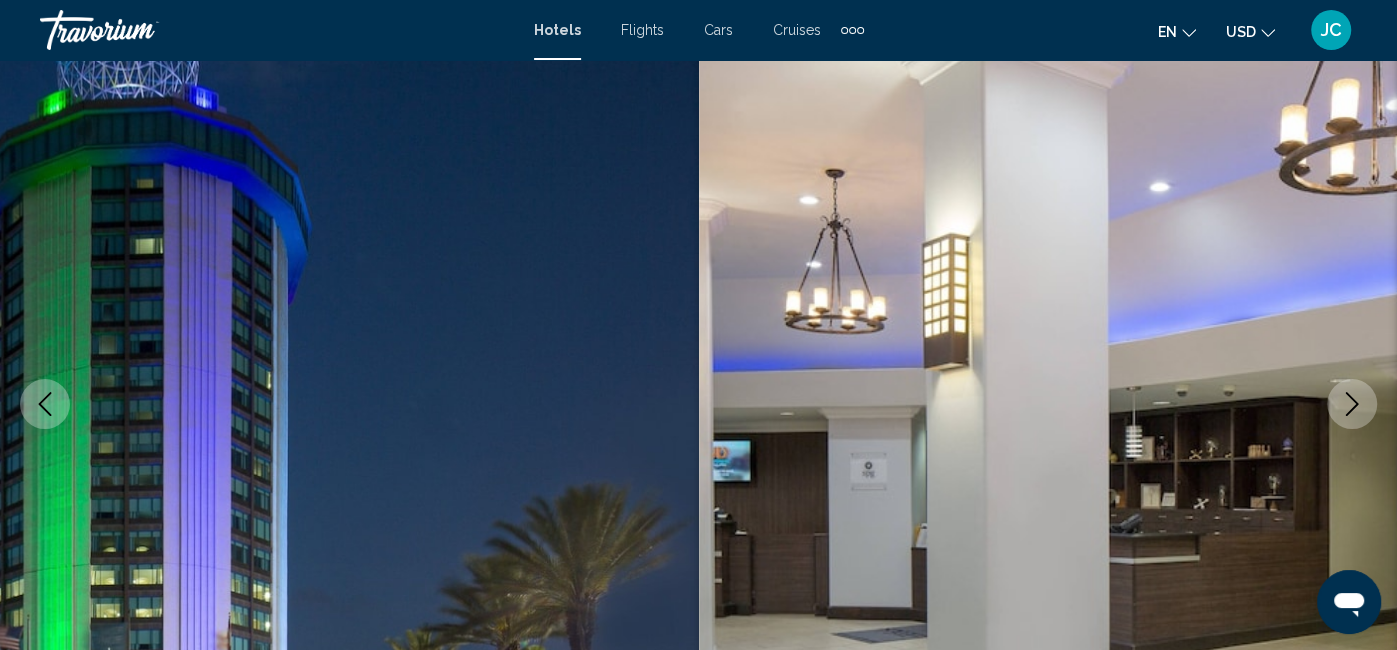 click 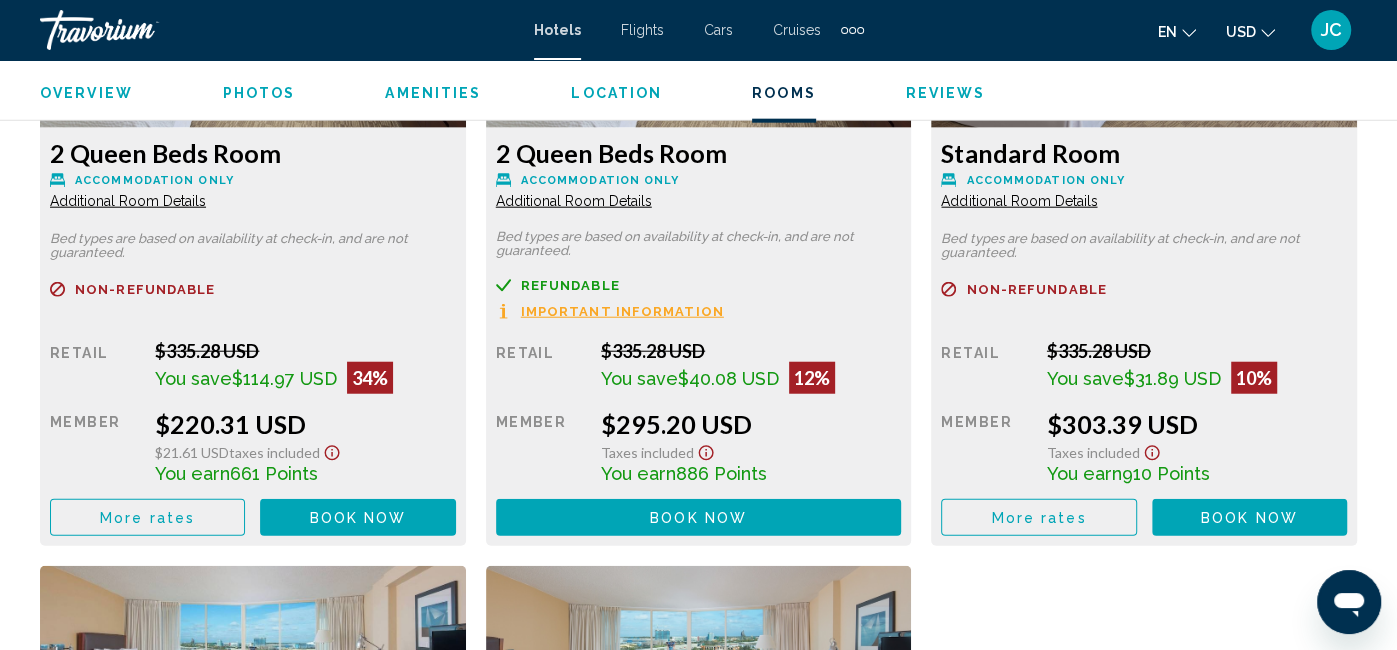 scroll, scrollTop: 3260, scrollLeft: 0, axis: vertical 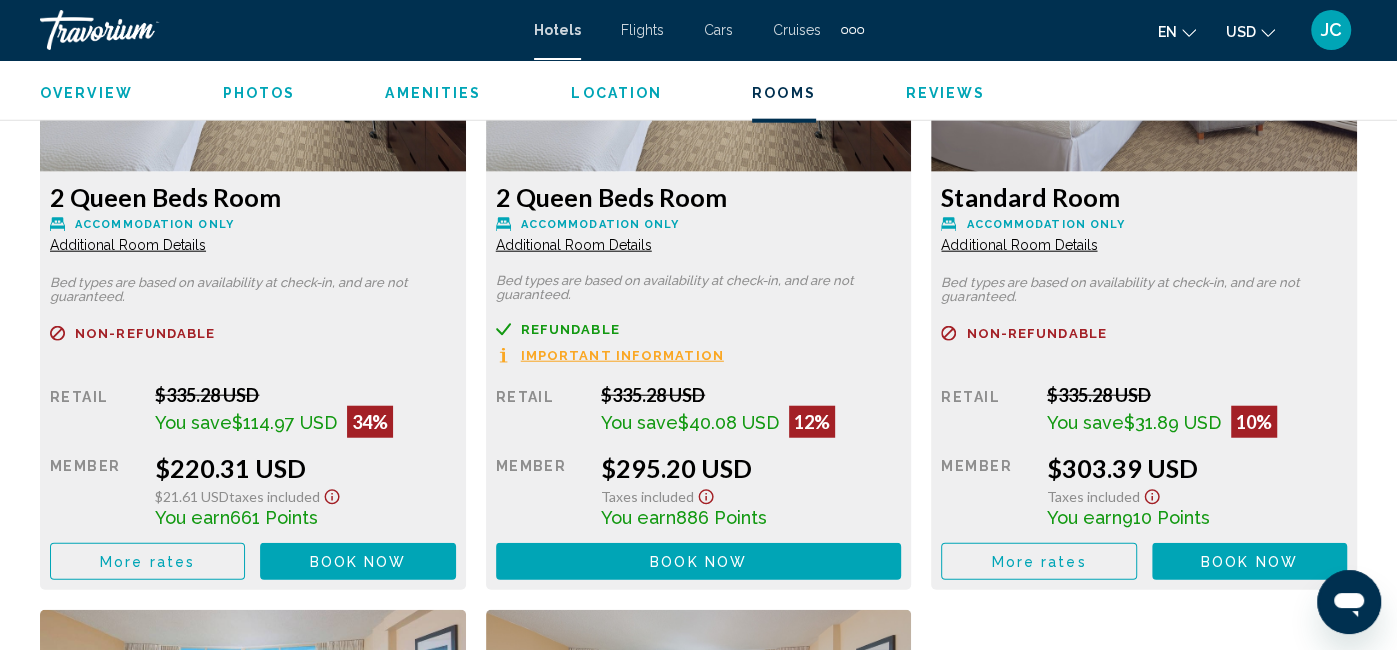 click on "Photos" at bounding box center [259, 93] 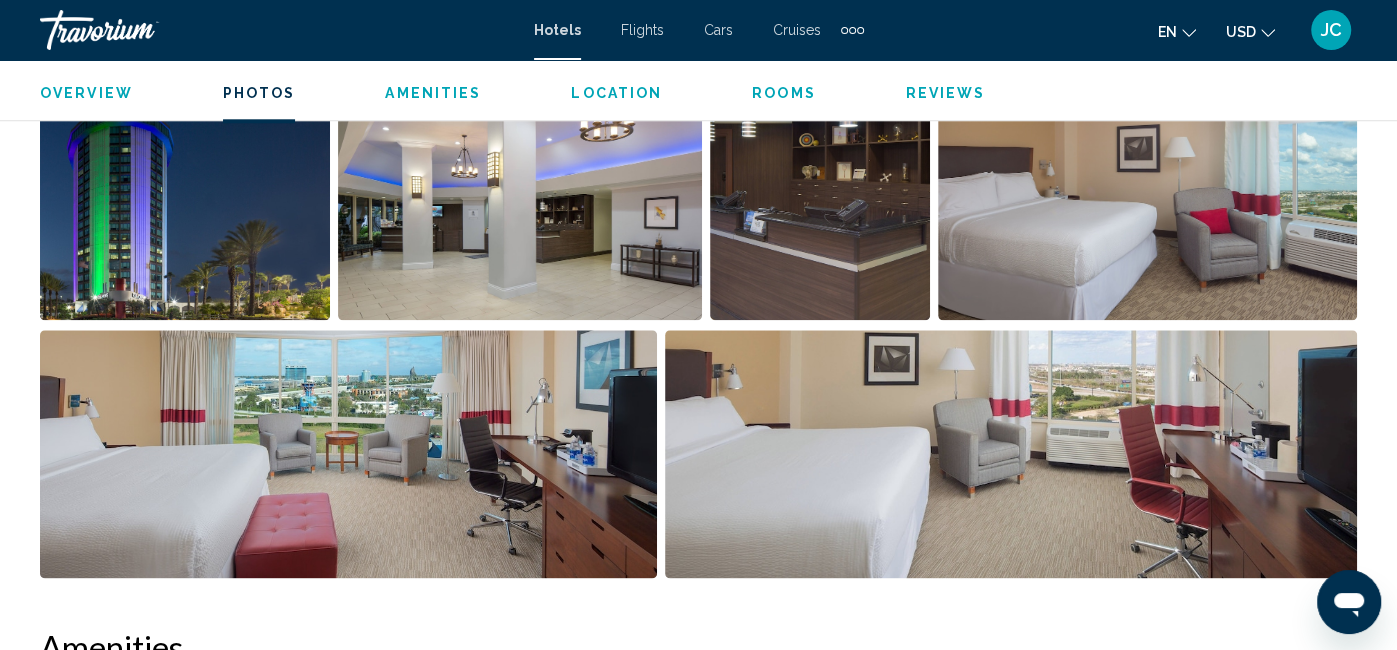 scroll, scrollTop: 1327, scrollLeft: 0, axis: vertical 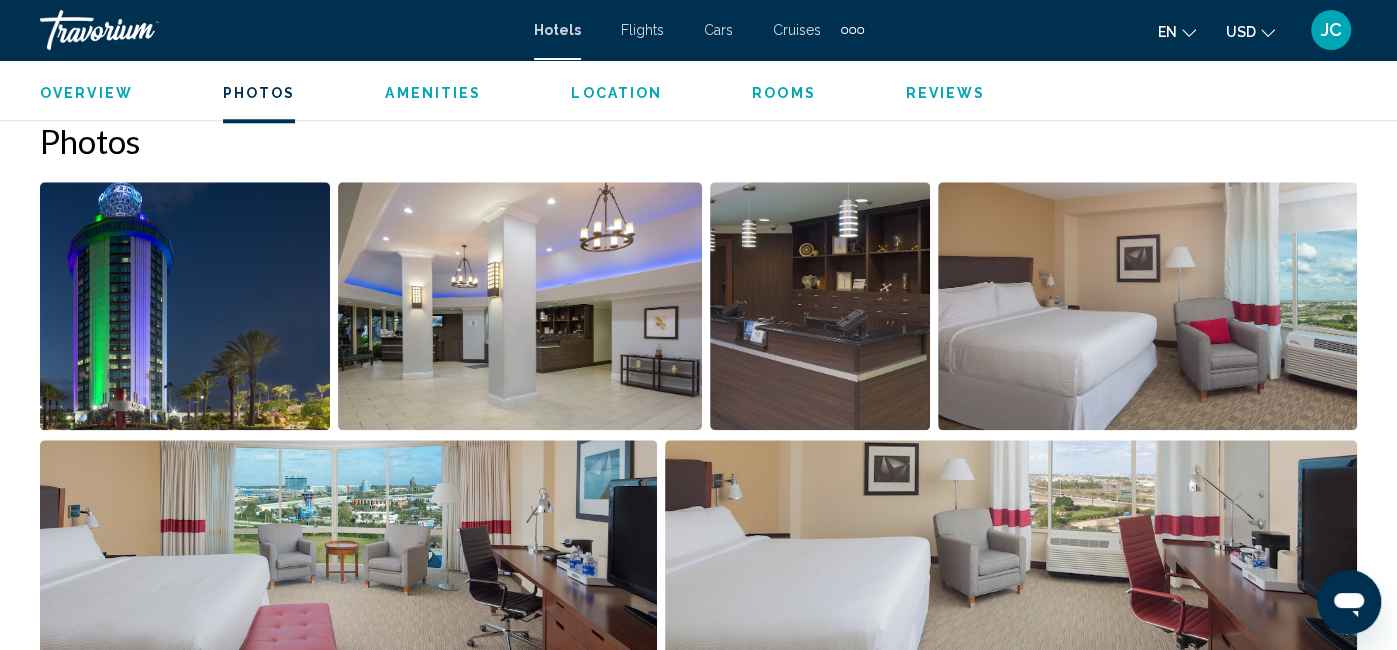click at bounding box center [185, 306] 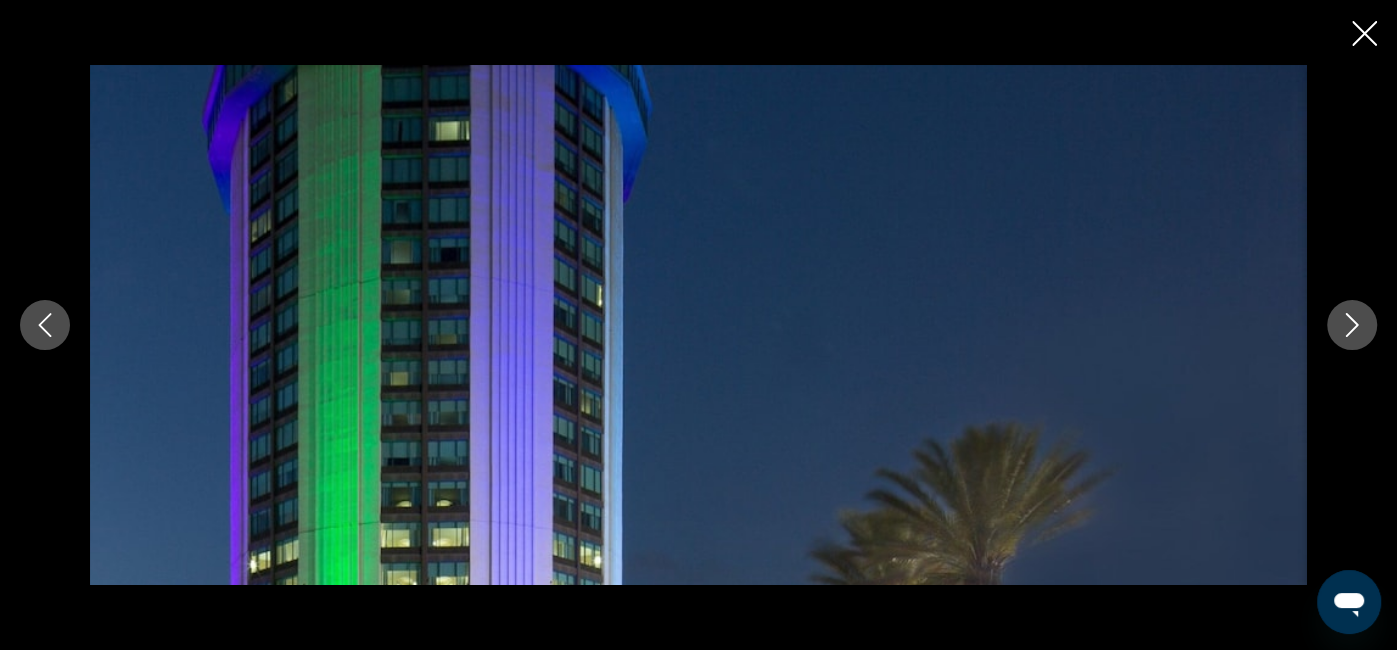 click 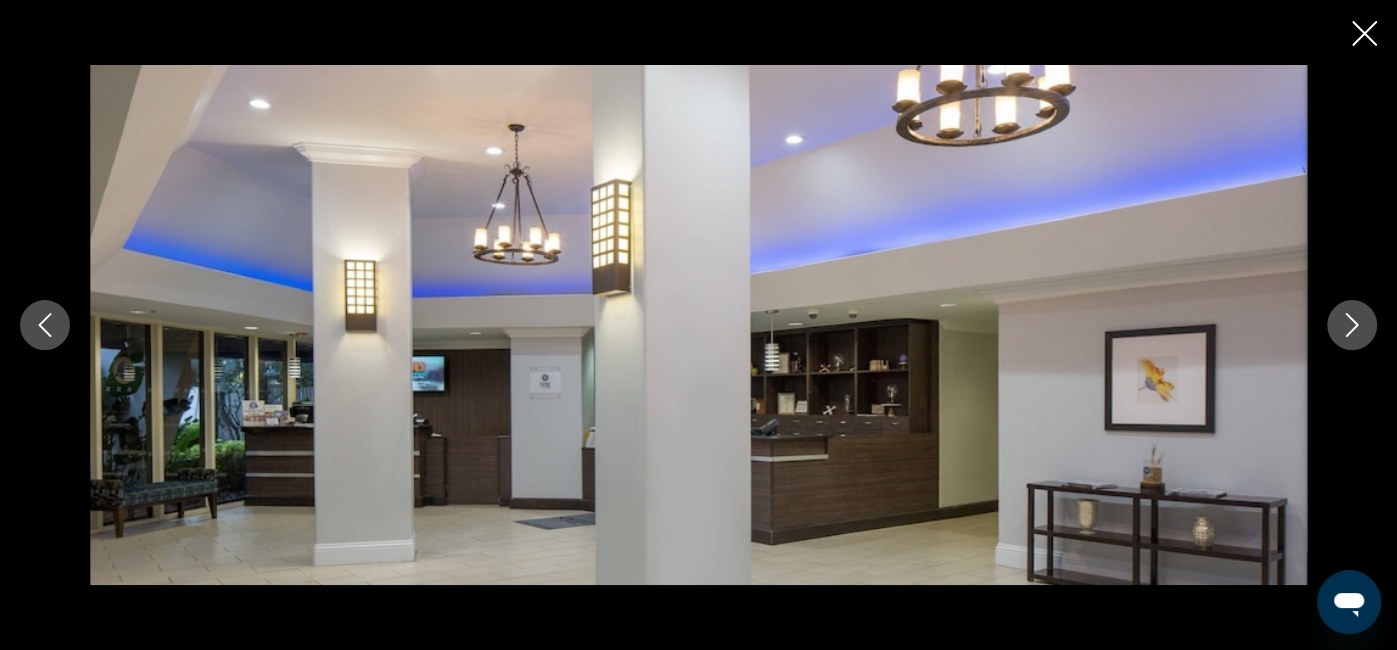 click 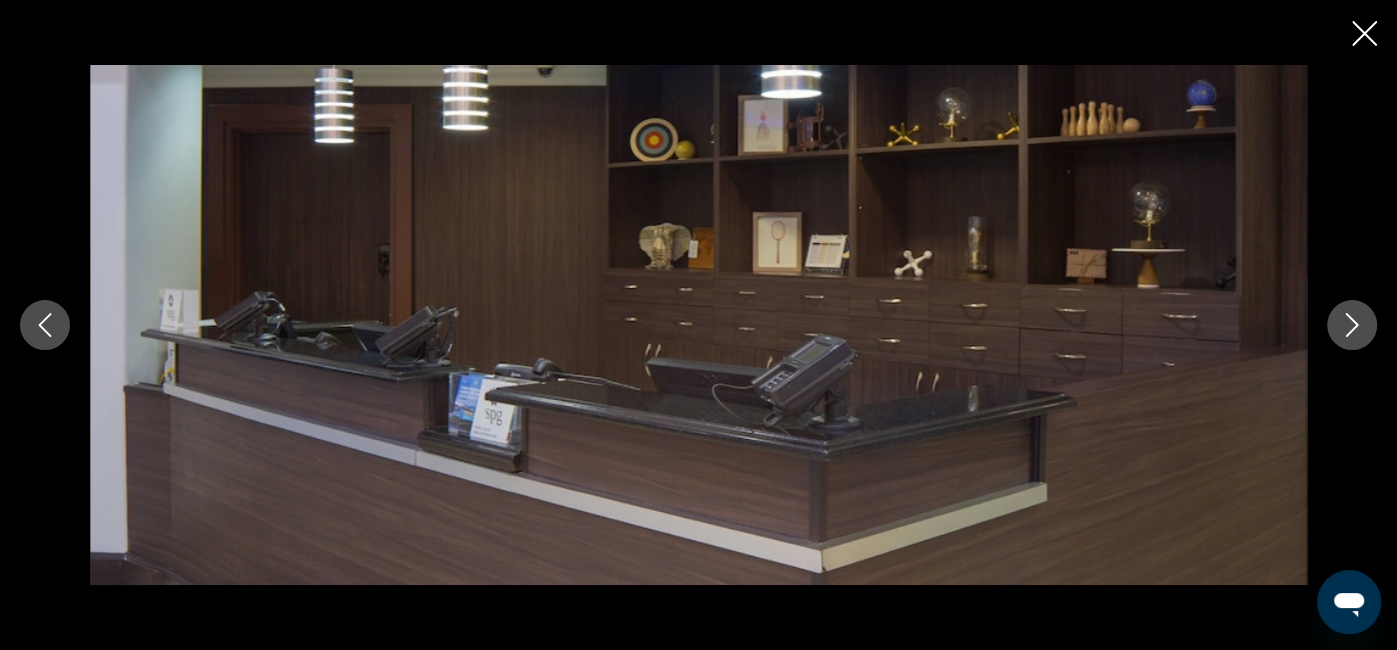click at bounding box center [1352, 325] 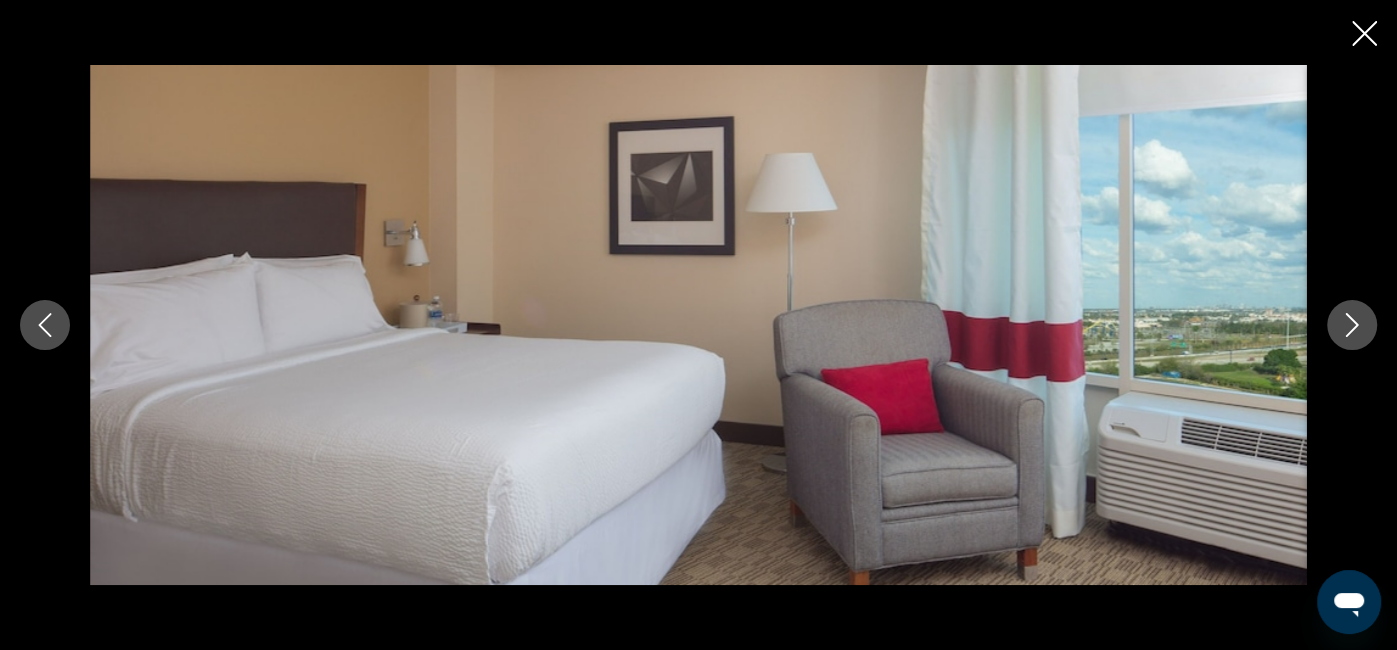 click at bounding box center [1352, 325] 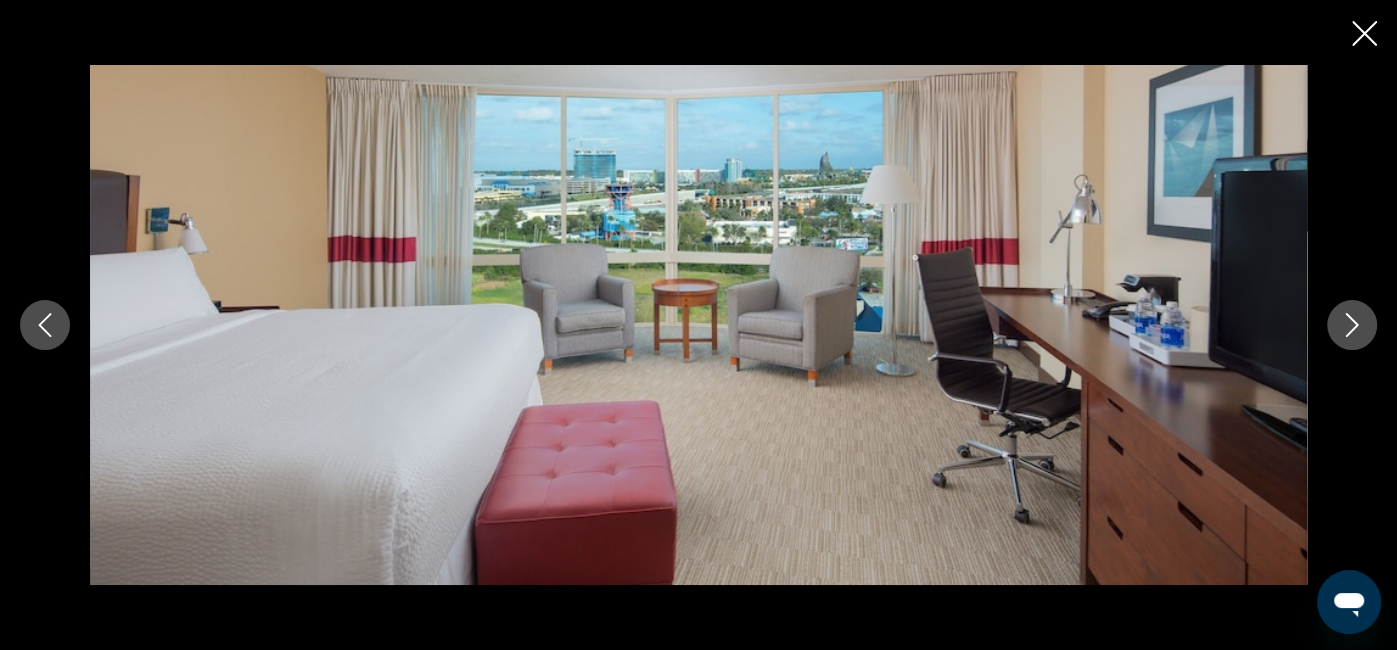 click at bounding box center [1352, 325] 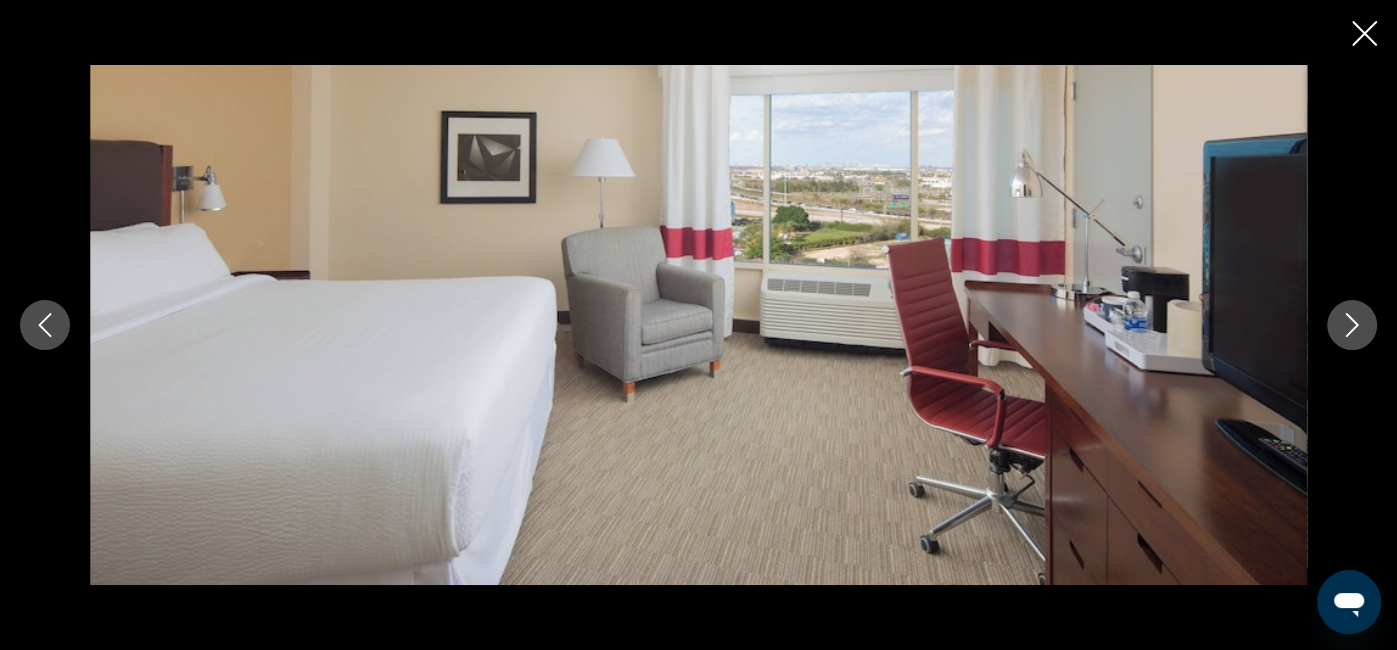 click 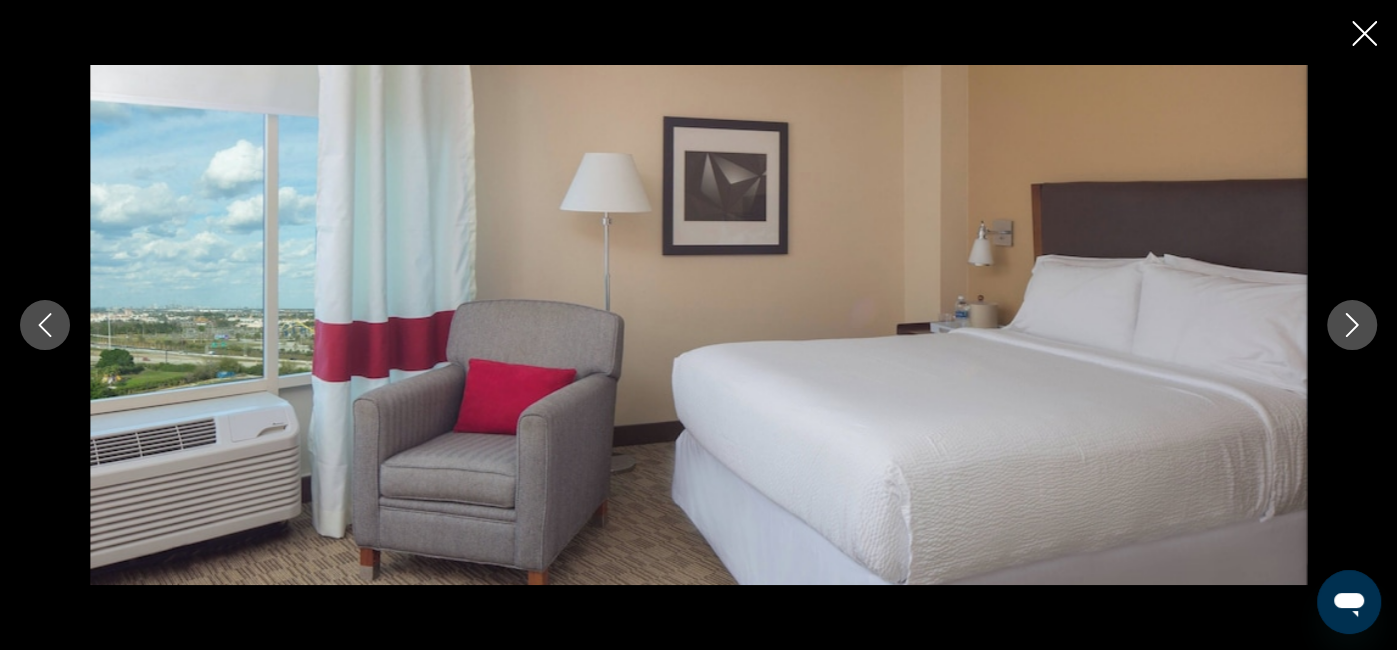 click at bounding box center [1352, 325] 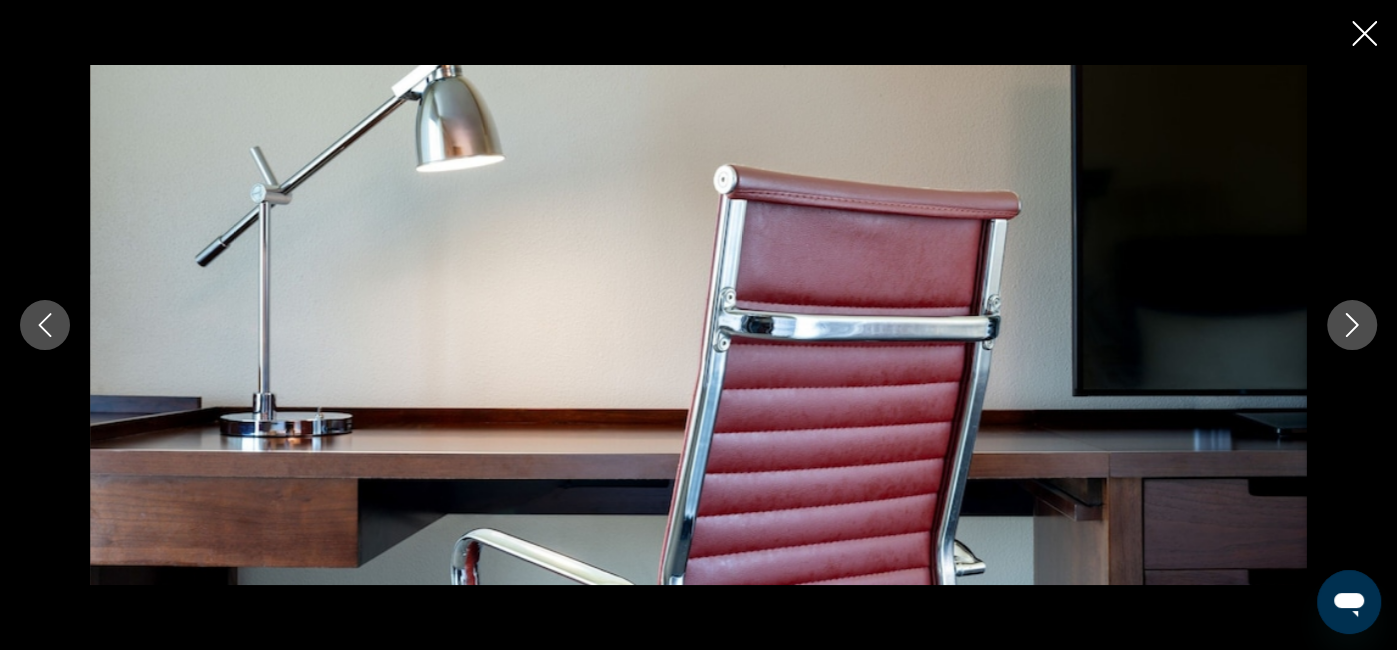 click at bounding box center [1352, 325] 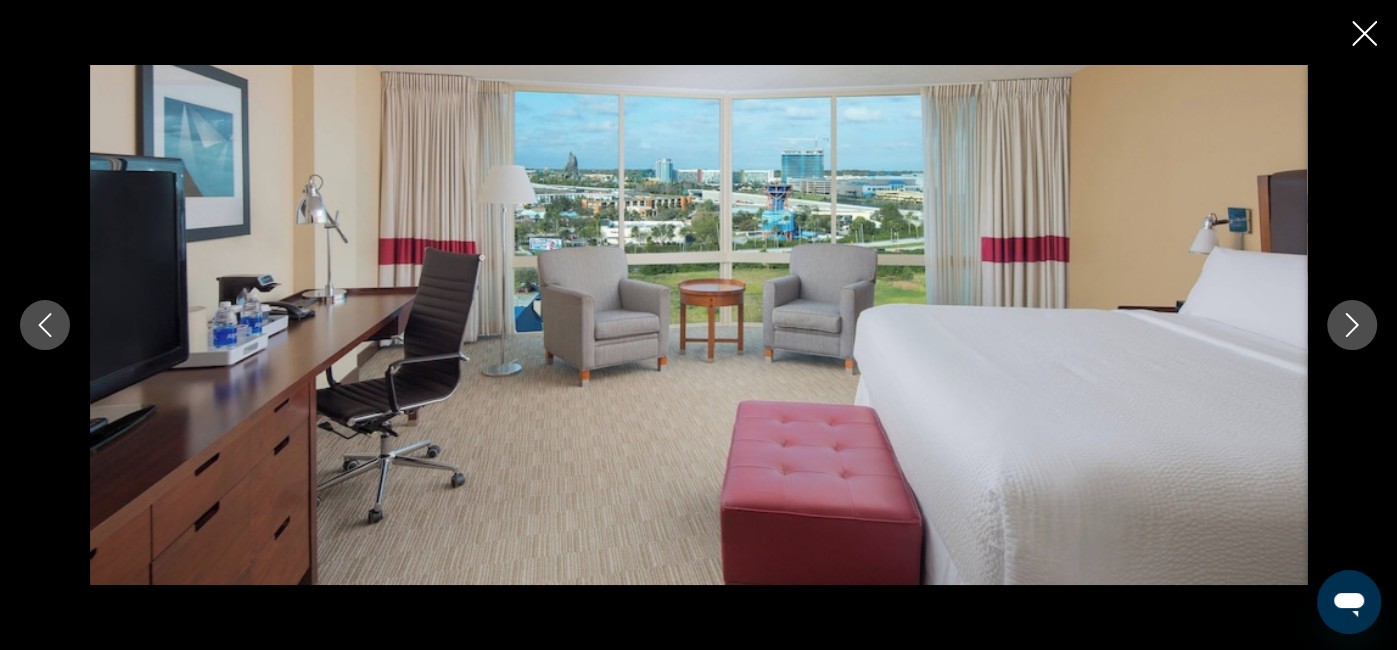 click at bounding box center (1352, 325) 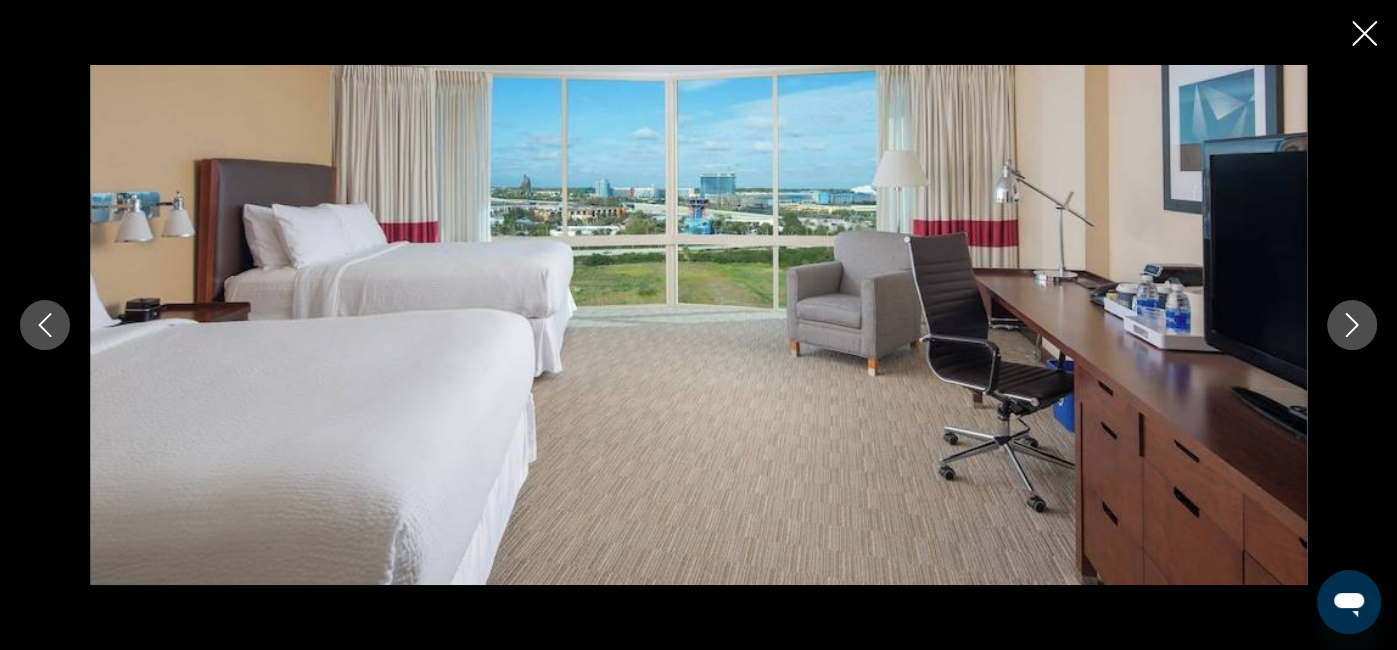 click at bounding box center (1352, 325) 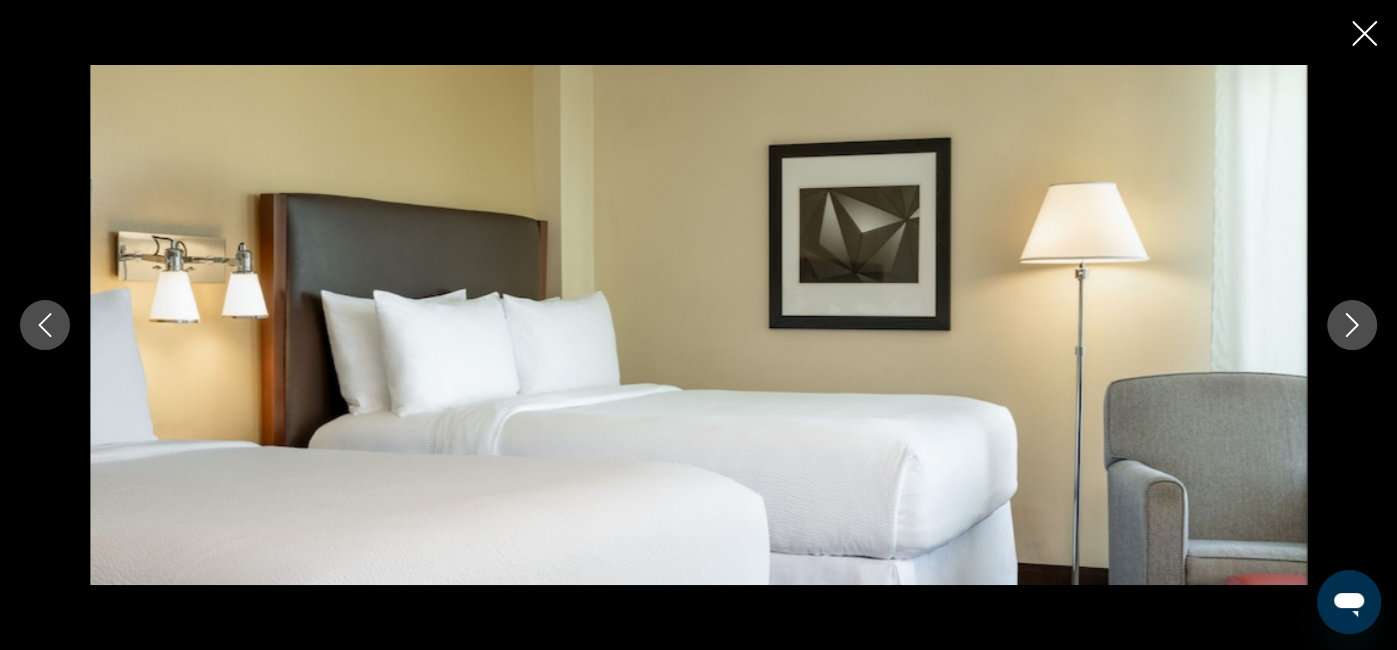 click 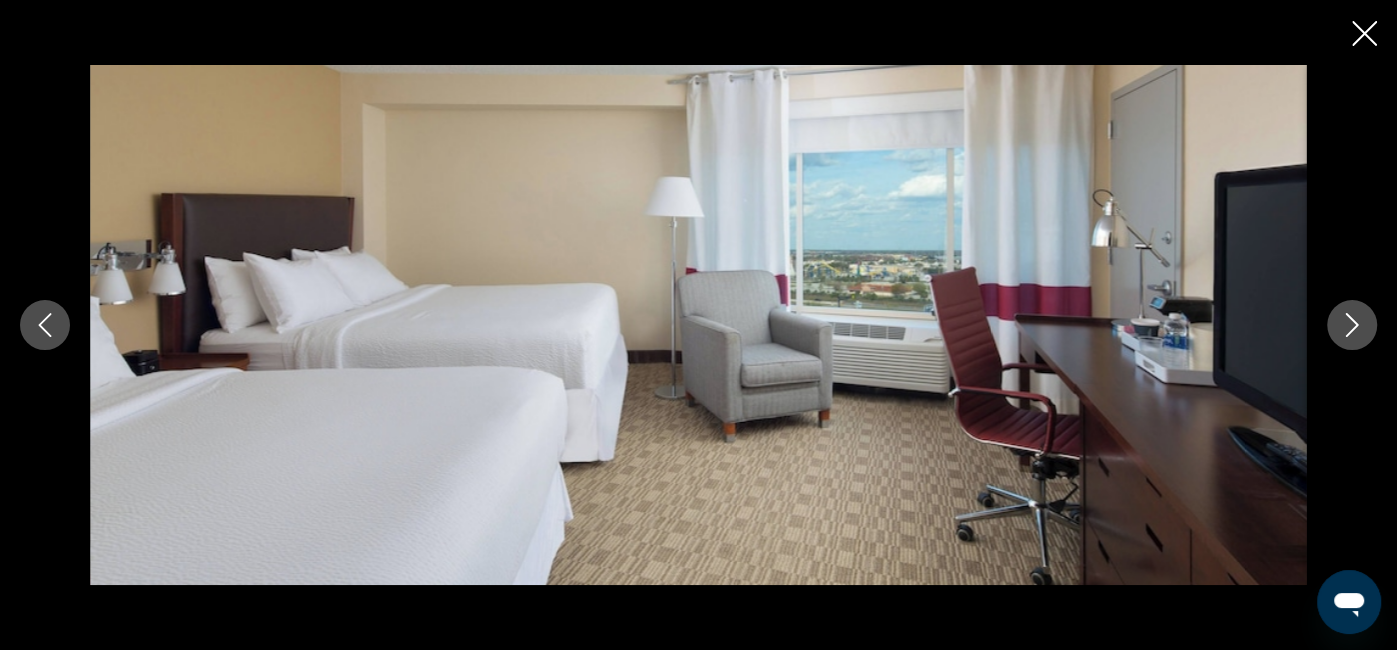 click 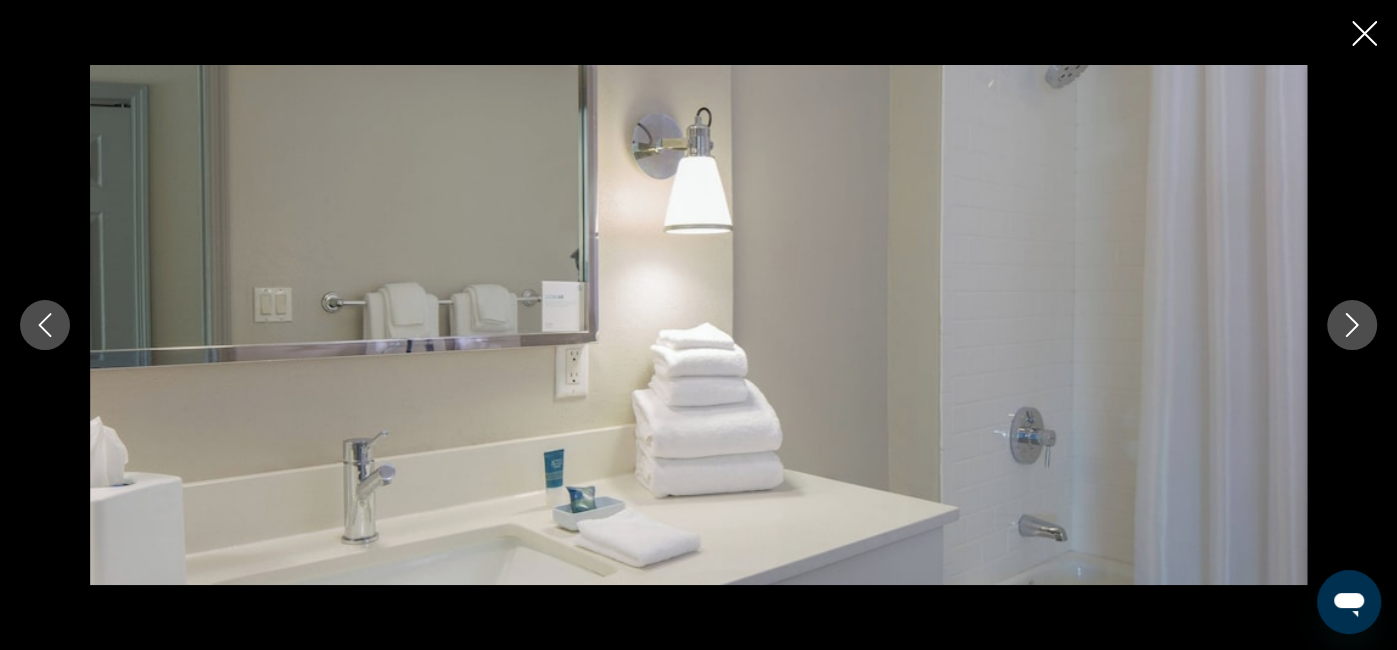 click 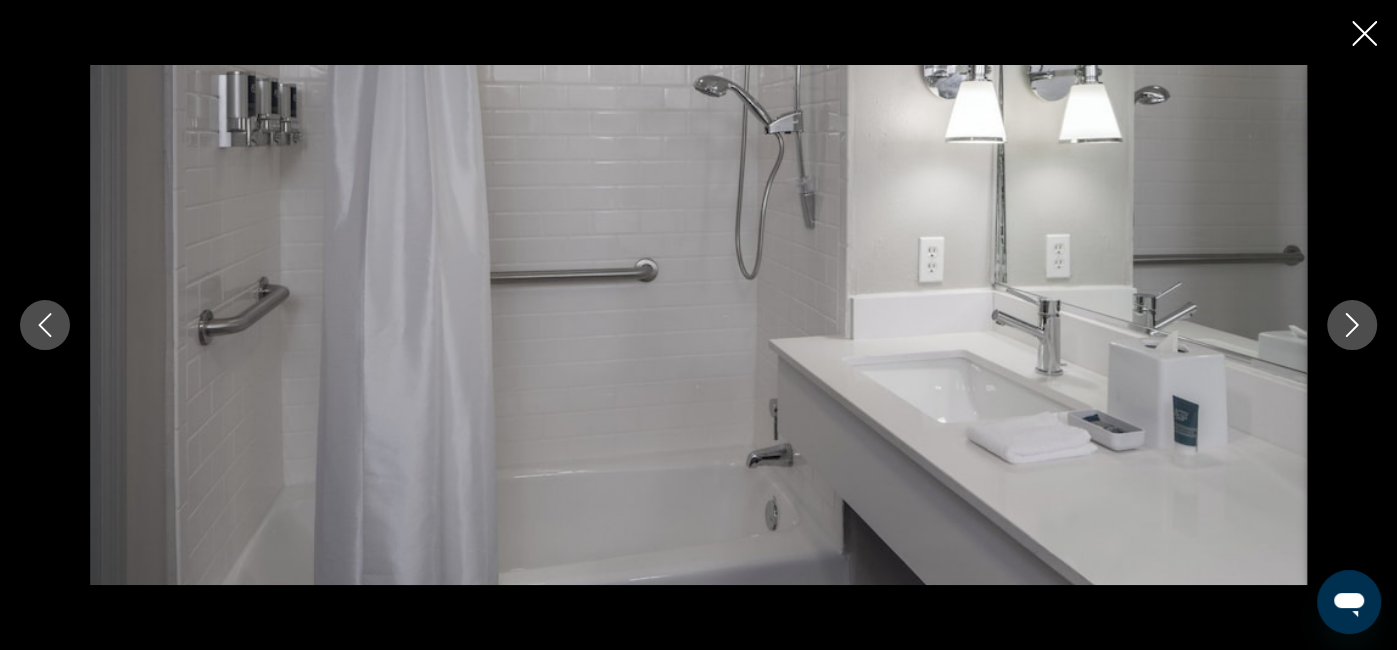 click at bounding box center (1352, 325) 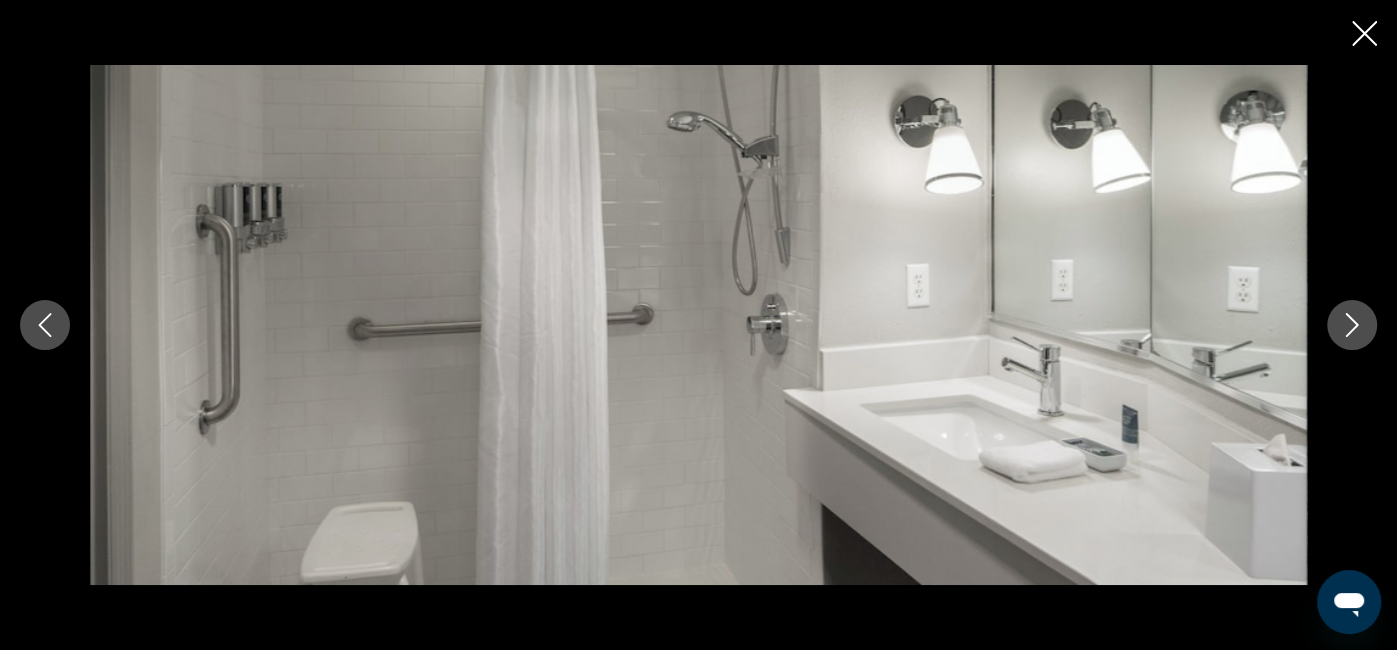click 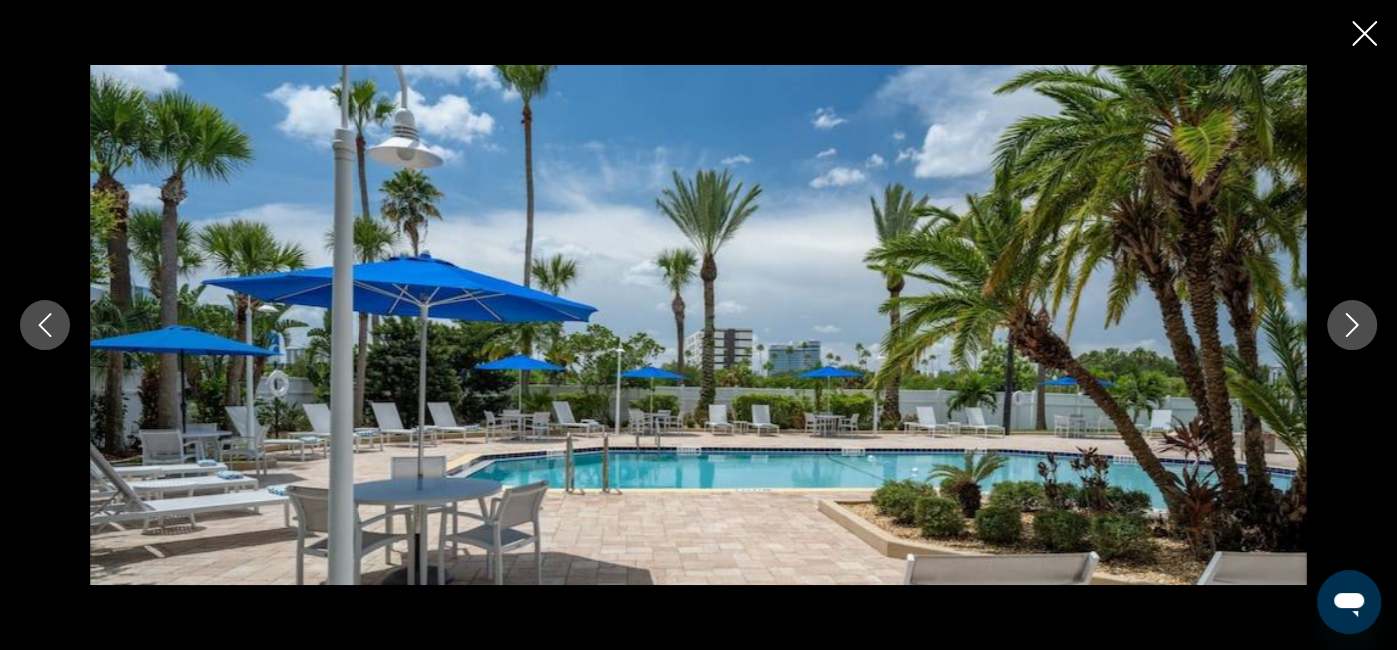 click at bounding box center [1352, 325] 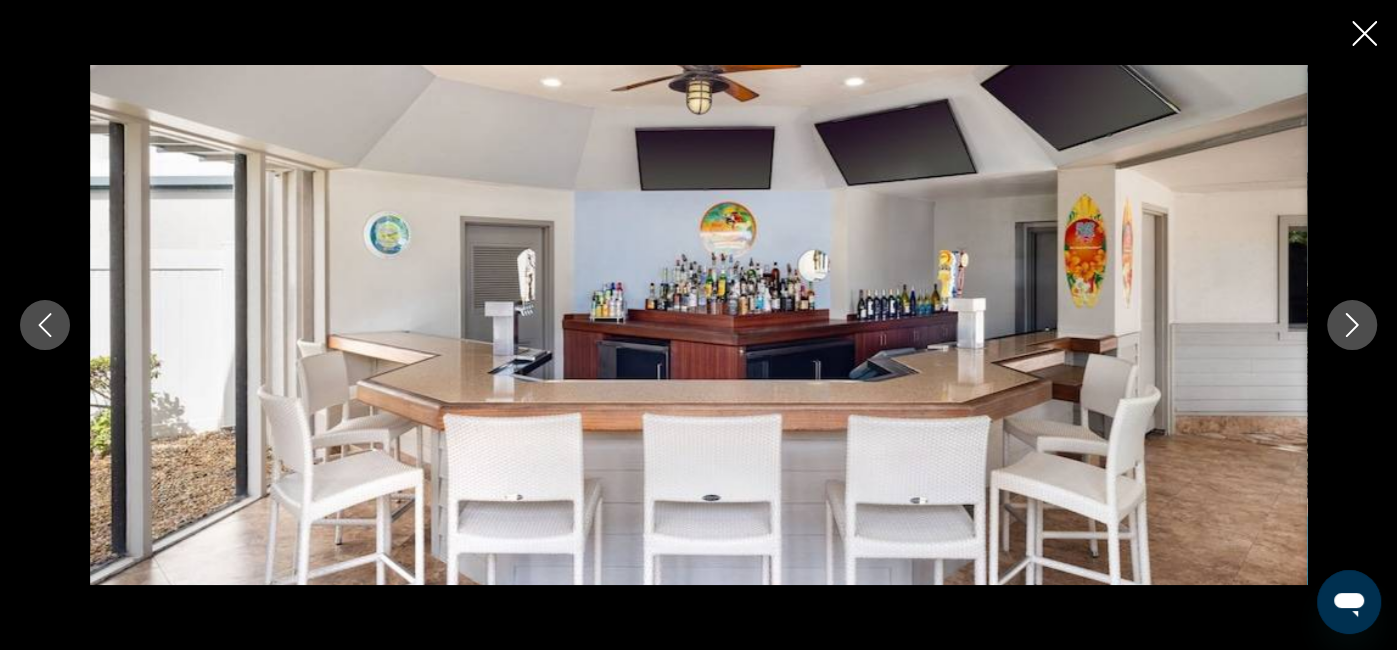 click at bounding box center [45, 325] 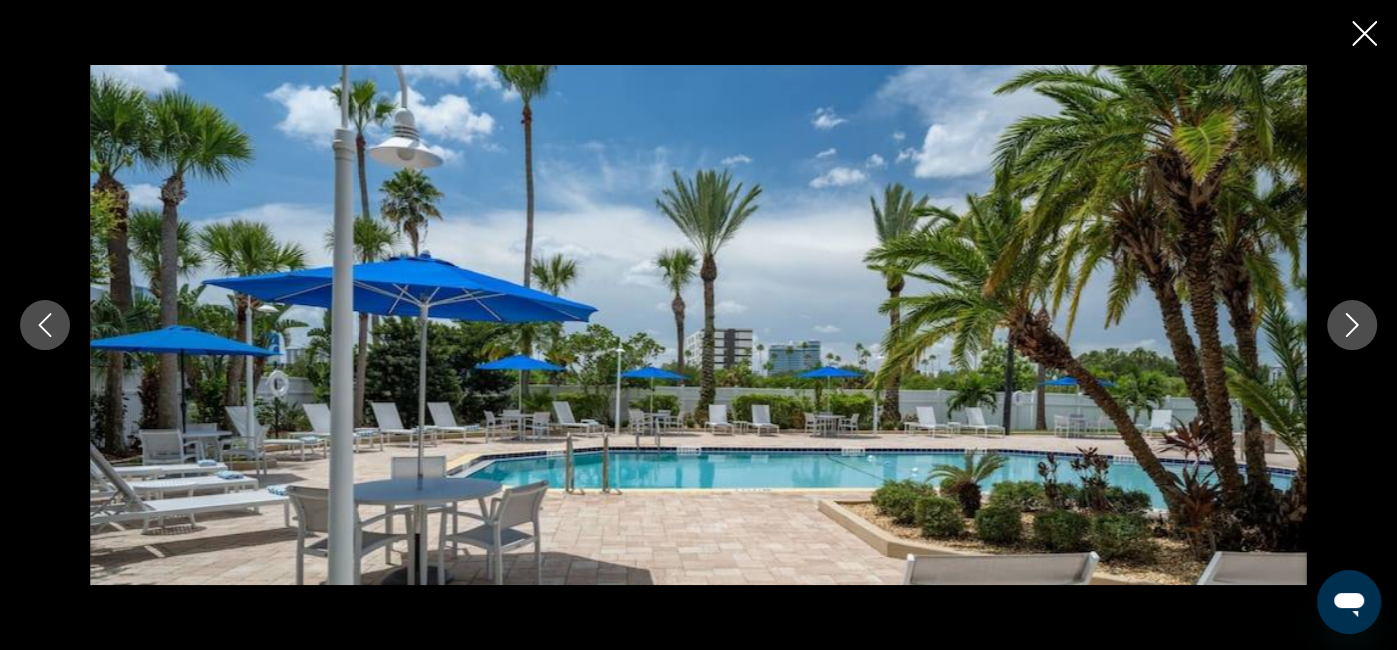 click 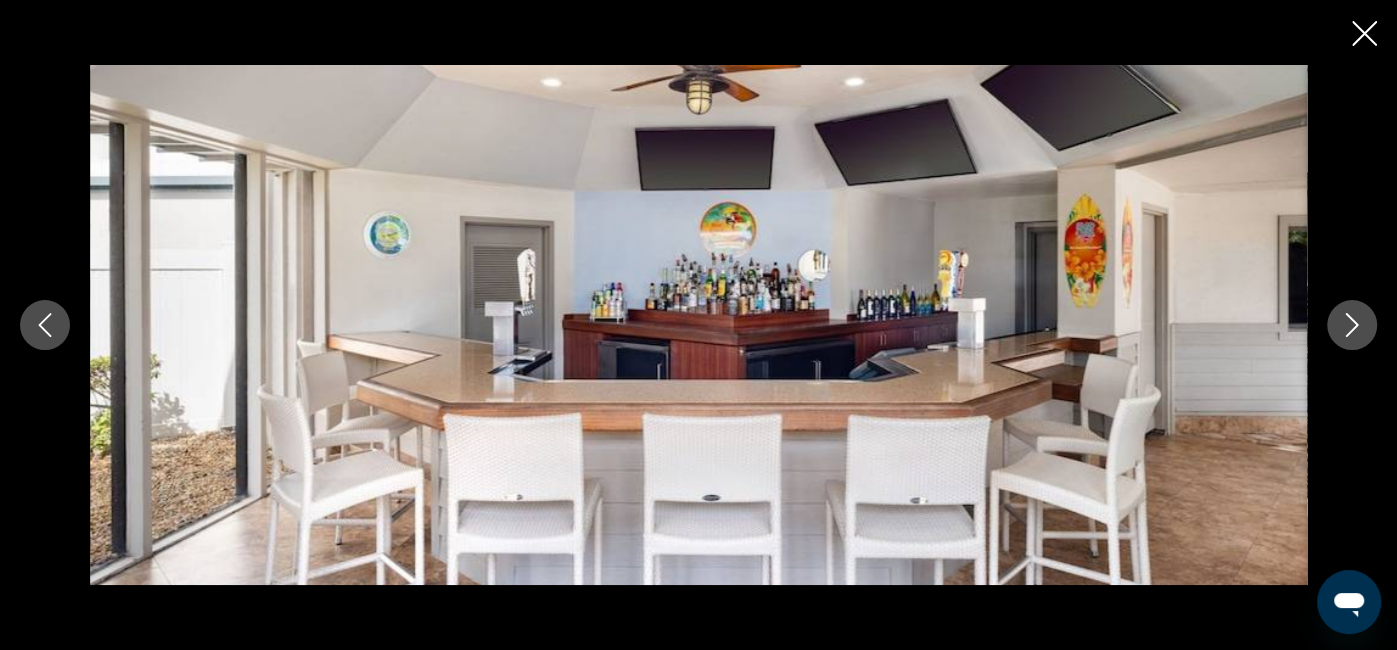 click 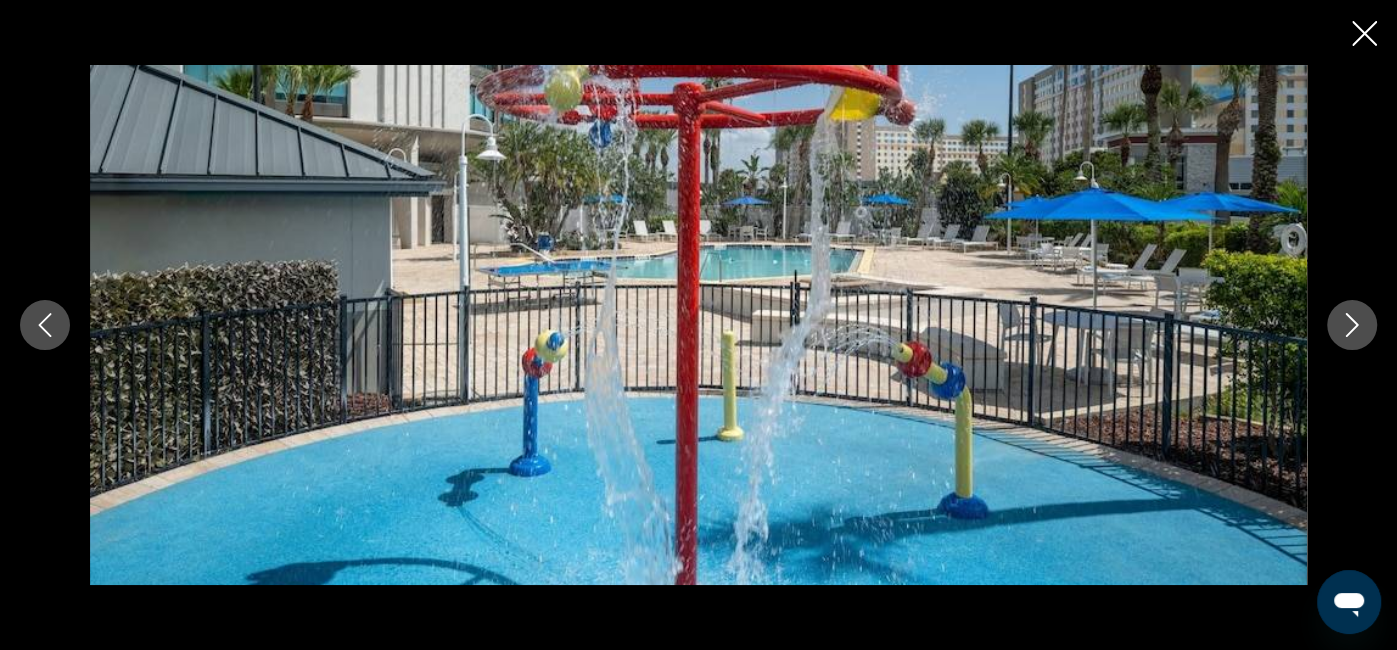 click 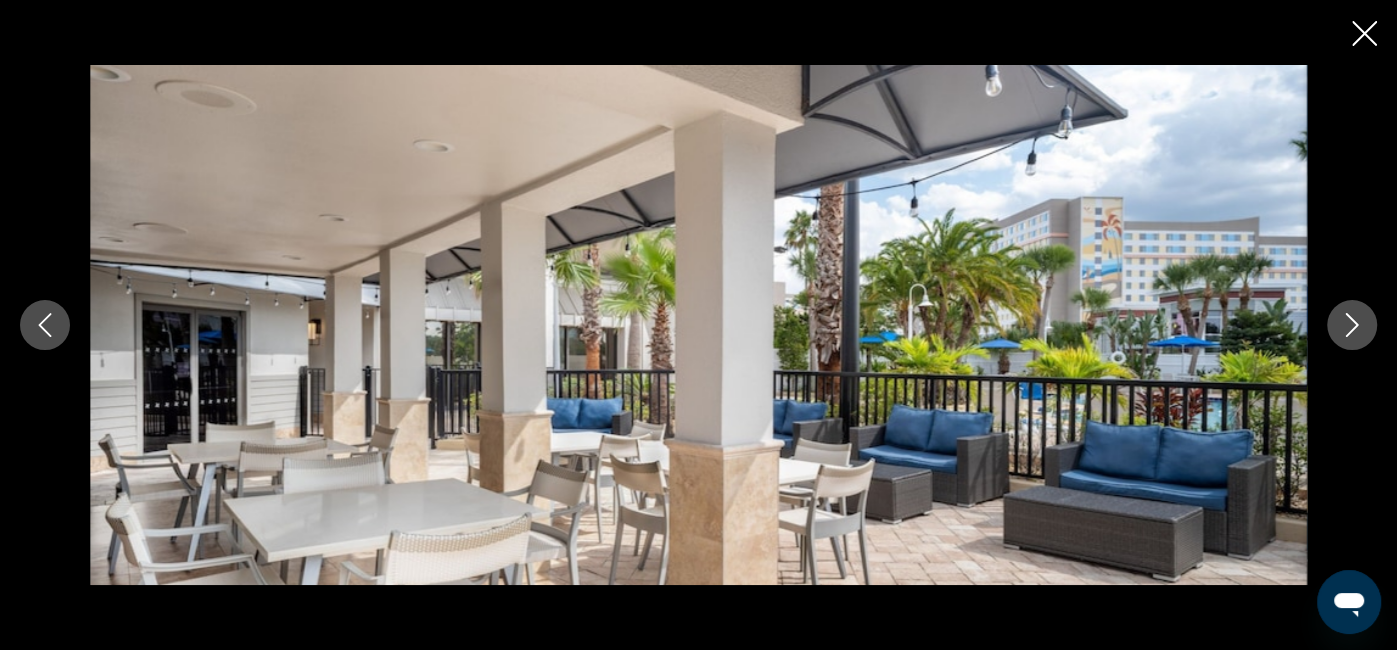 click 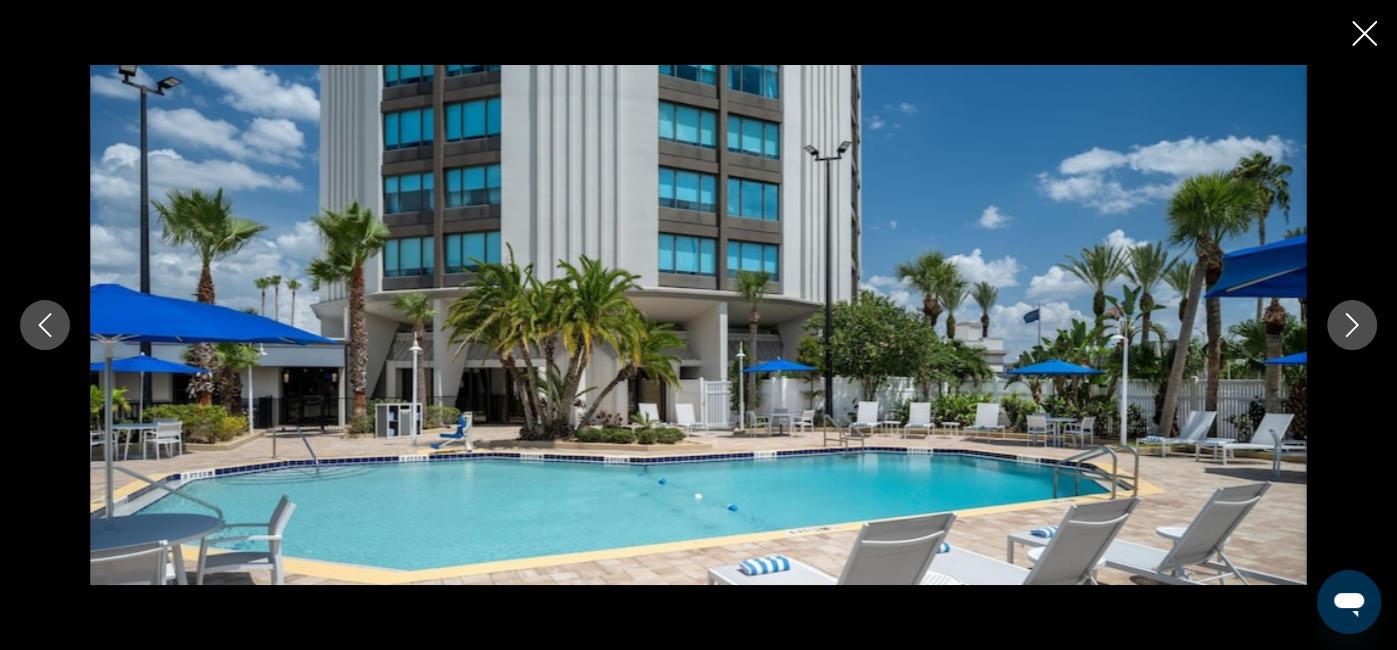 click 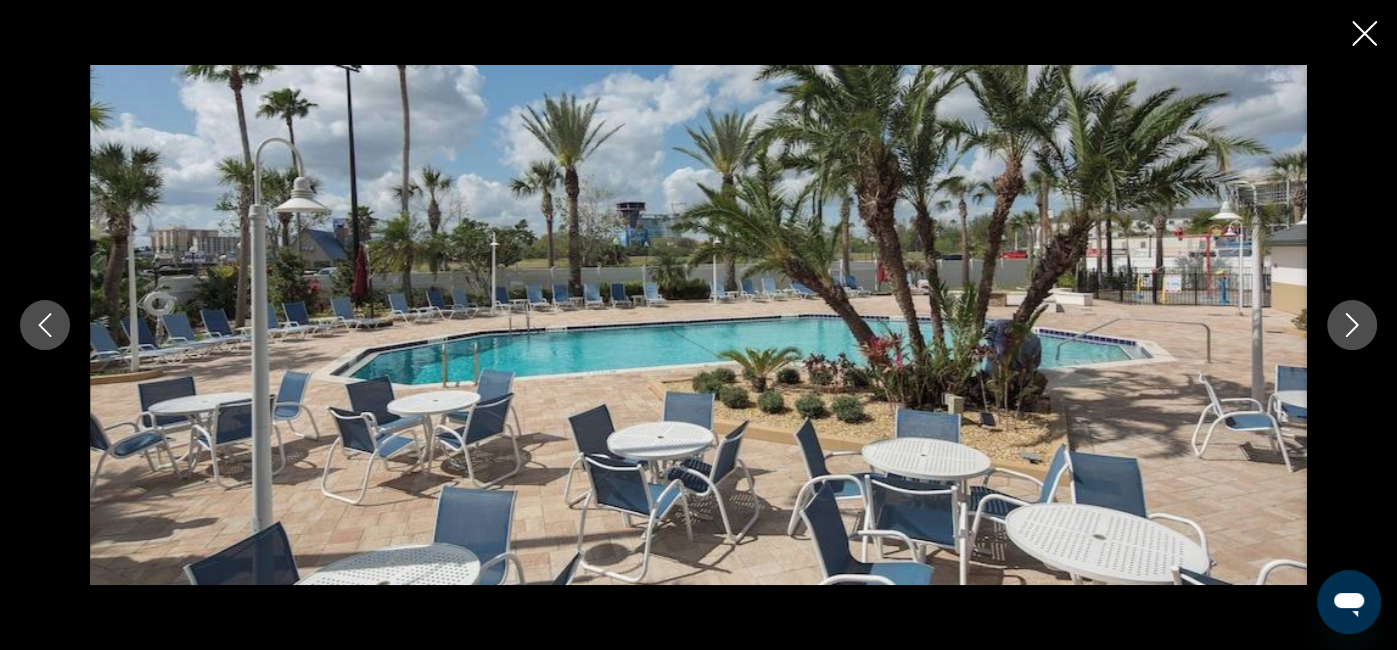 click at bounding box center (1352, 325) 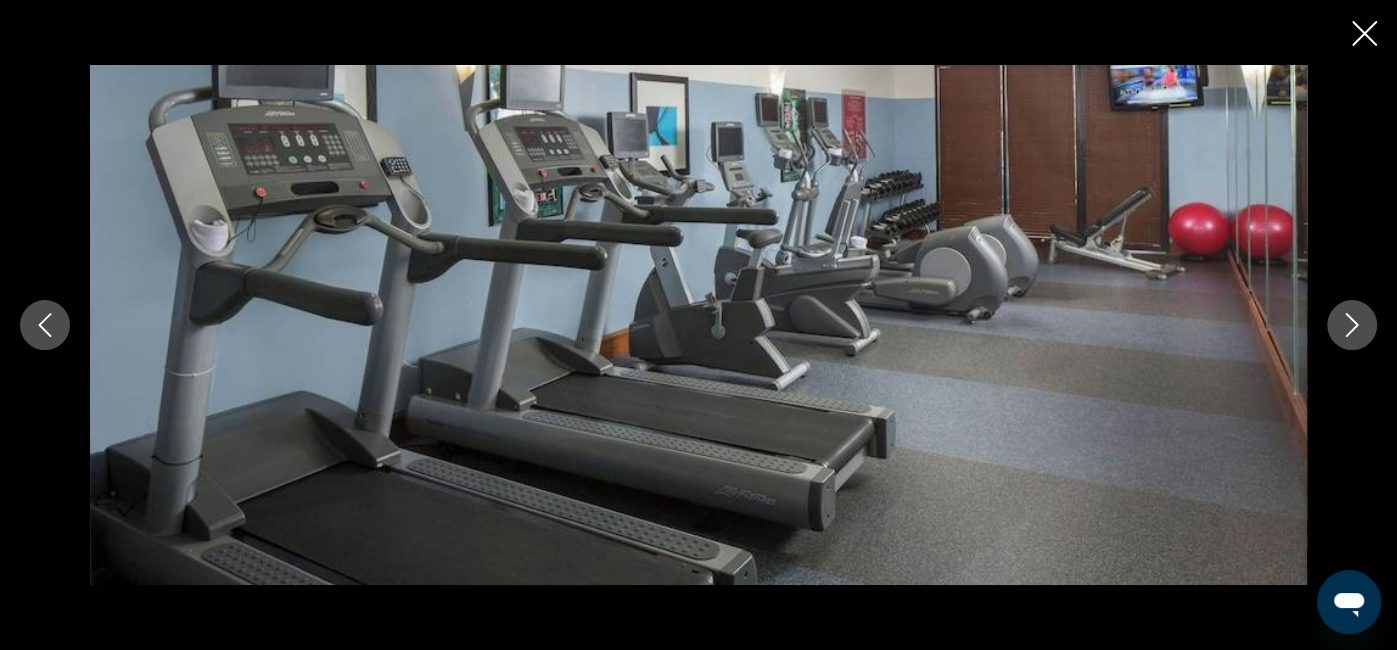 click at bounding box center (1352, 325) 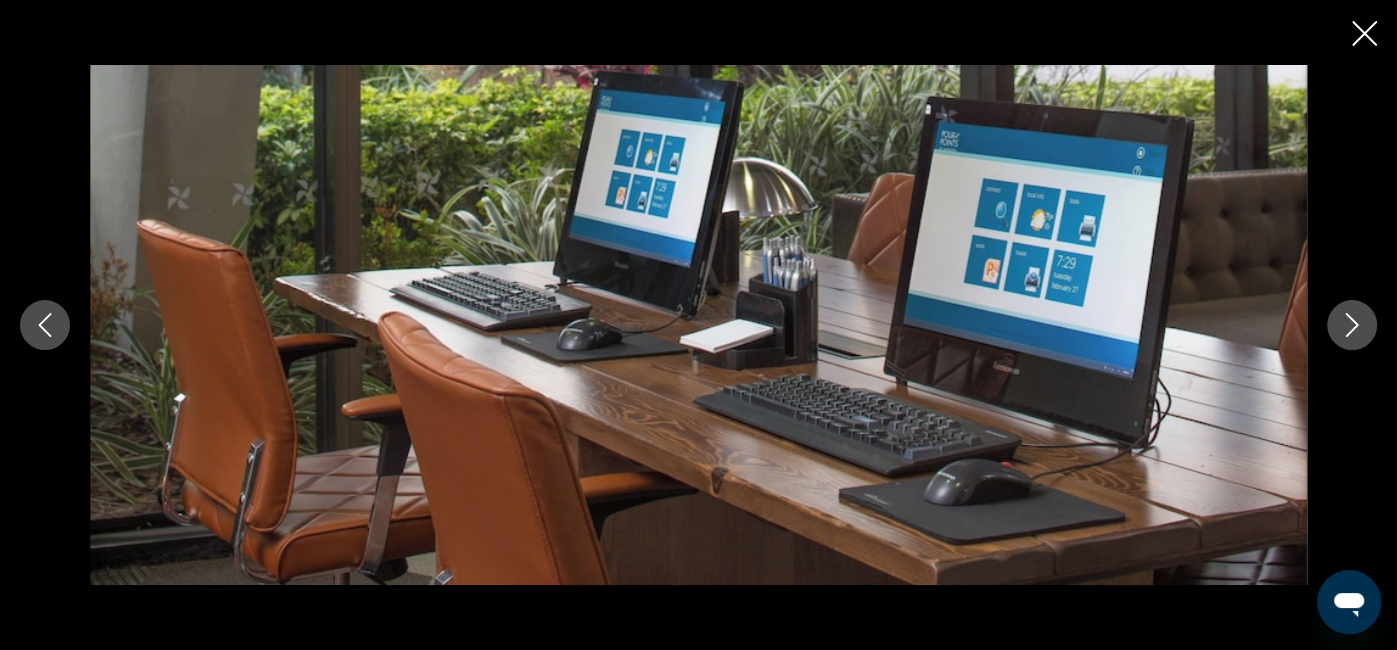 click at bounding box center (1352, 325) 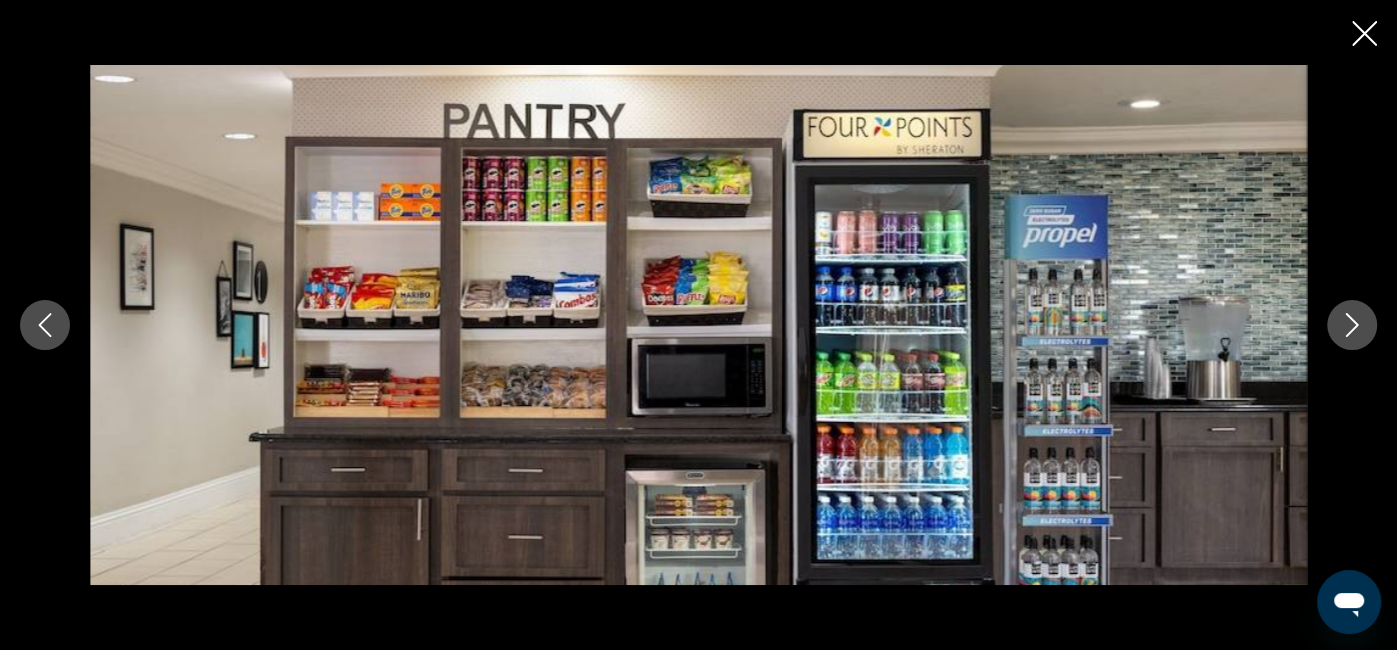 click at bounding box center (1352, 325) 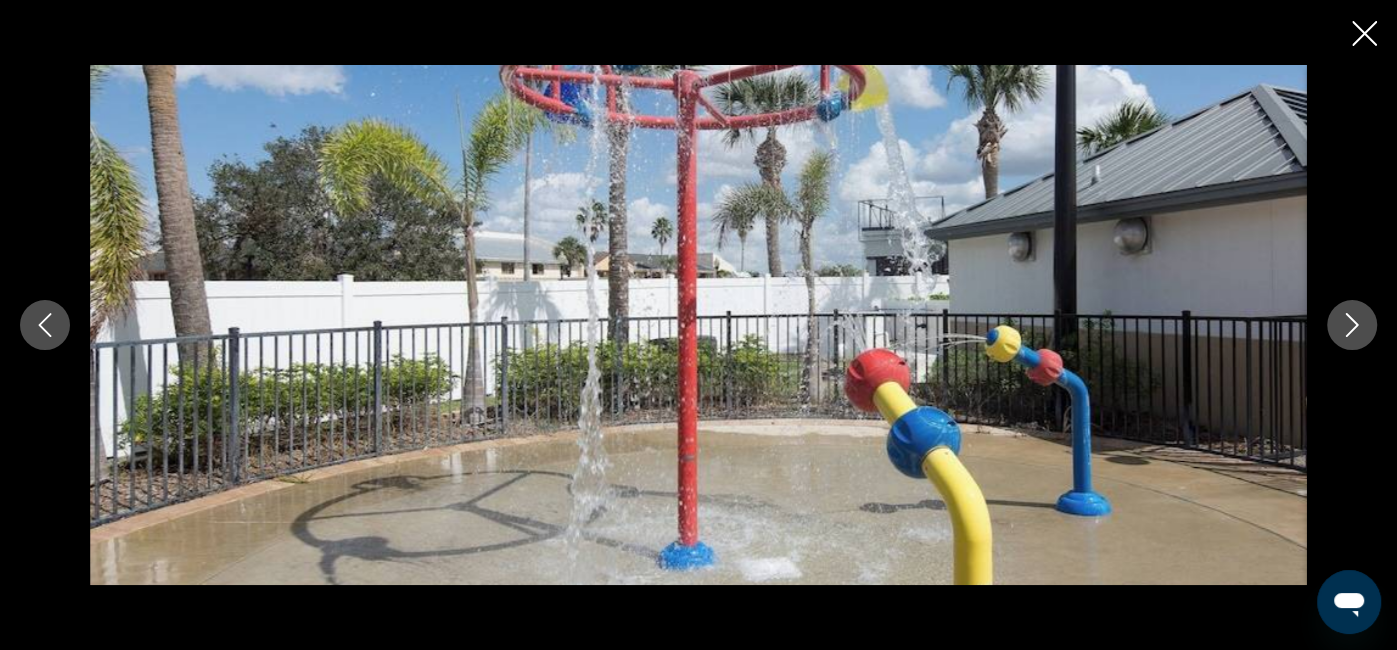 click 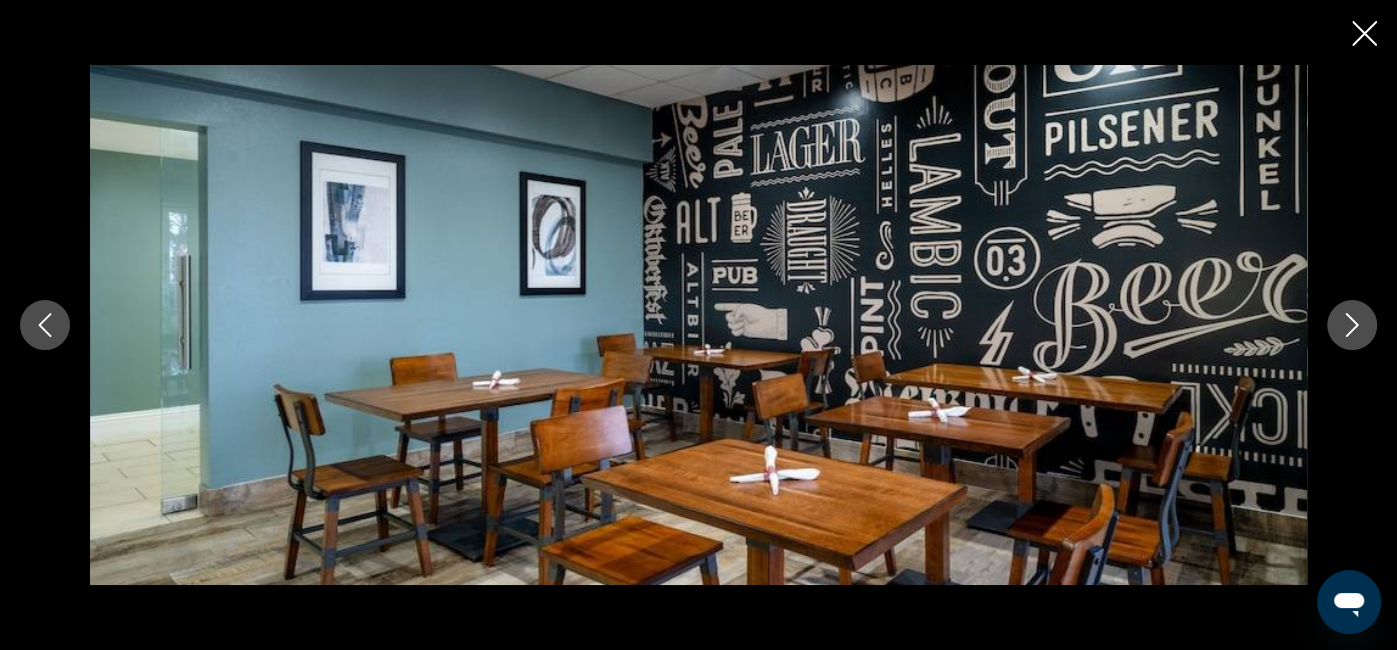 click at bounding box center [1352, 325] 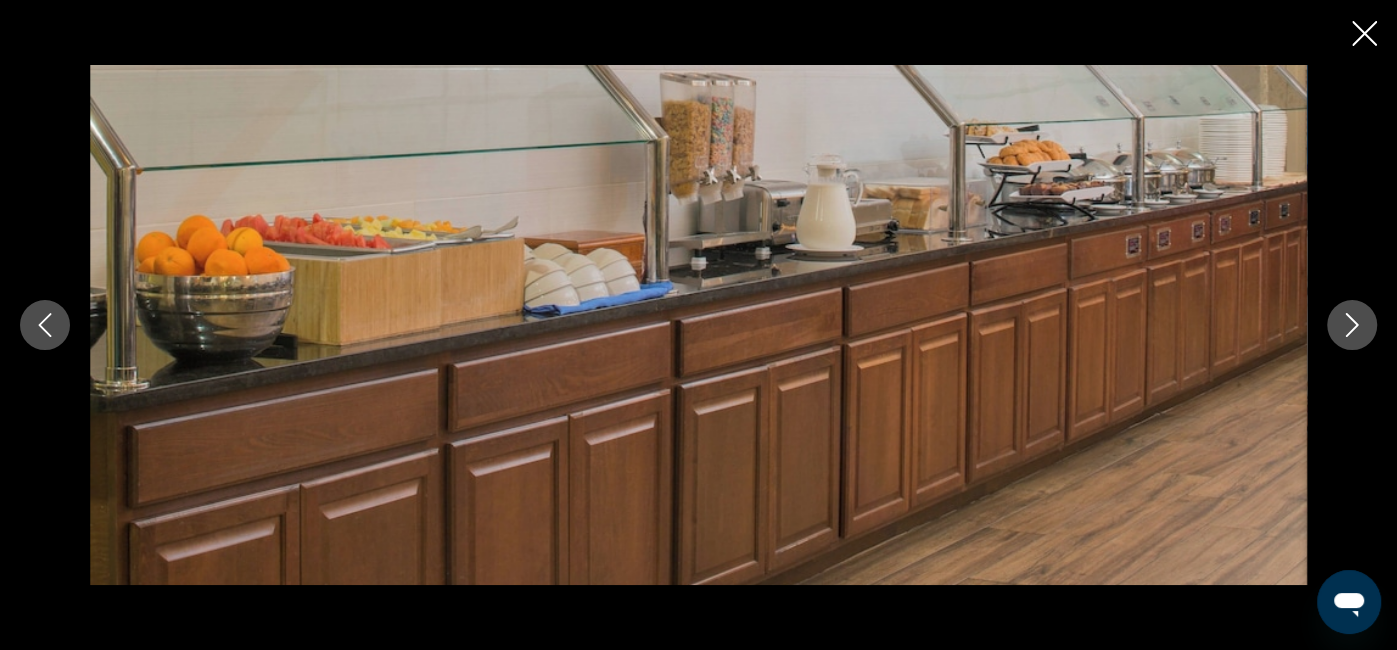click at bounding box center [1352, 325] 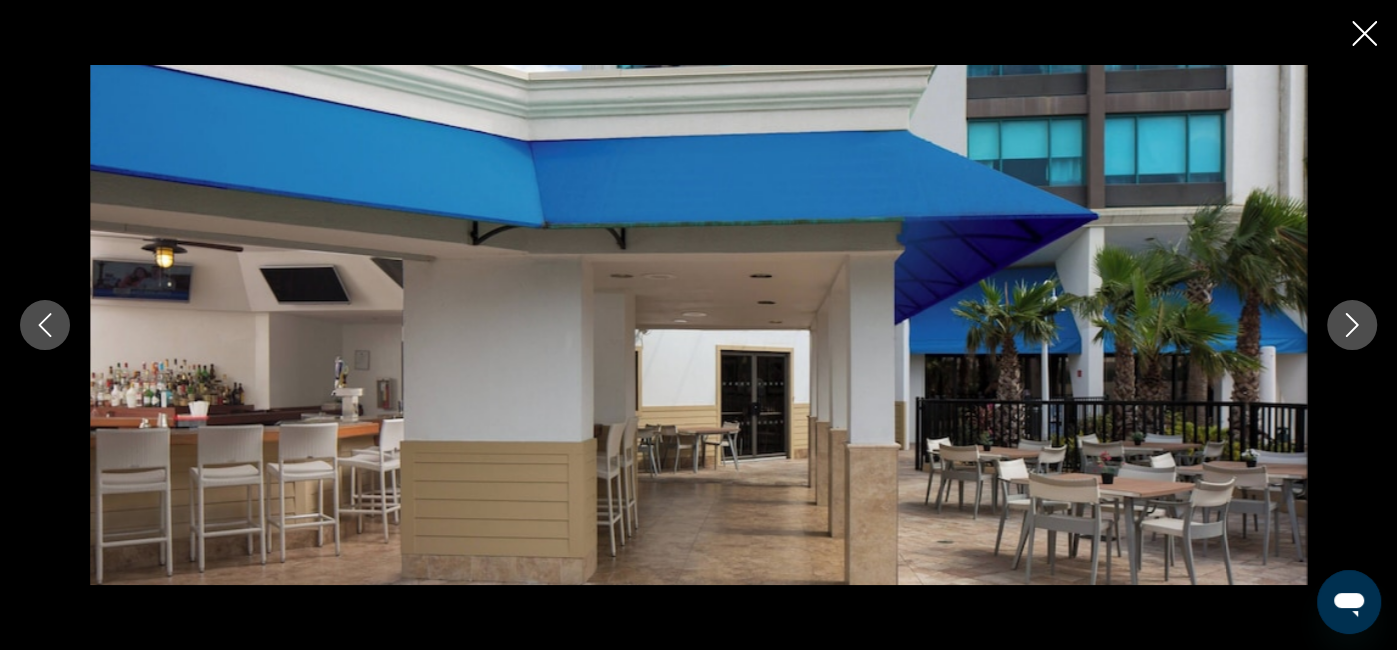 click 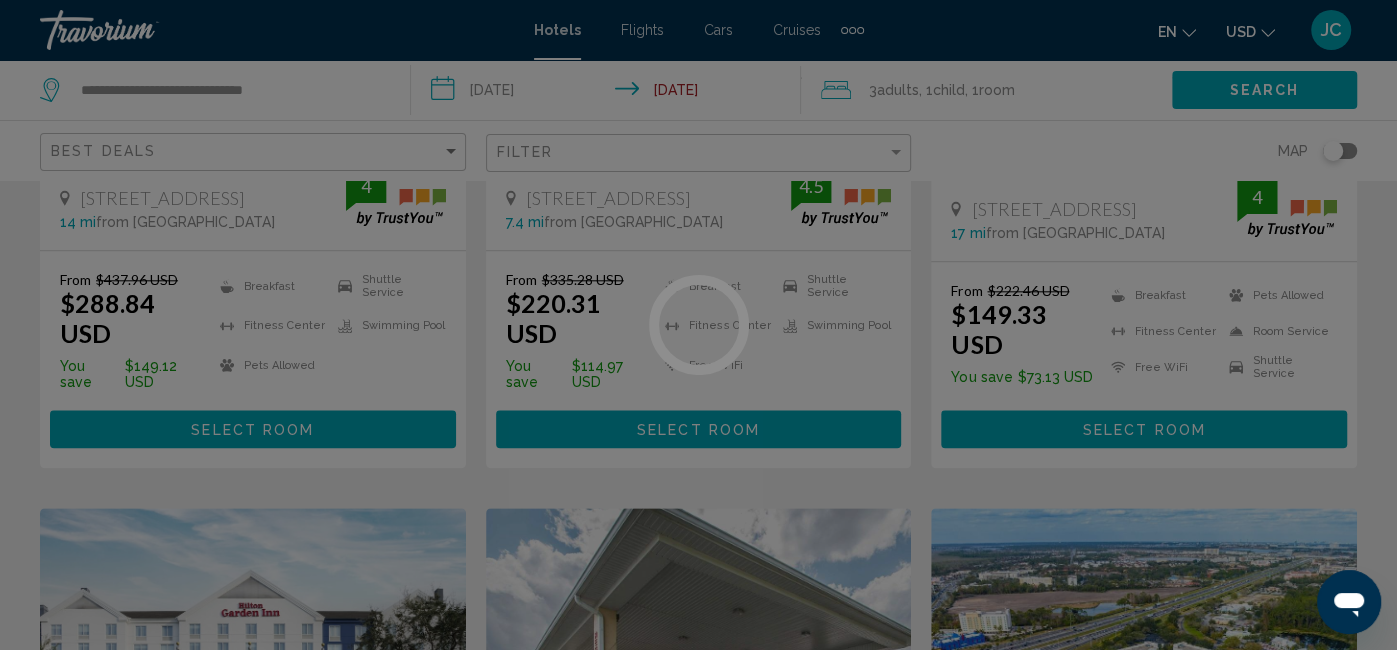 scroll, scrollTop: 0, scrollLeft: 0, axis: both 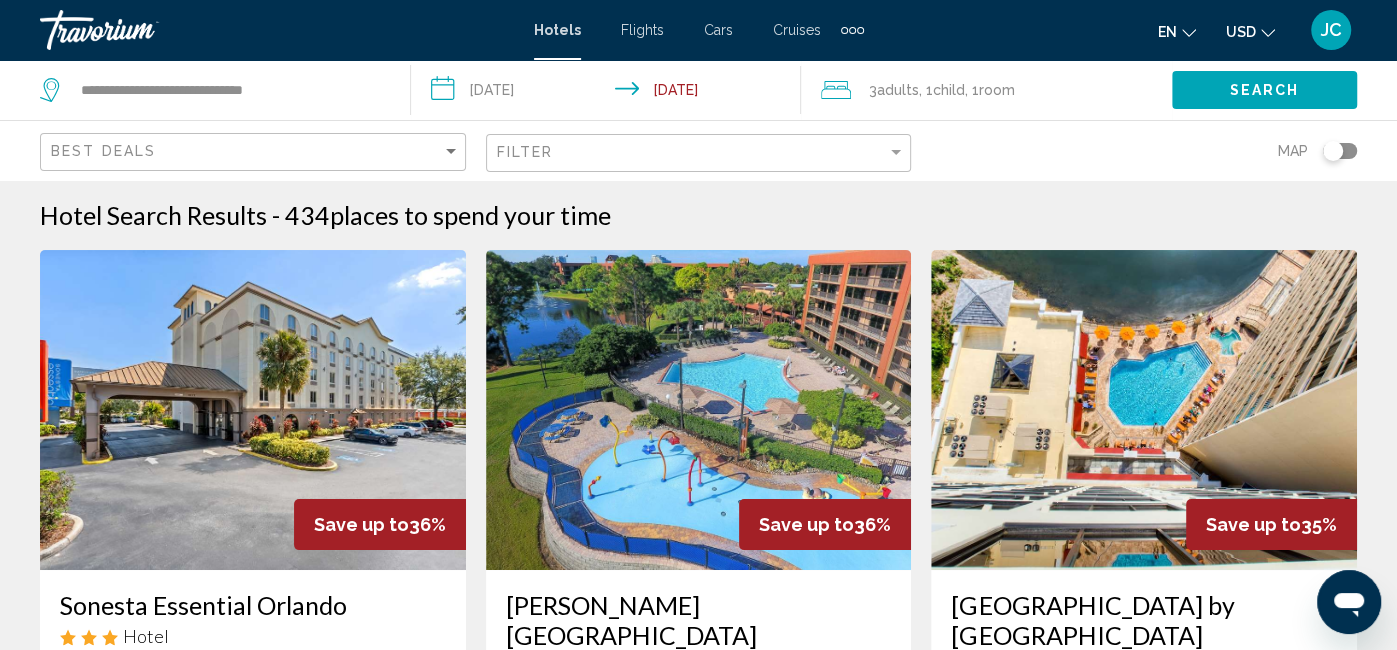 click at bounding box center [699, 410] 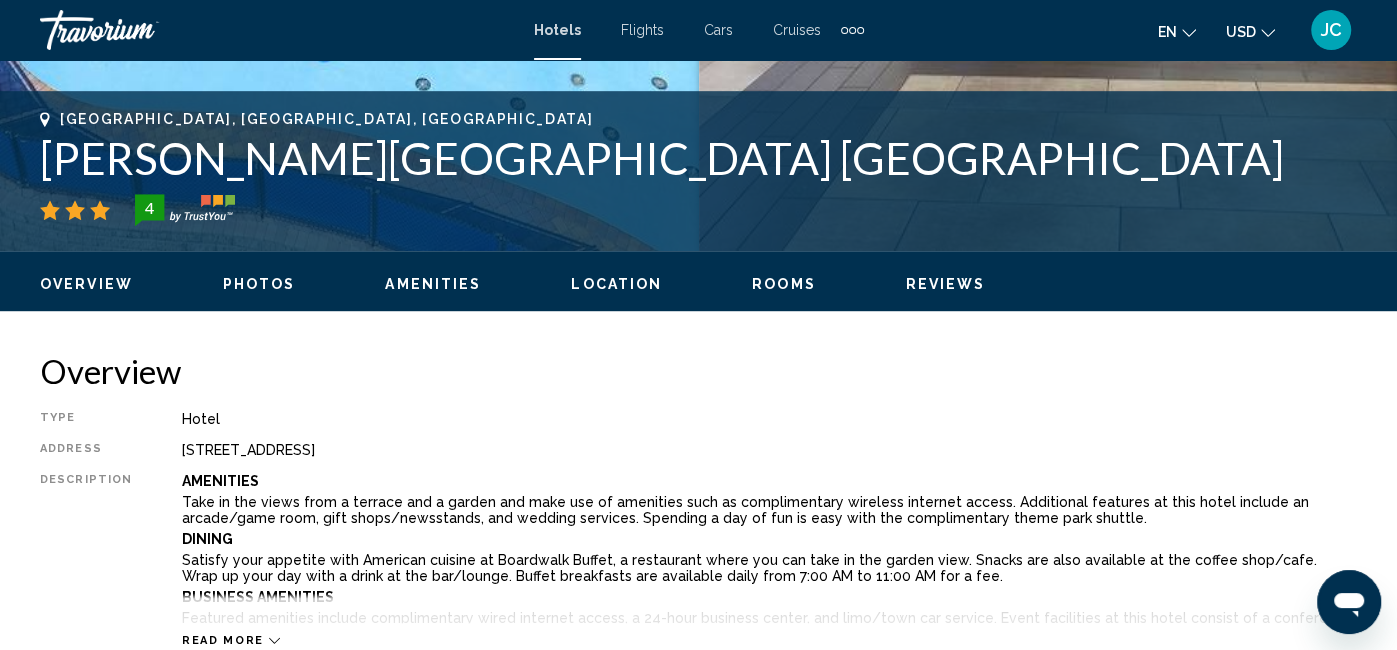 scroll, scrollTop: 758, scrollLeft: 0, axis: vertical 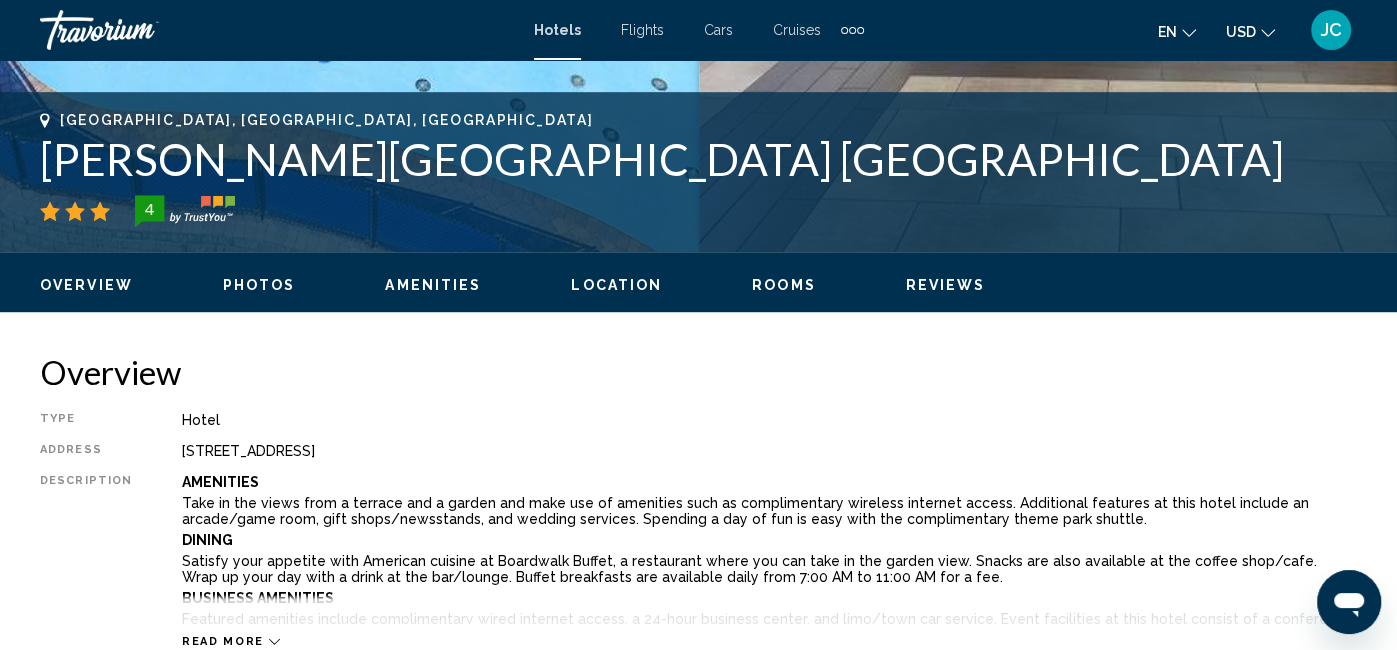 click on "Photos" at bounding box center (259, 285) 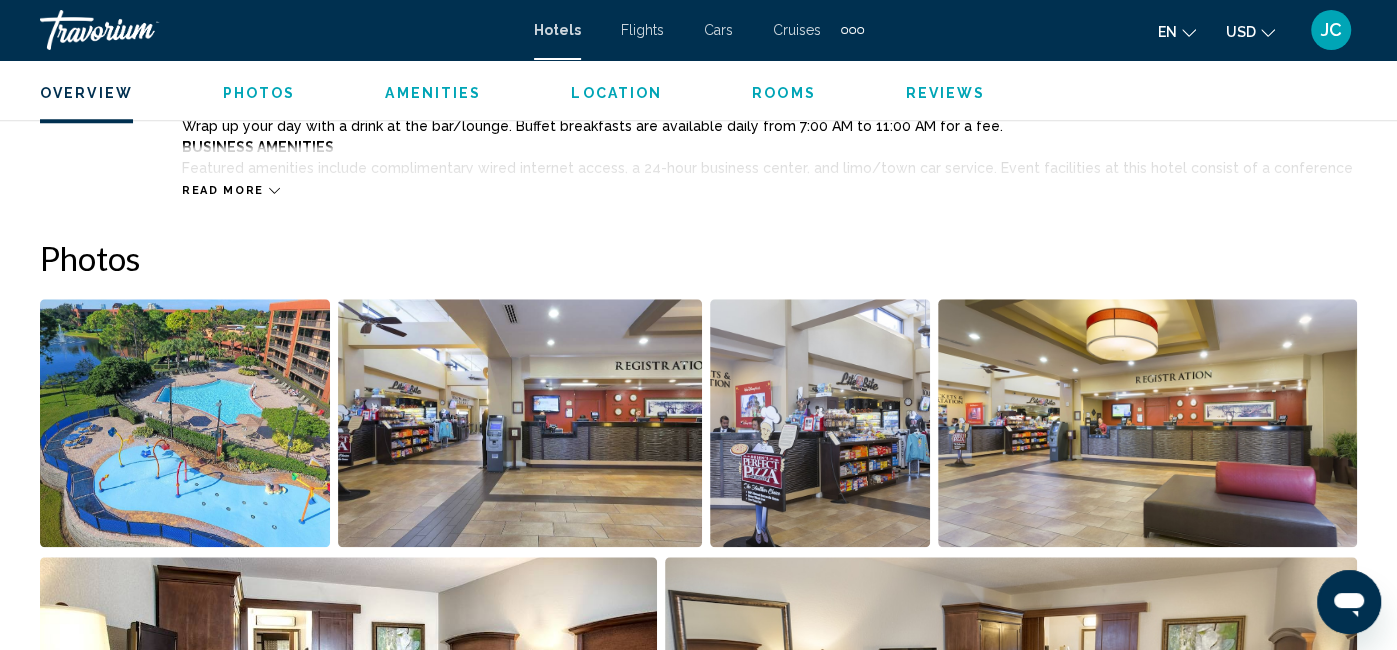 scroll, scrollTop: 1205, scrollLeft: 0, axis: vertical 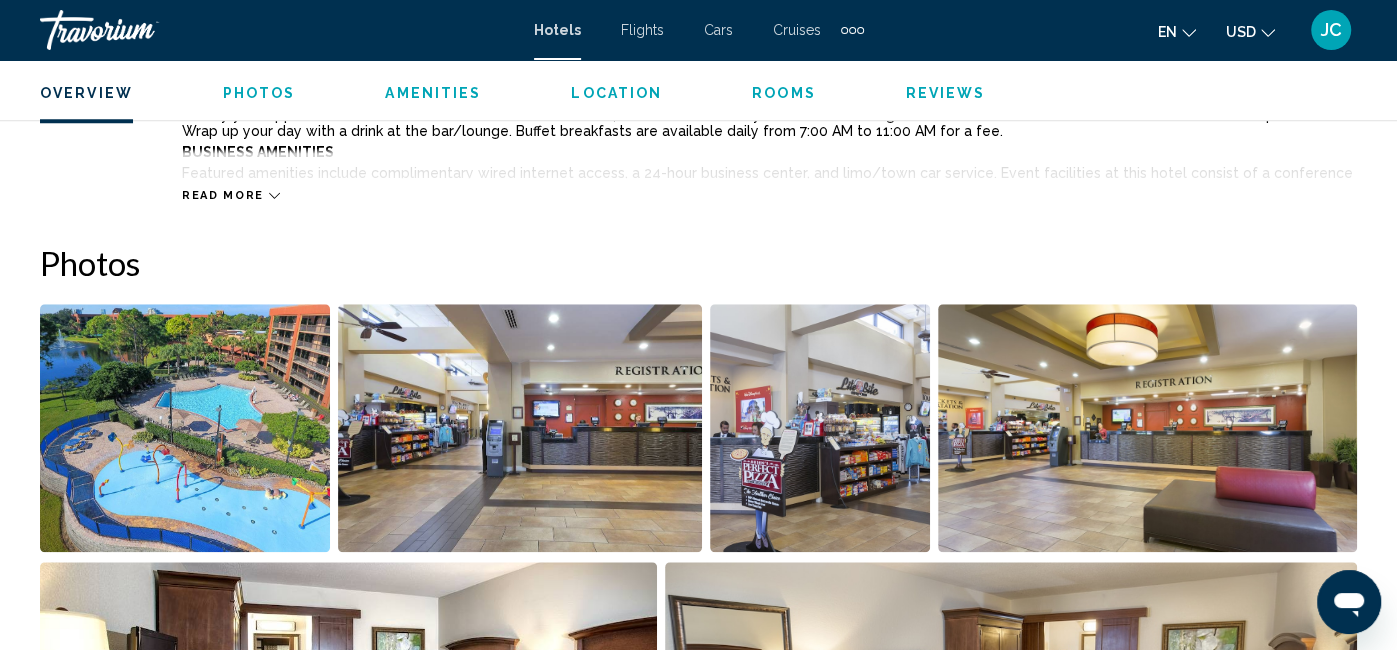 click at bounding box center (1148, 428) 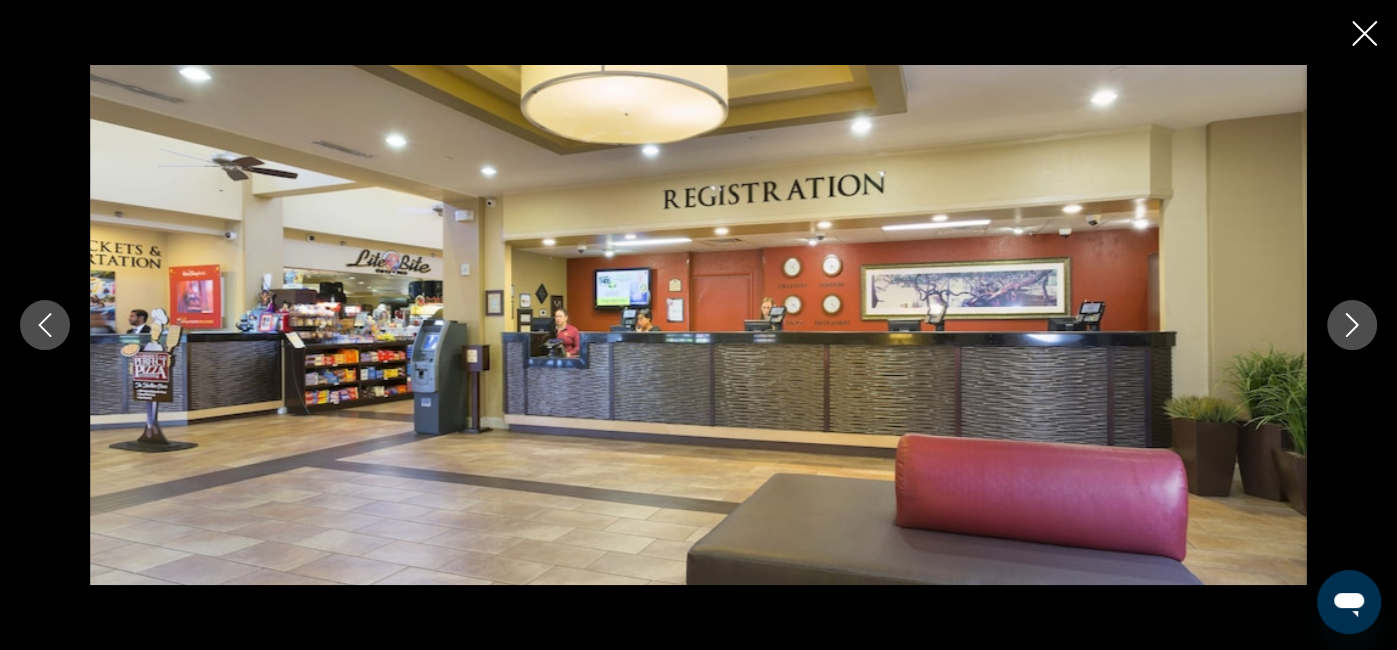 click at bounding box center [1352, 325] 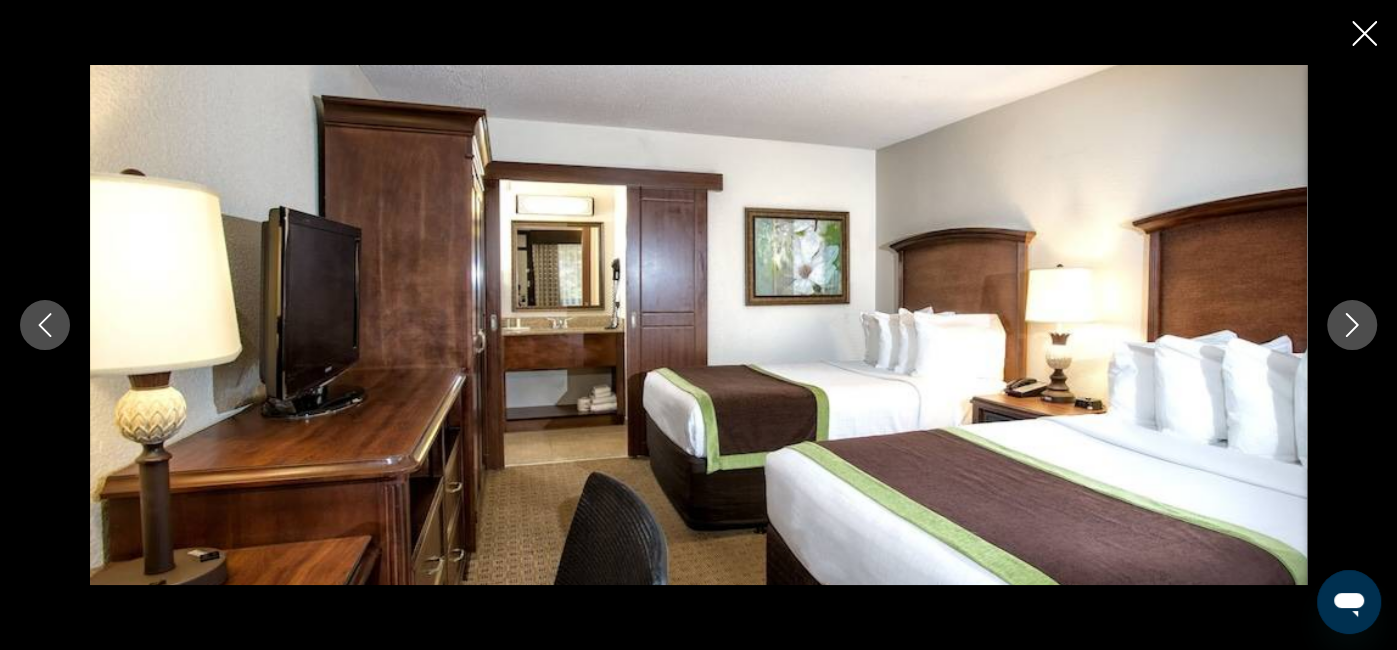 click at bounding box center (1352, 325) 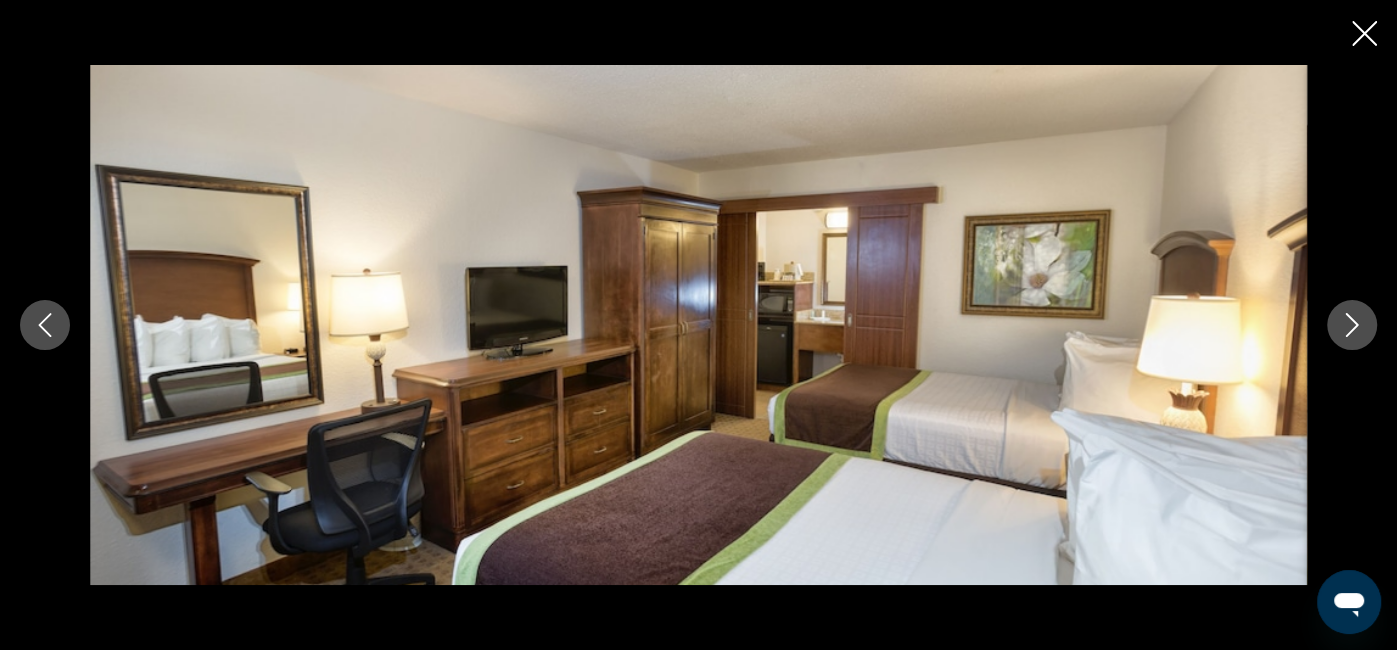 click 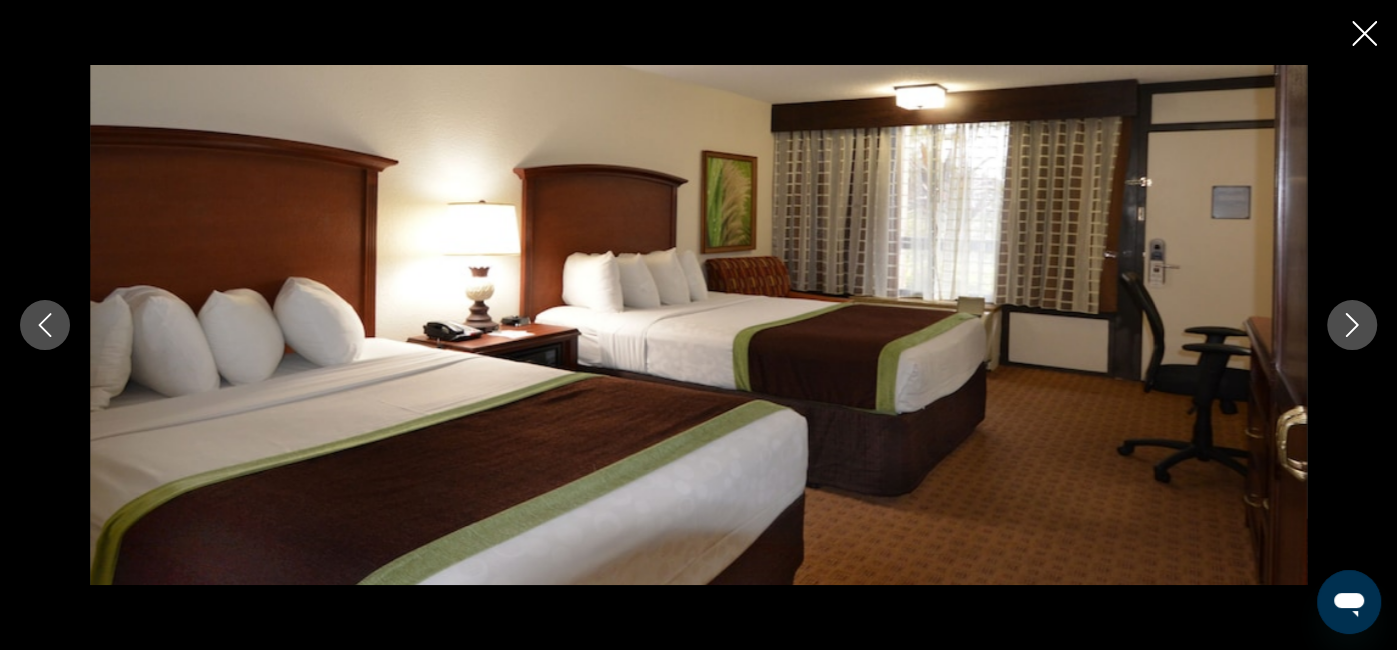 click at bounding box center (1352, 325) 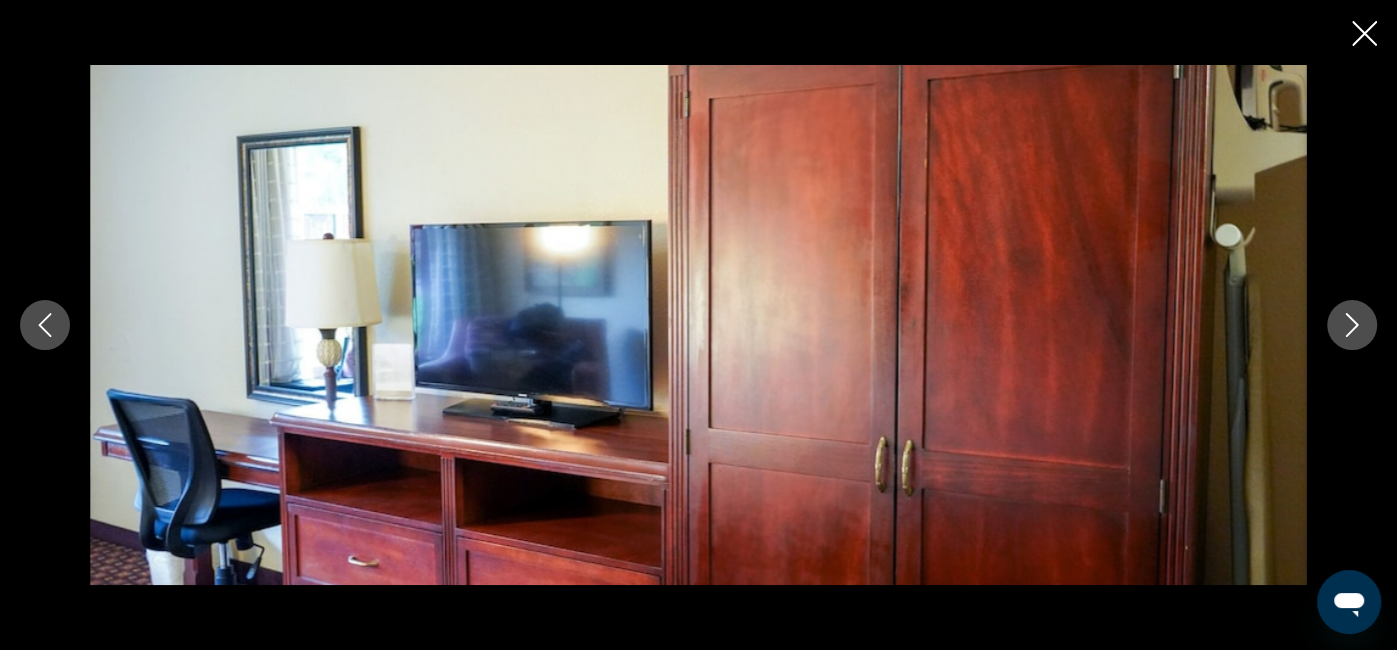 click 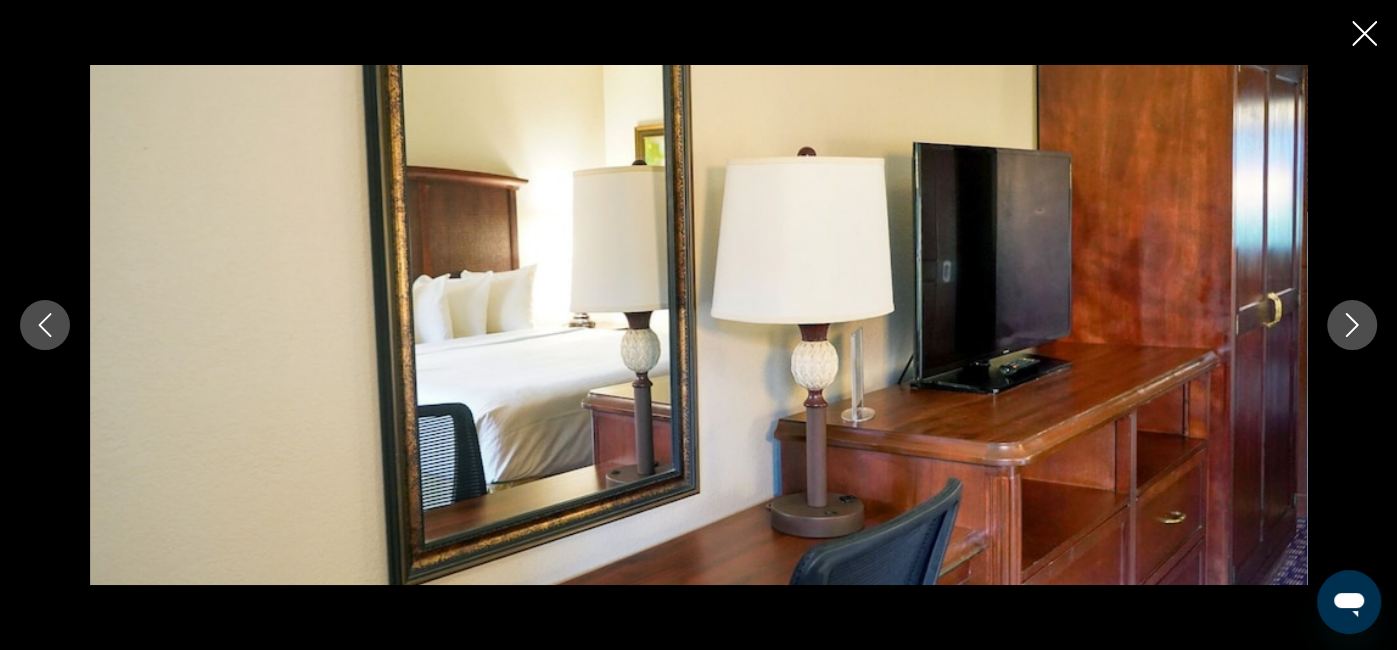 click 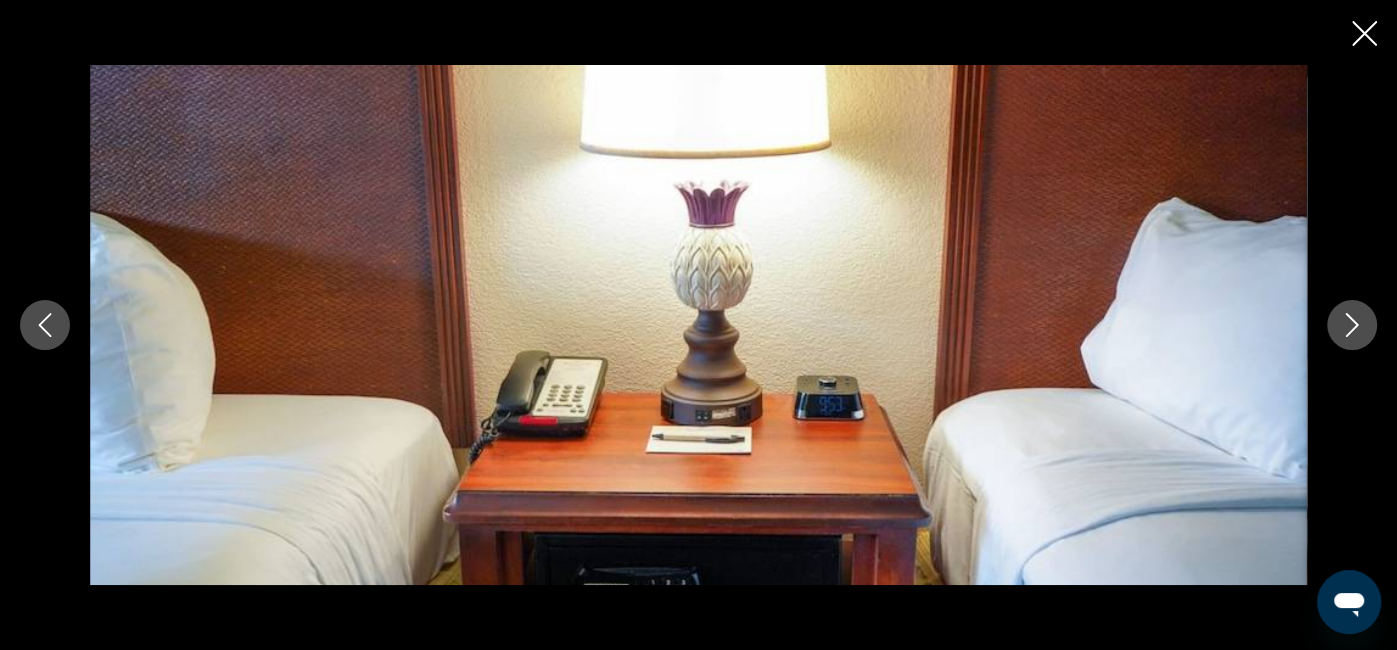 click 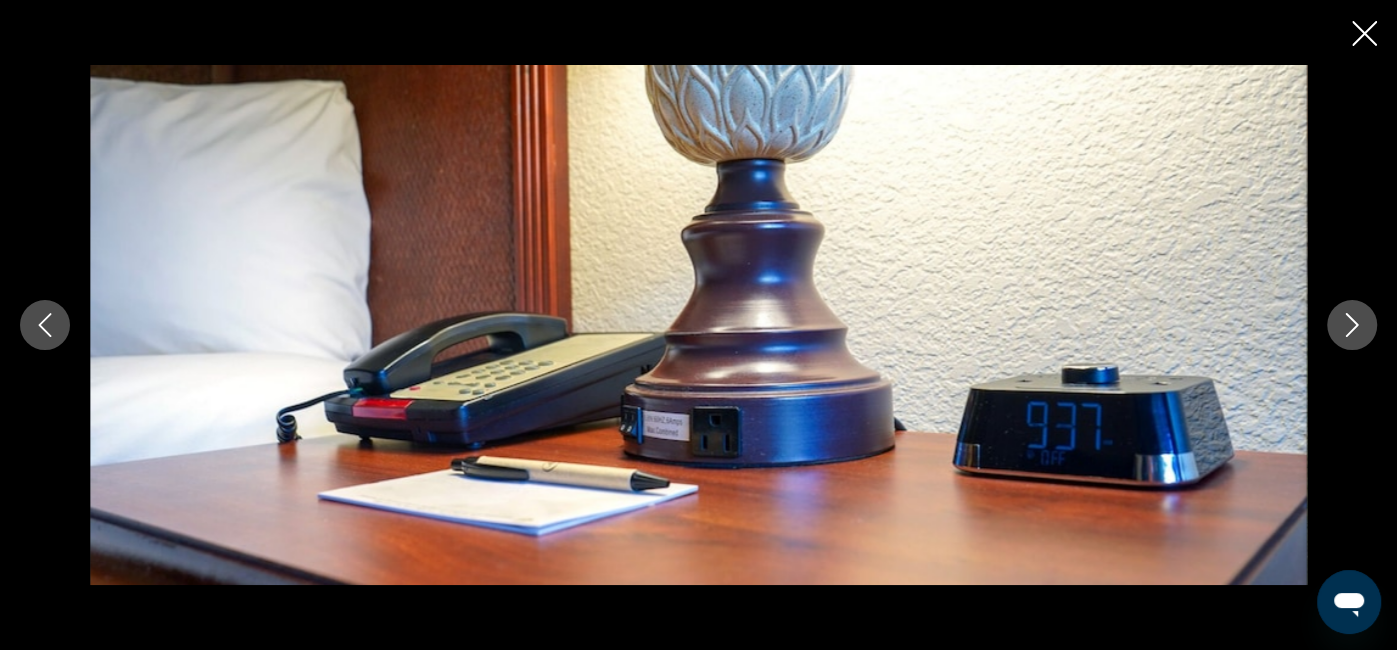 click 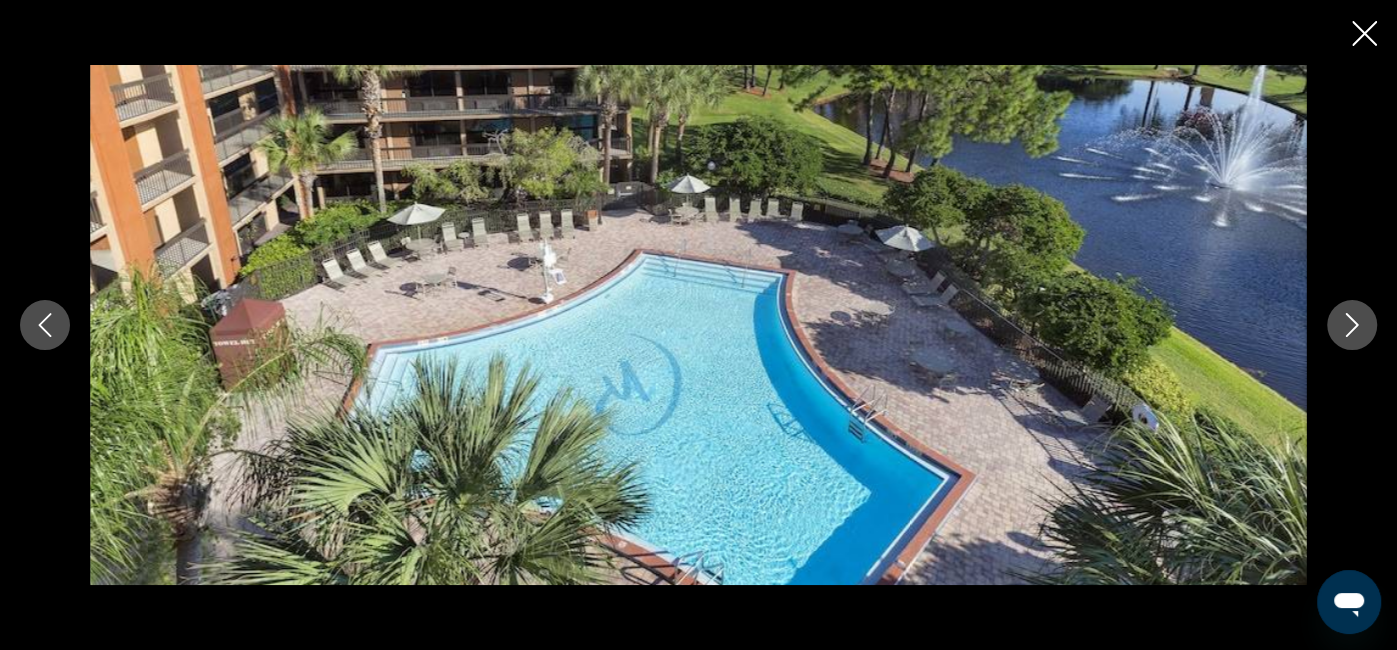 click 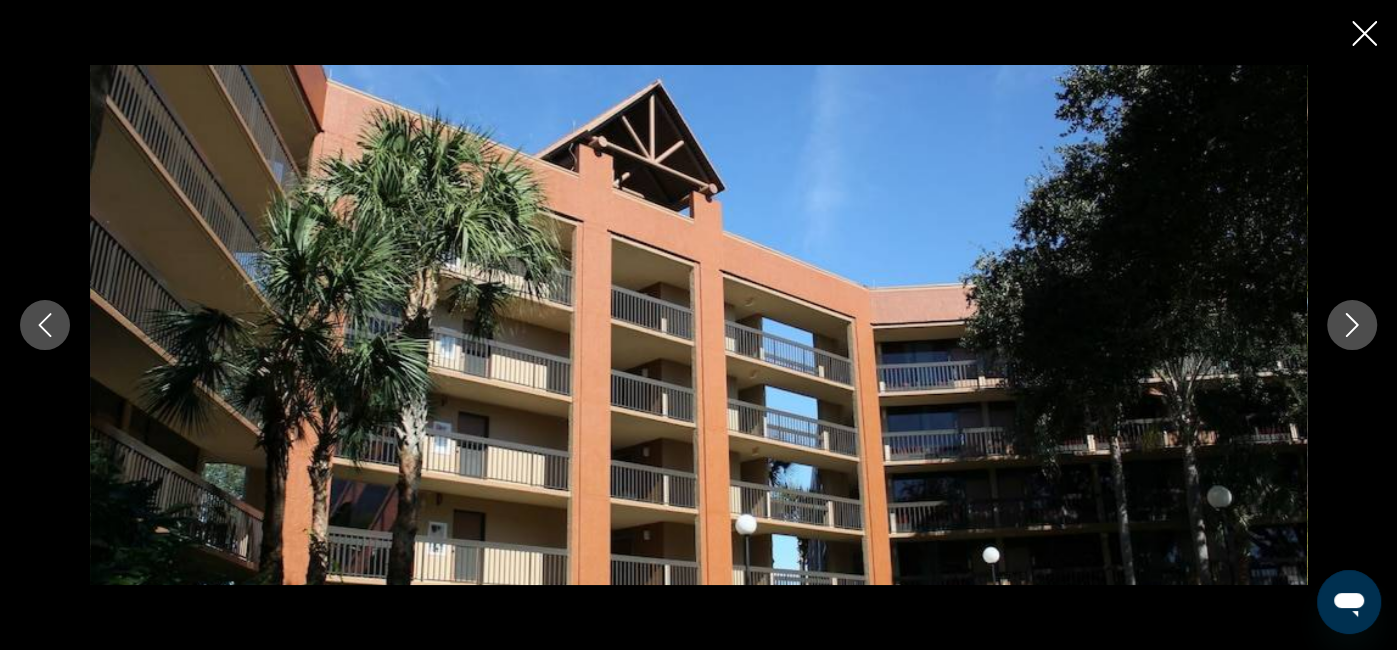 click 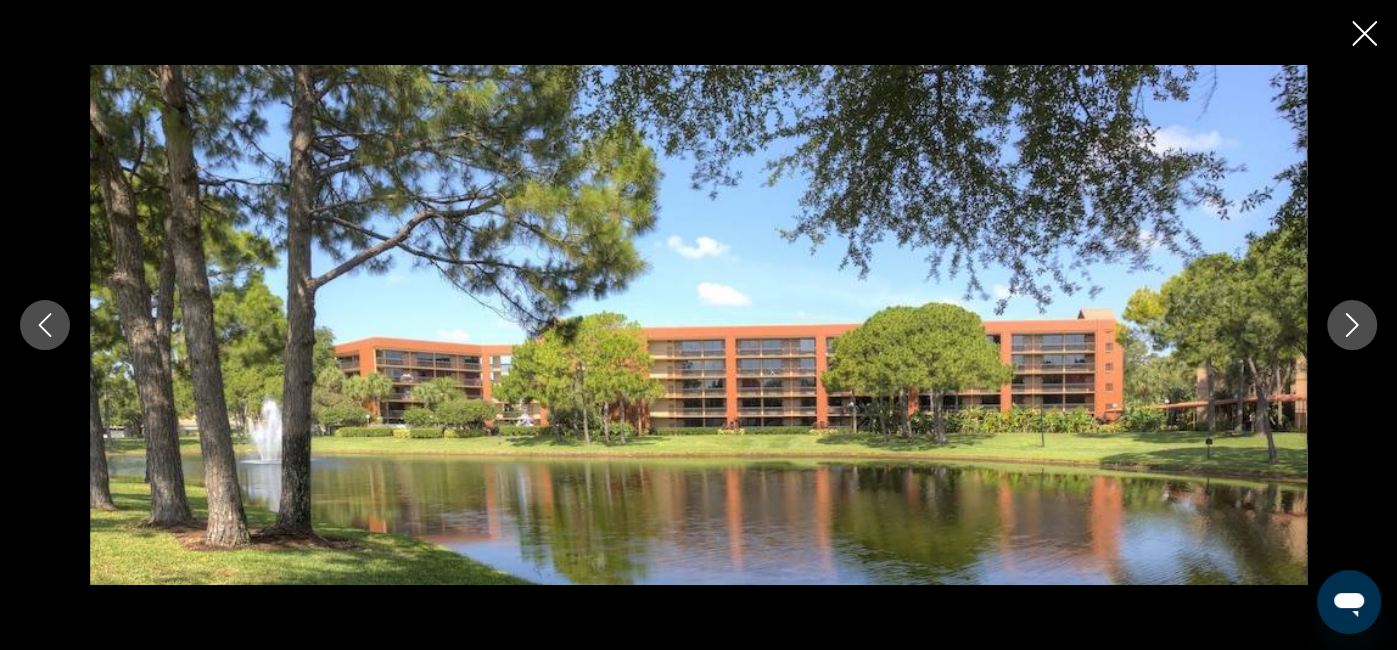 click at bounding box center (1352, 325) 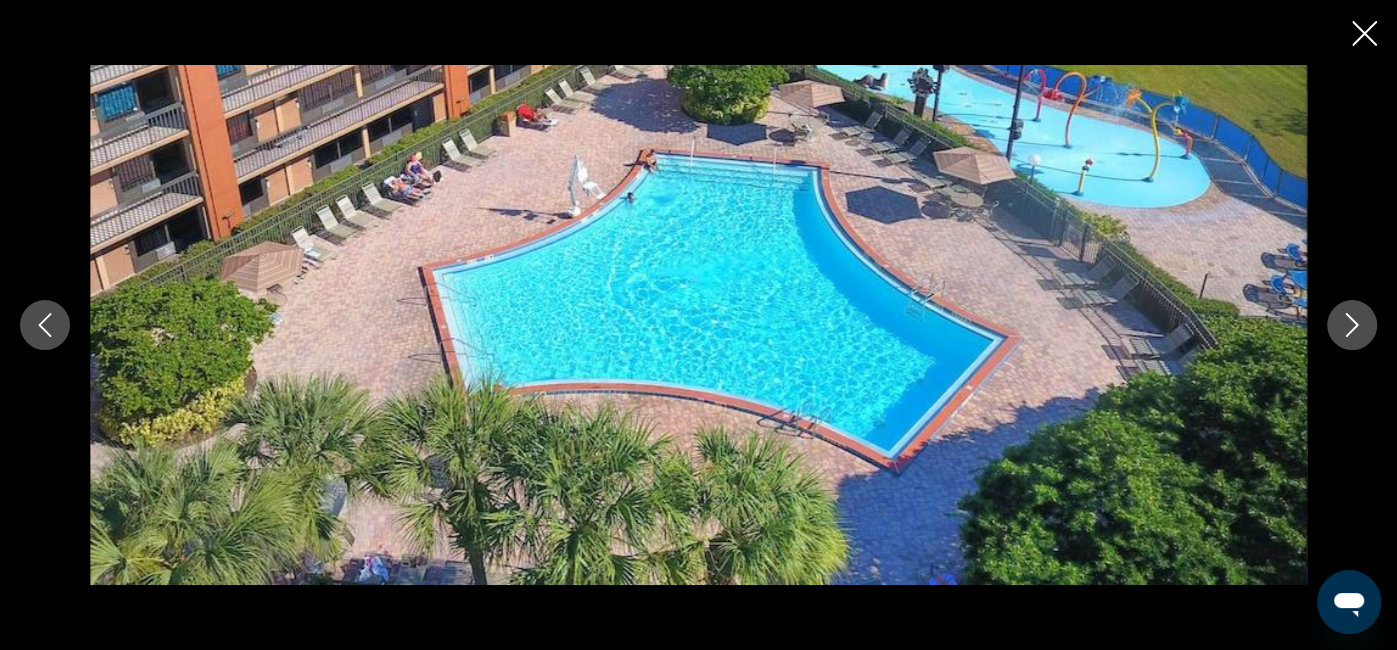 click 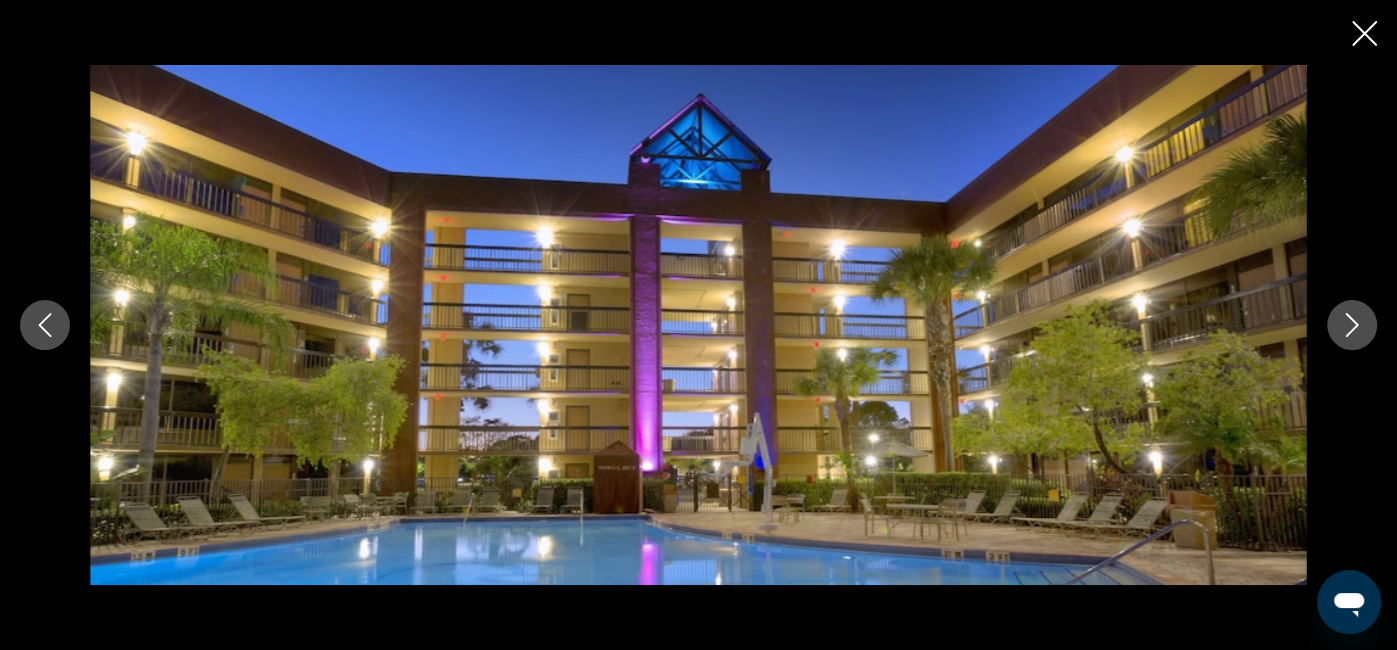 click 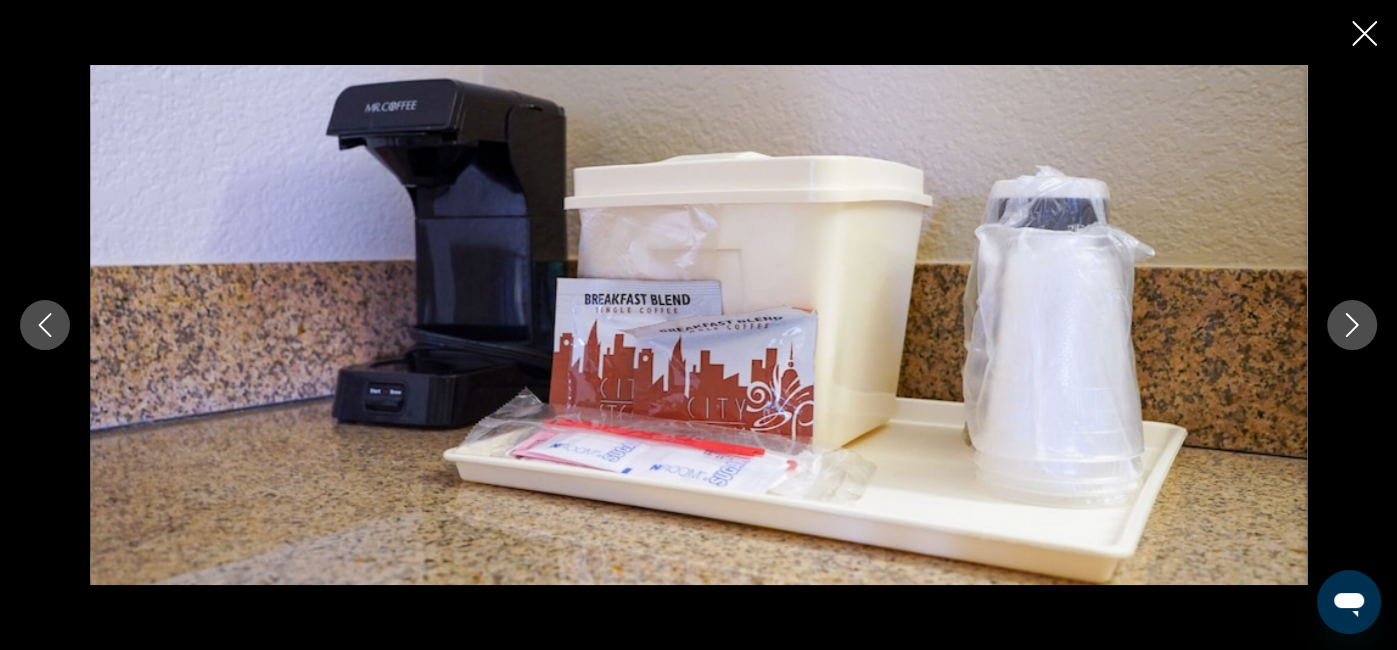click 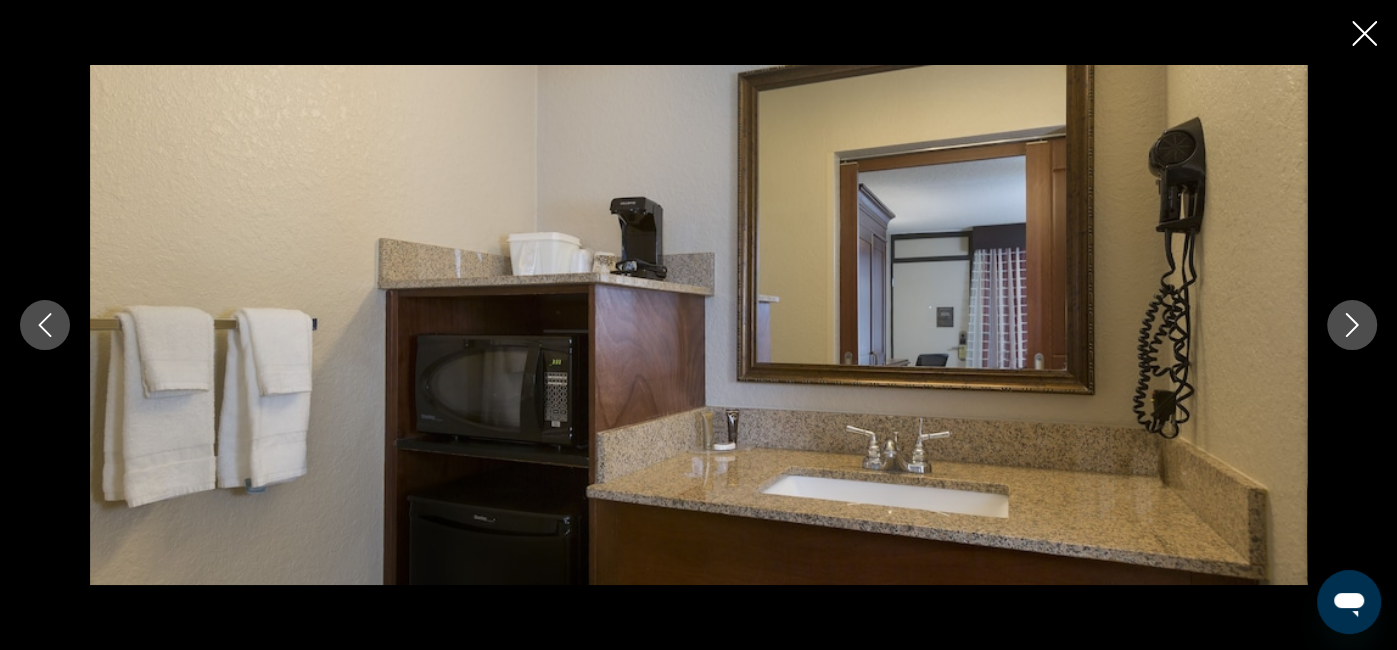 click 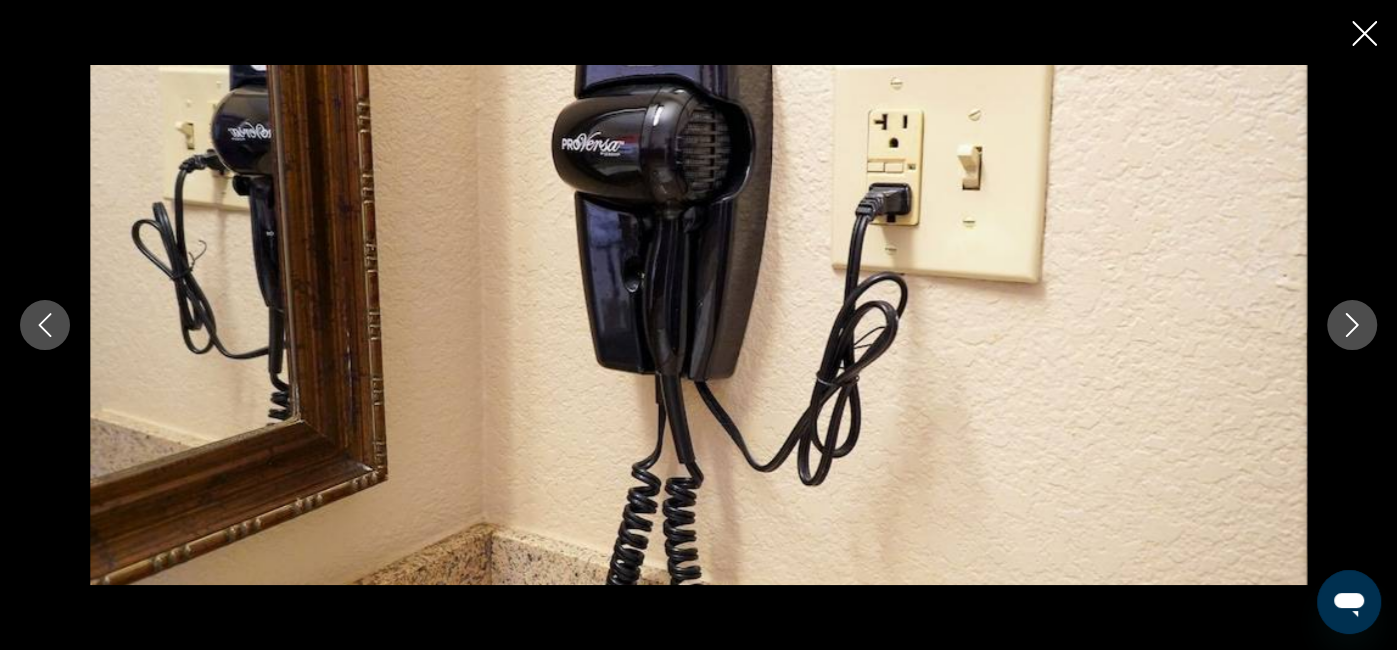 click 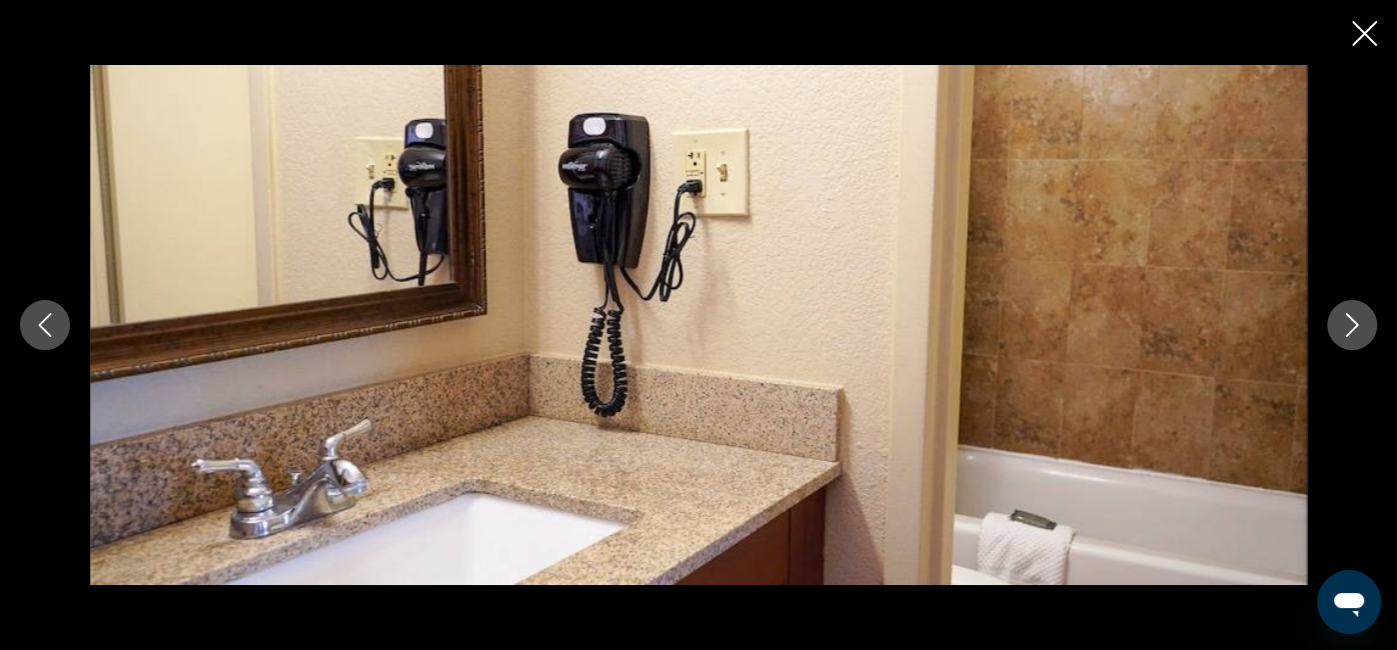 click 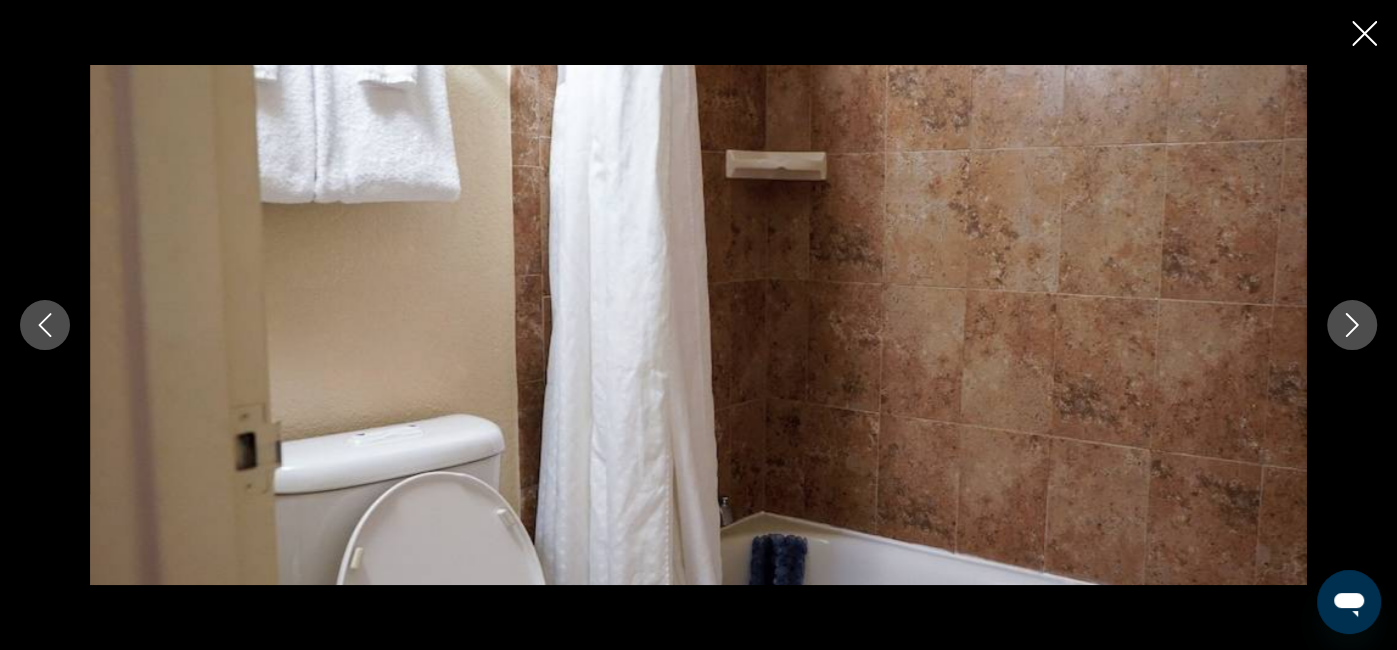 click 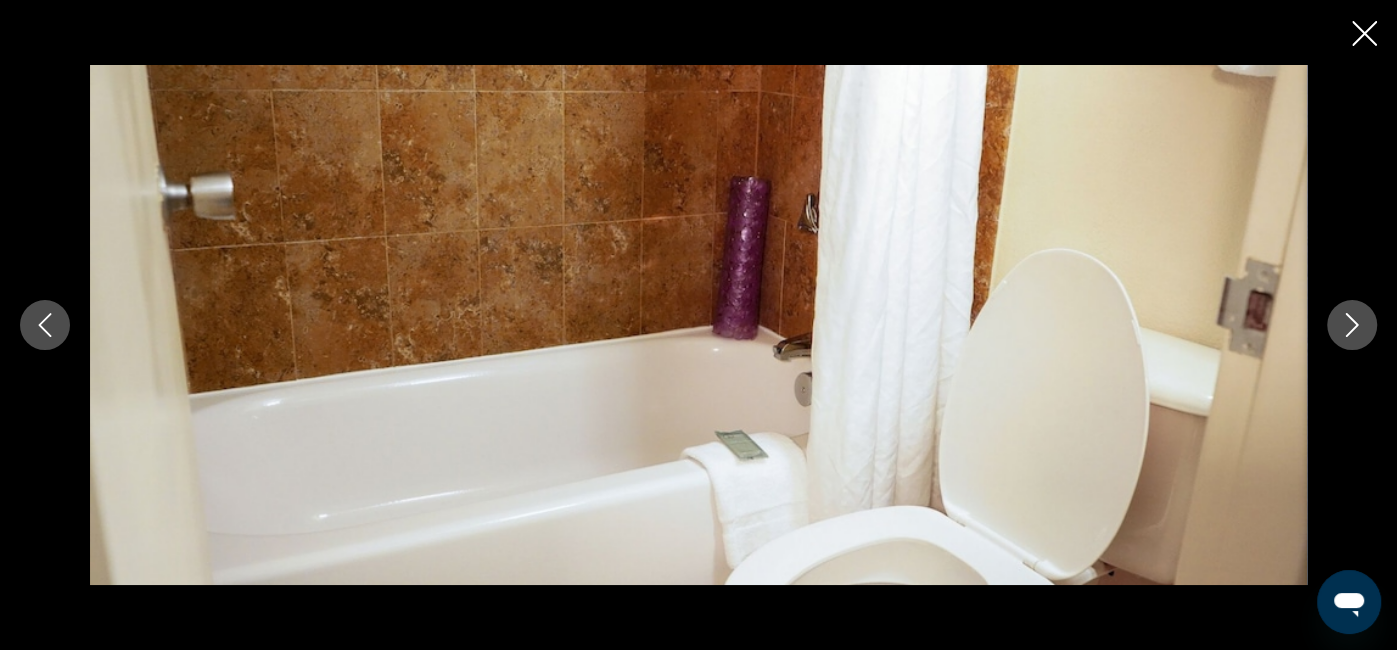 click 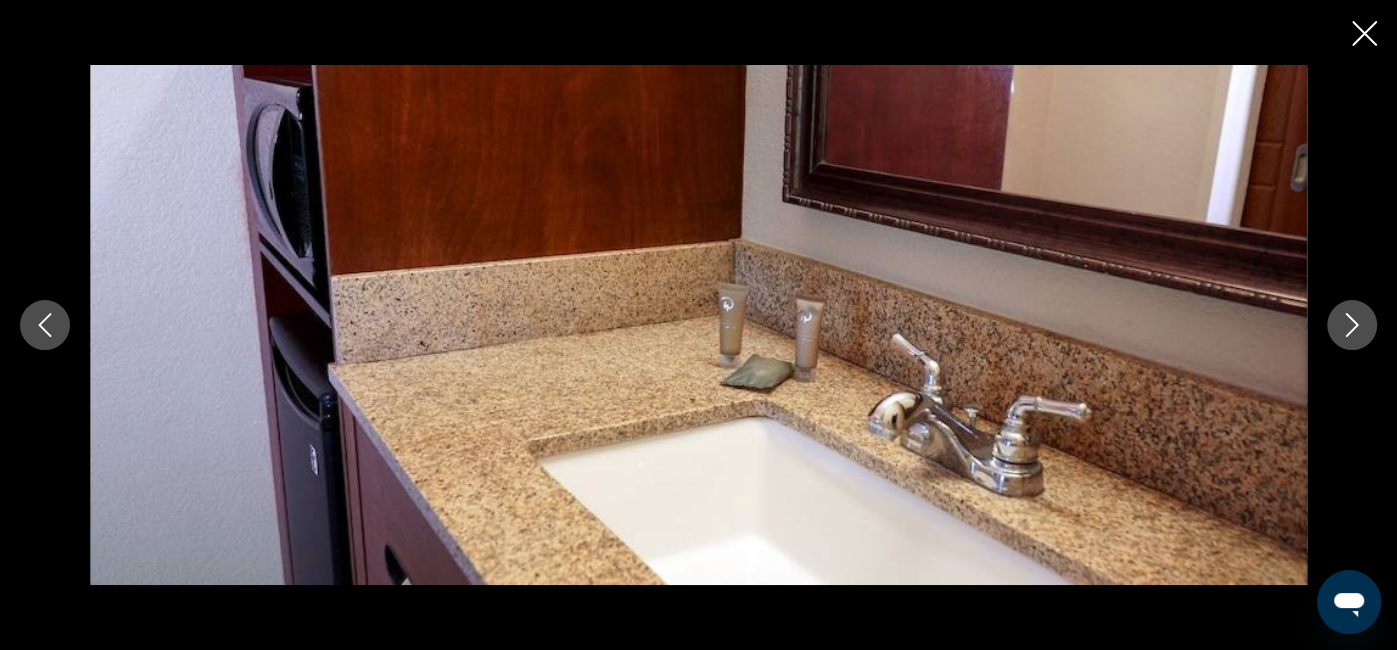 click 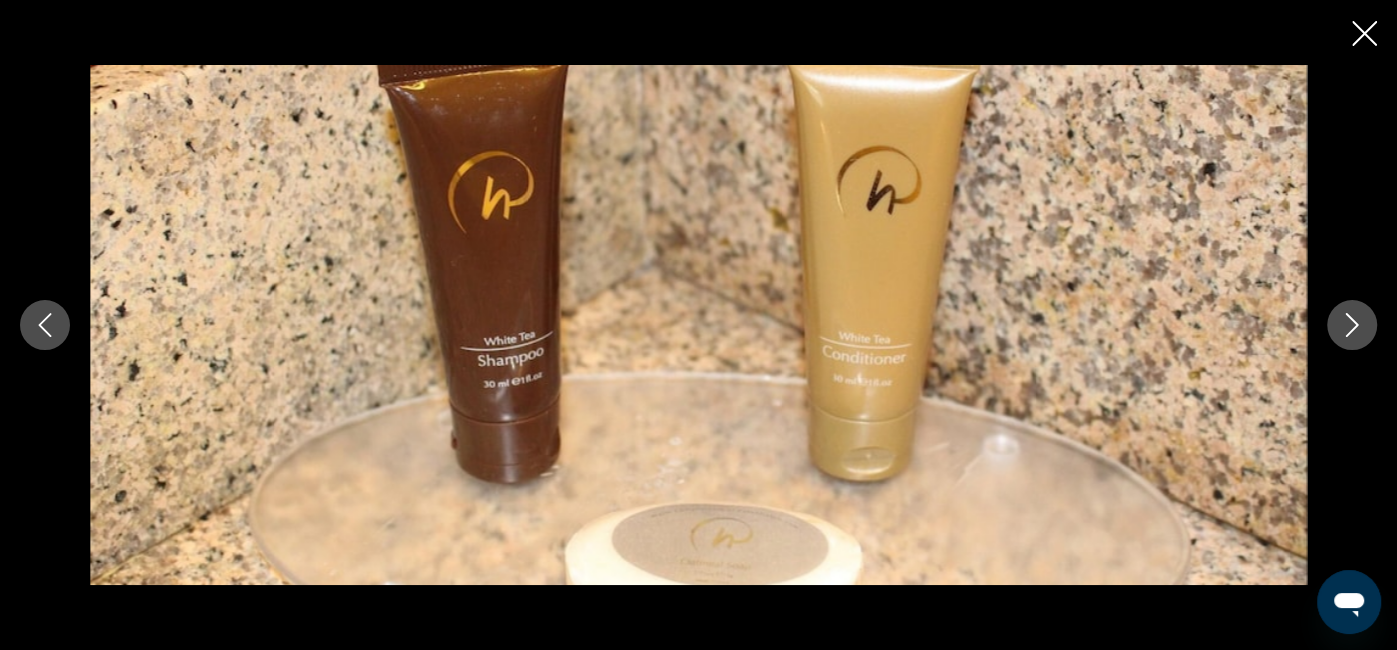 click 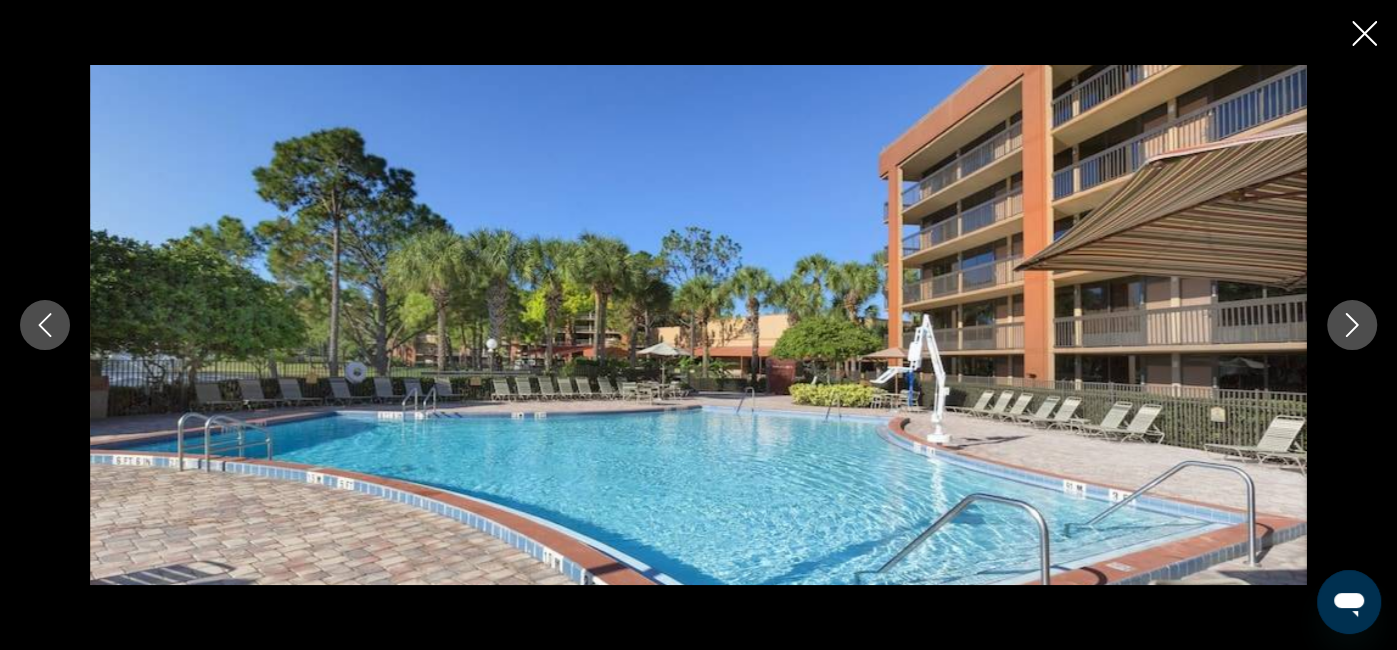 click at bounding box center [1352, 325] 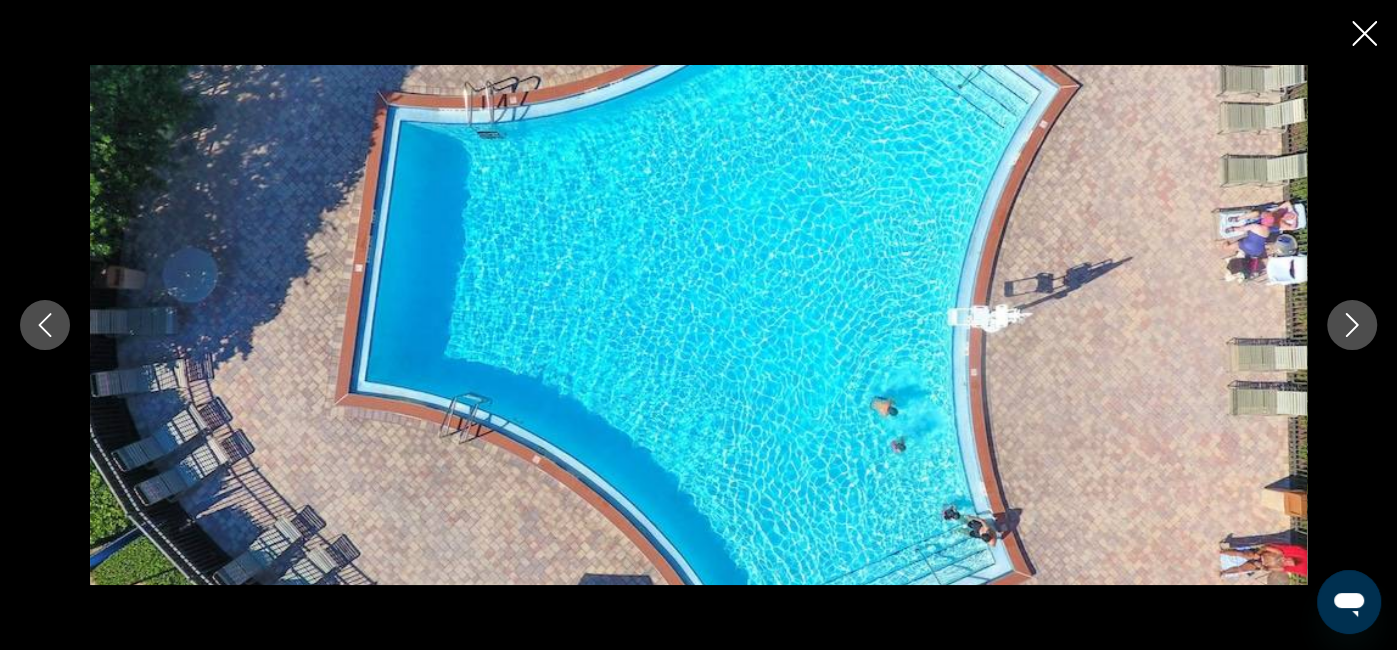 click 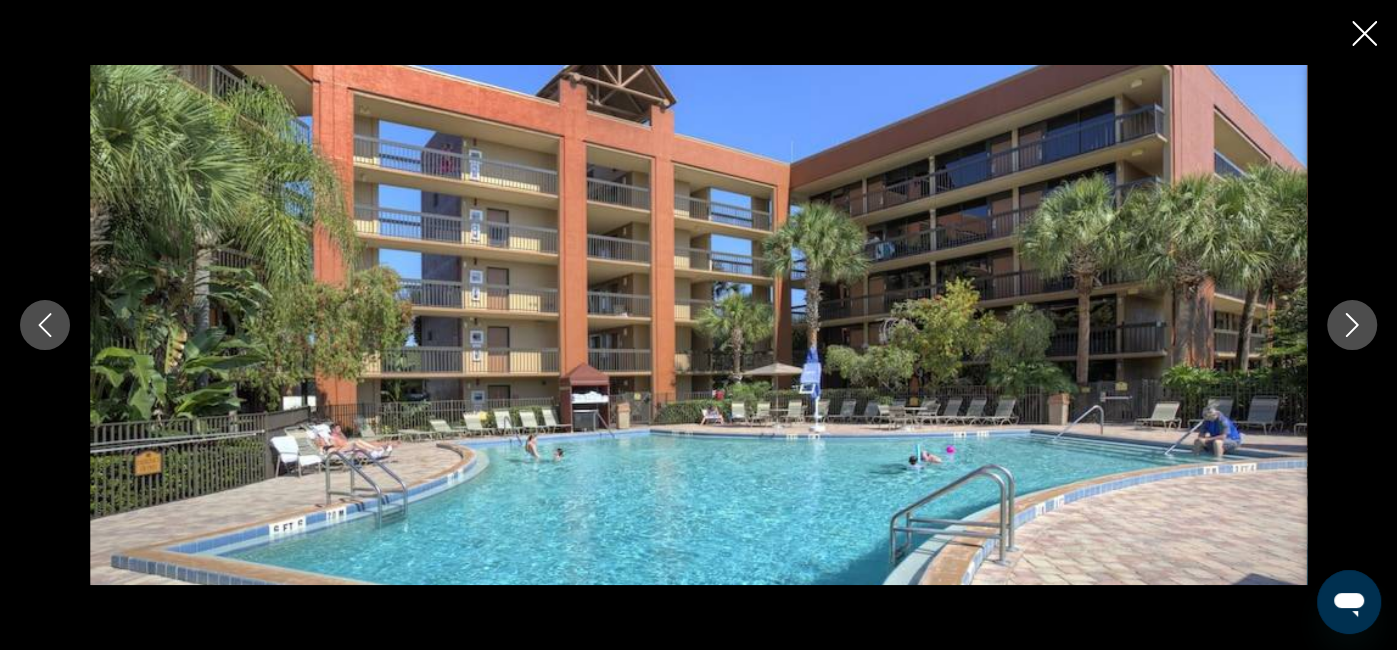 click 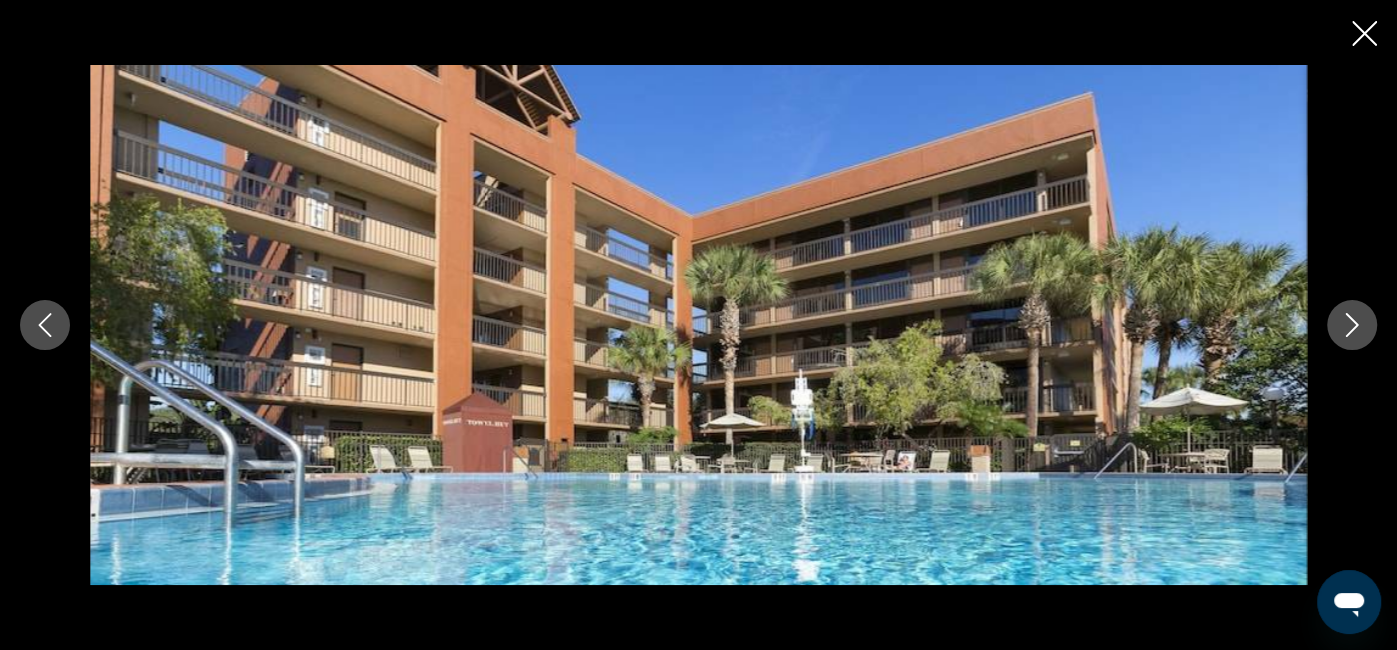 click at bounding box center [1352, 325] 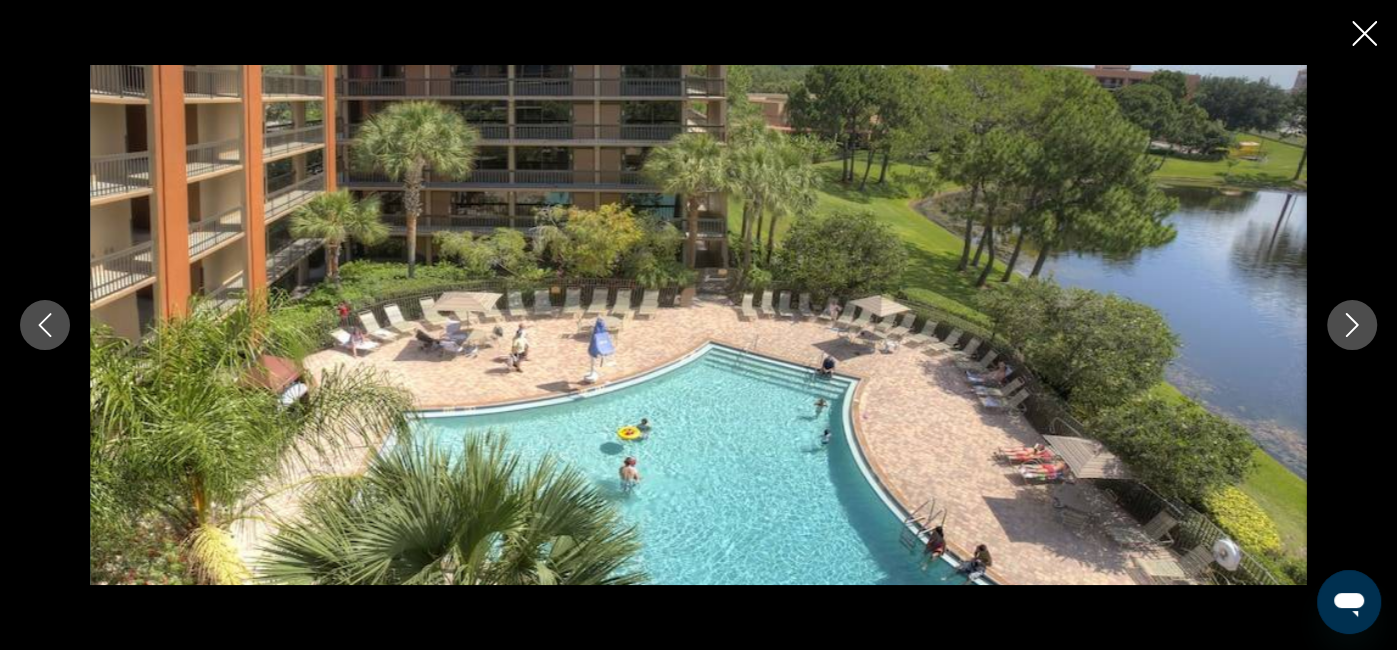 click 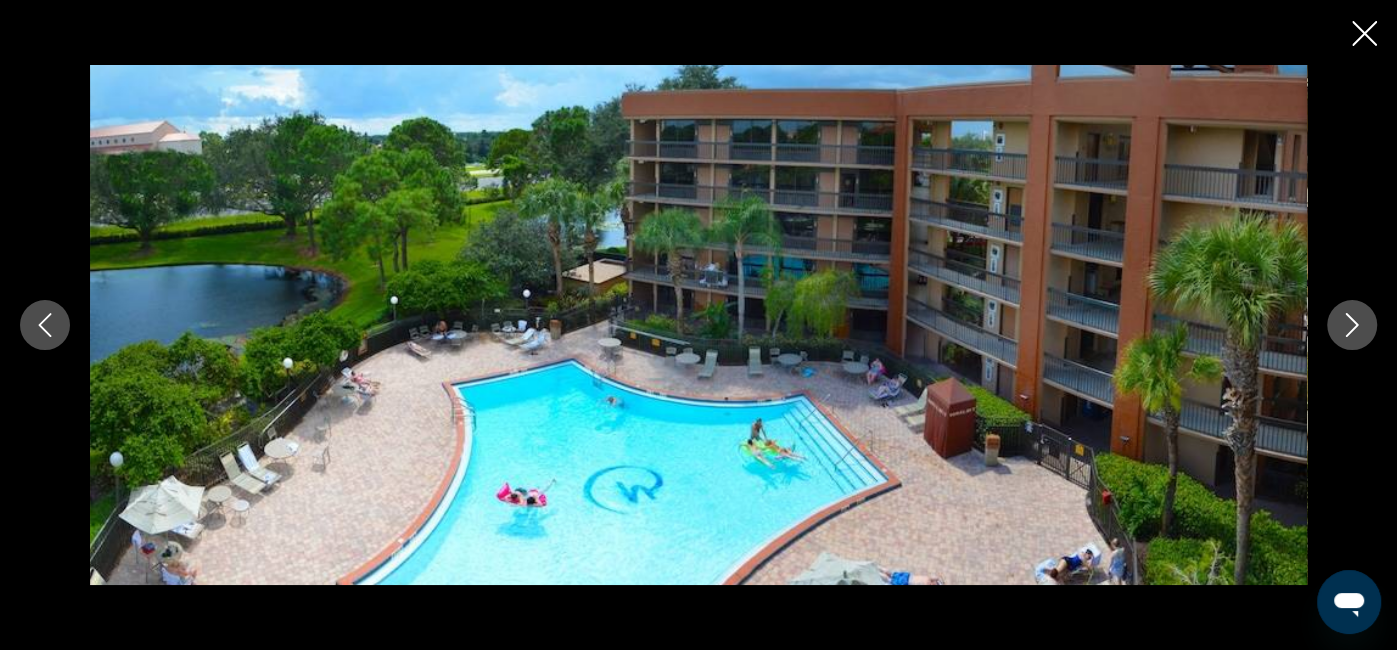 click 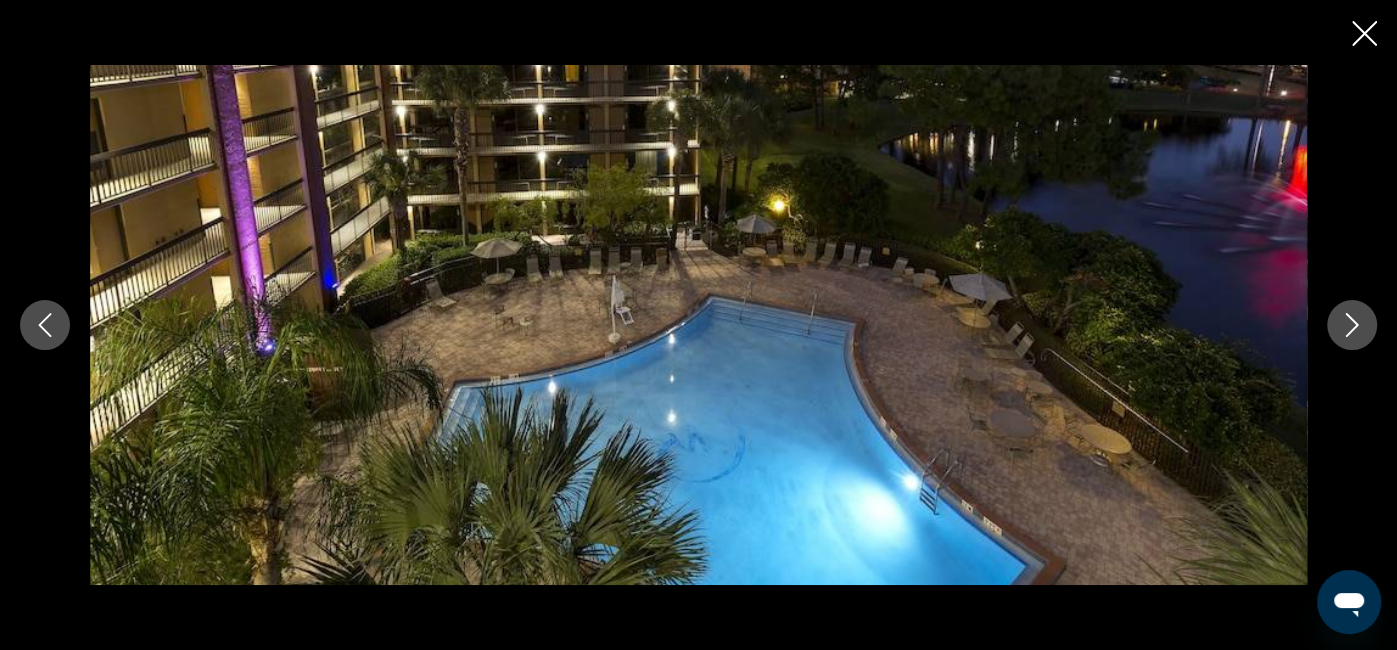 click 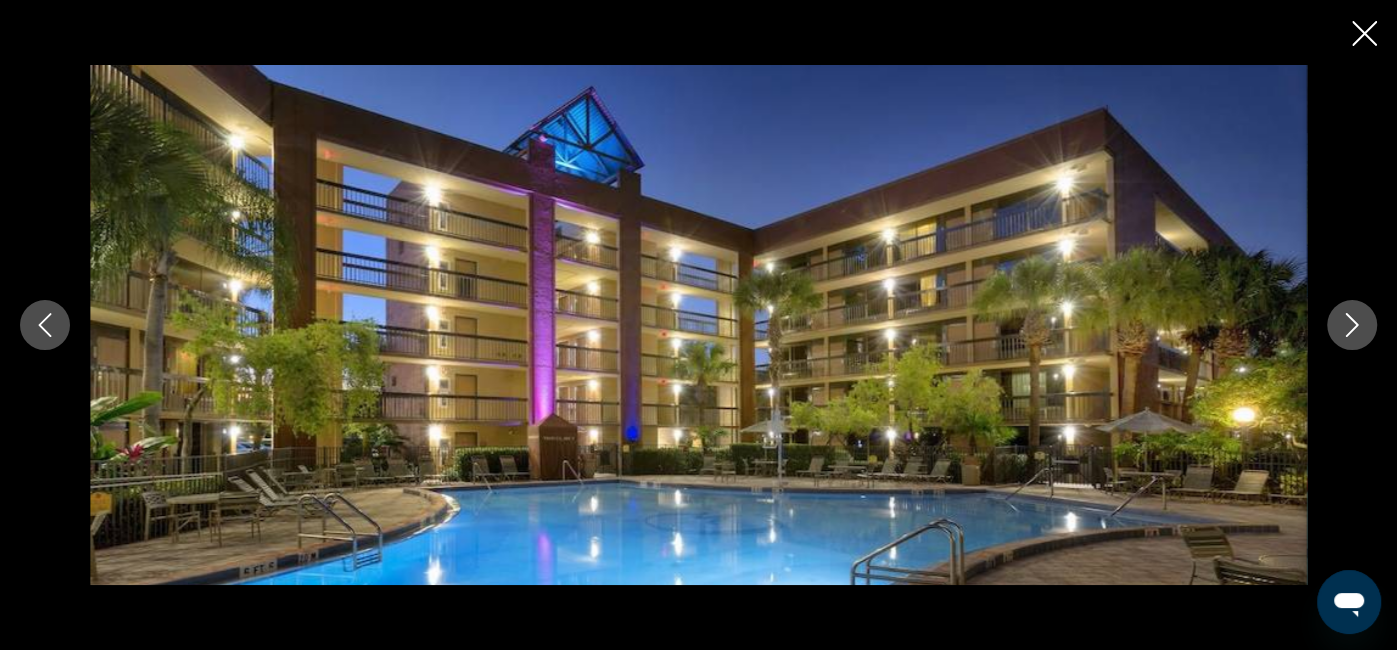 click 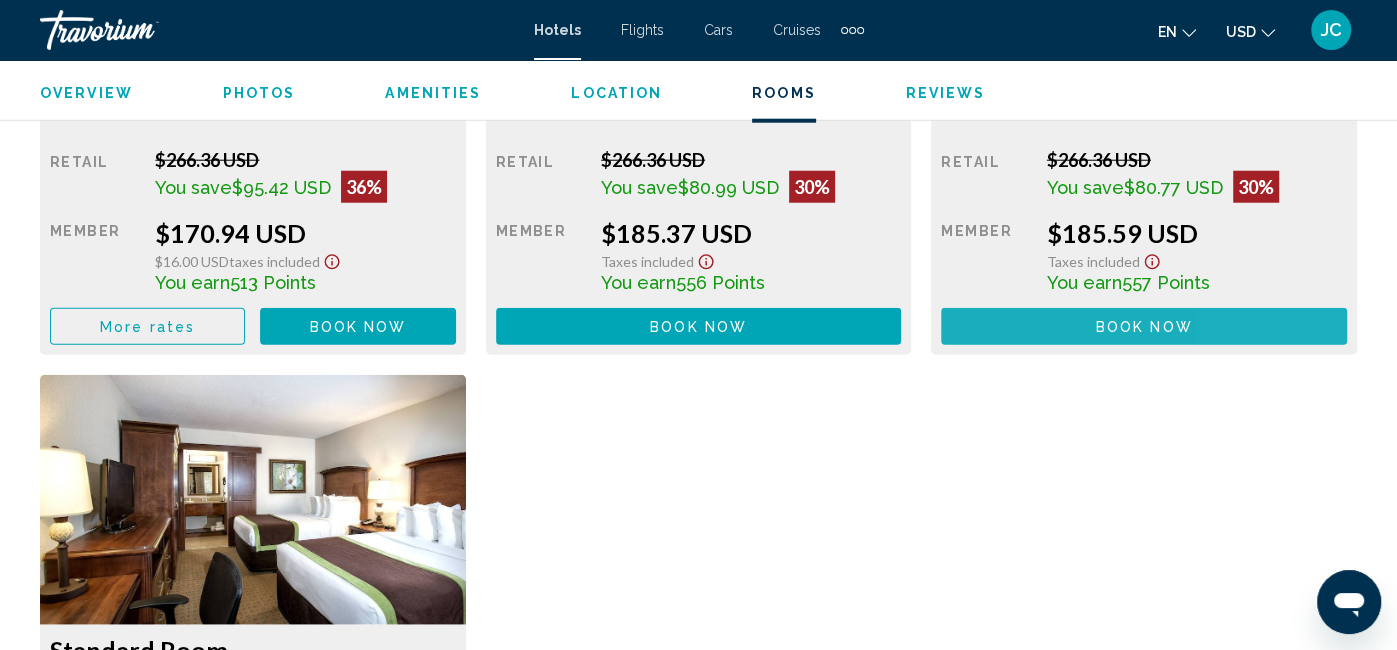 scroll, scrollTop: 3443, scrollLeft: 0, axis: vertical 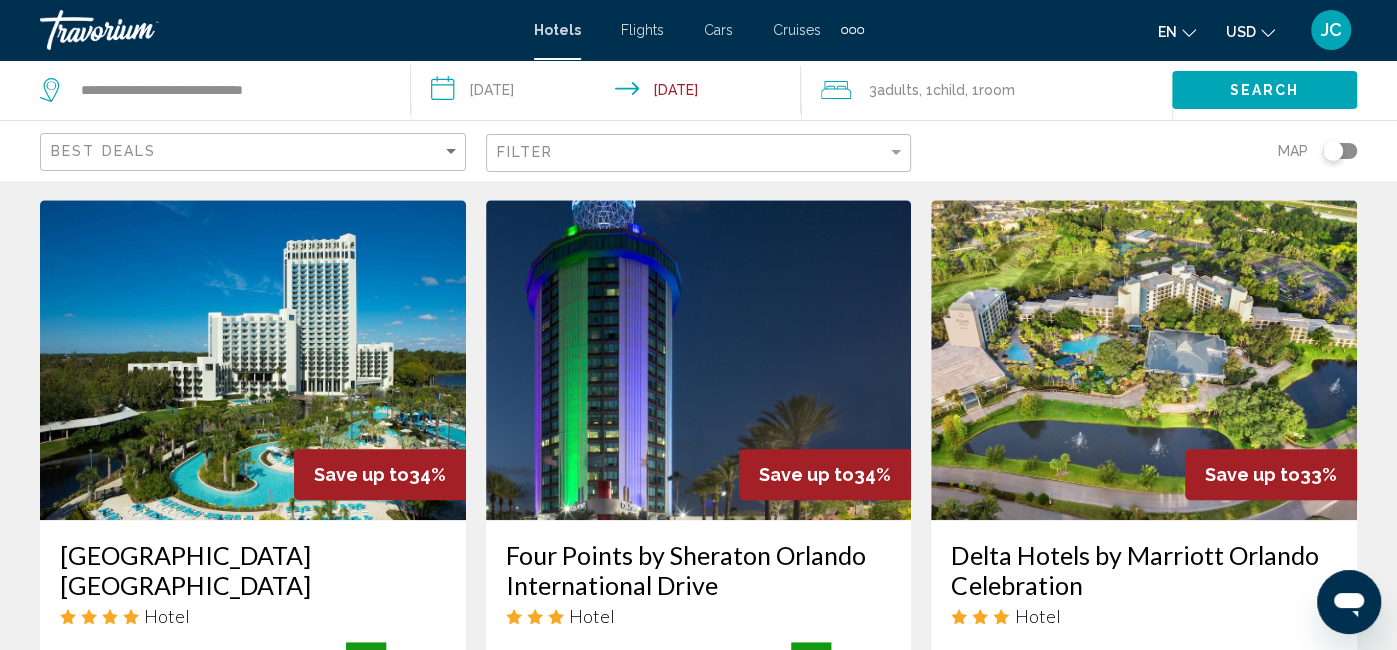 click at bounding box center [1144, 360] 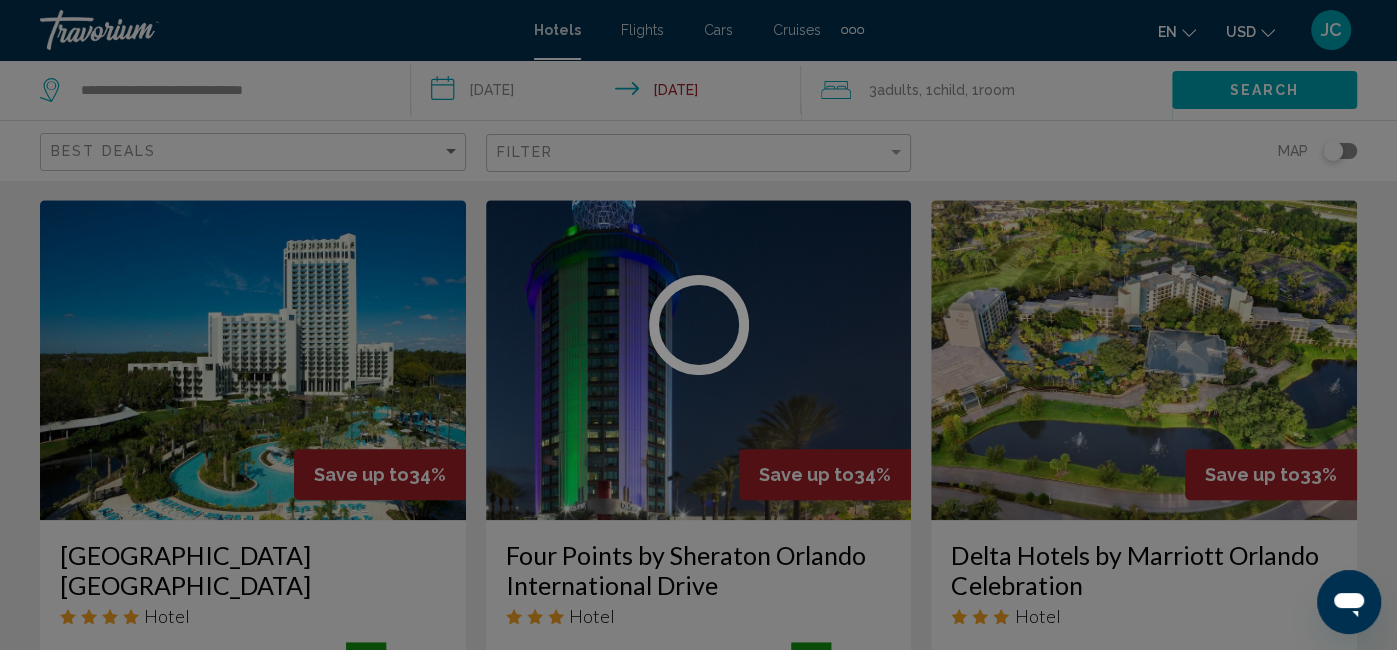 scroll, scrollTop: 210, scrollLeft: 0, axis: vertical 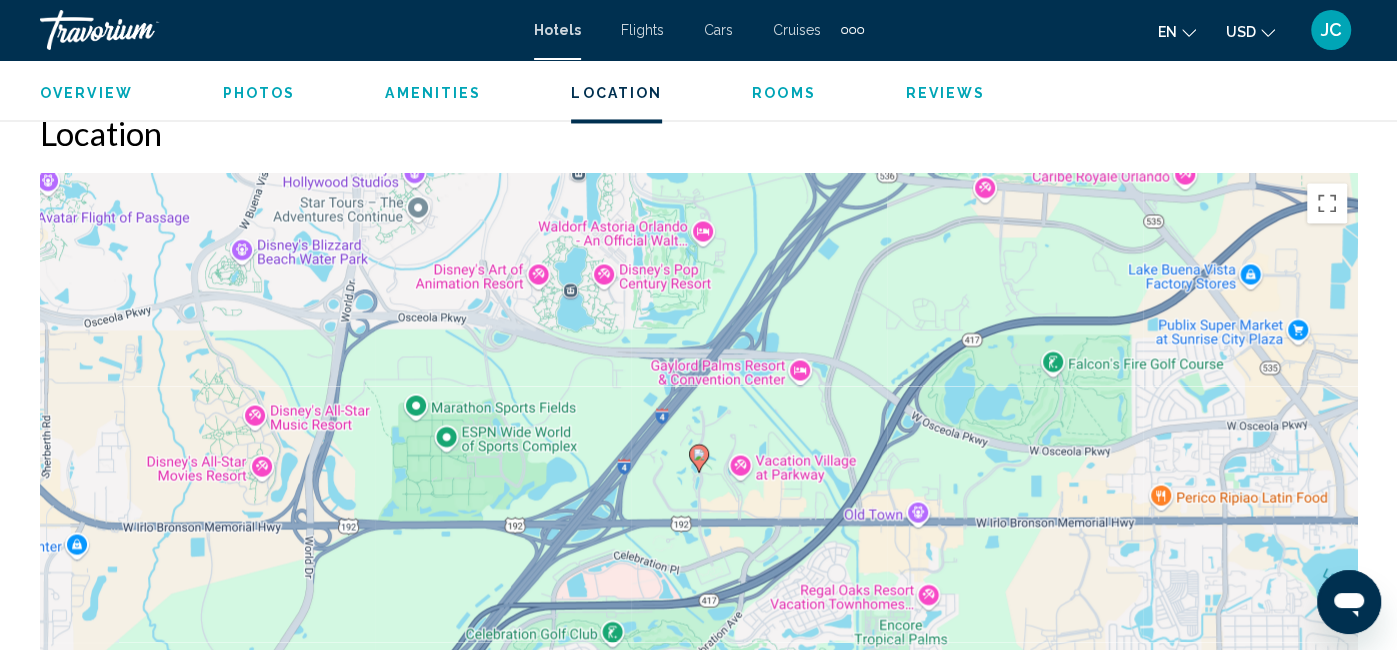 click on "Photos" at bounding box center [259, 93] 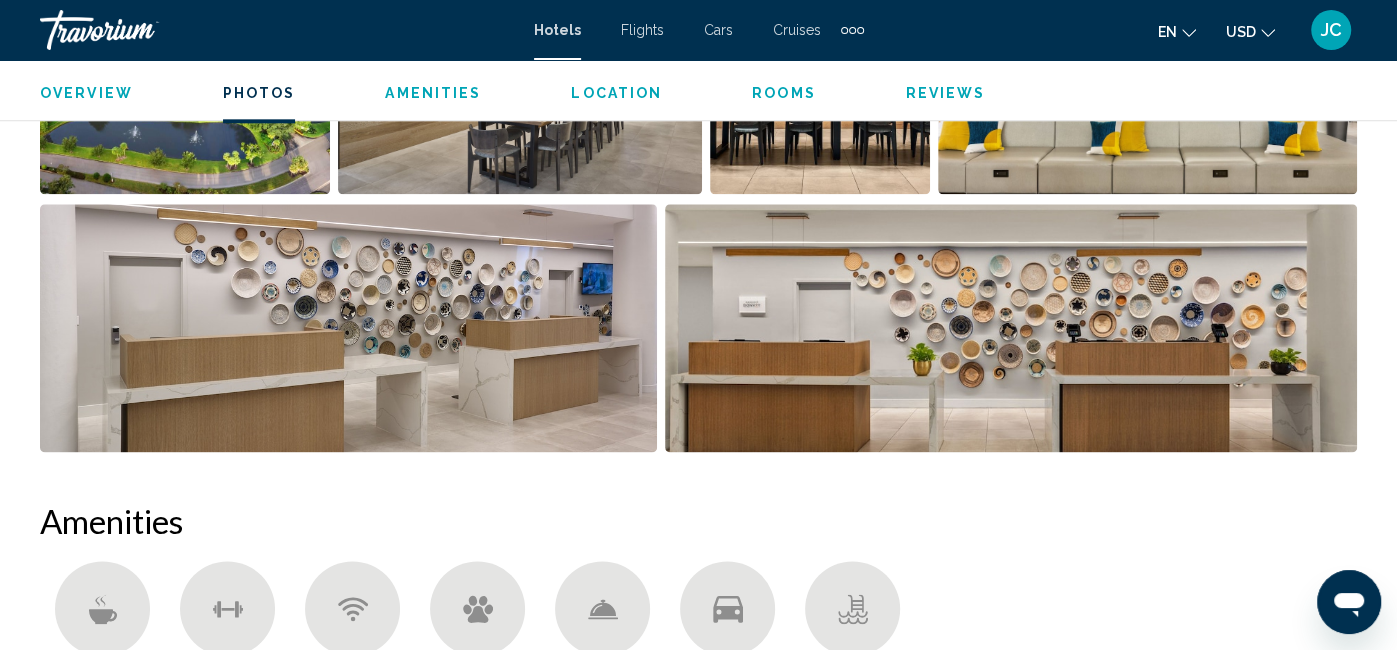 scroll, scrollTop: 1327, scrollLeft: 0, axis: vertical 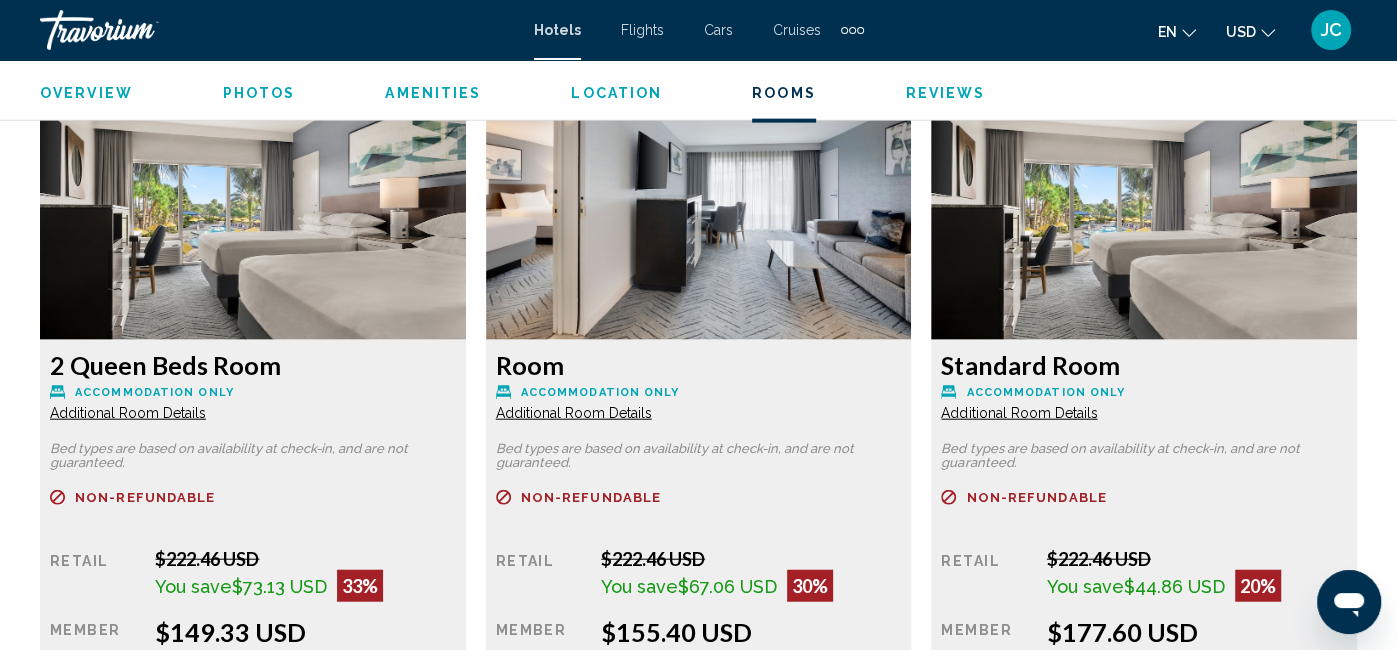 click at bounding box center (253, 215) 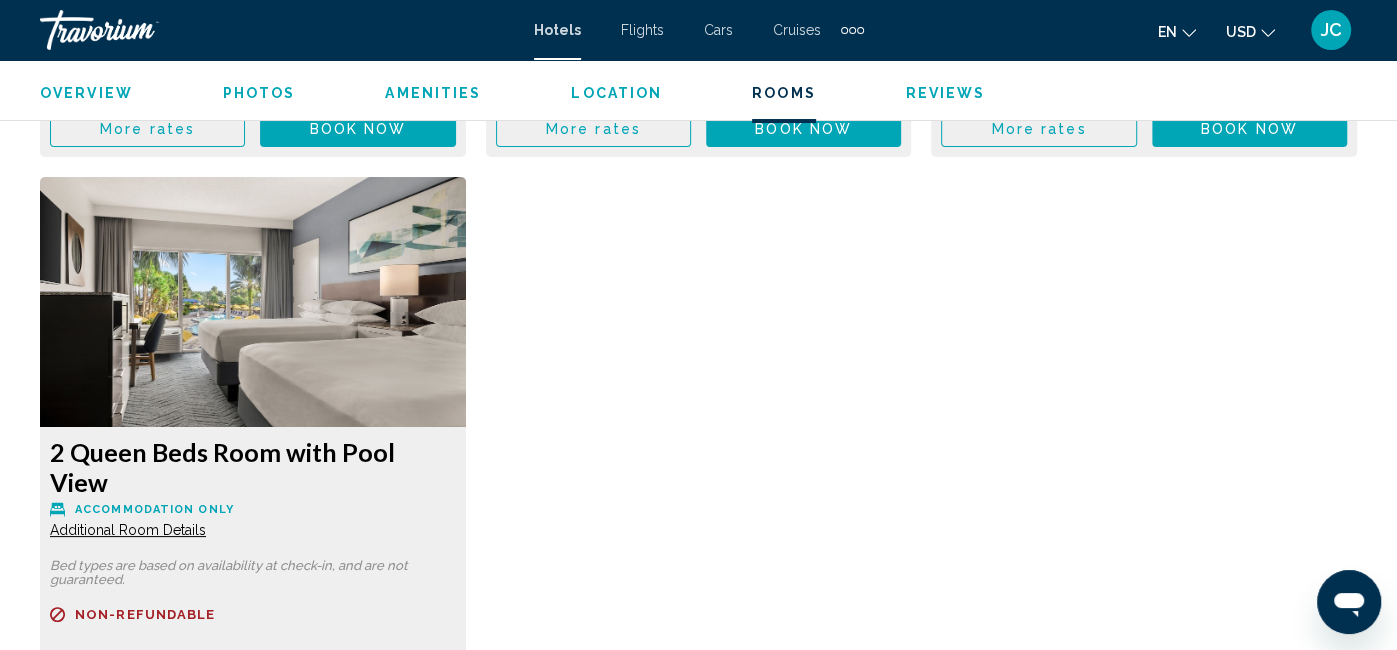 scroll, scrollTop: 5137, scrollLeft: 0, axis: vertical 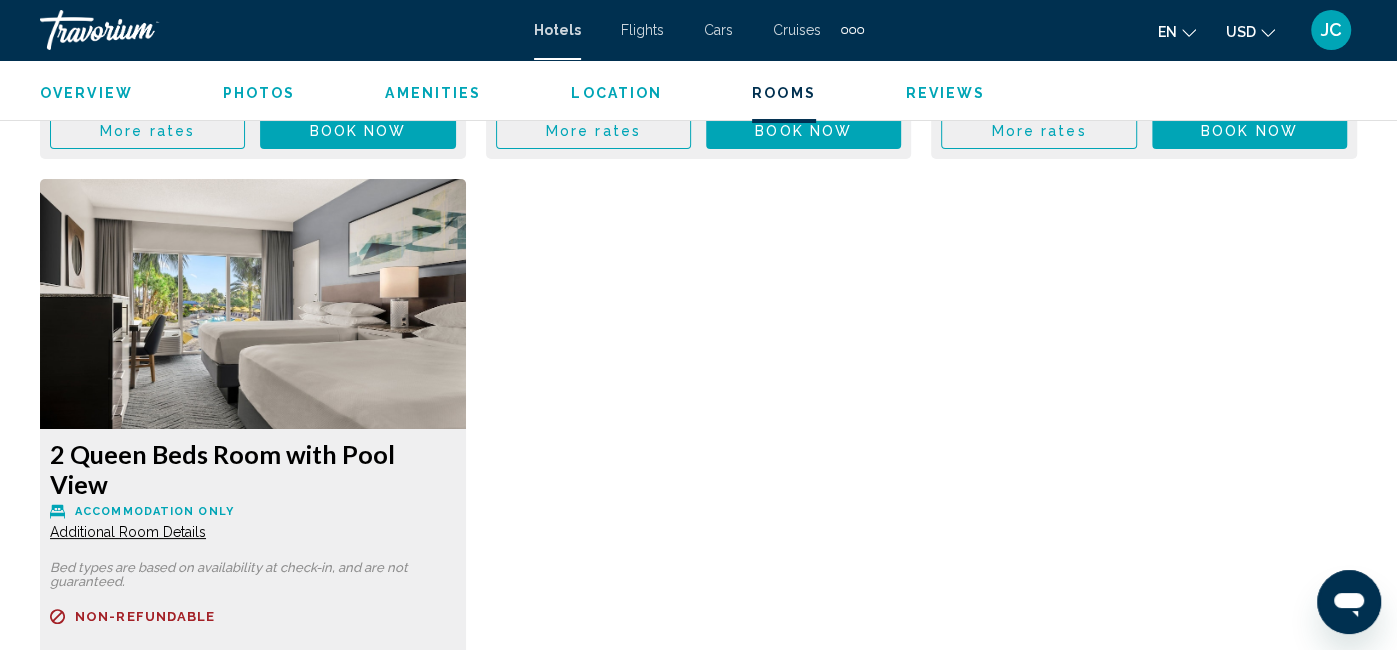 click at bounding box center (253, -1830) 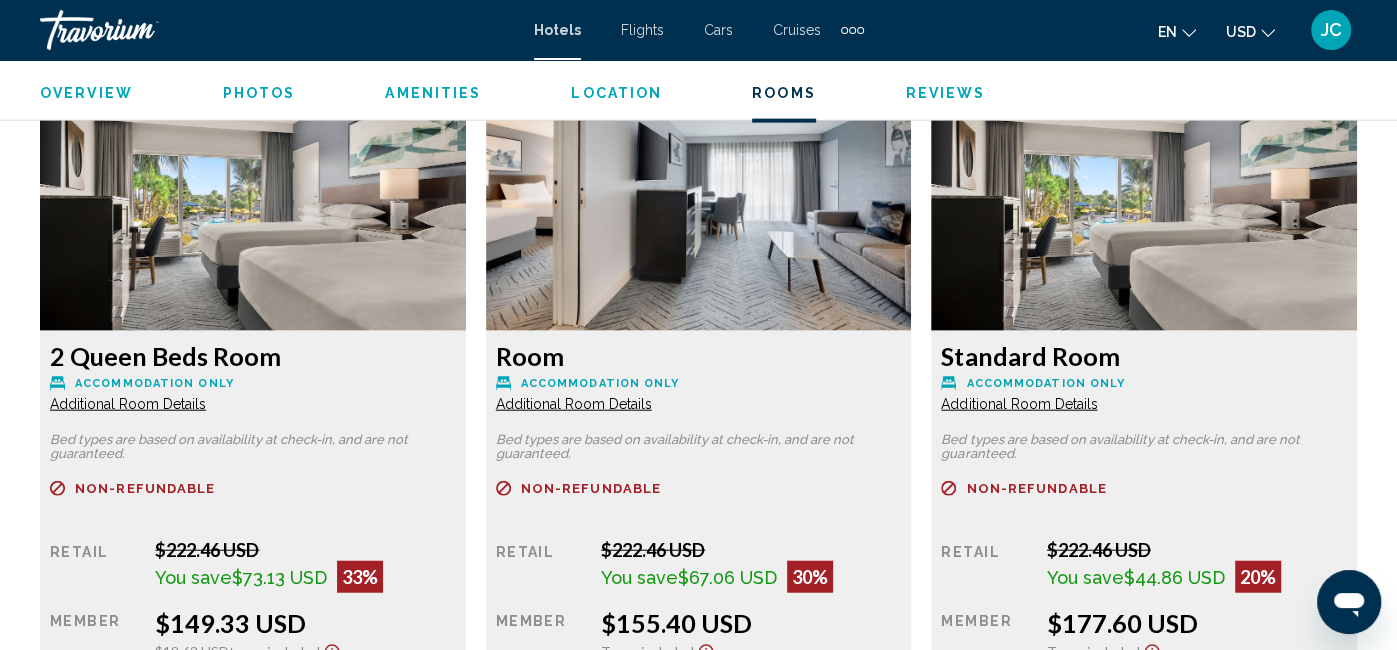 scroll, scrollTop: 3098, scrollLeft: 0, axis: vertical 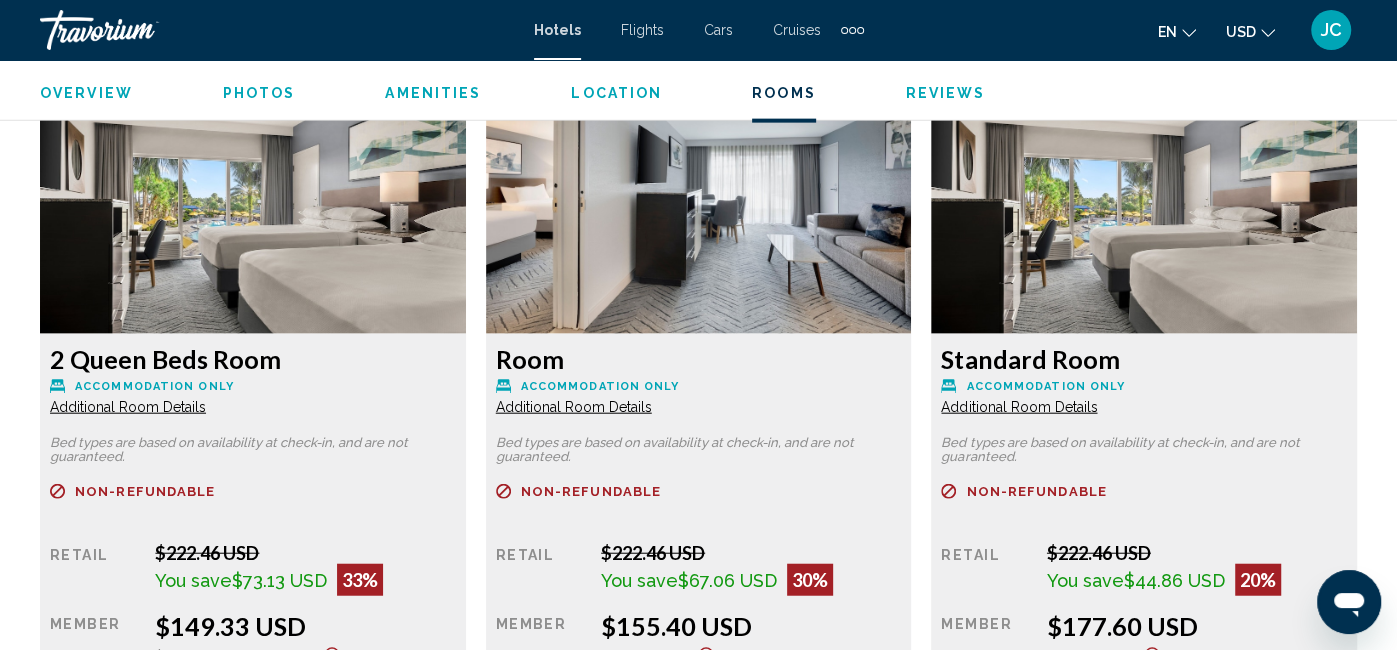 click at bounding box center [253, 209] 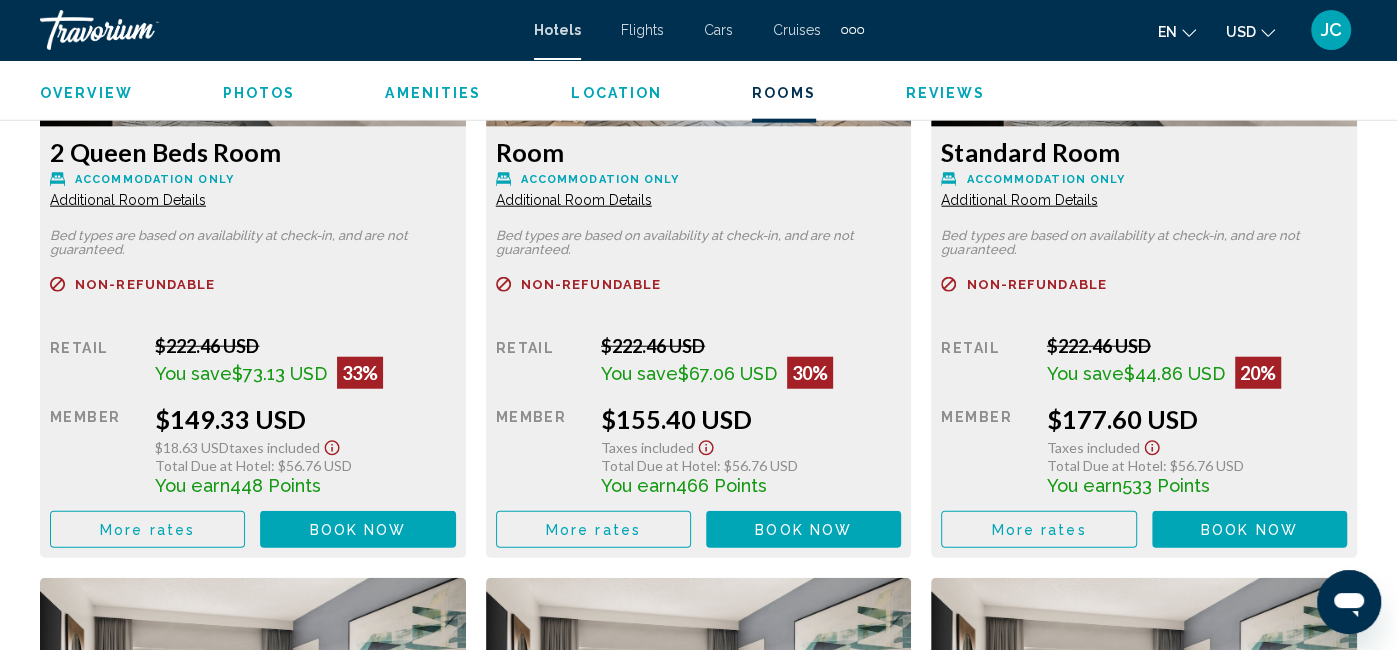 scroll, scrollTop: 3306, scrollLeft: 0, axis: vertical 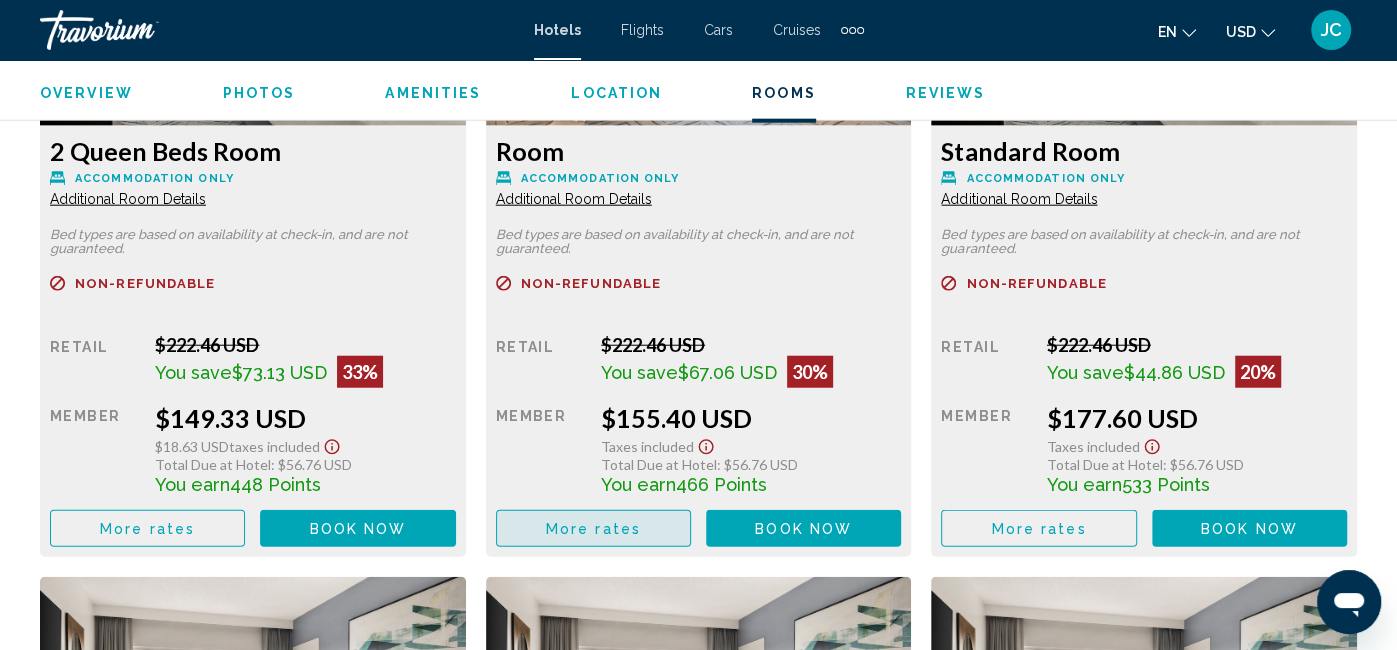 click on "More rates" at bounding box center (147, 528) 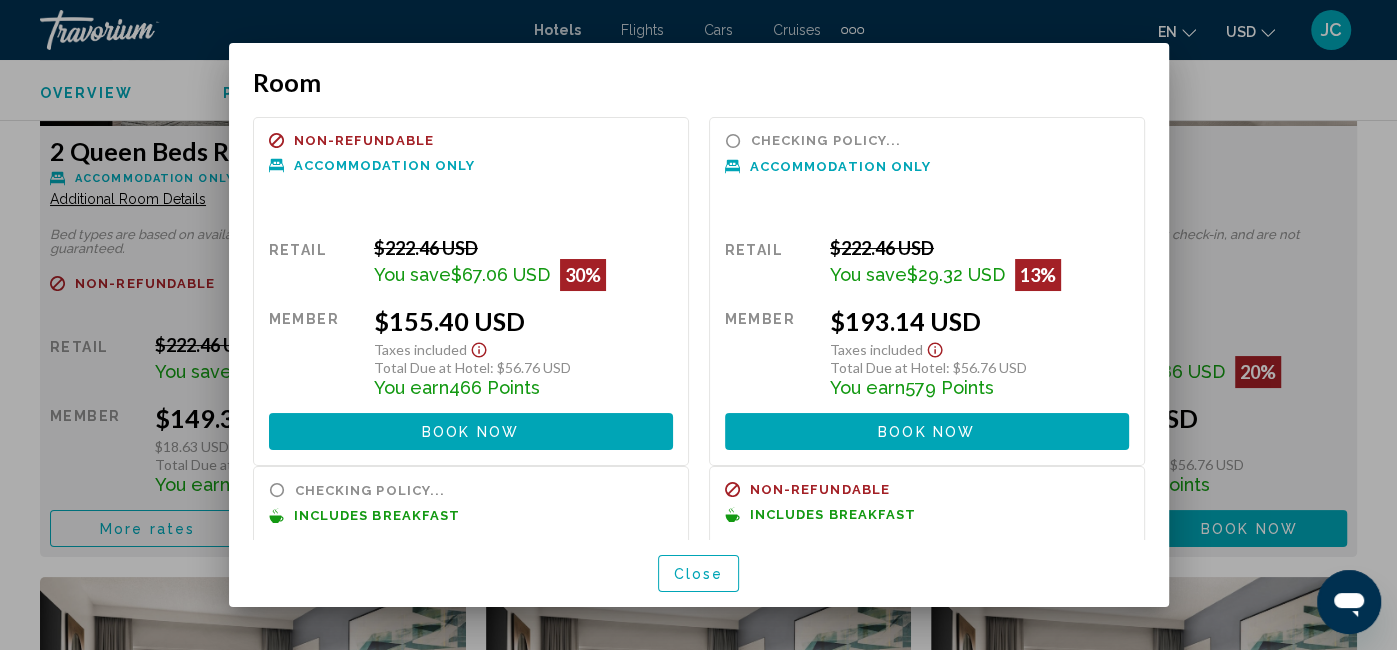 scroll, scrollTop: 0, scrollLeft: 0, axis: both 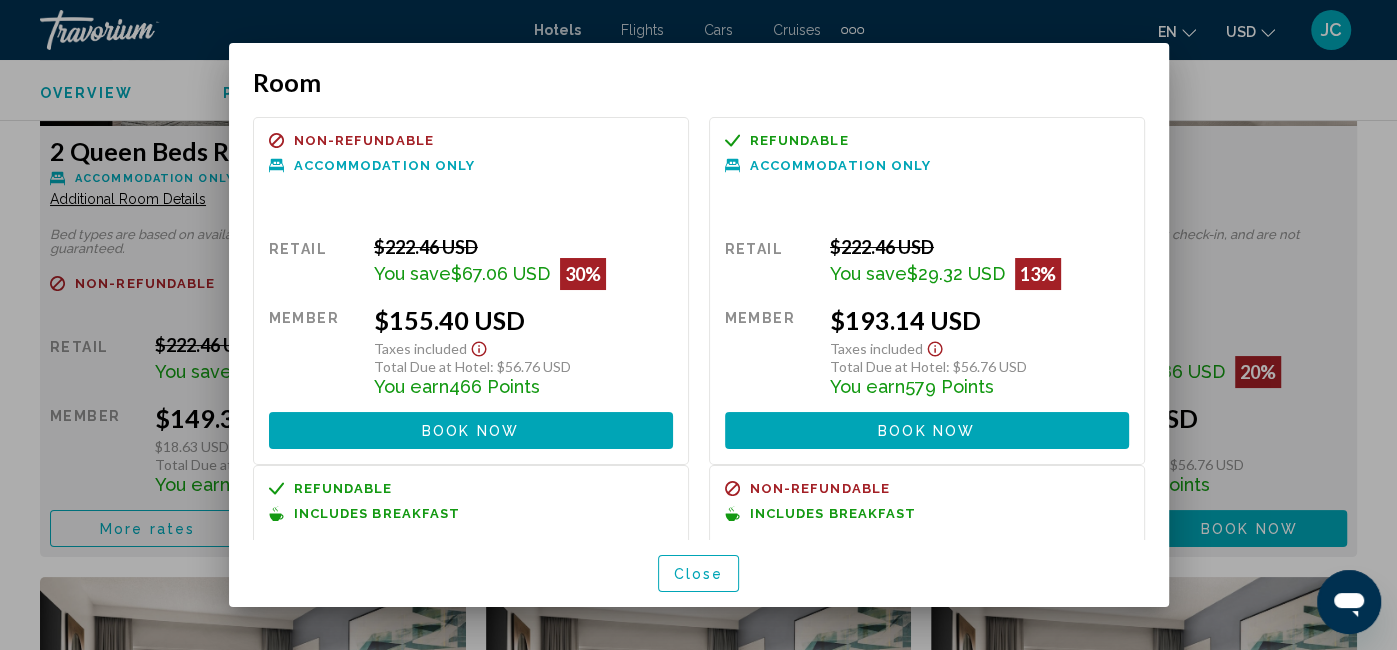 click on "Book now" at bounding box center (470, 431) 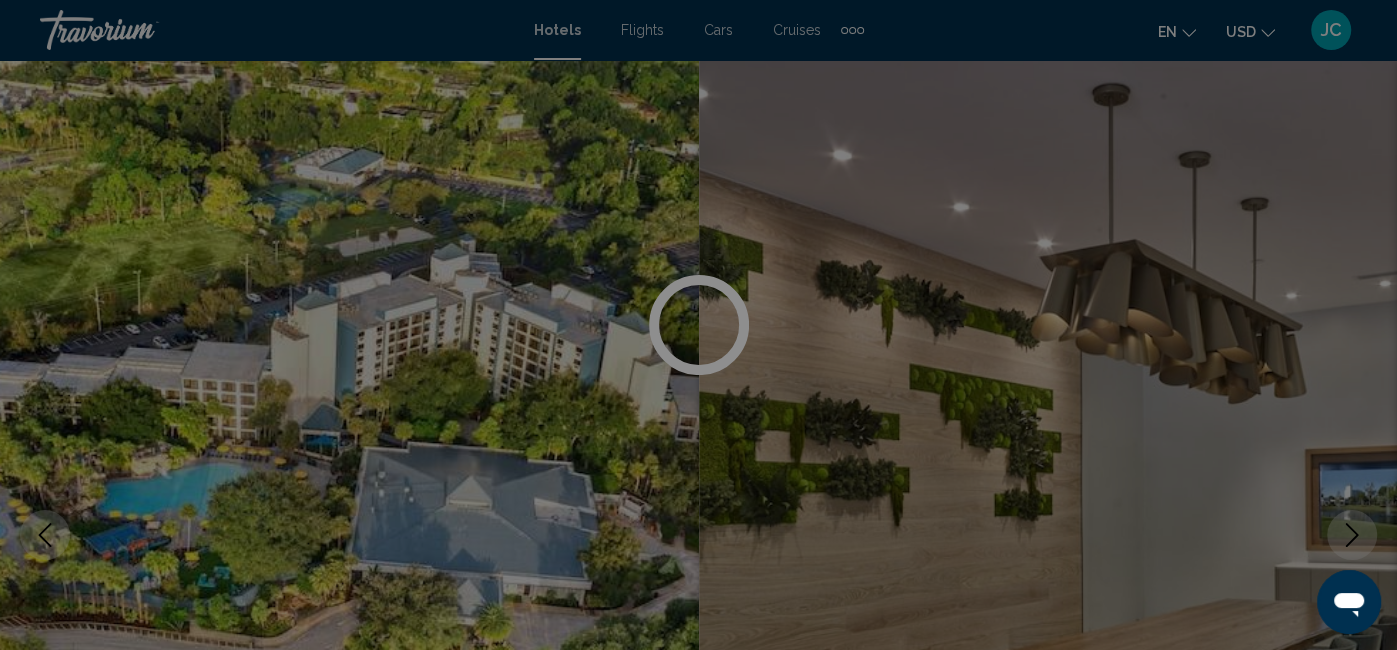 scroll, scrollTop: 3306, scrollLeft: 0, axis: vertical 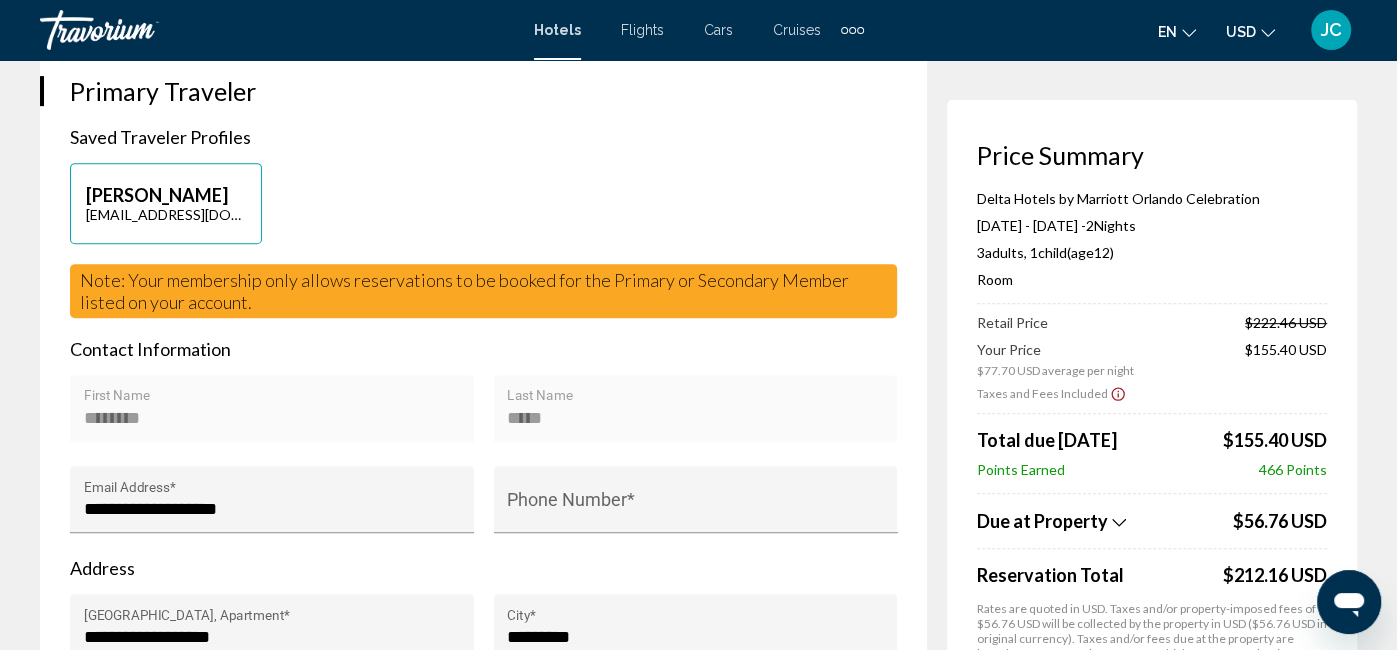click 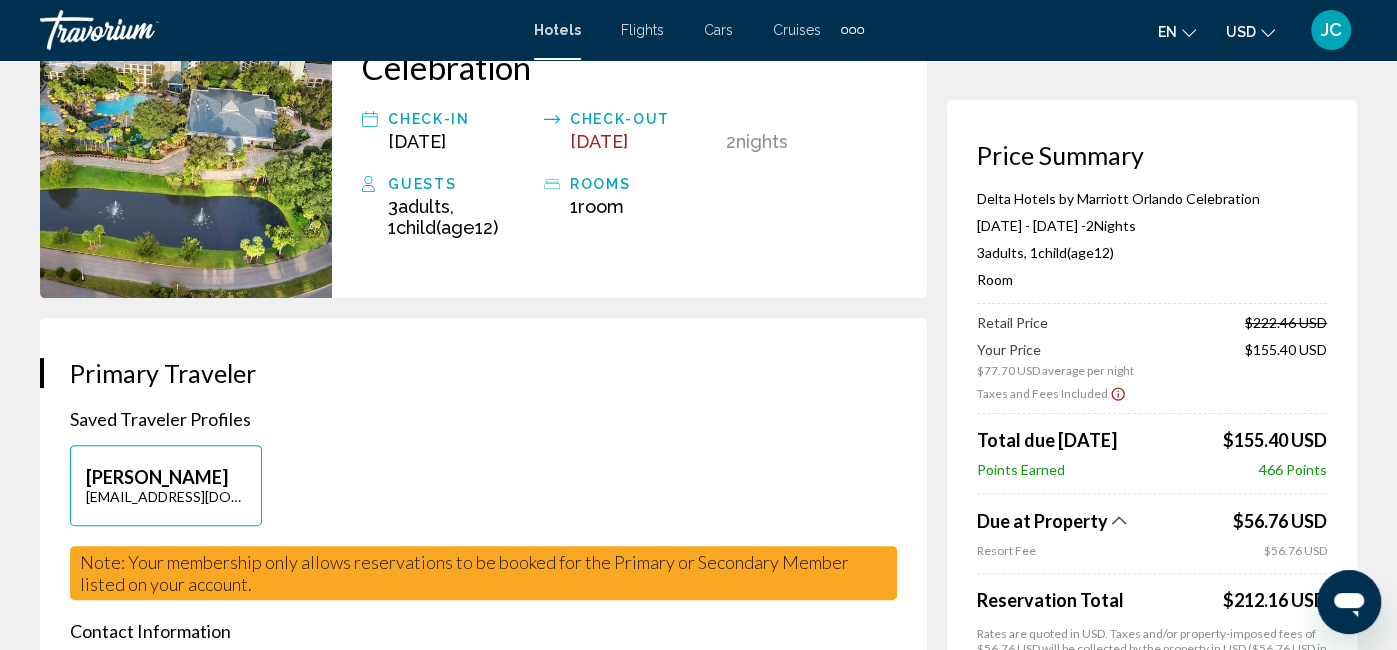 scroll, scrollTop: 0, scrollLeft: 0, axis: both 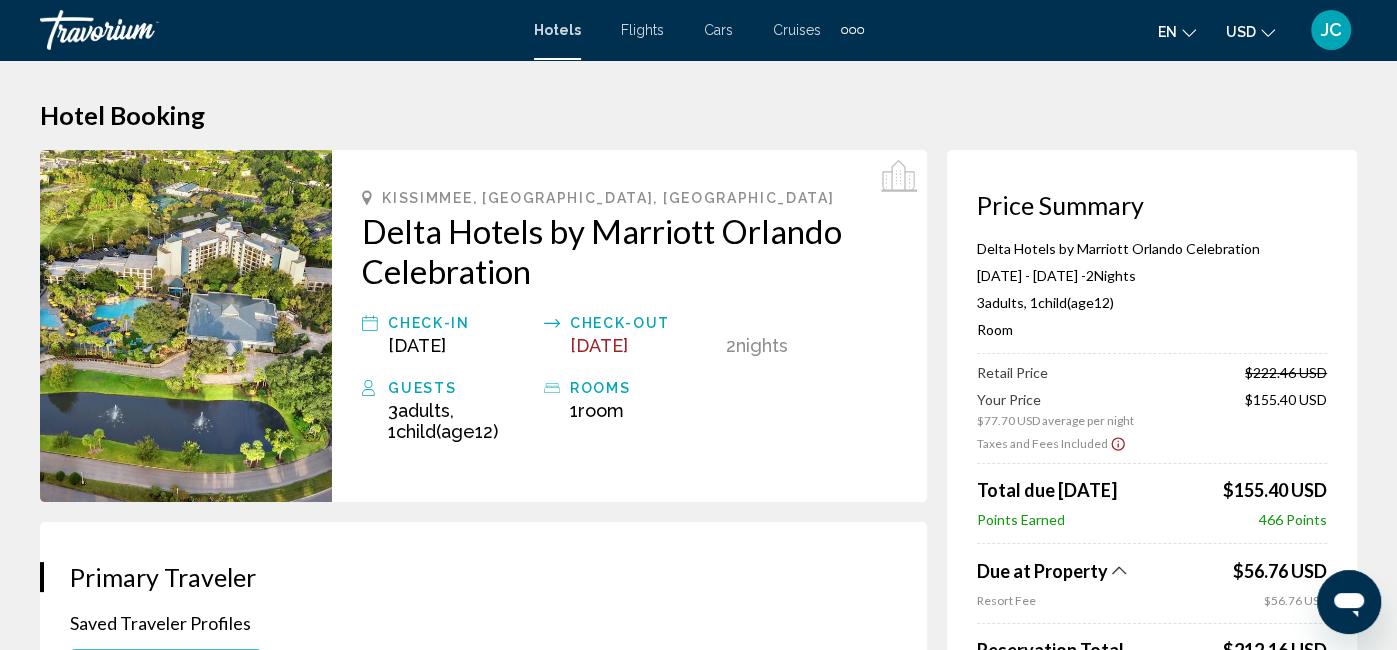 click at bounding box center (186, 326) 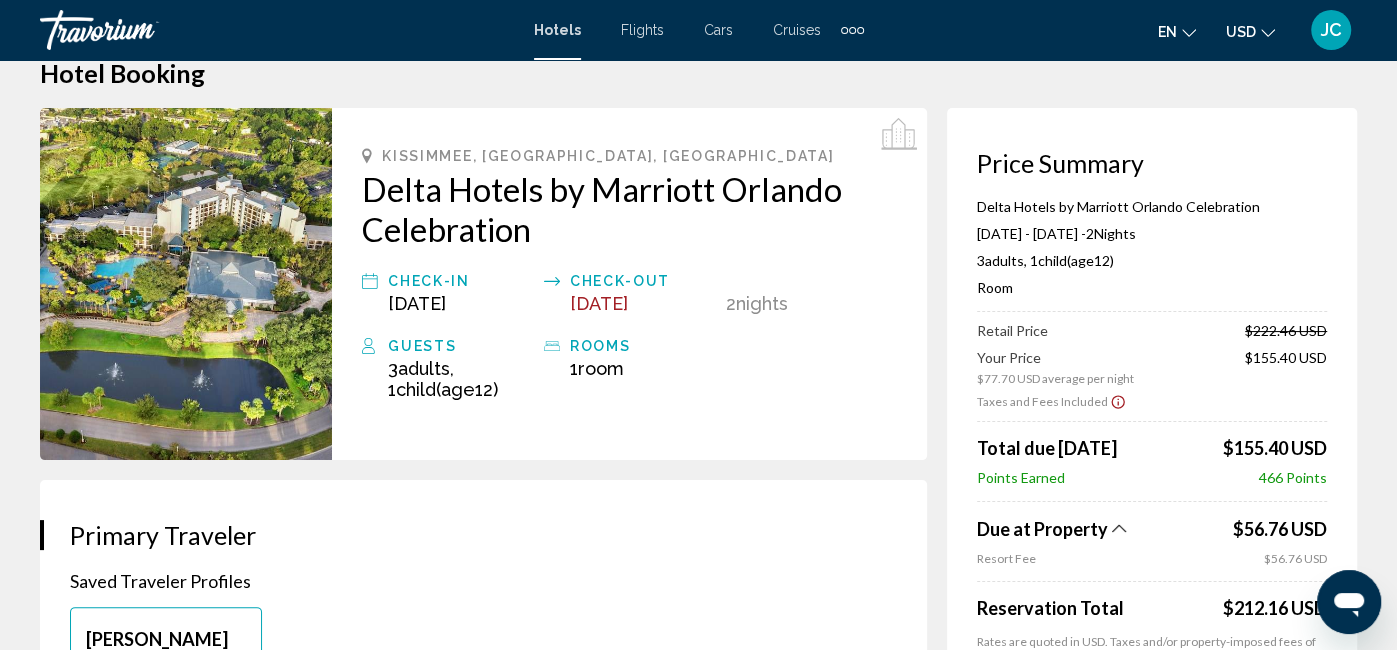 scroll, scrollTop: 45, scrollLeft: 0, axis: vertical 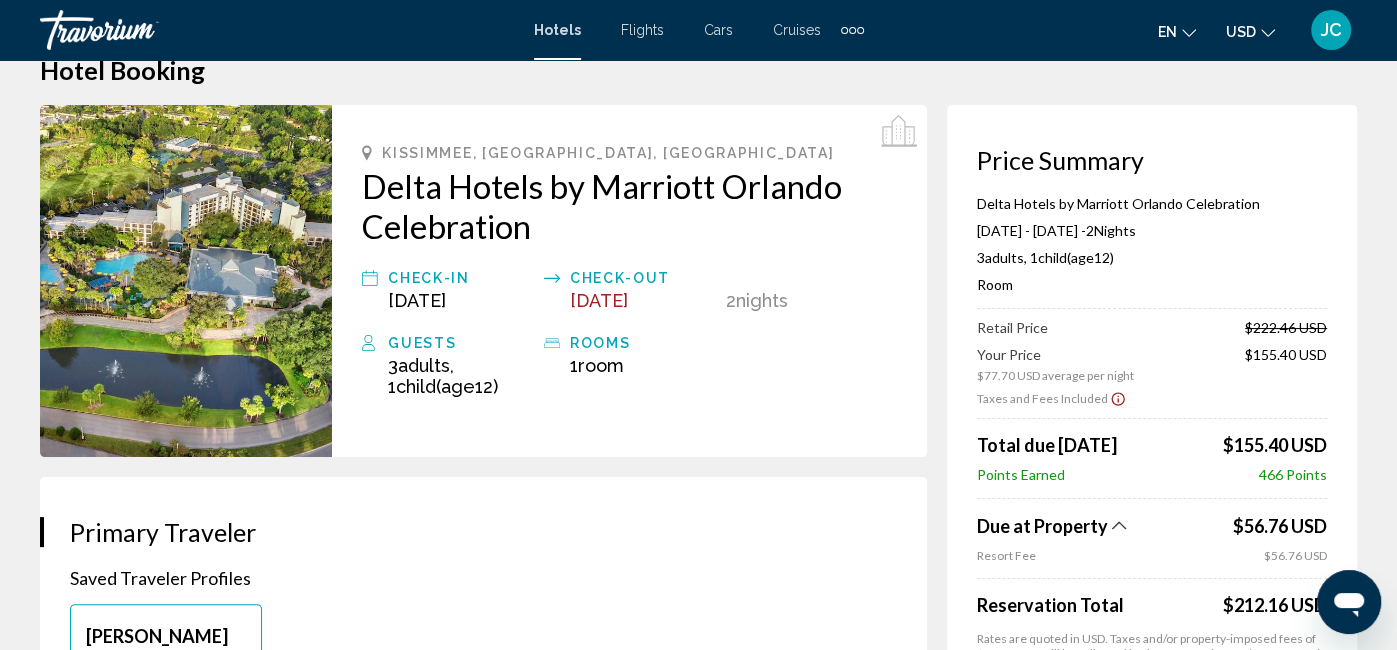 click at bounding box center [186, 281] 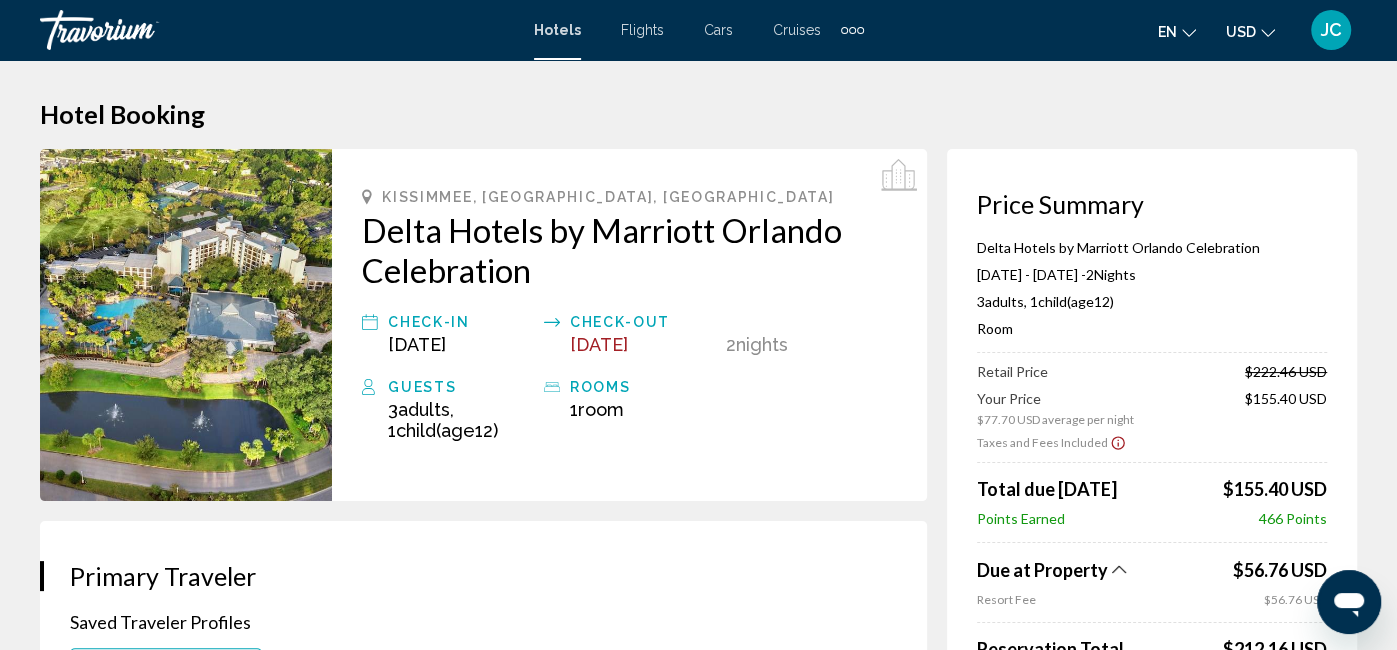 scroll, scrollTop: 0, scrollLeft: 0, axis: both 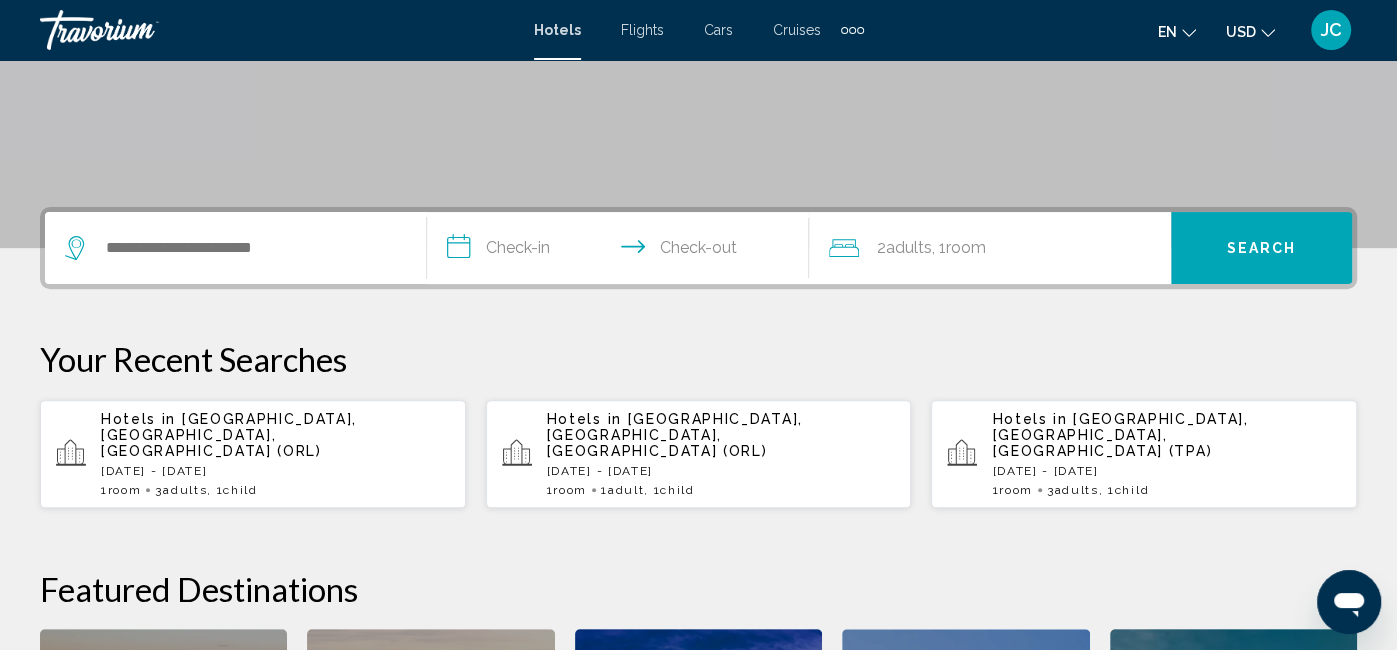 click on "Child" at bounding box center (240, 490) 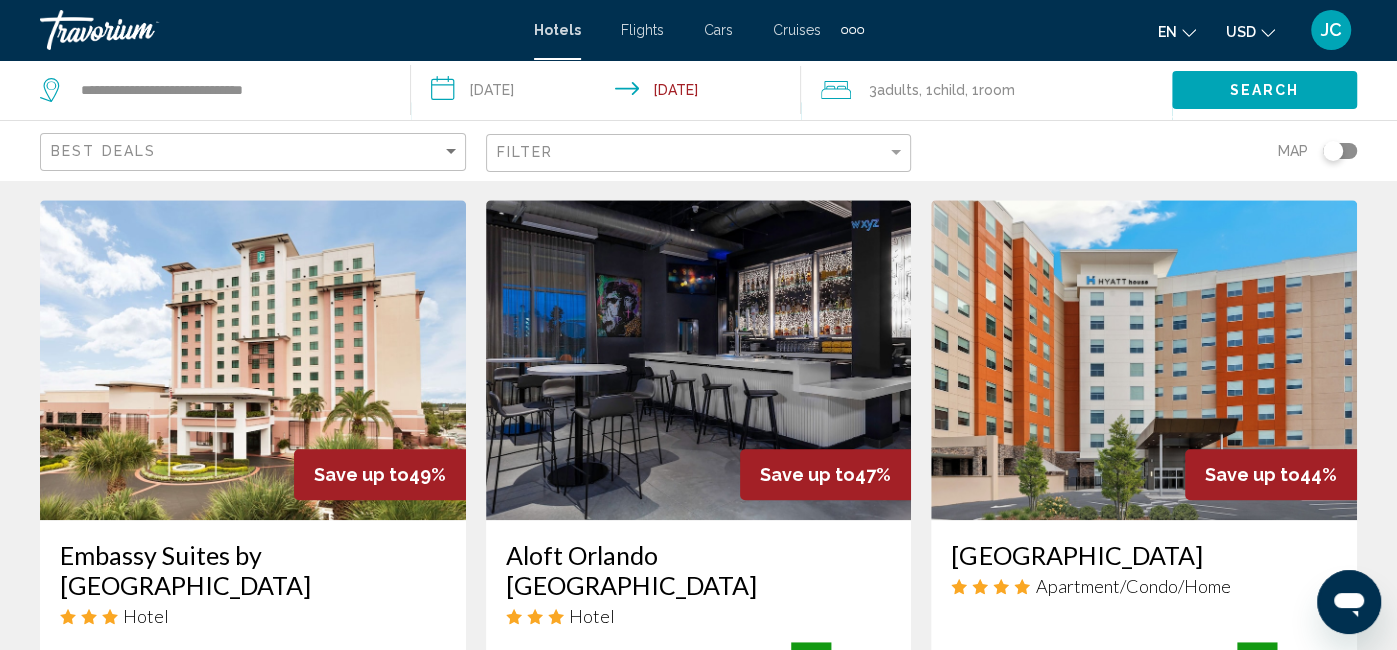 scroll, scrollTop: 855, scrollLeft: 0, axis: vertical 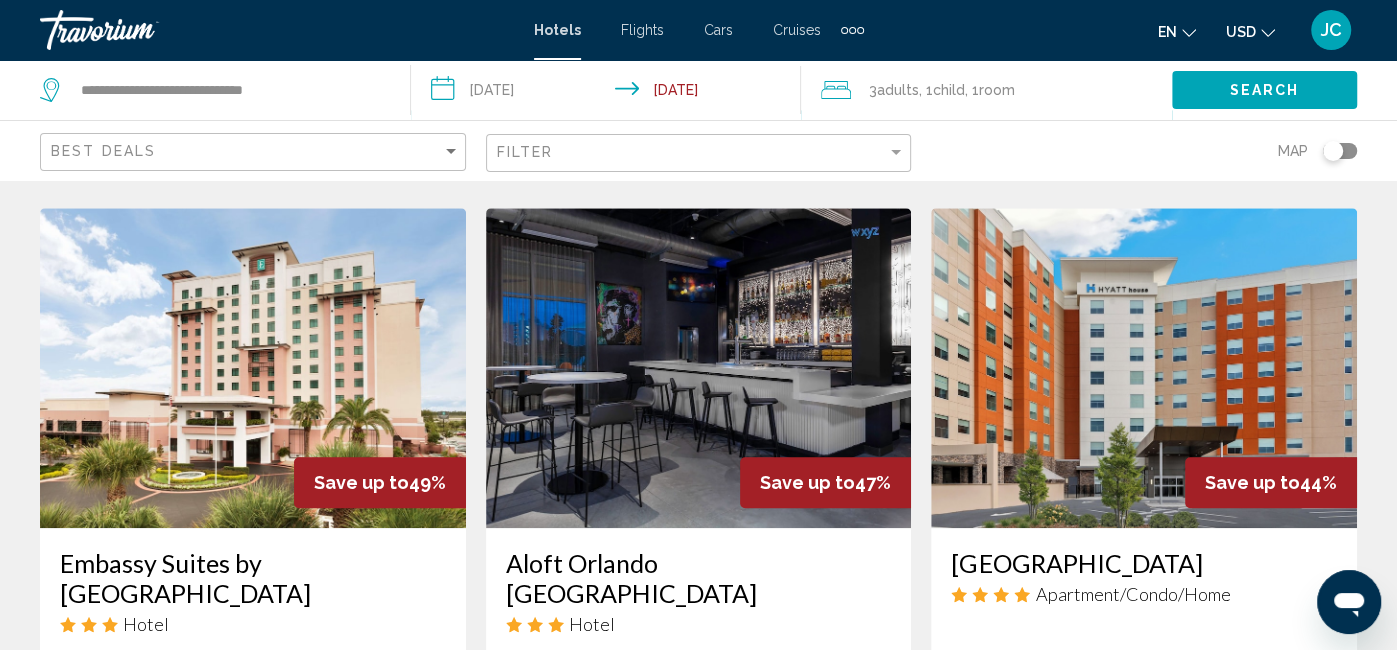 click at bounding box center (699, 368) 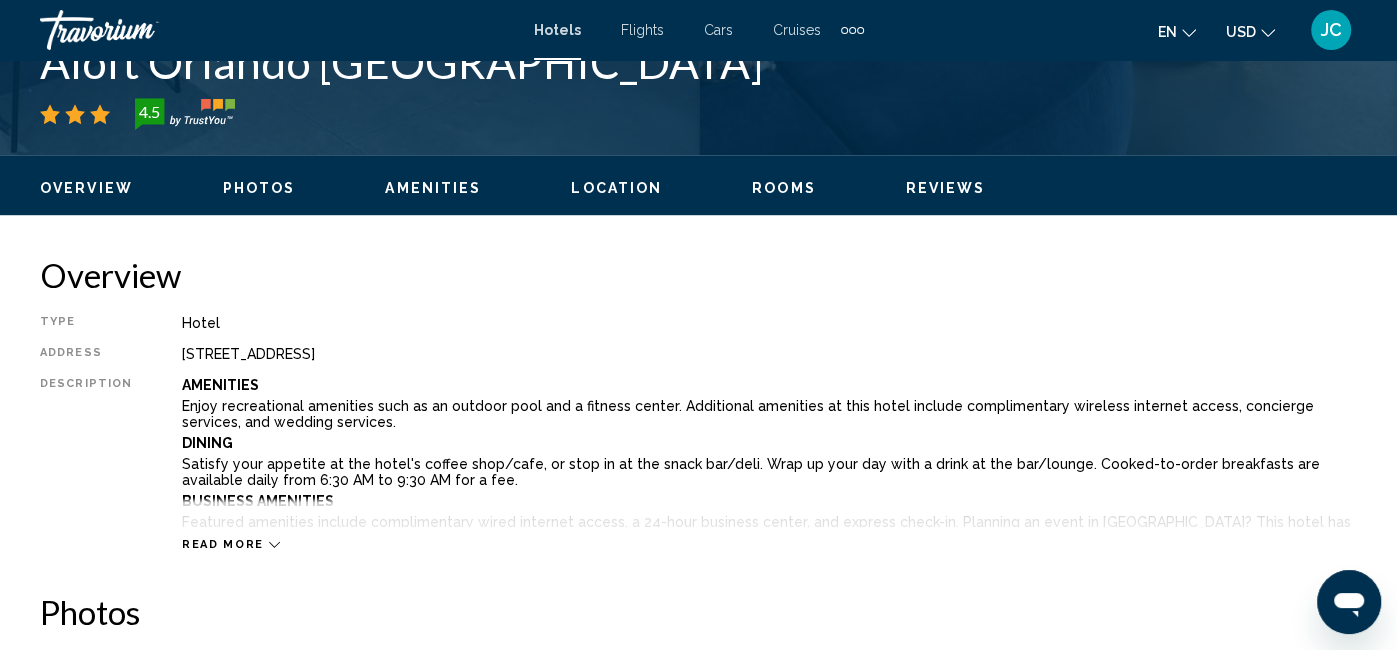 scroll, scrollTop: 210, scrollLeft: 0, axis: vertical 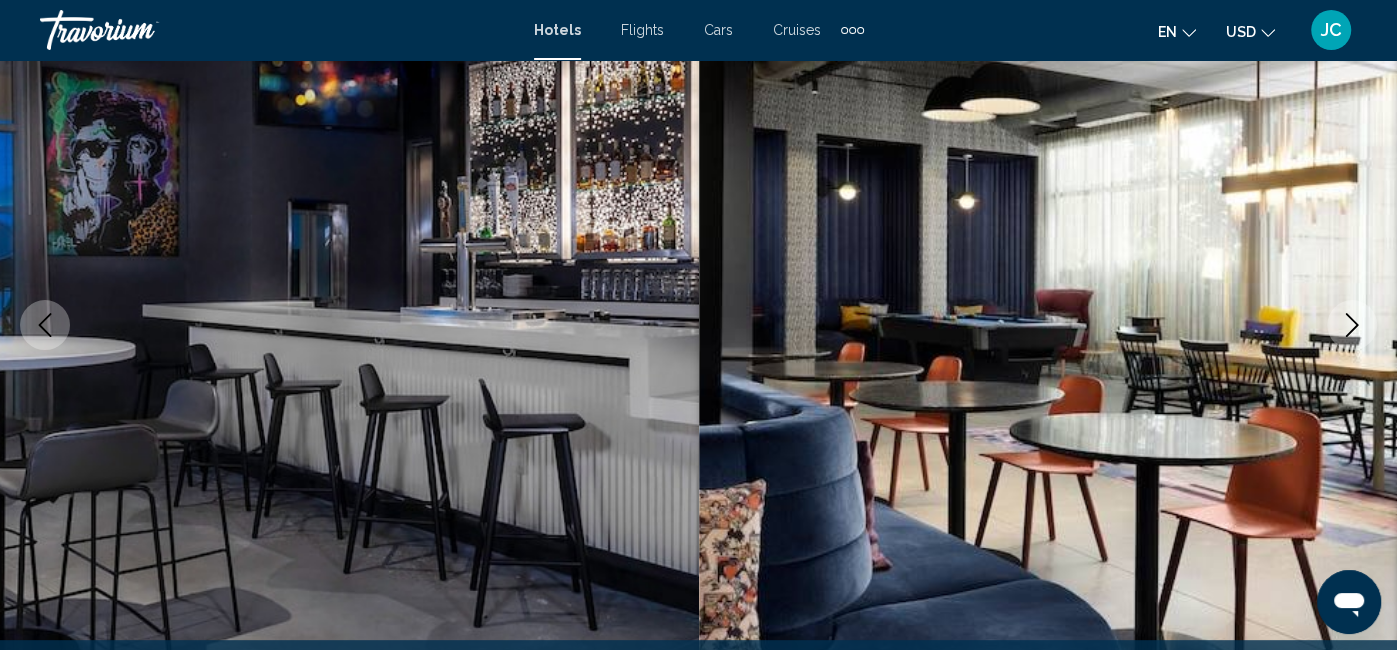 click 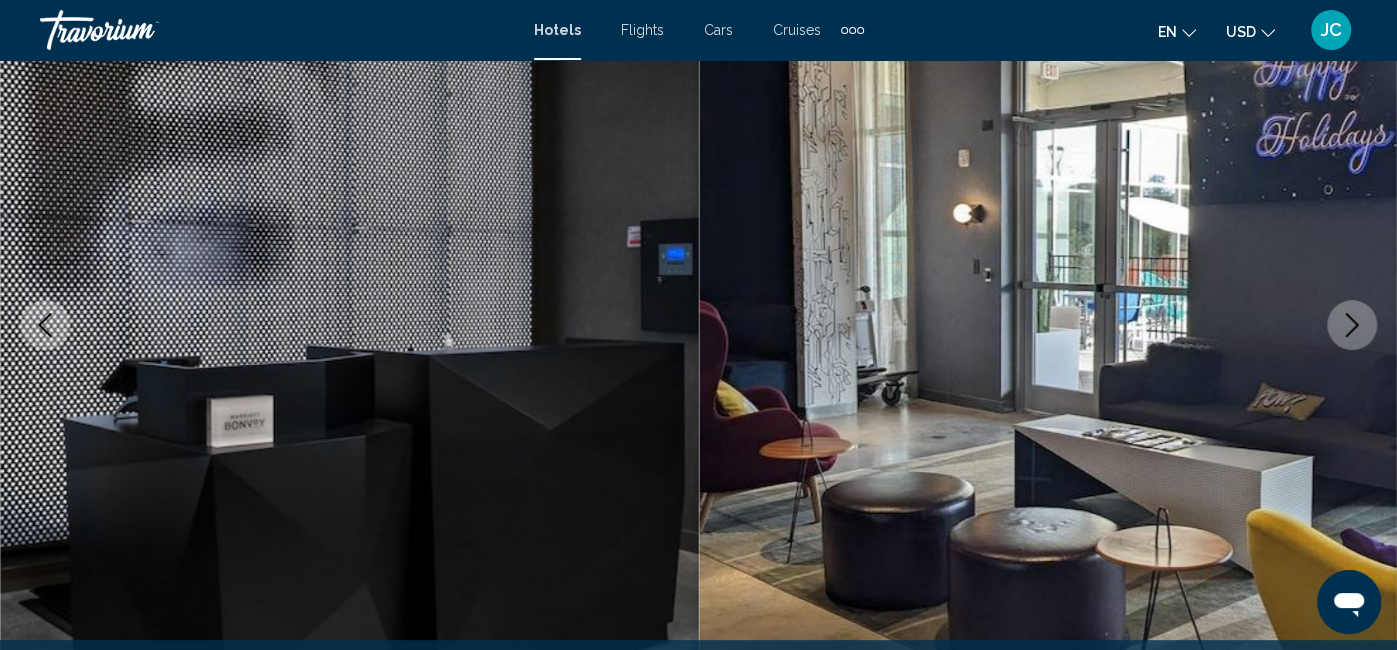 click 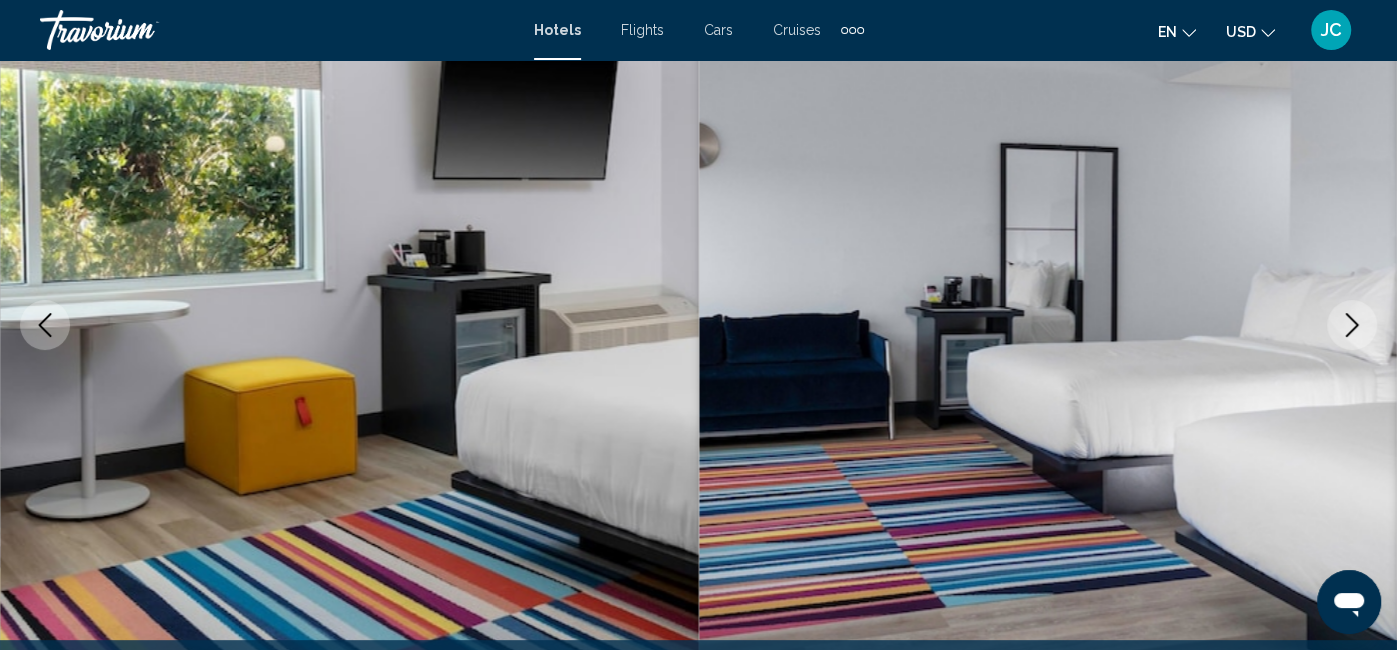 click 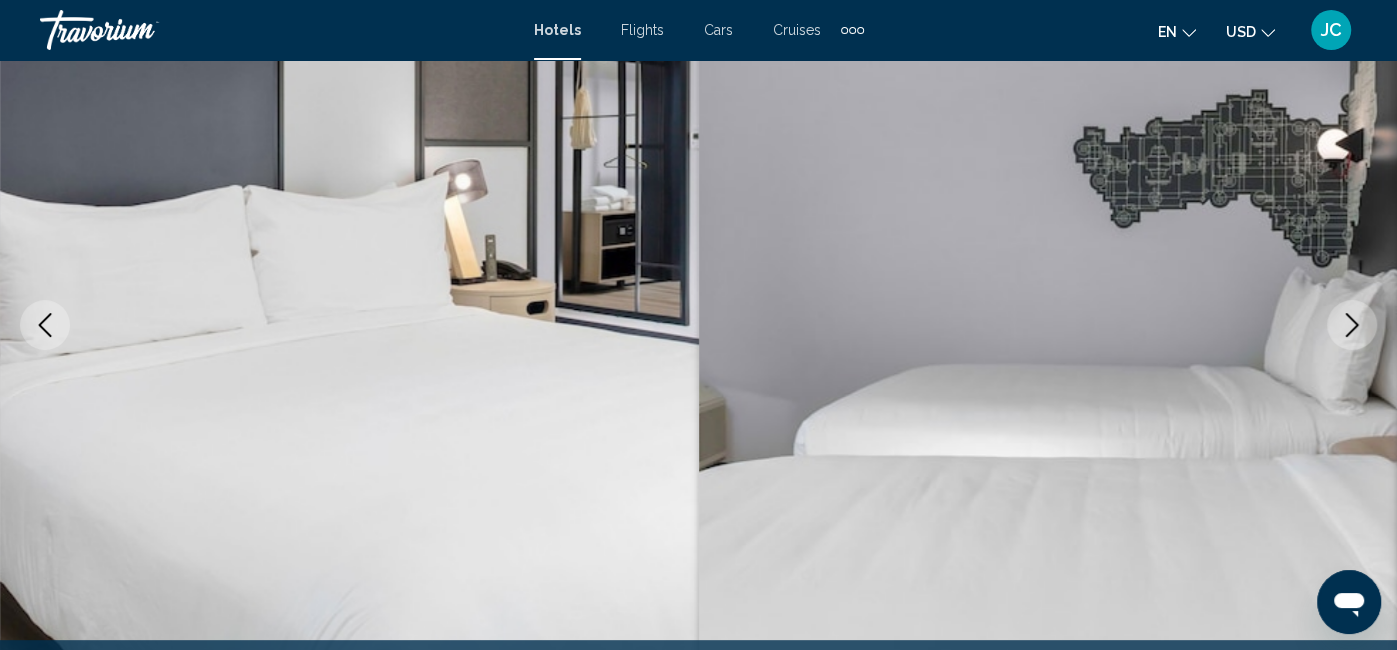 click 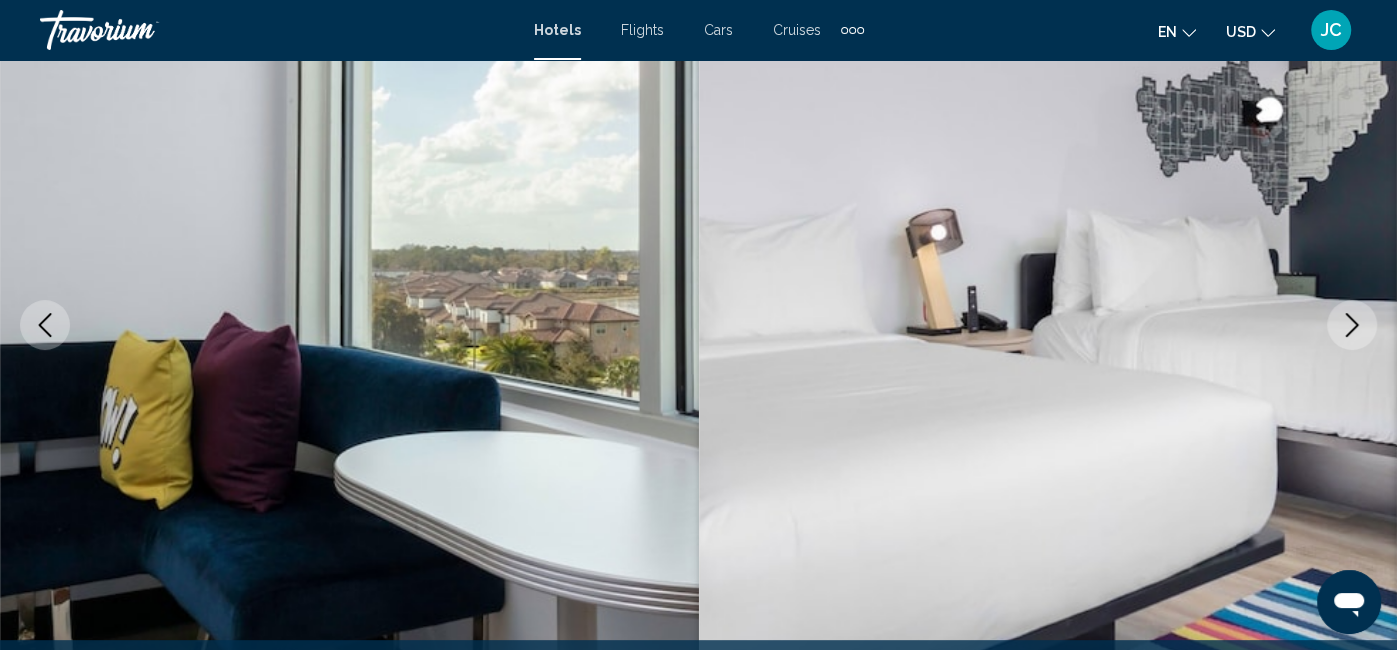 click 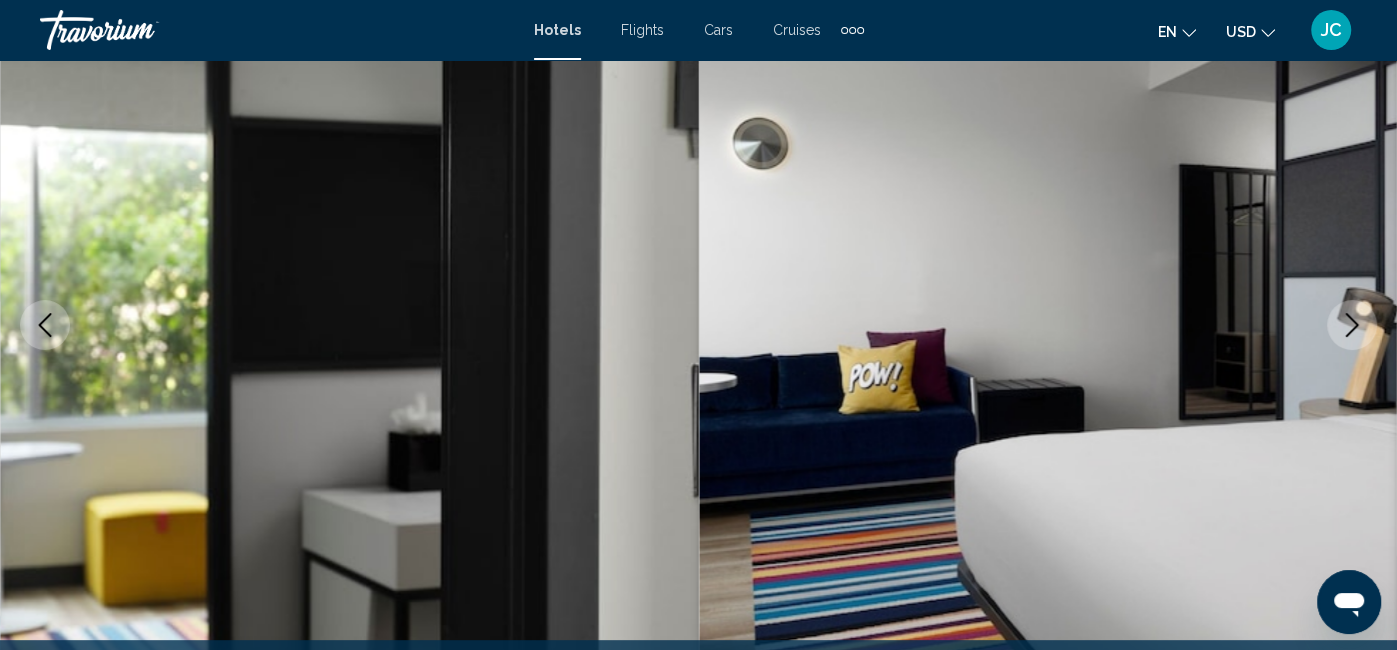 click 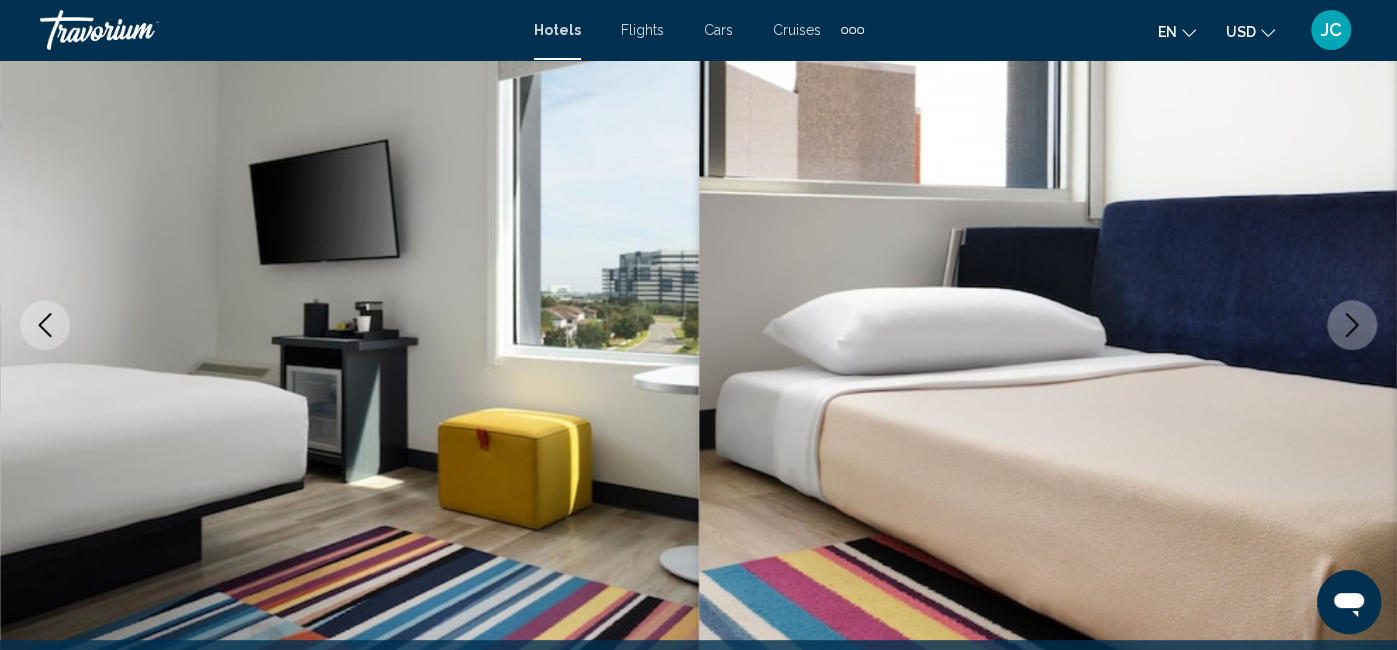 click 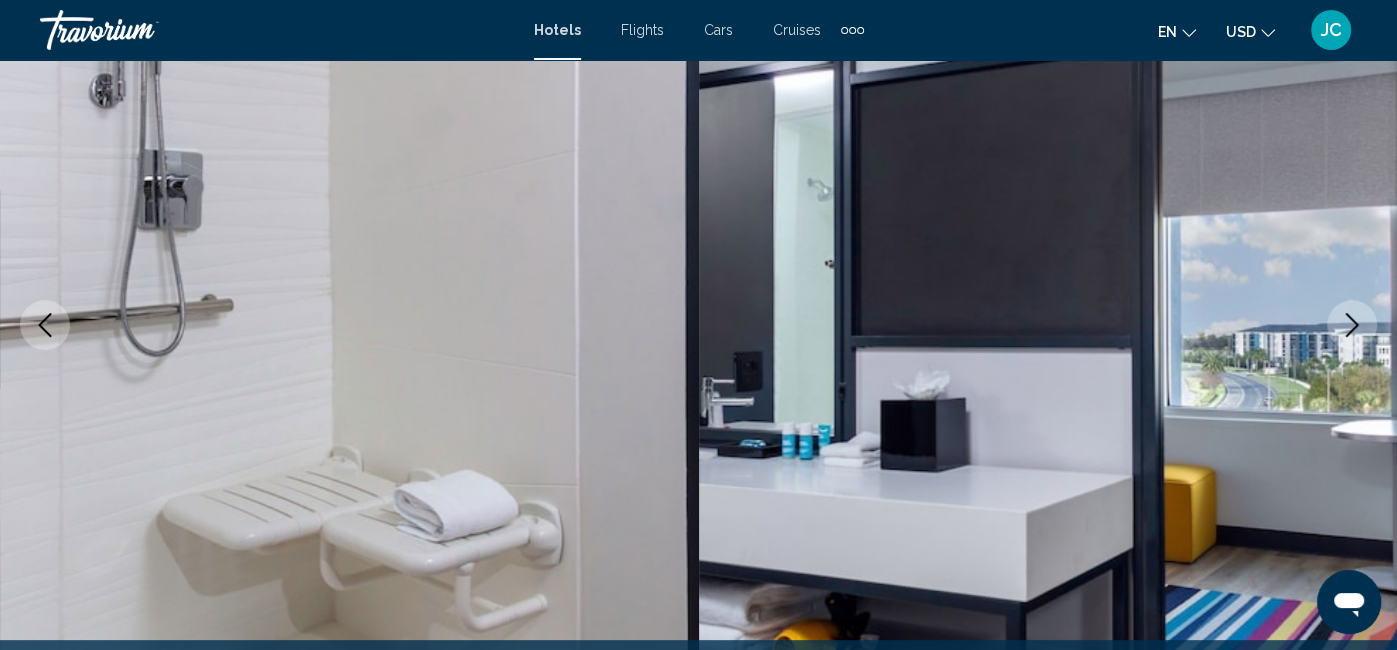 click 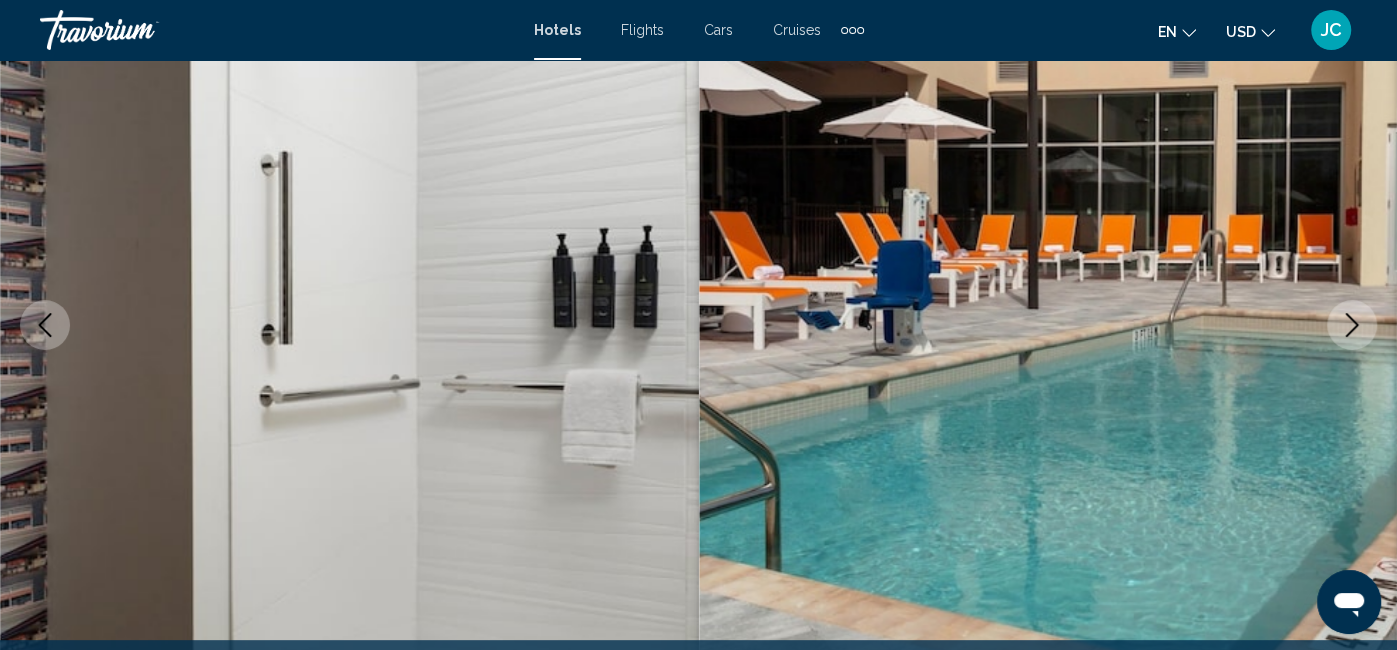 click 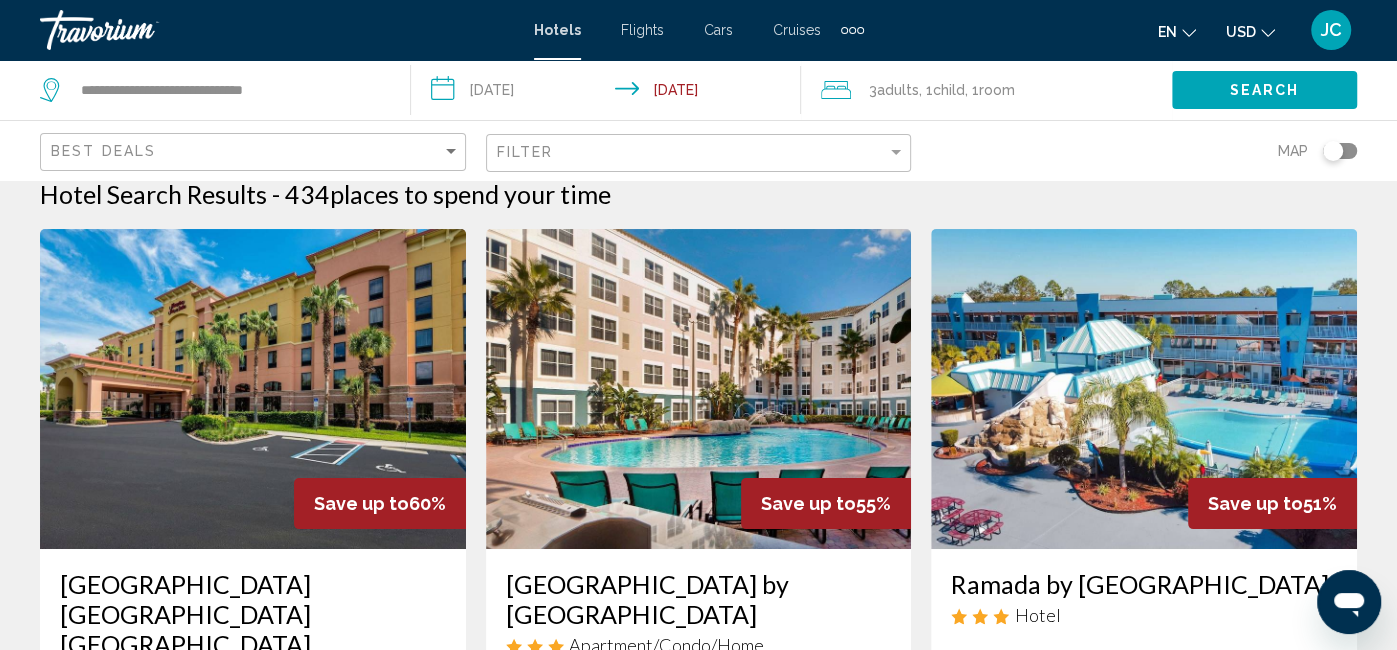 scroll, scrollTop: 0, scrollLeft: 0, axis: both 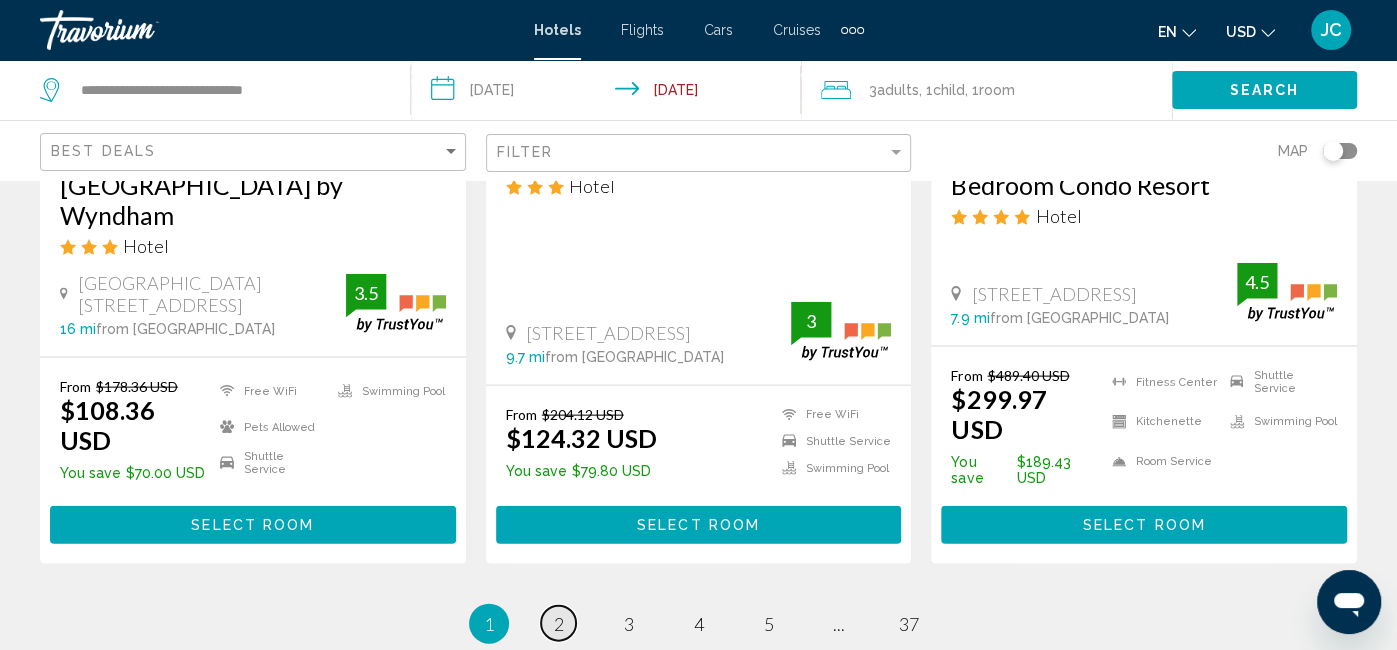 click on "2" at bounding box center [559, 624] 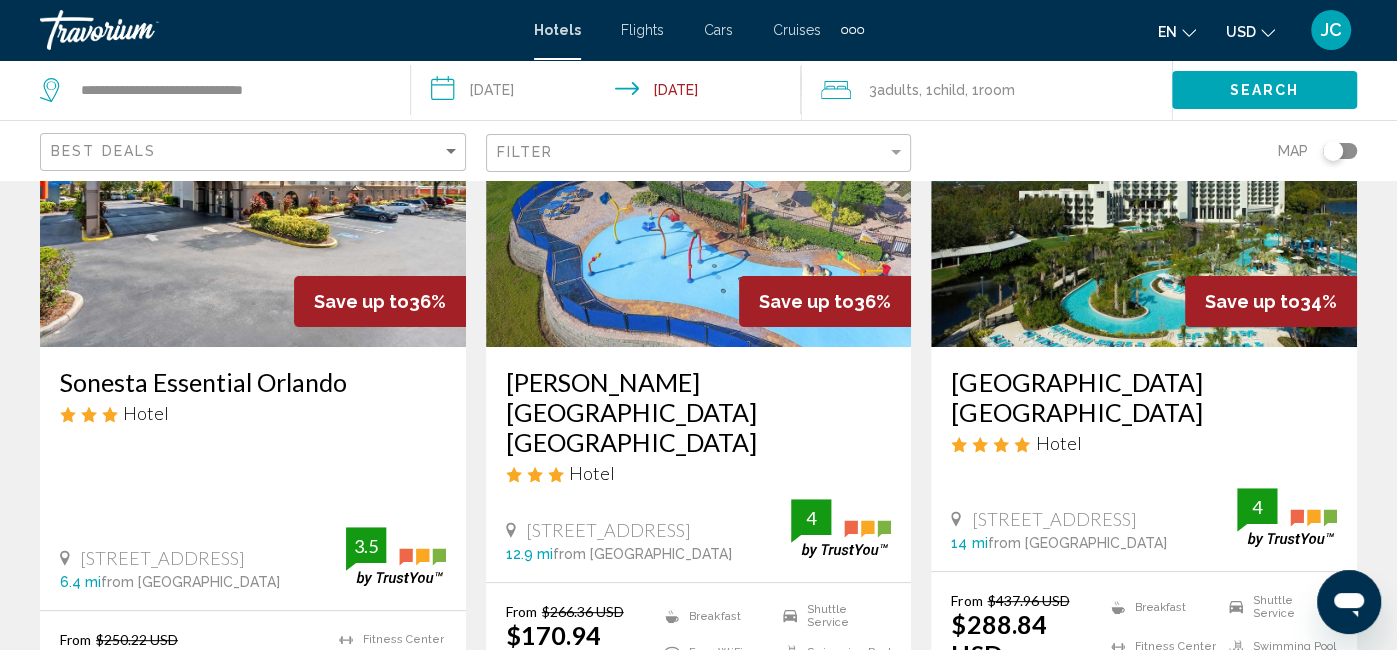 scroll, scrollTop: 206, scrollLeft: 0, axis: vertical 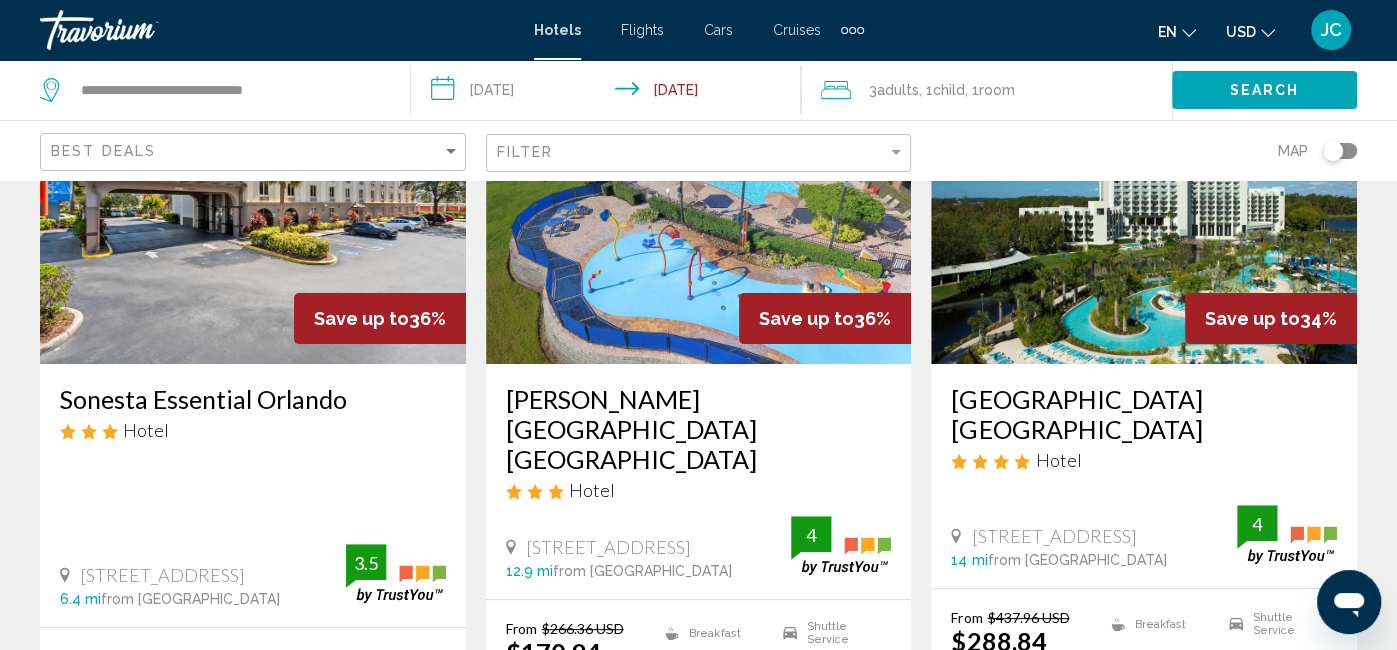 click at bounding box center (1144, 204) 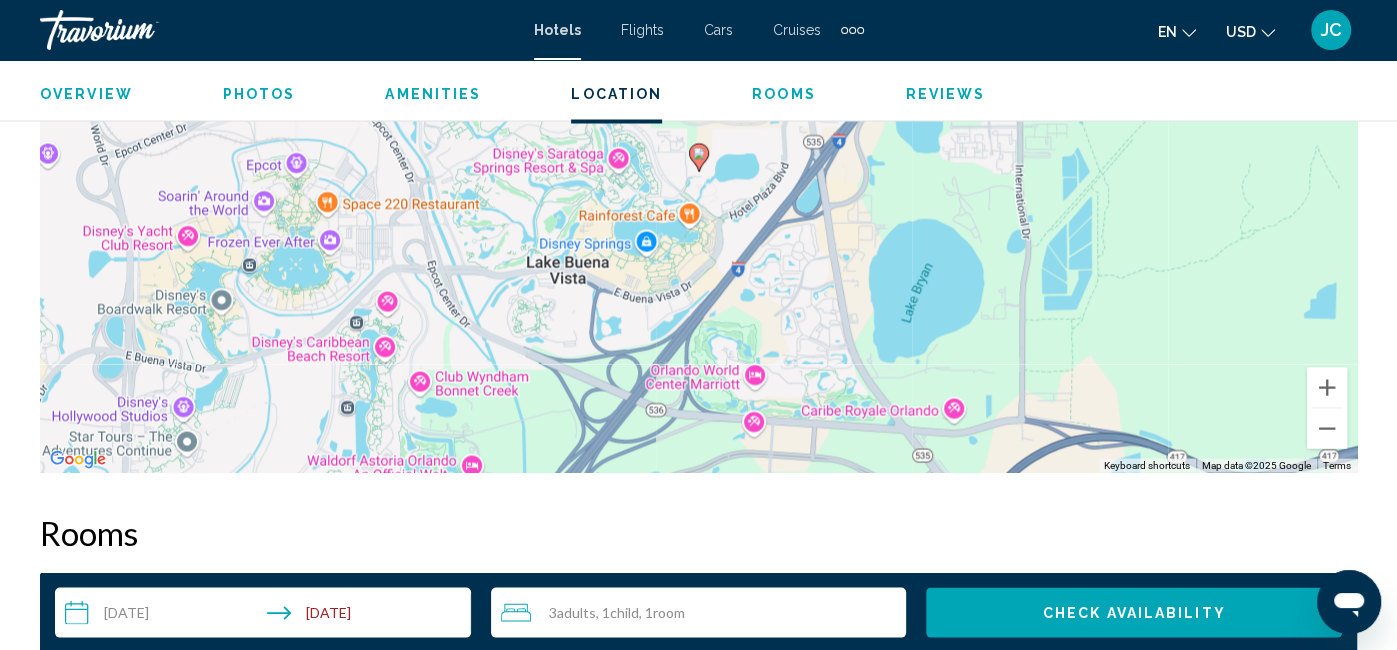 scroll, scrollTop: 2482, scrollLeft: 0, axis: vertical 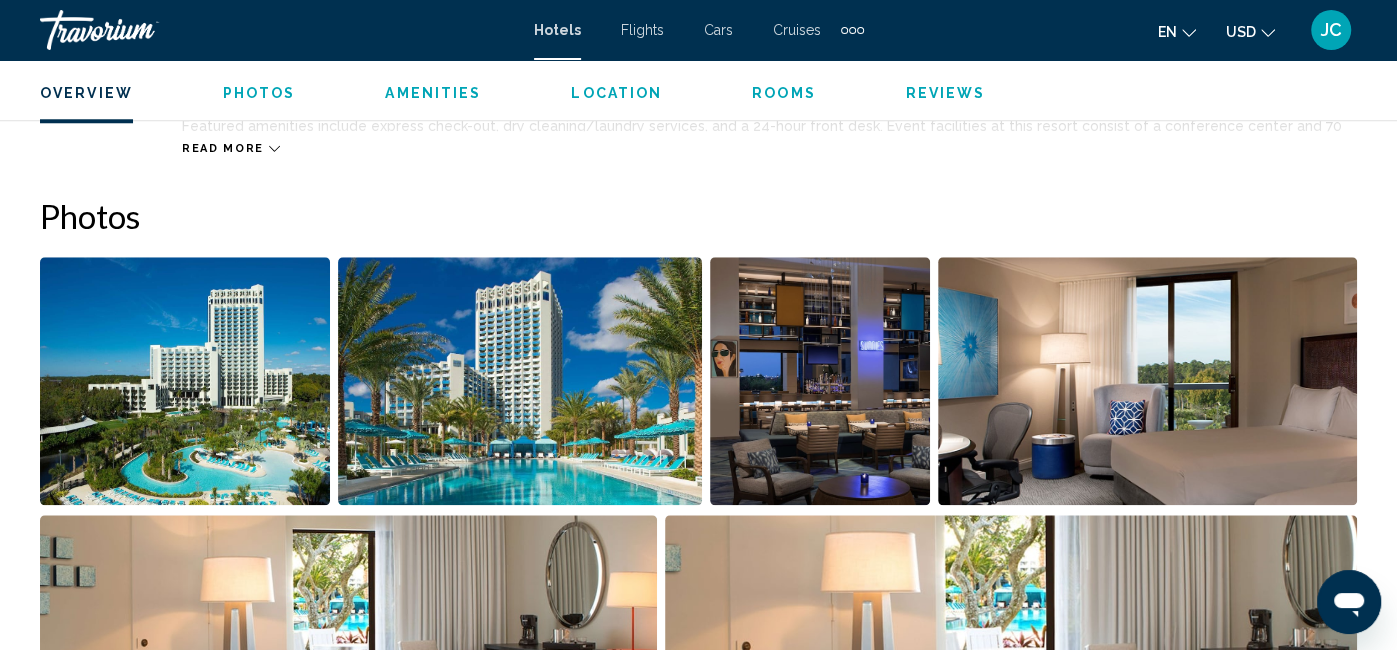 click at bounding box center (185, 381) 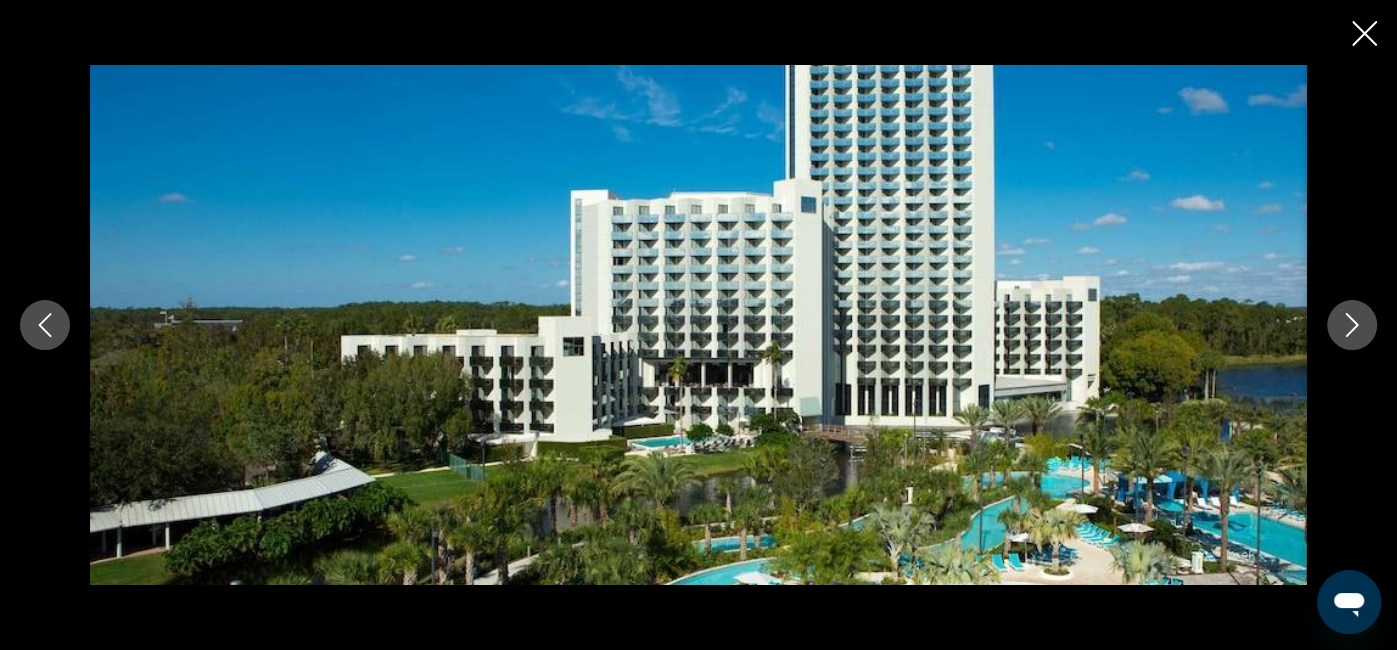 click 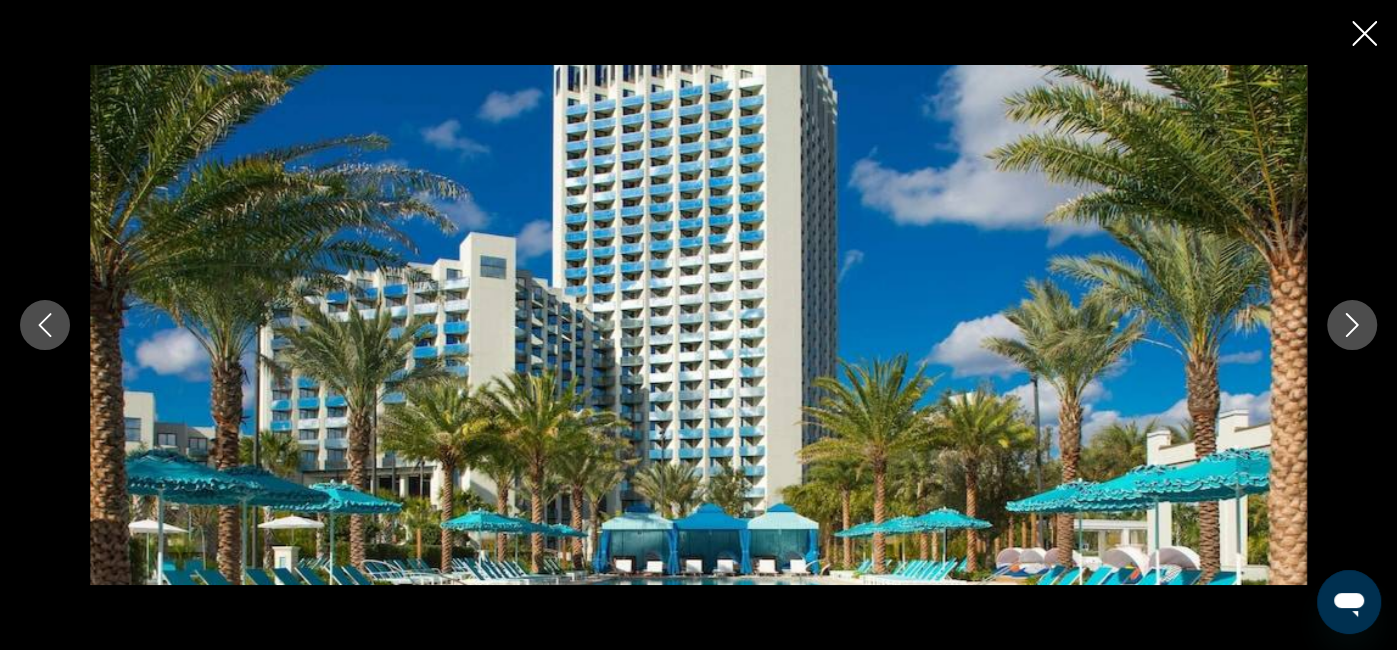 click at bounding box center (1352, 325) 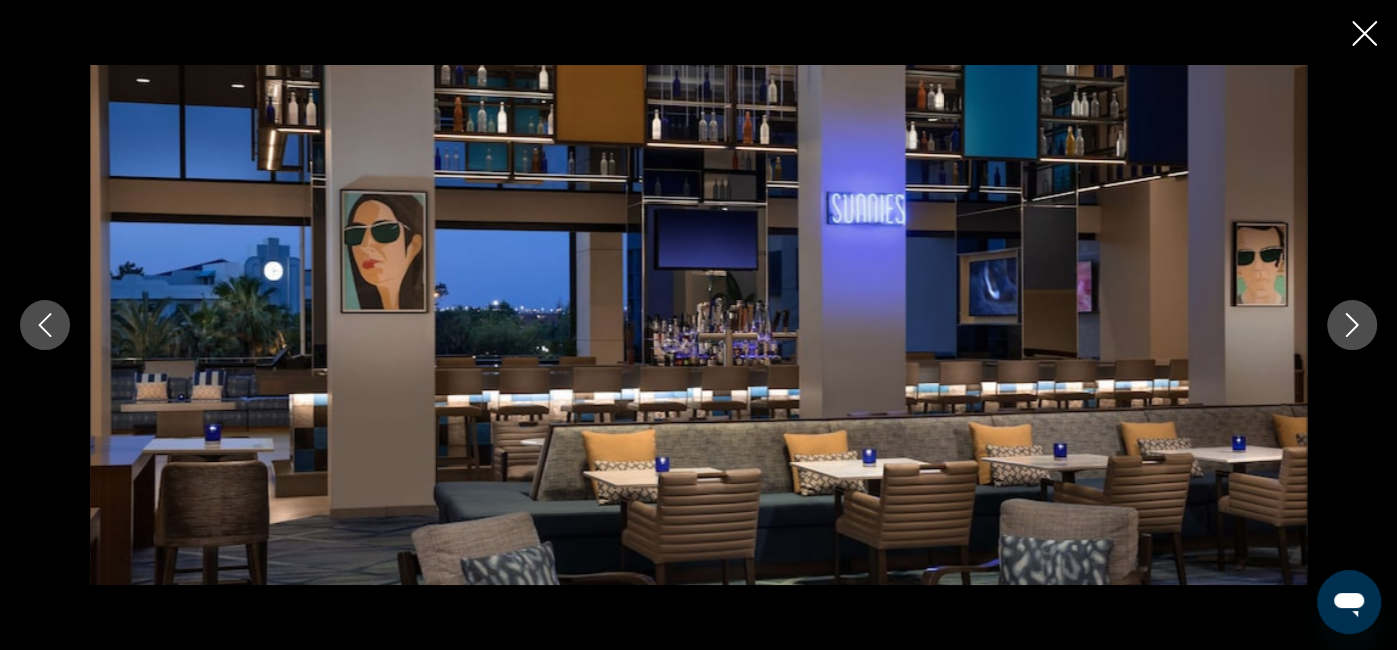 click 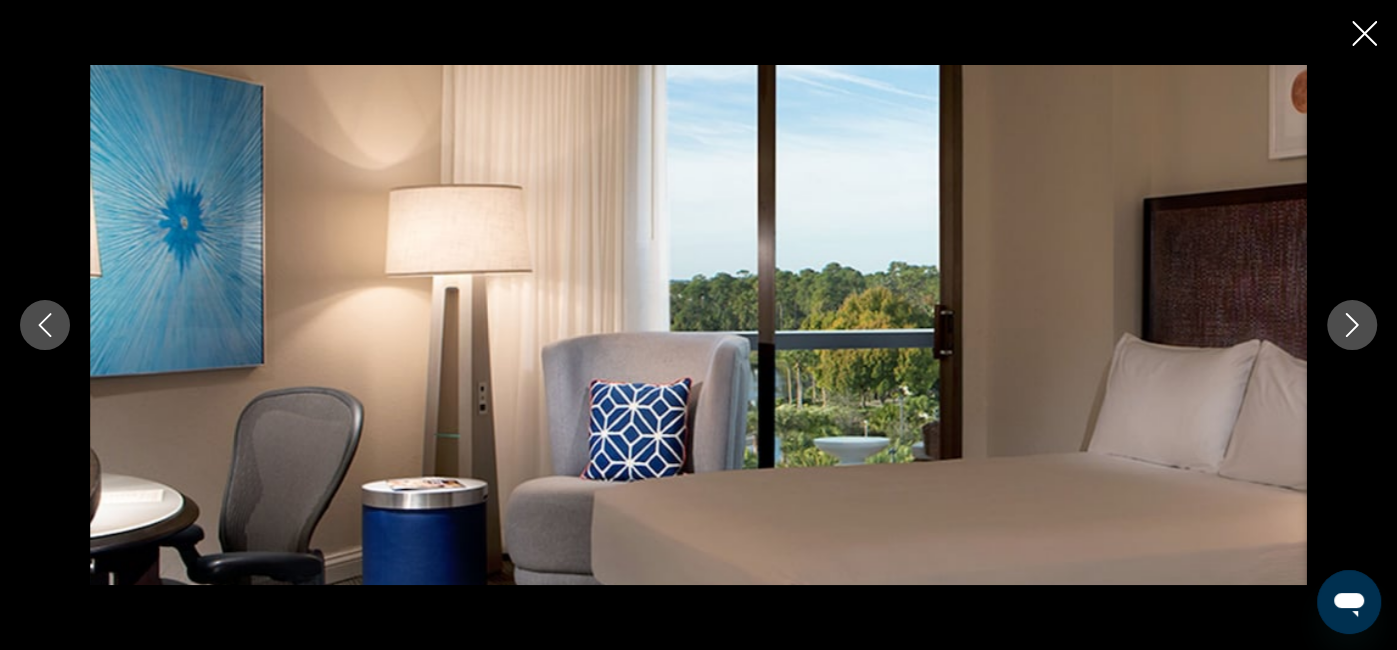 click 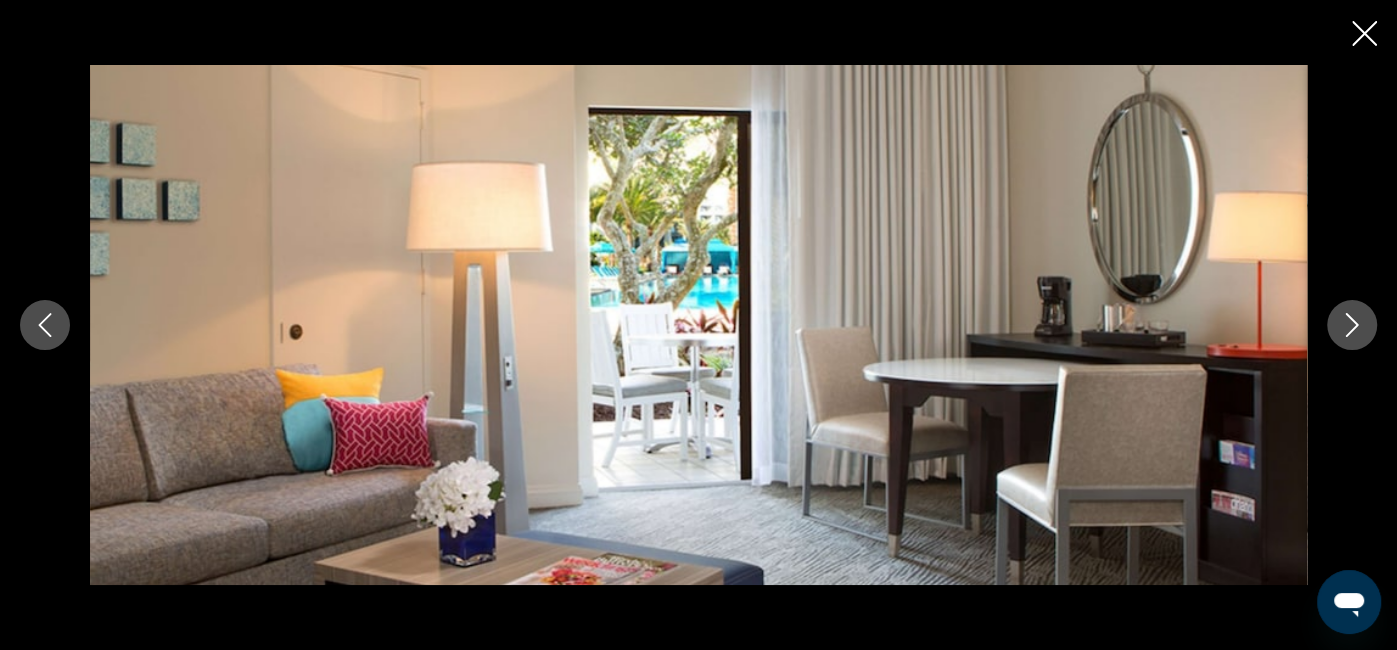 click 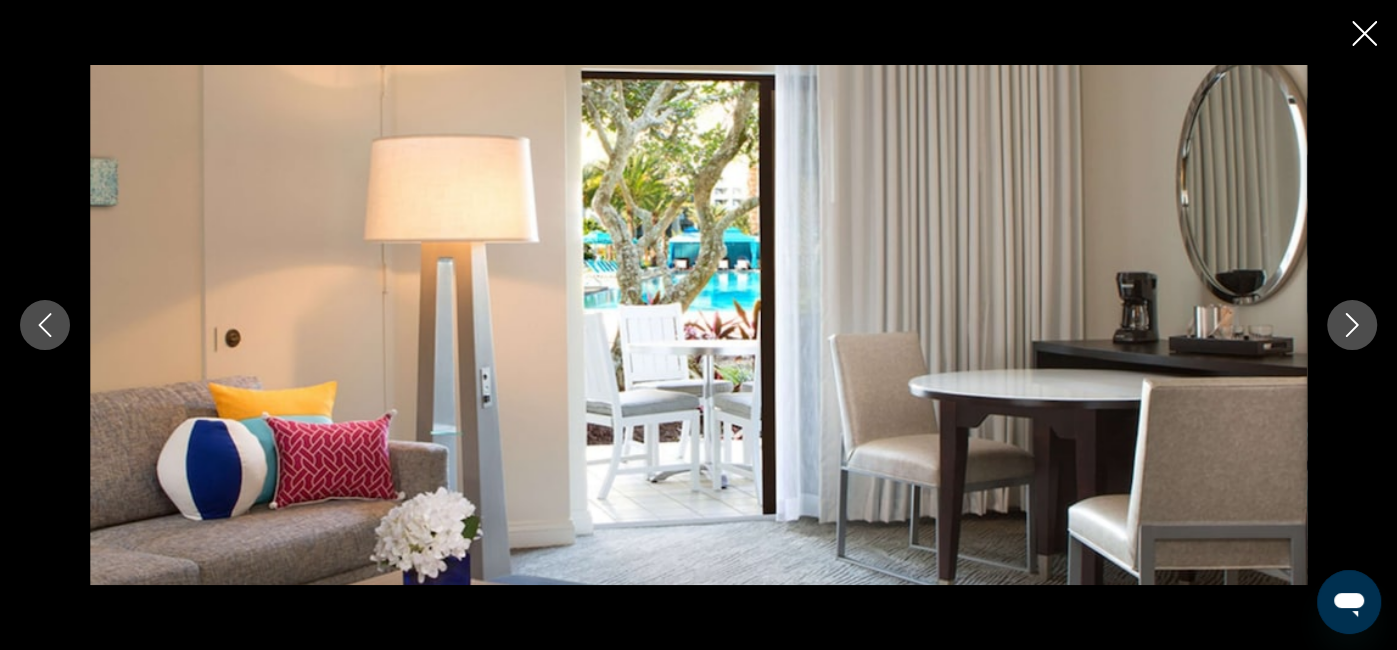 click 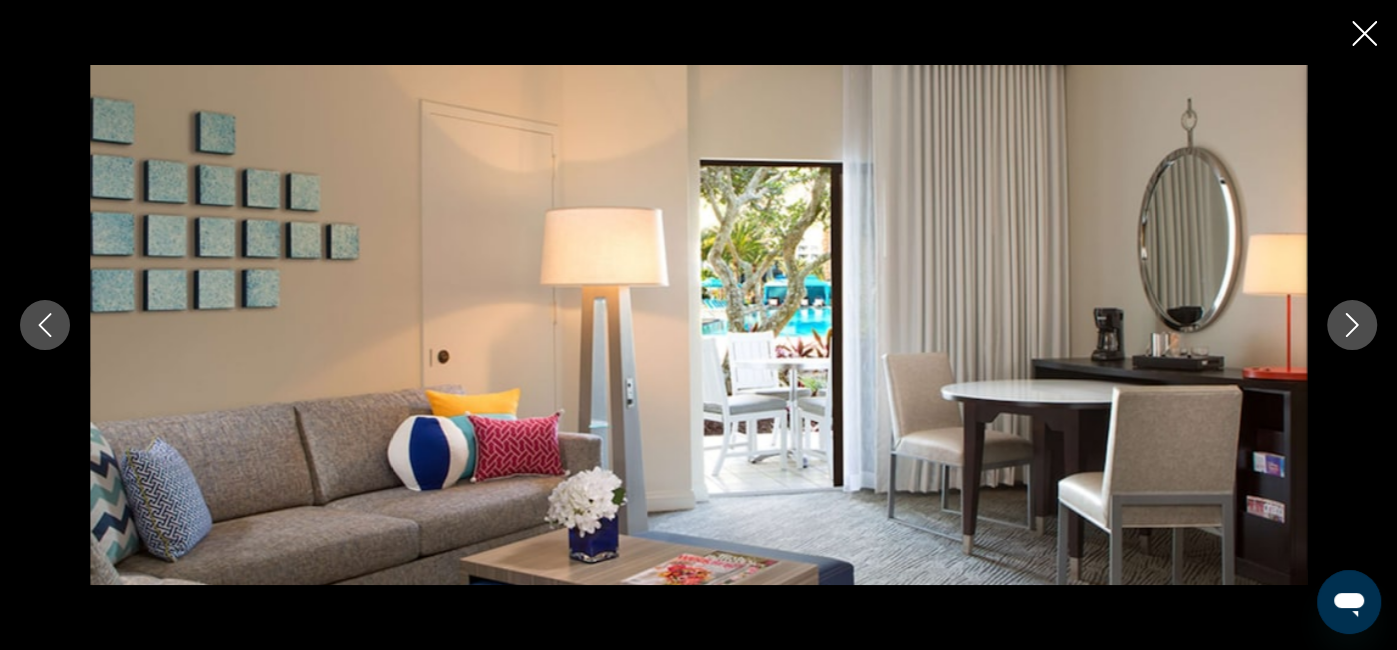 click at bounding box center [1352, 325] 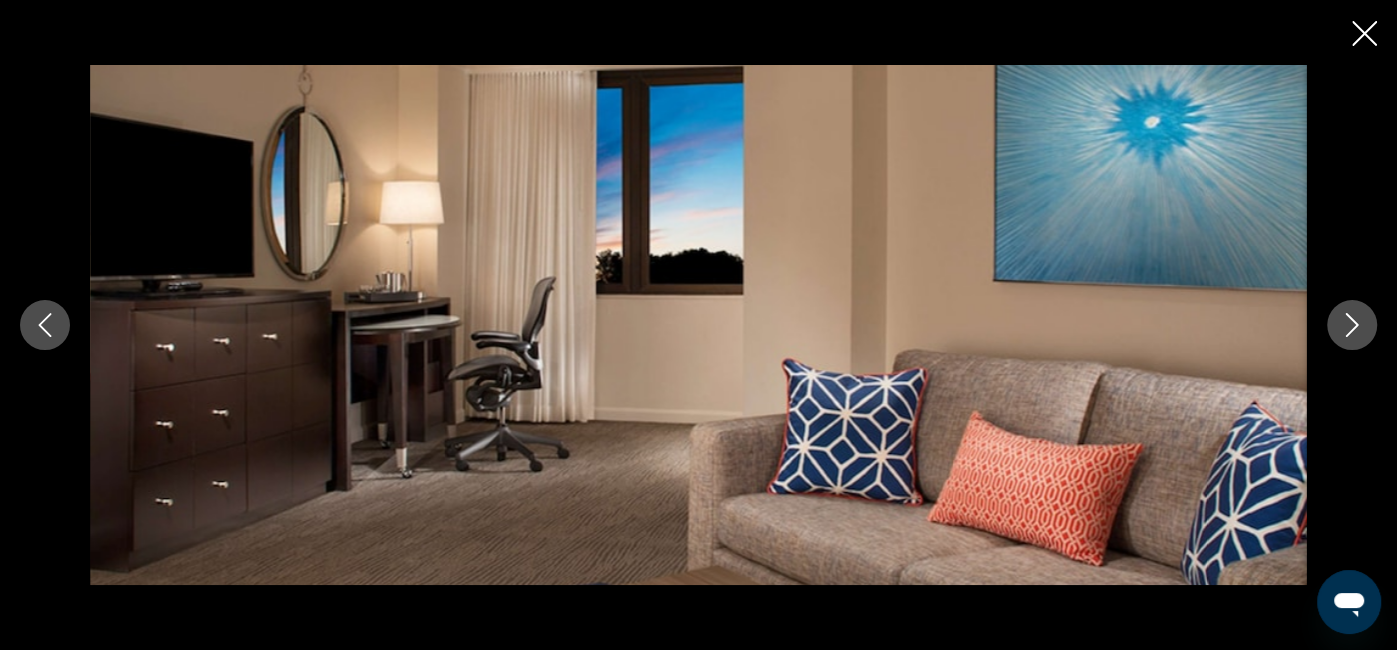 click 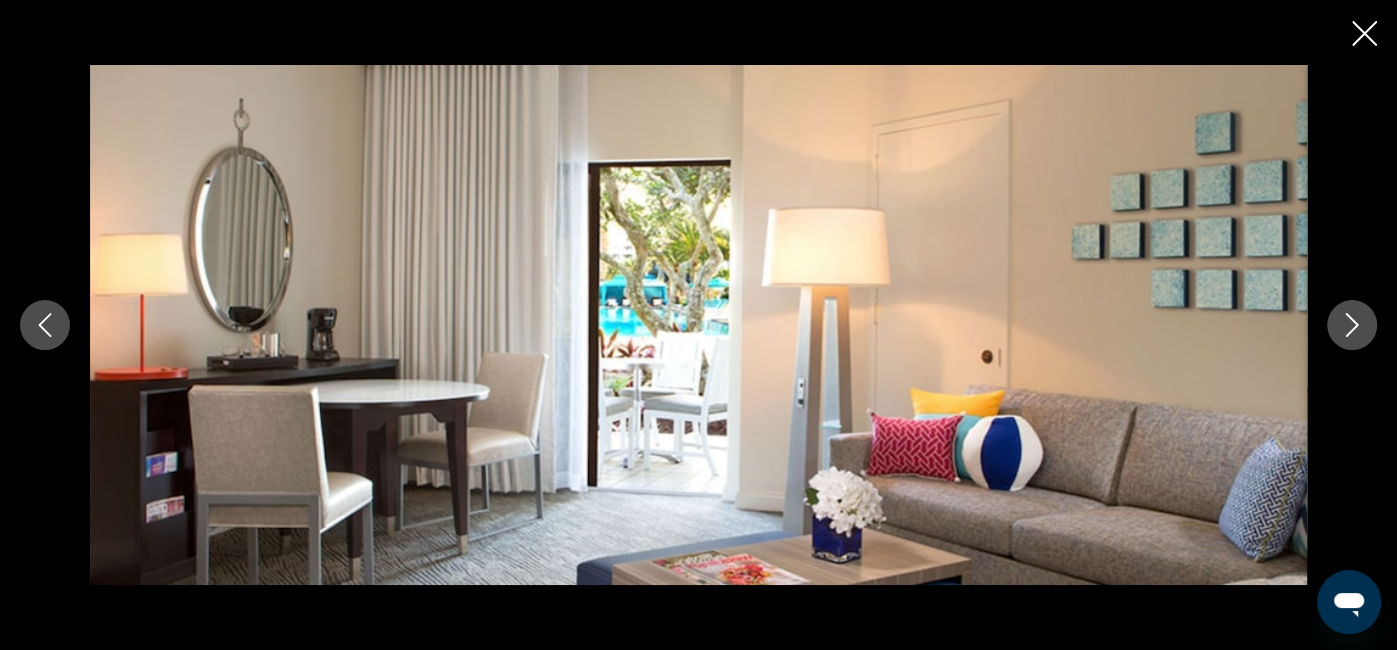 click 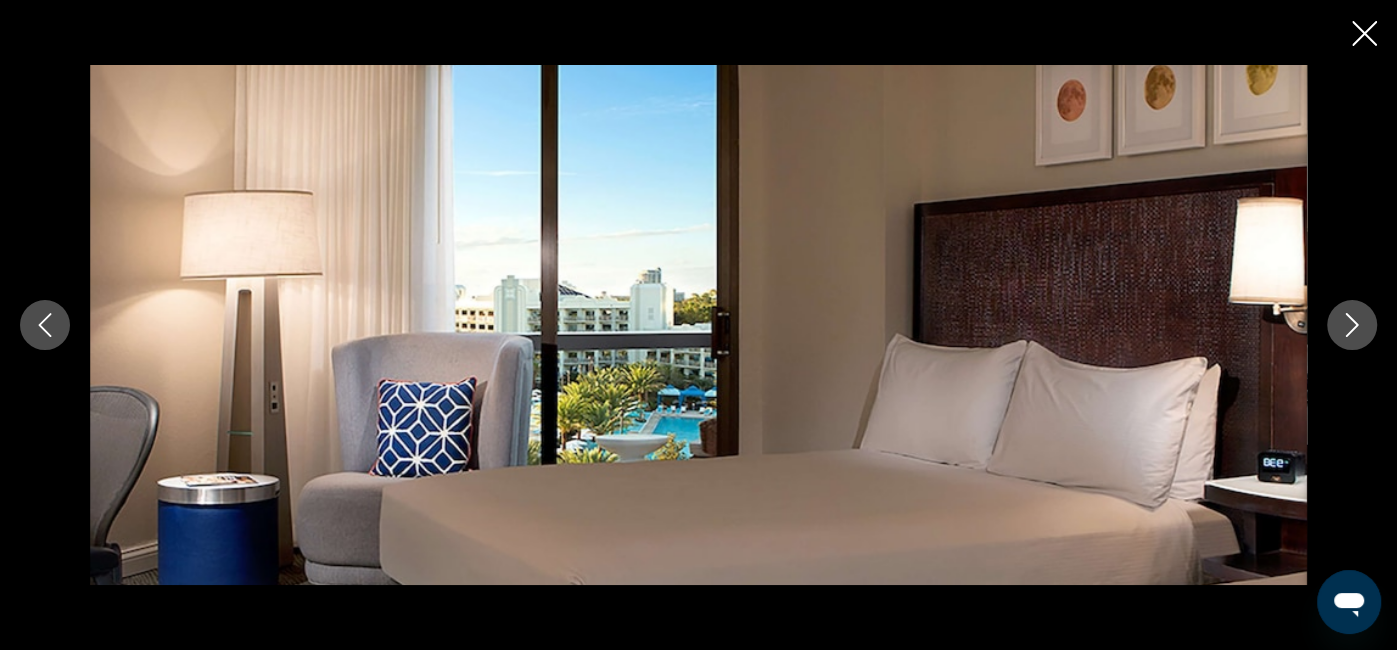 click 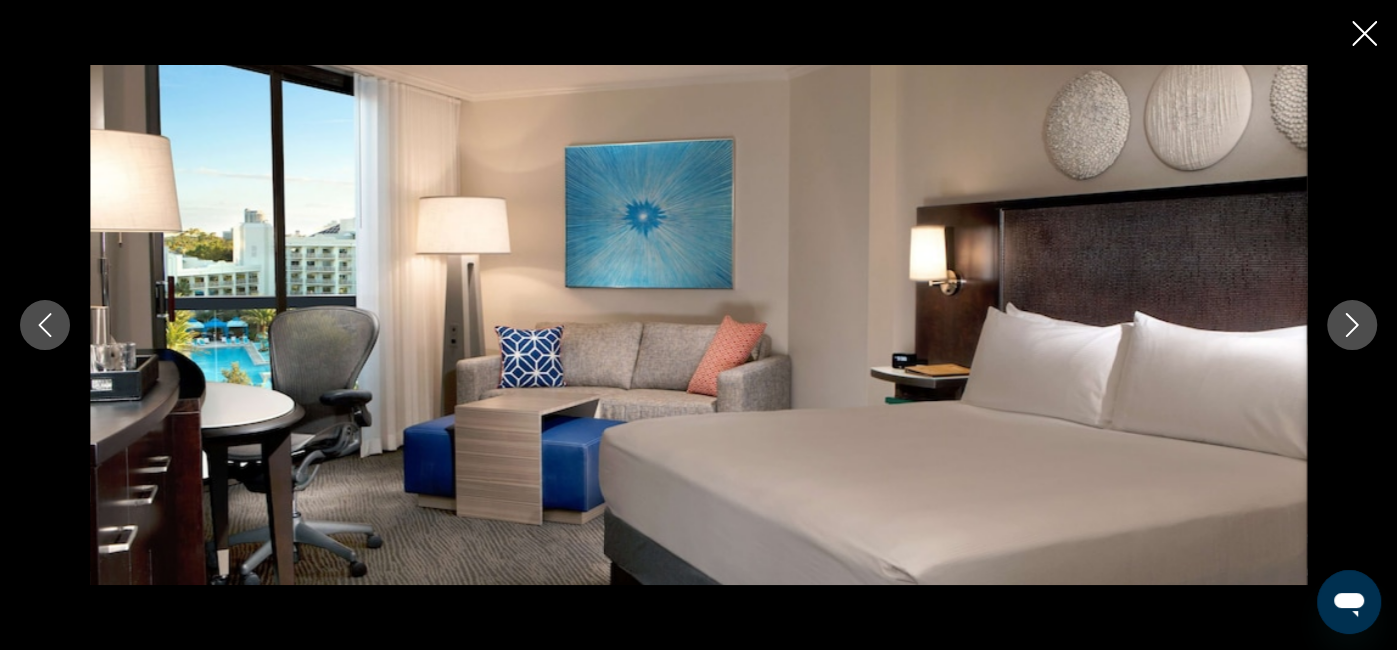 click 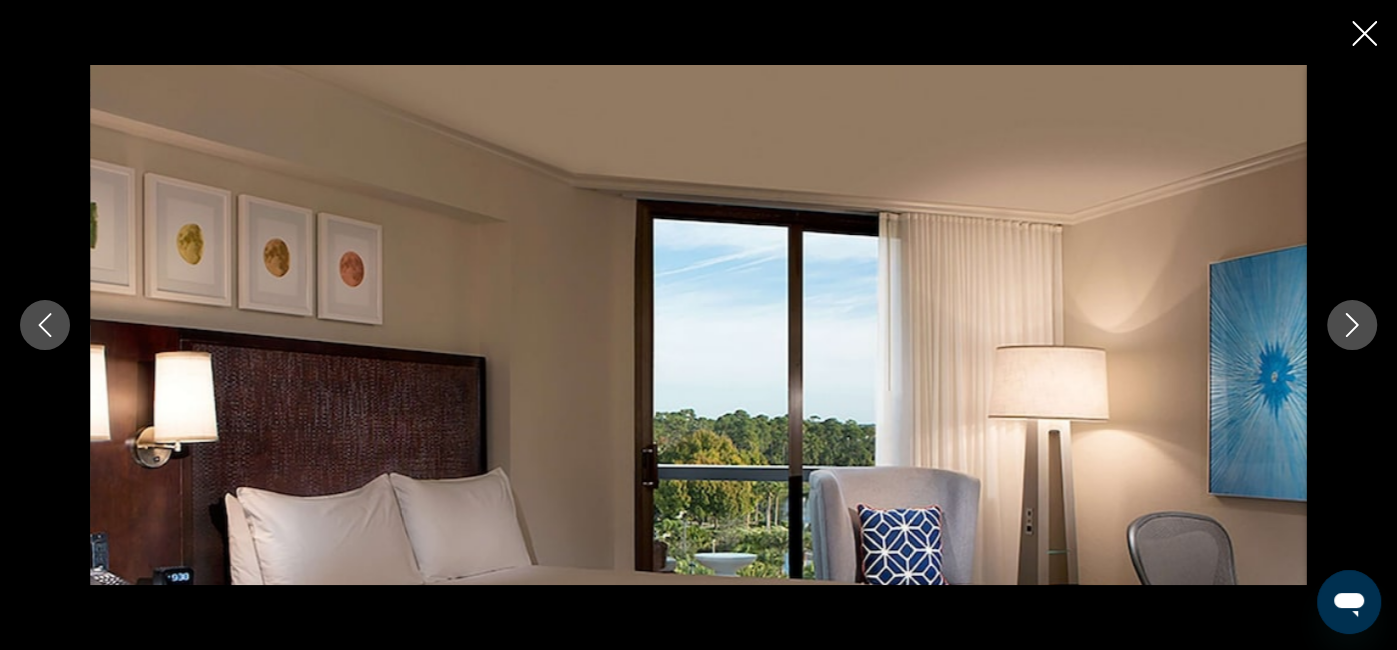 click 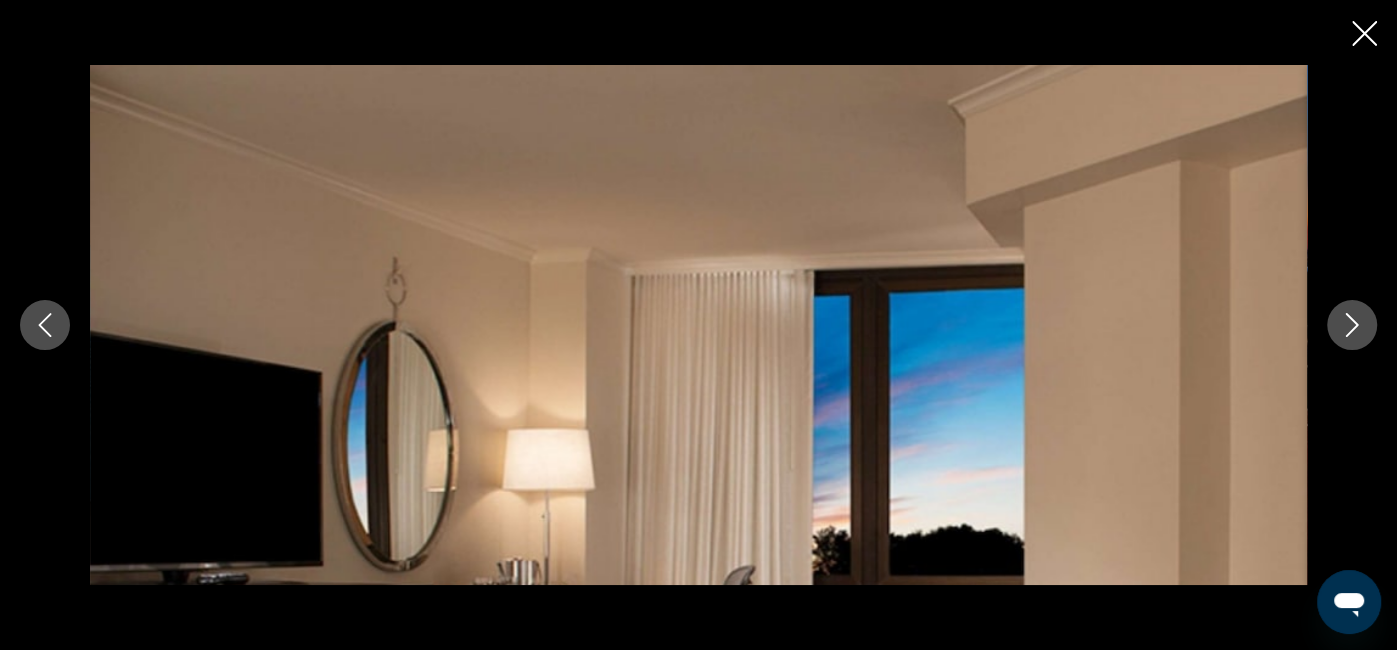 click 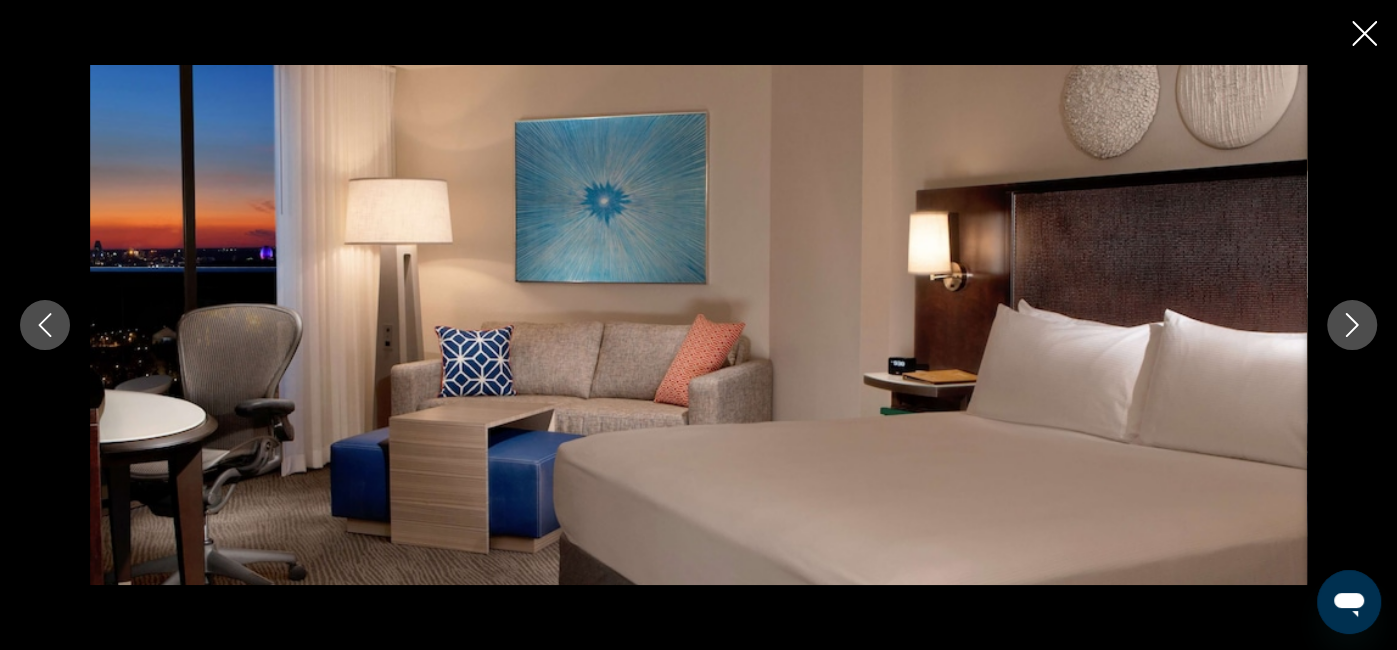 click 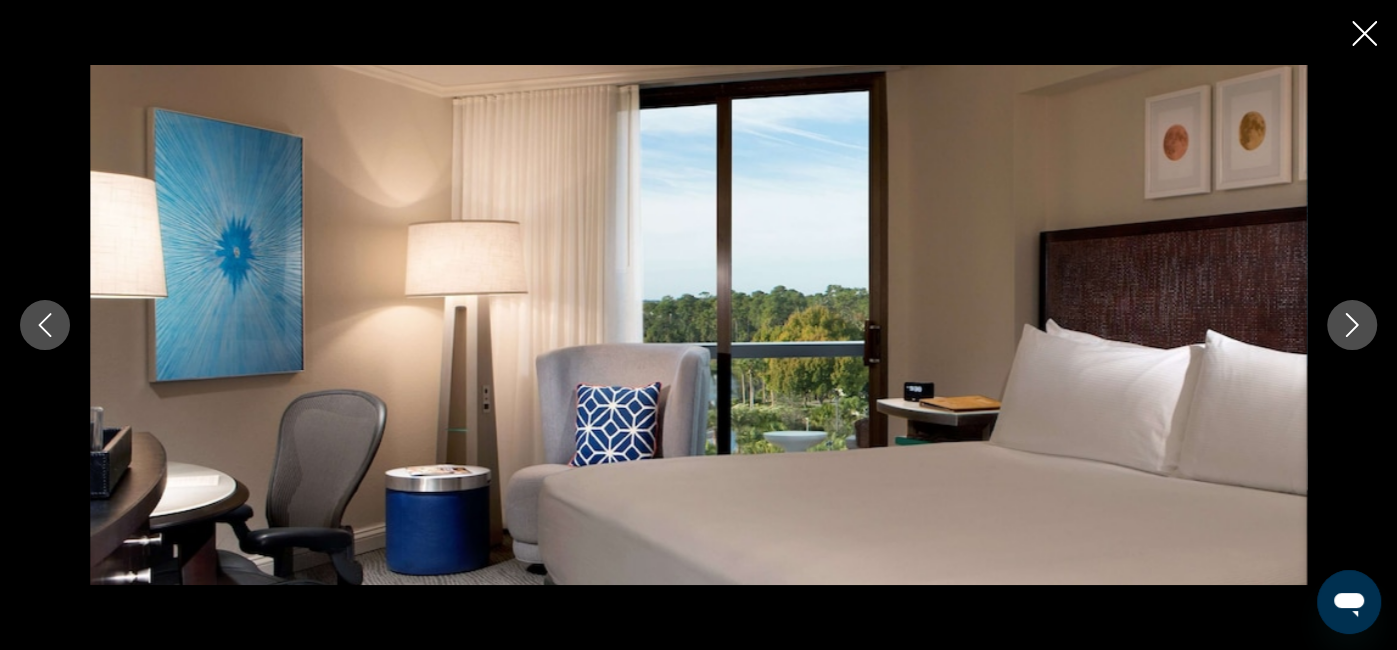 click 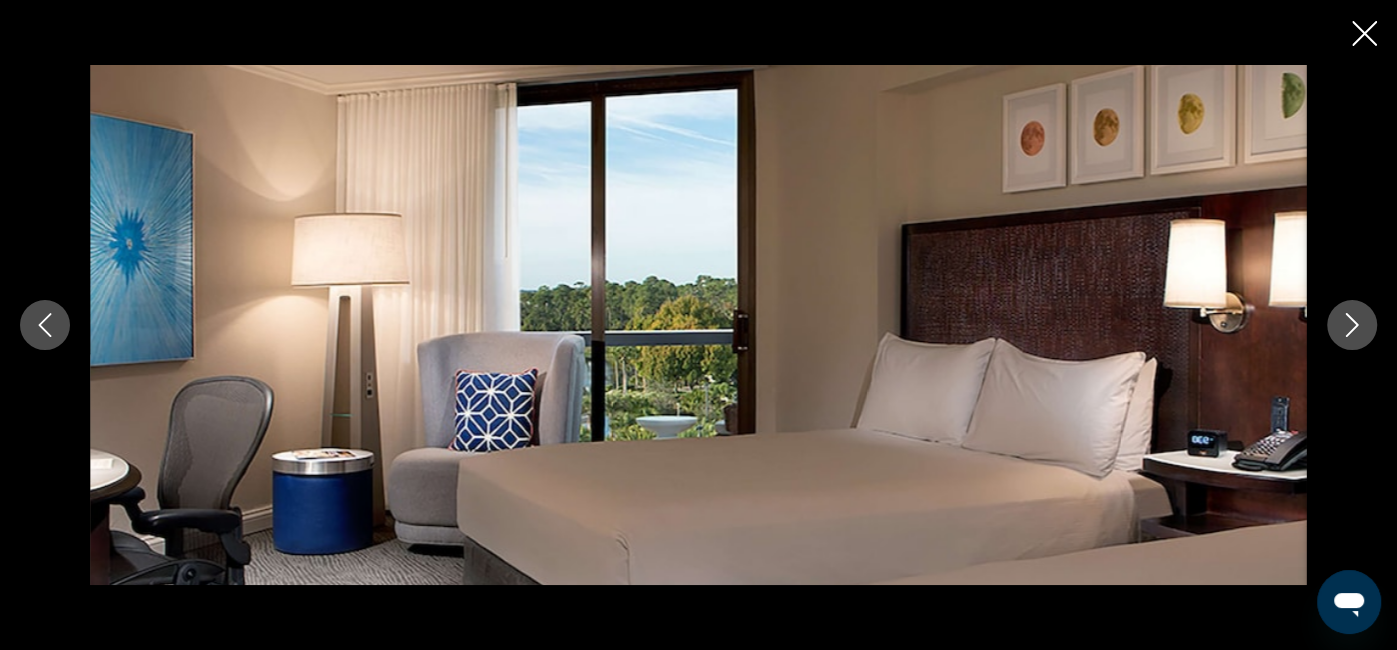 click 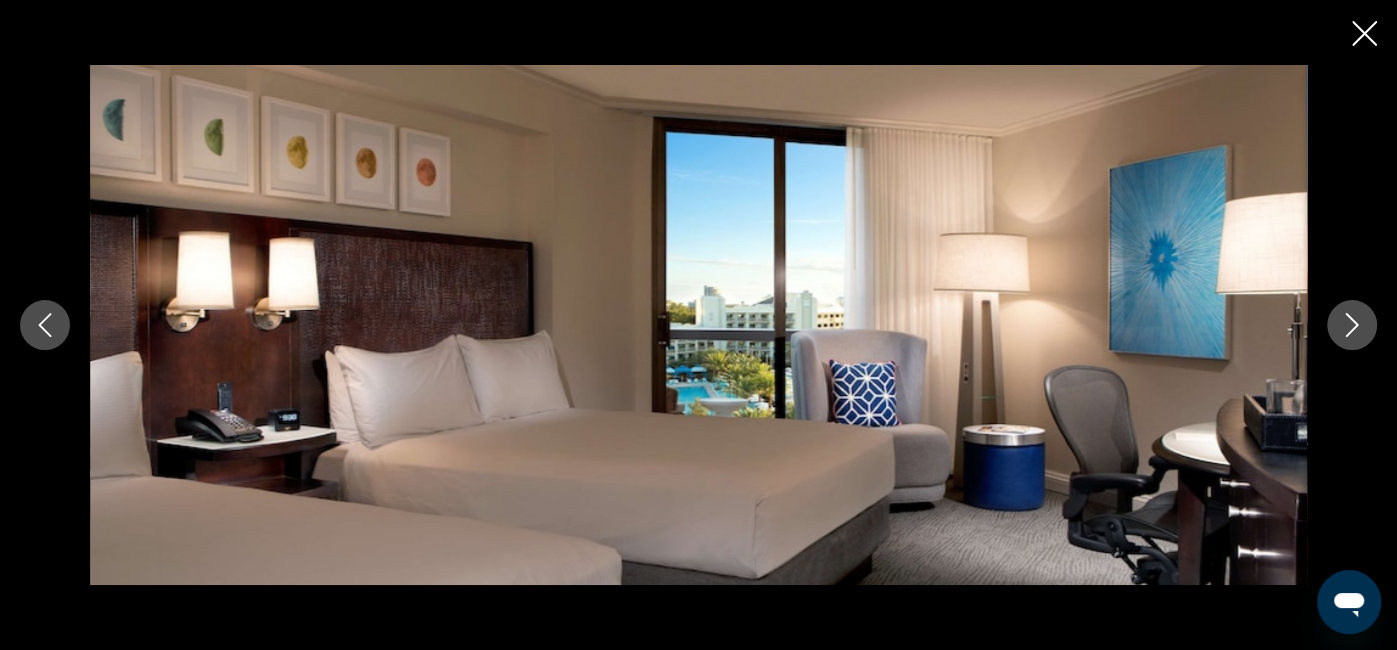 click 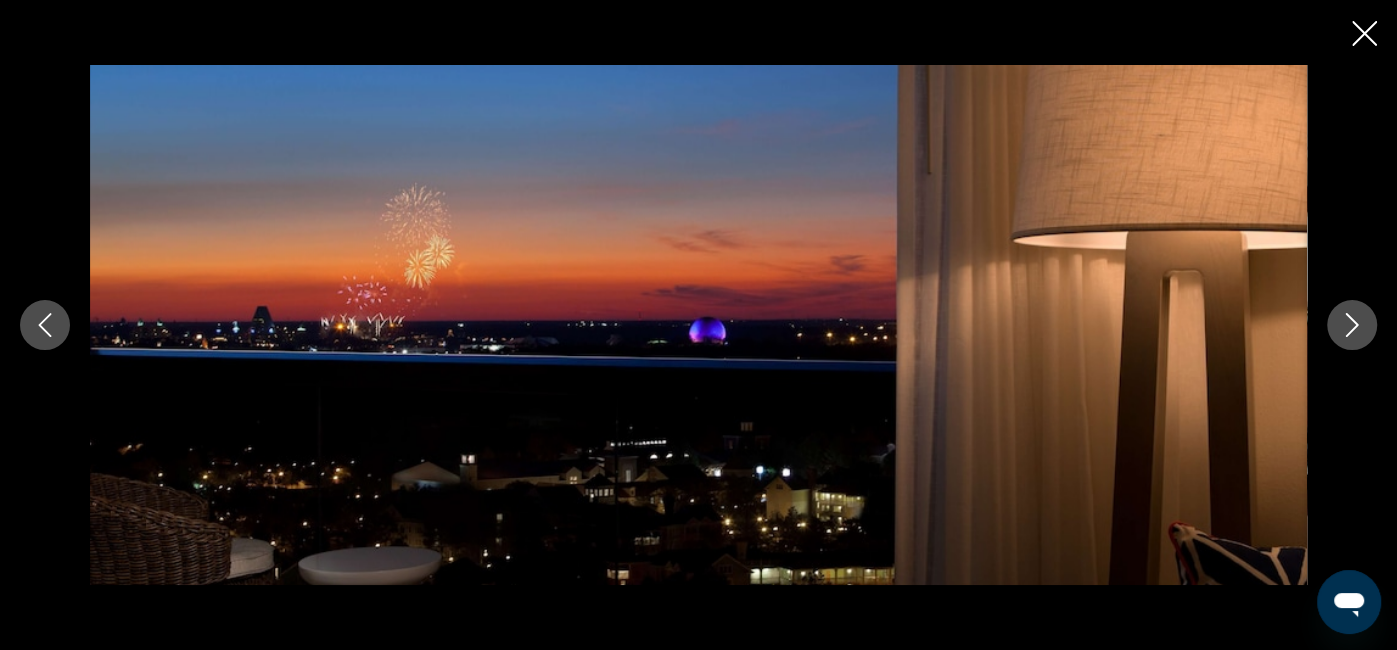 click 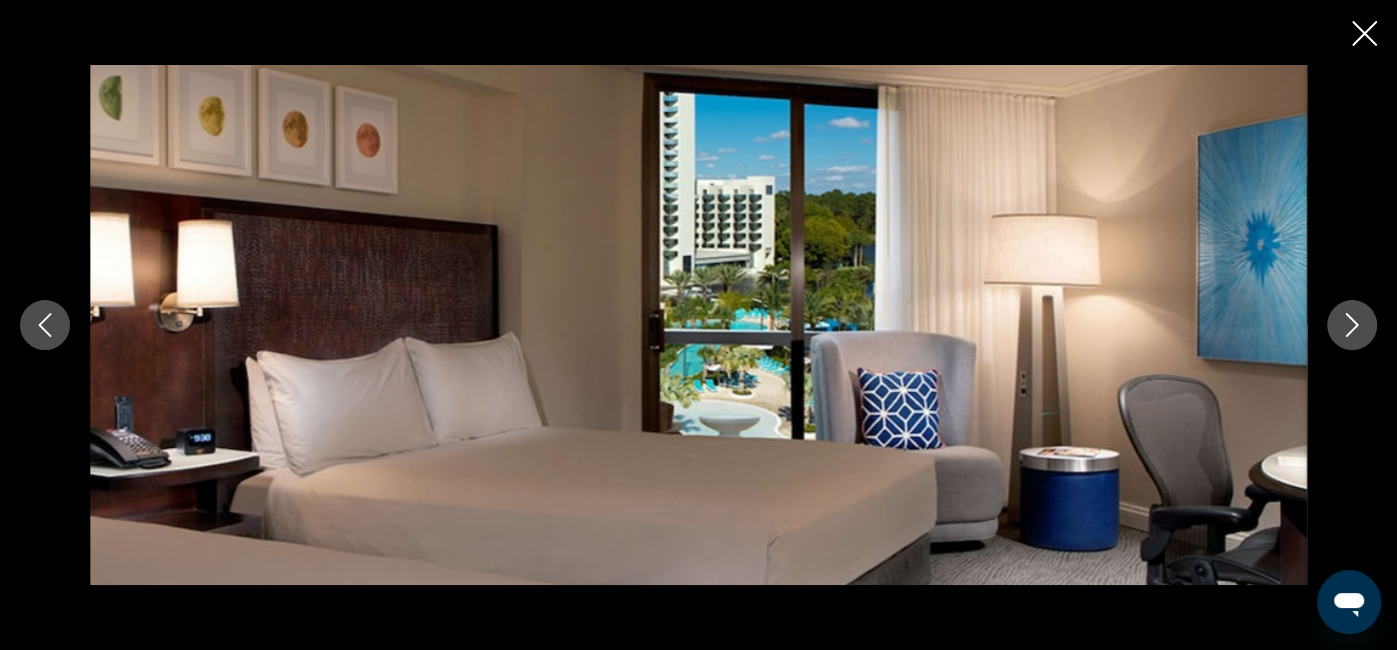 click at bounding box center (1352, 325) 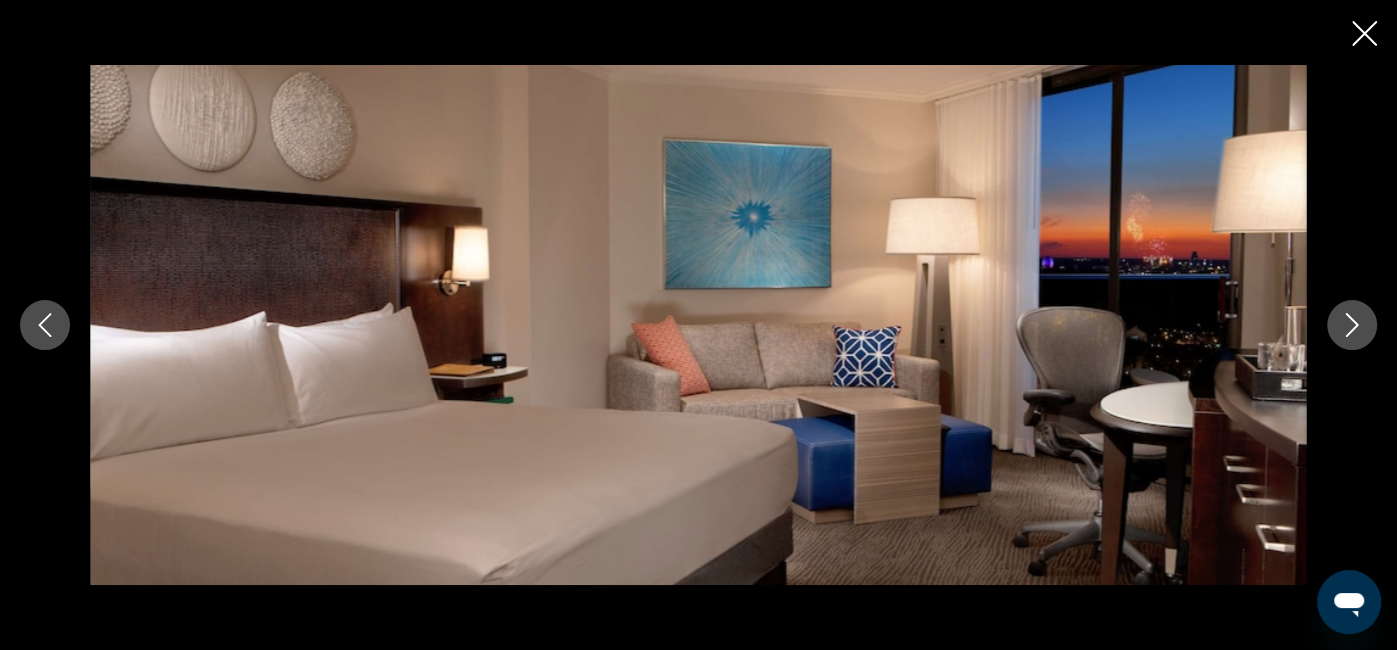 click at bounding box center [1352, 325] 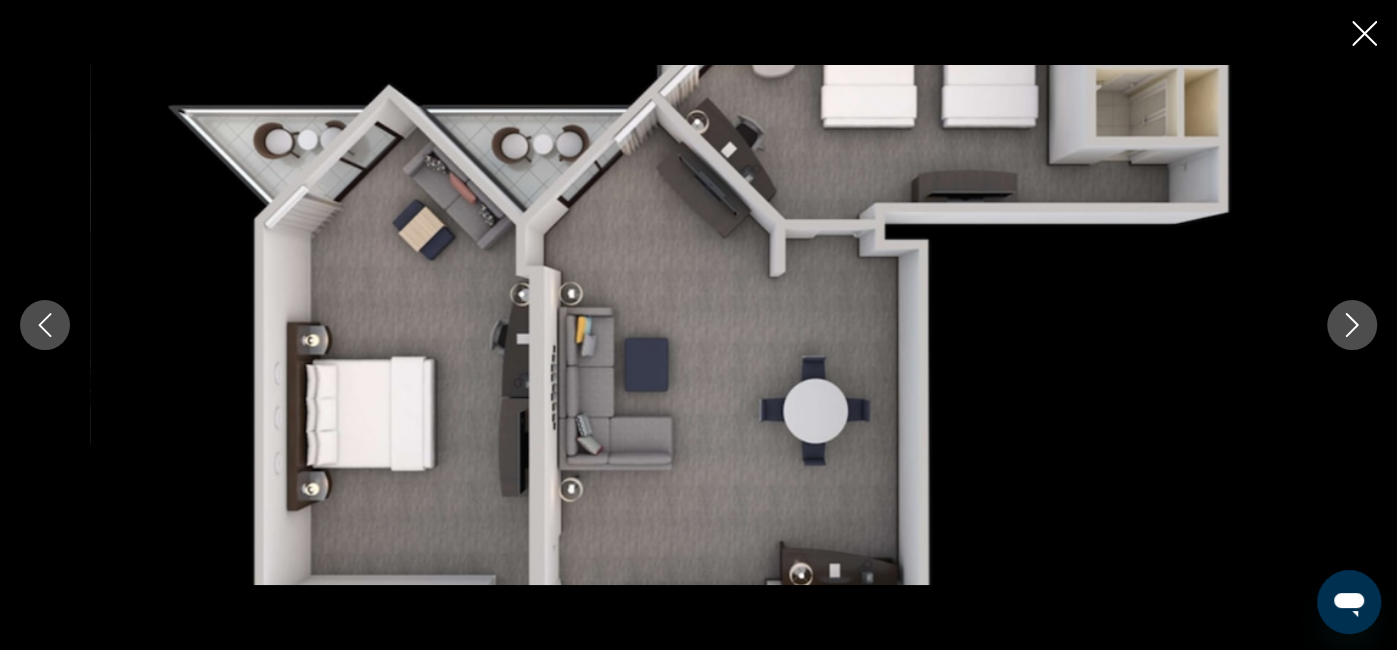 click 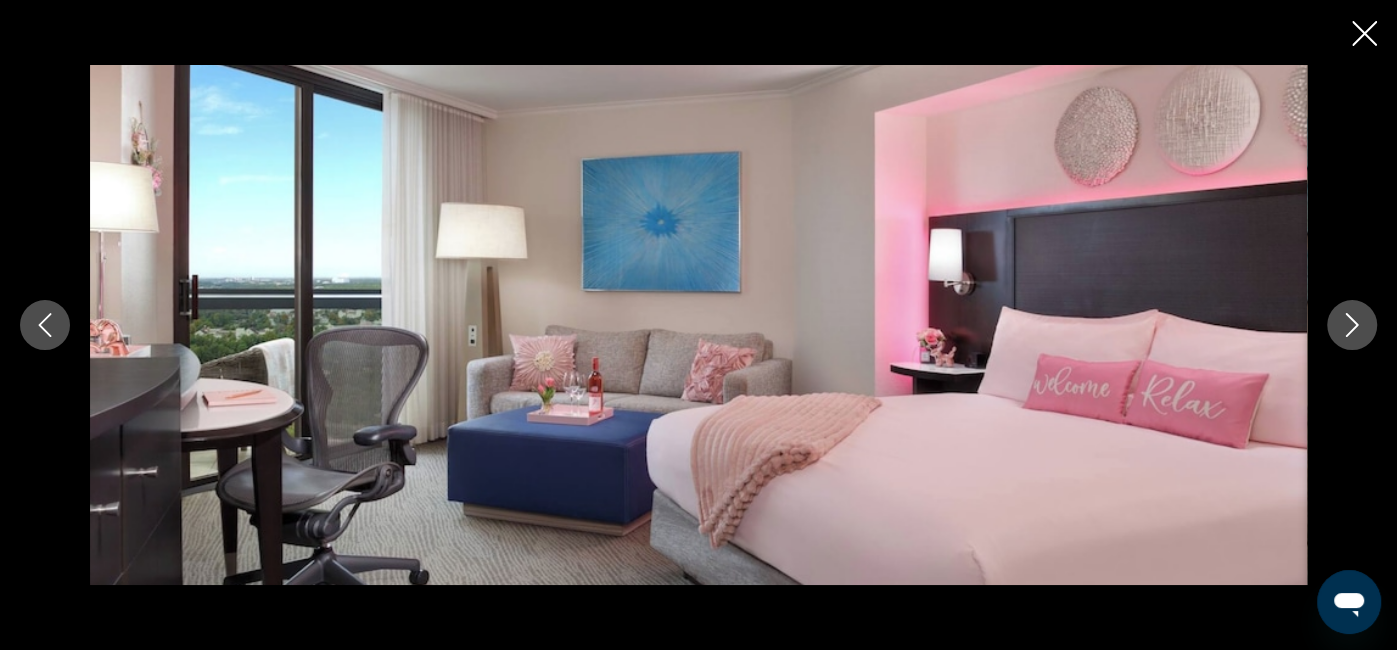 click 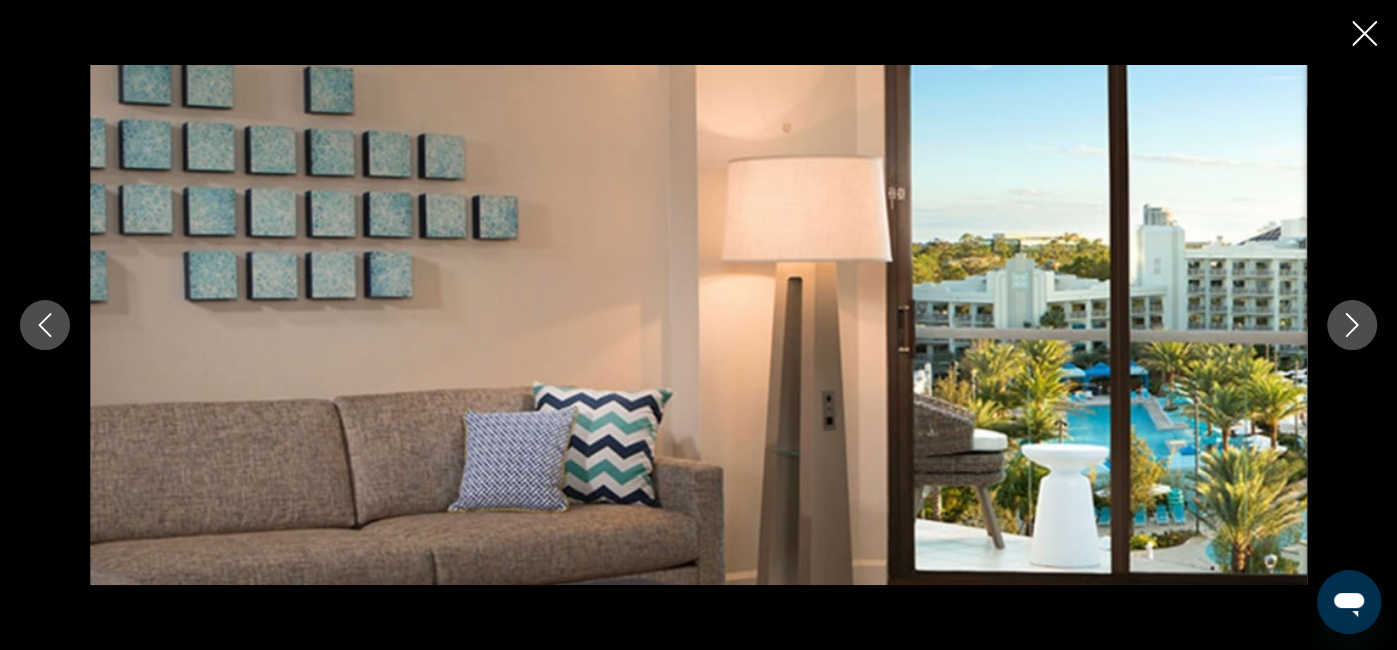 click 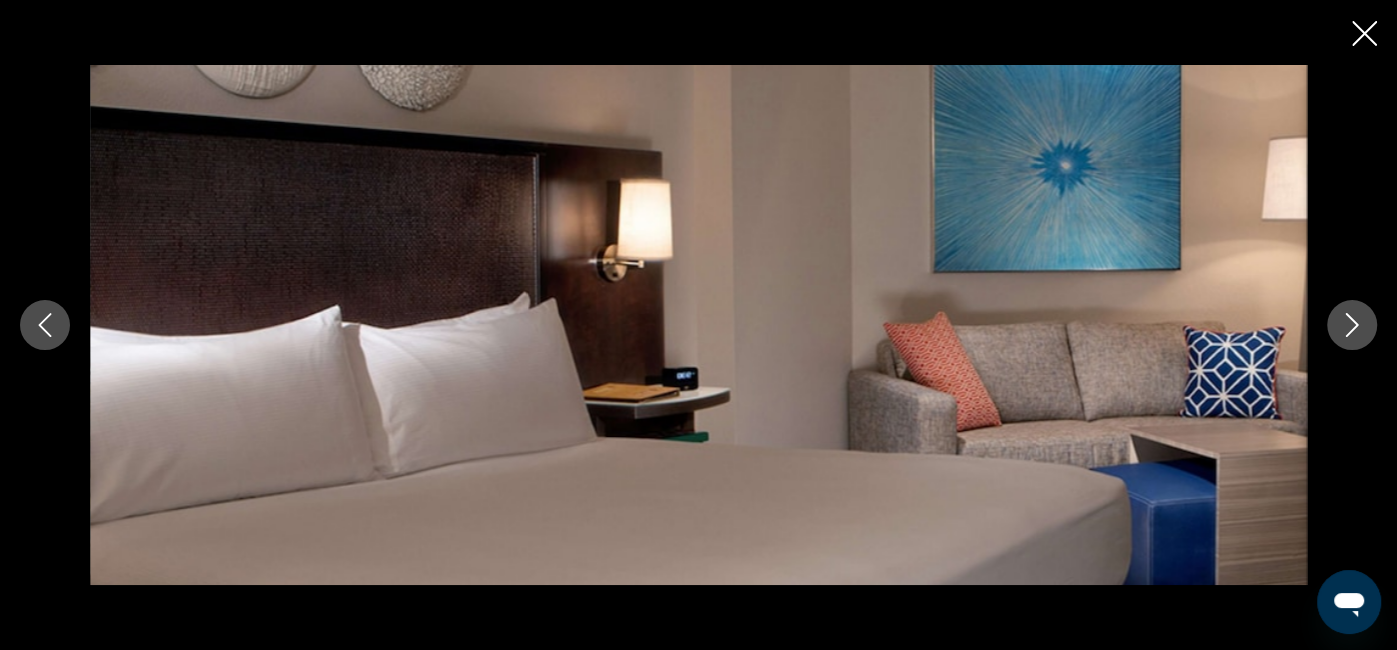 click 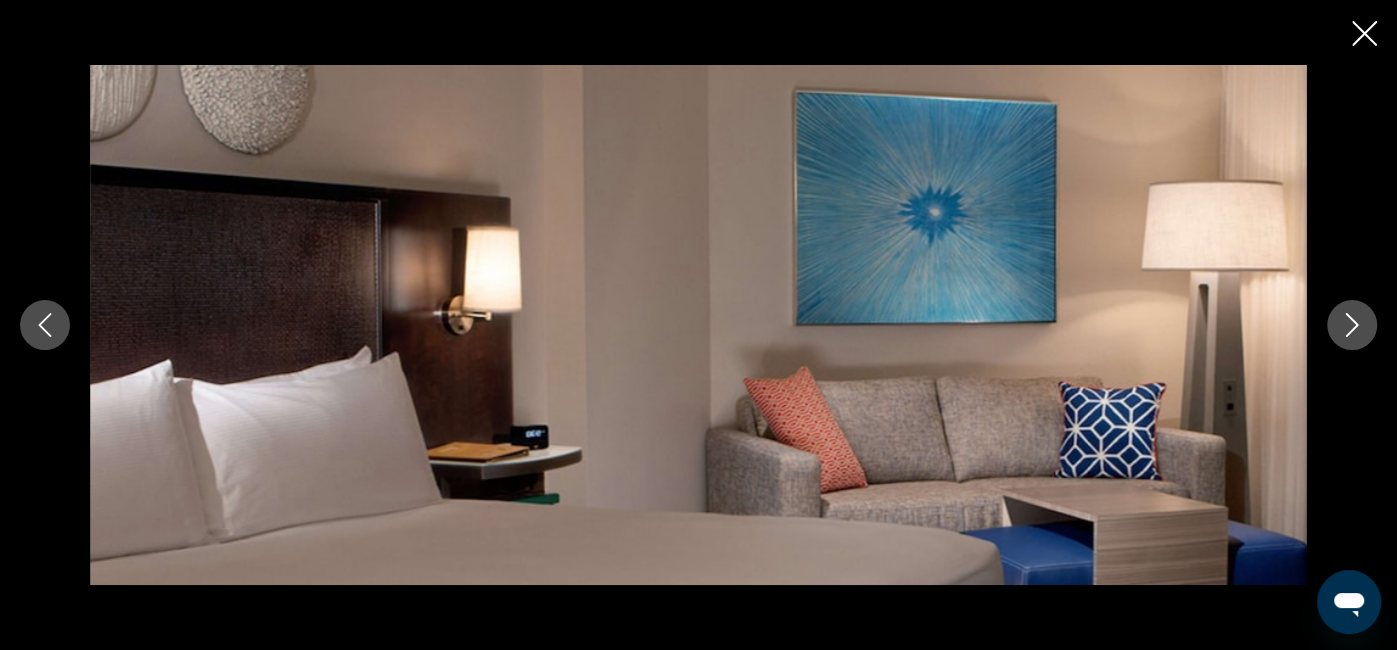 click 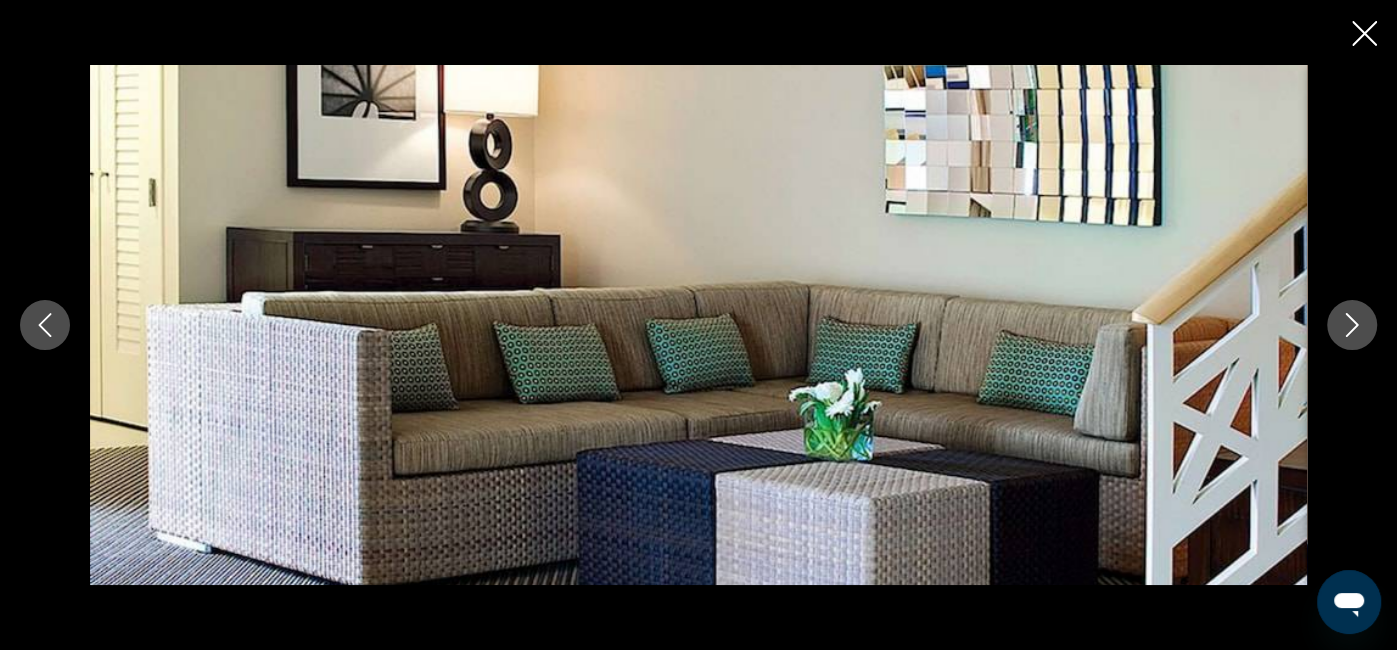 click 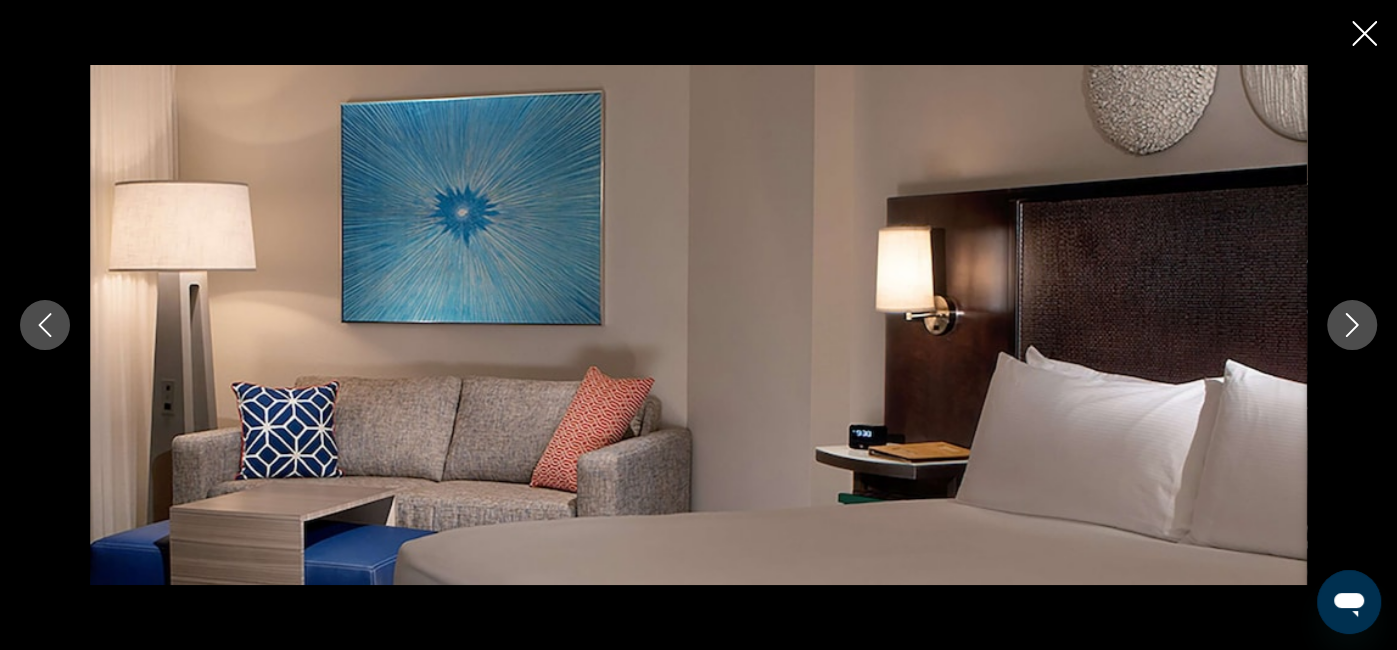 click at bounding box center (1352, 325) 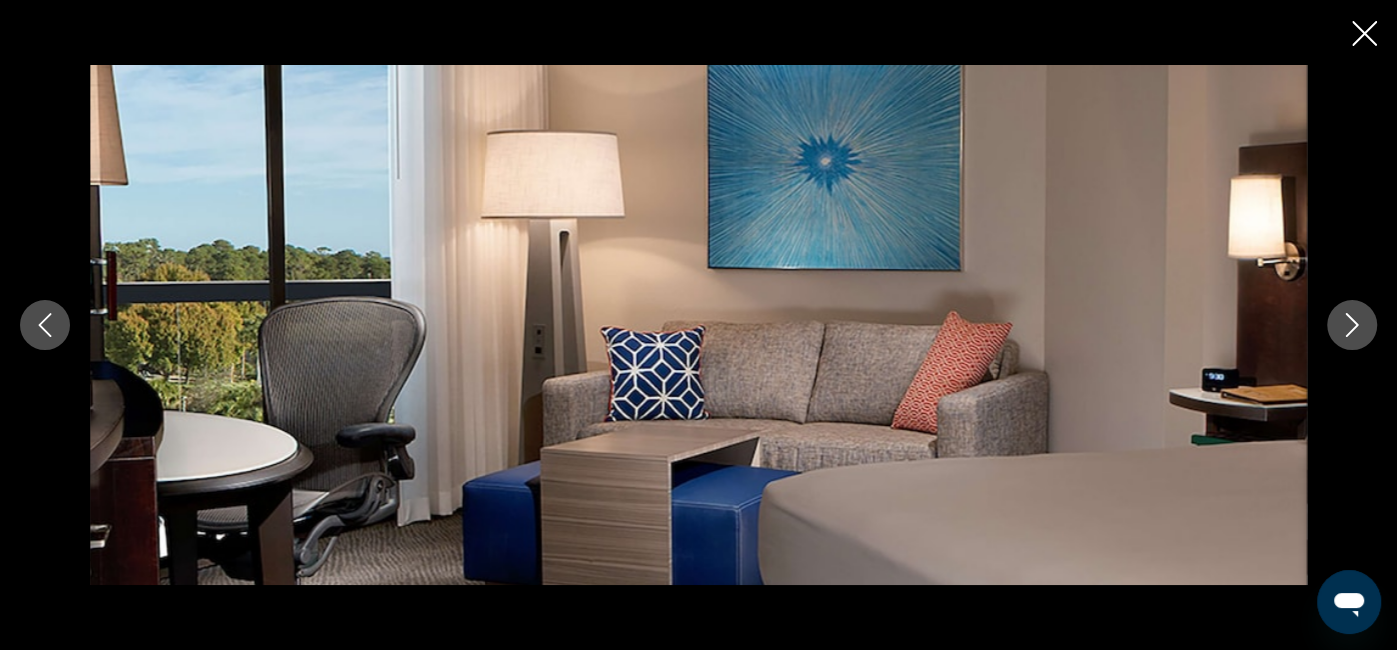 click at bounding box center [1352, 325] 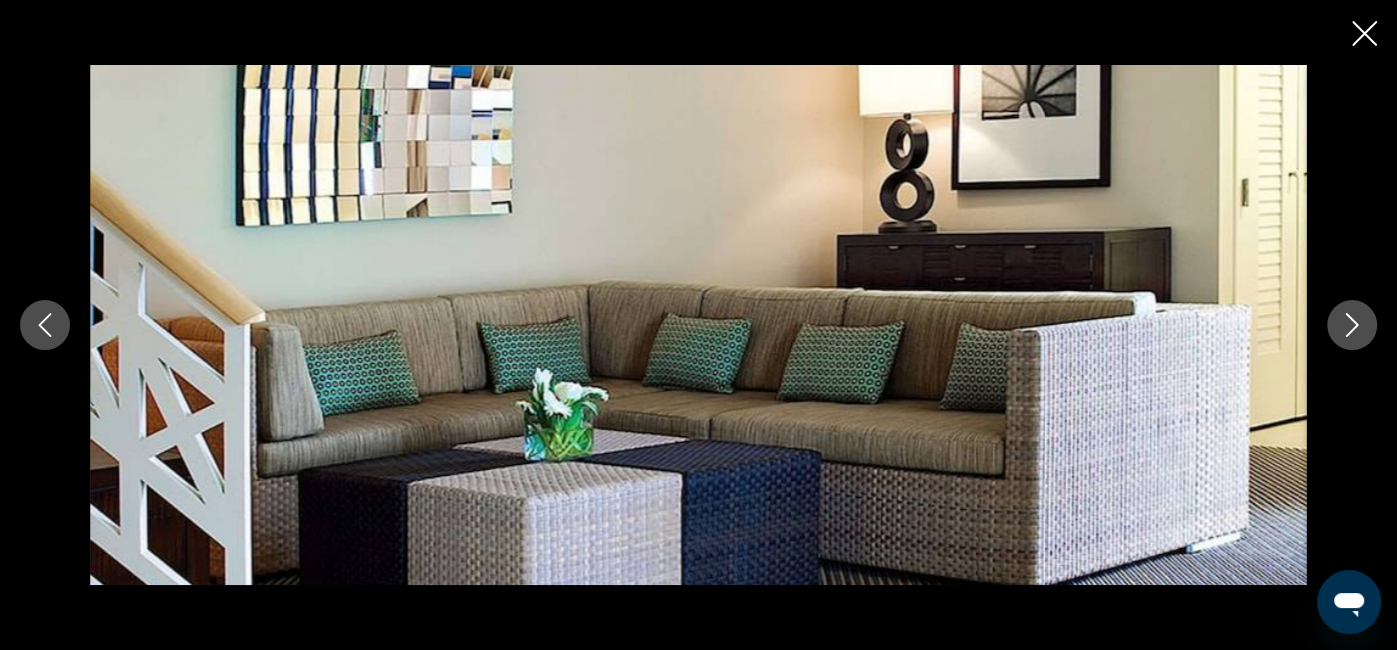 click at bounding box center (1352, 325) 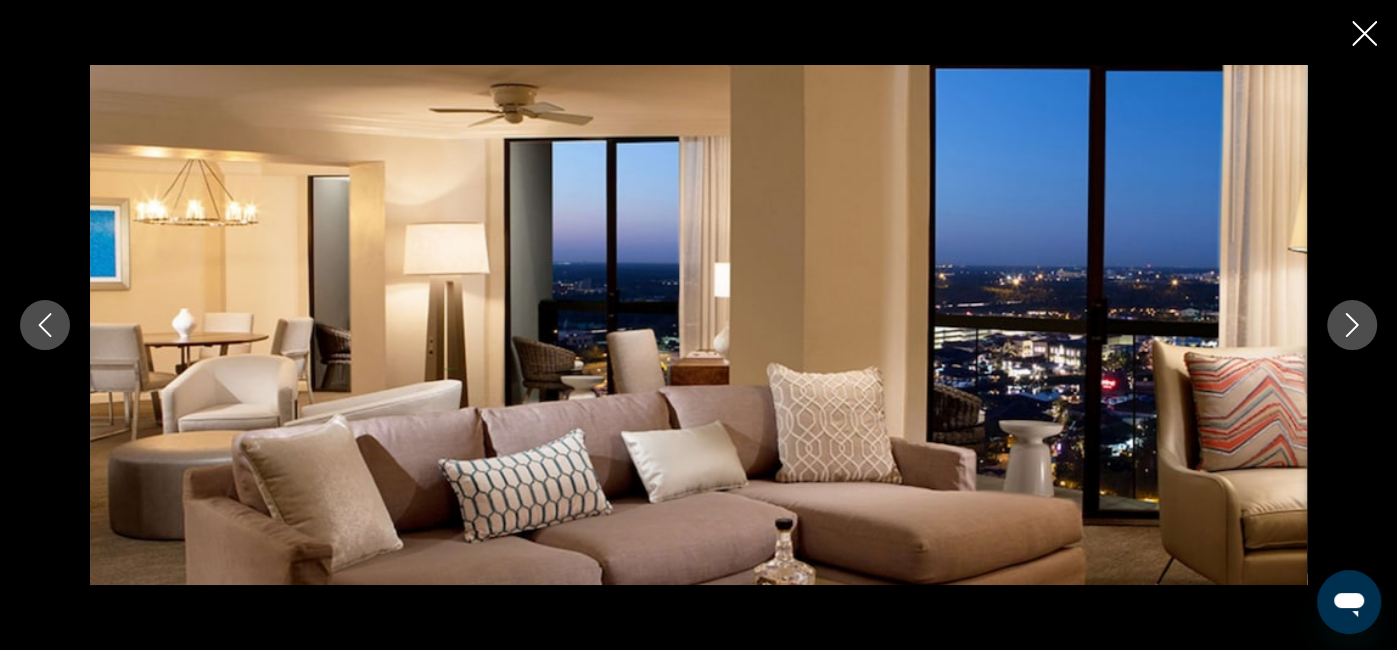 click at bounding box center [1352, 325] 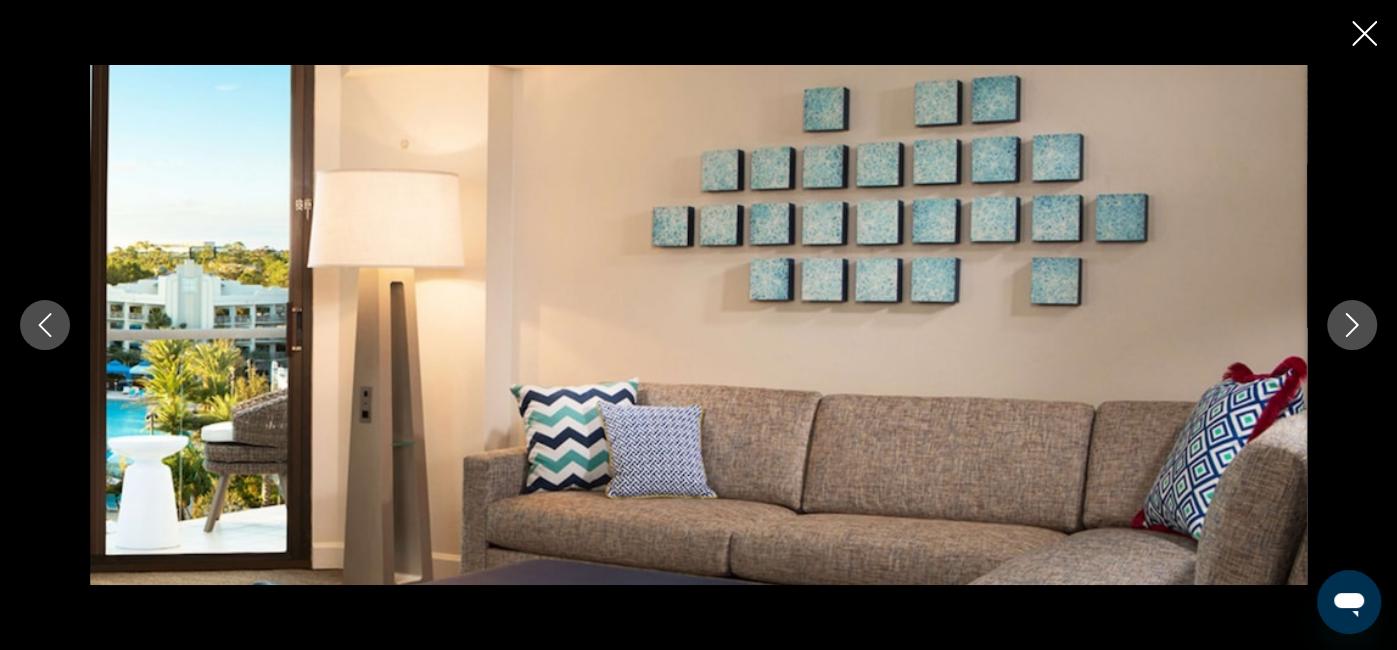 click at bounding box center [1352, 325] 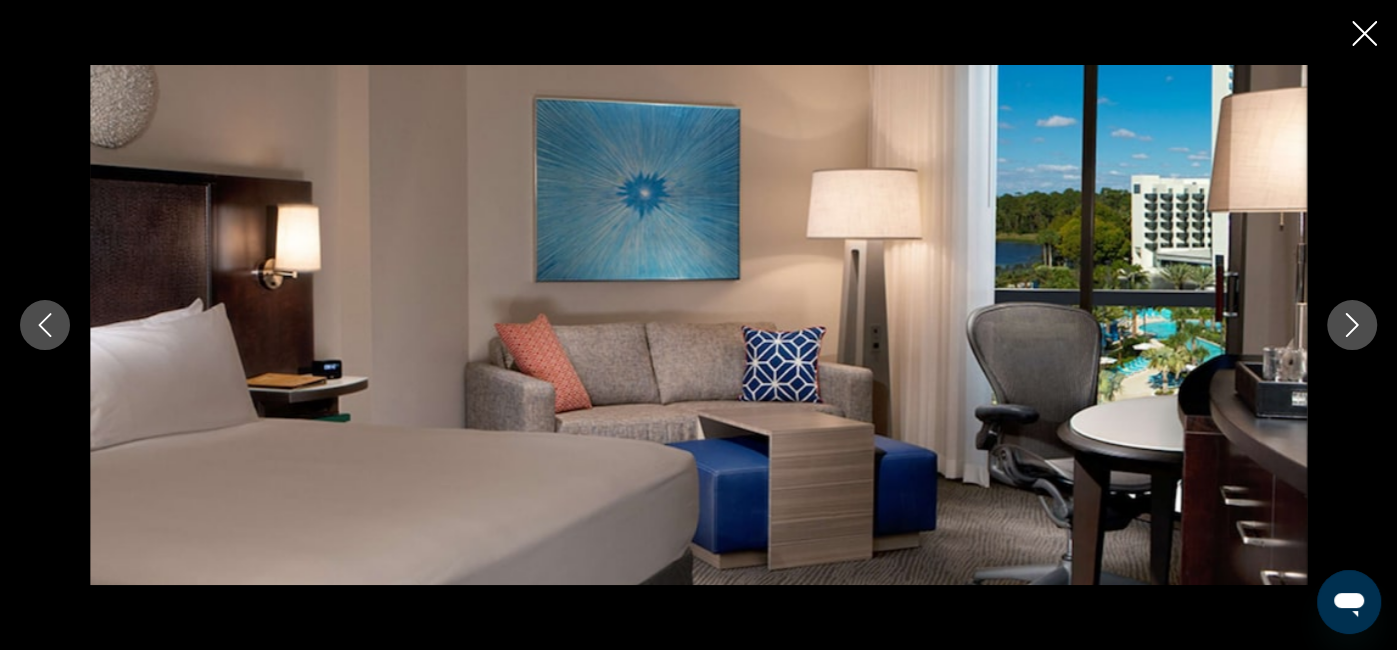 click 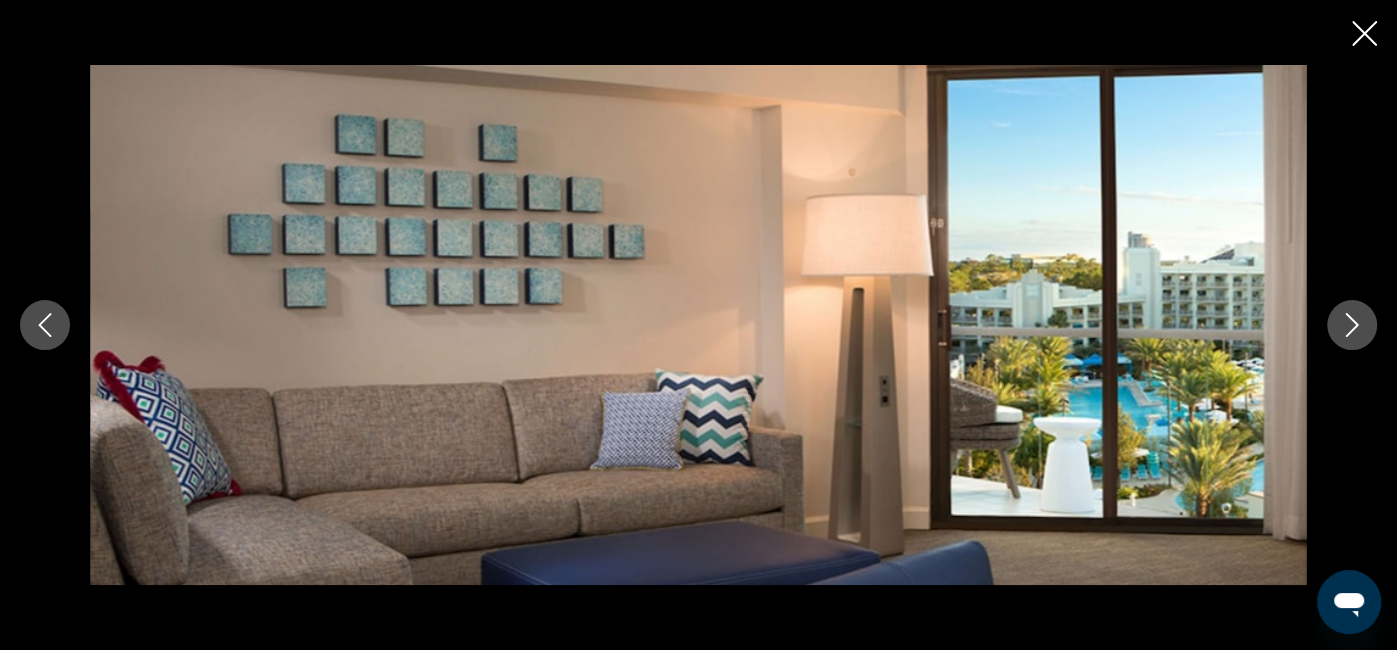 click 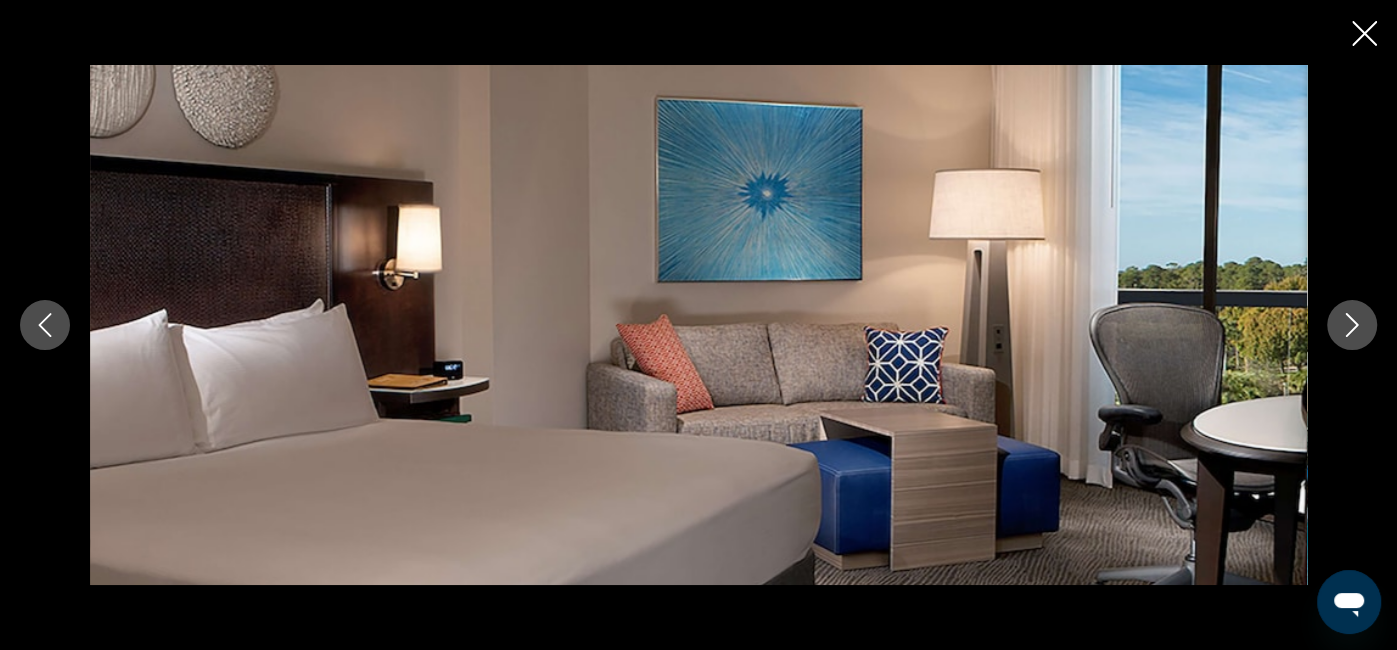 click 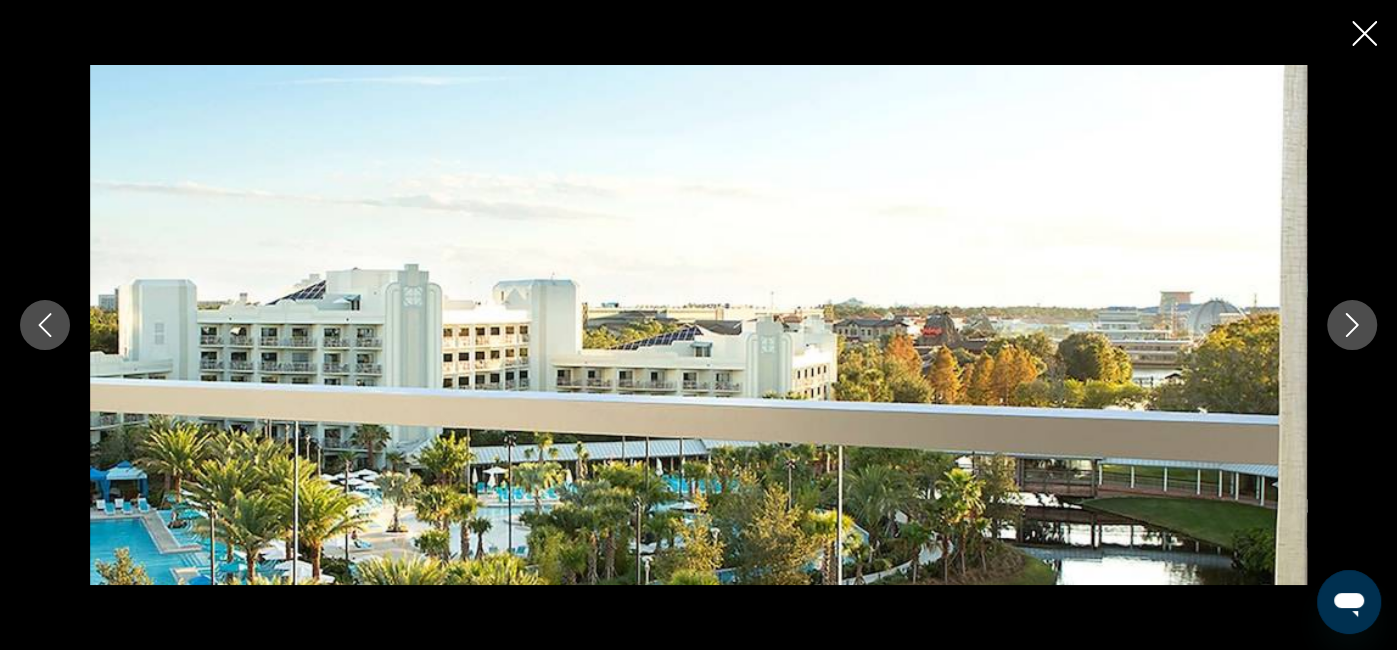 click at bounding box center [1352, 325] 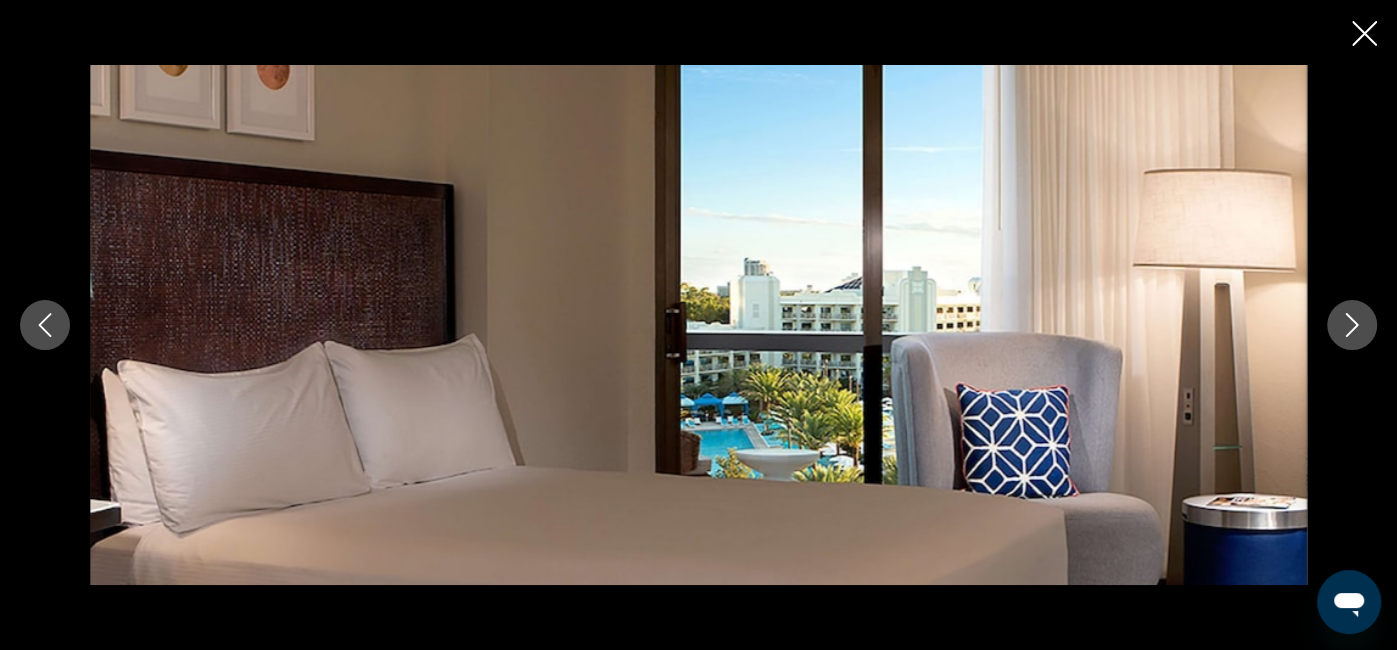 click 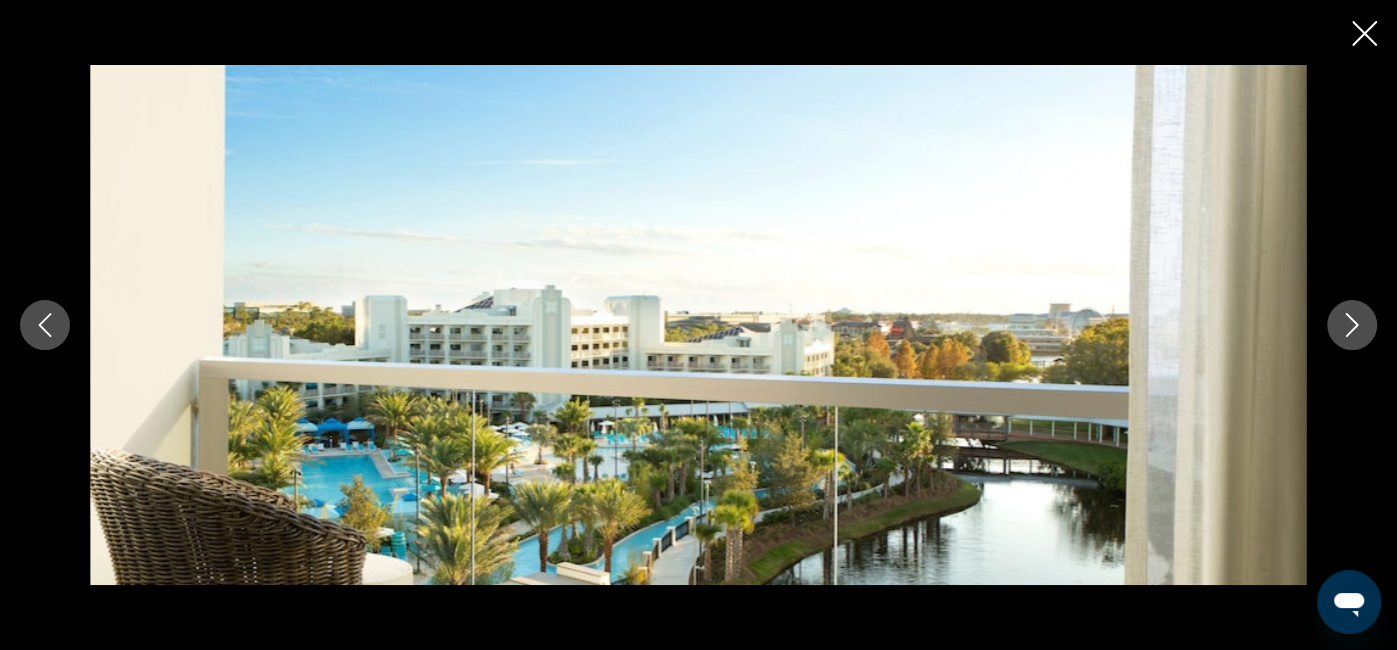click 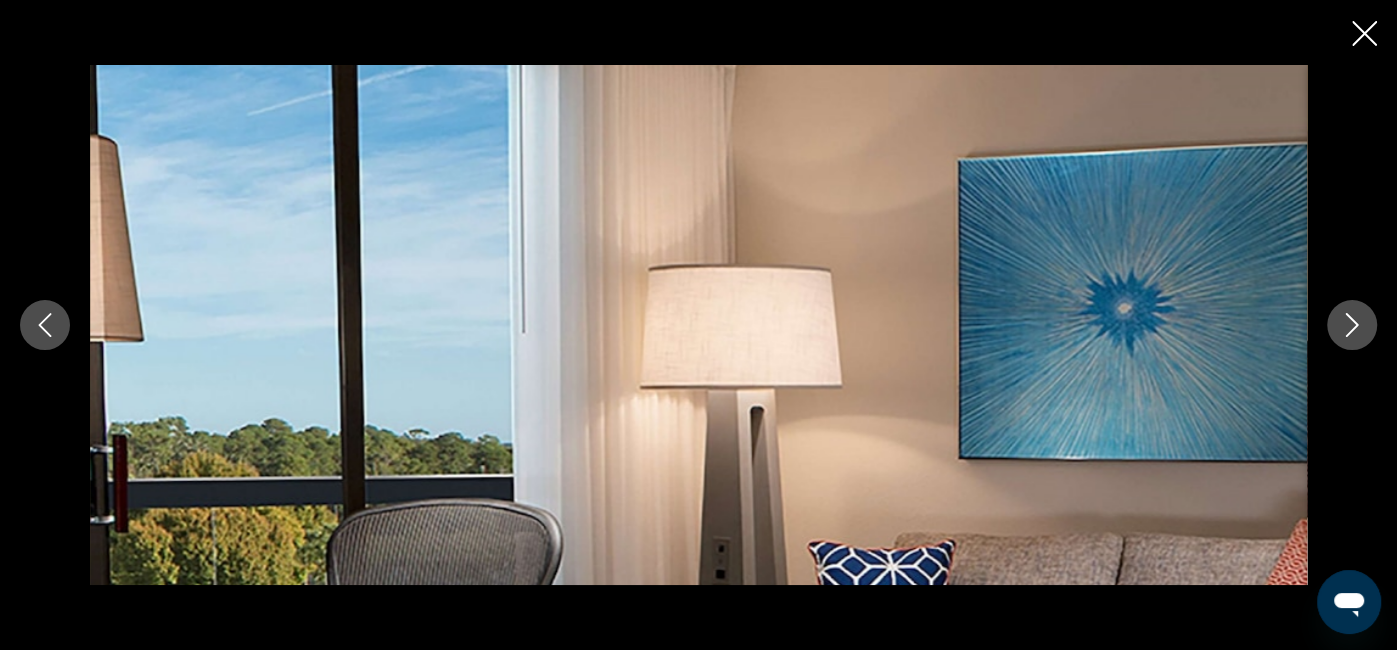 click 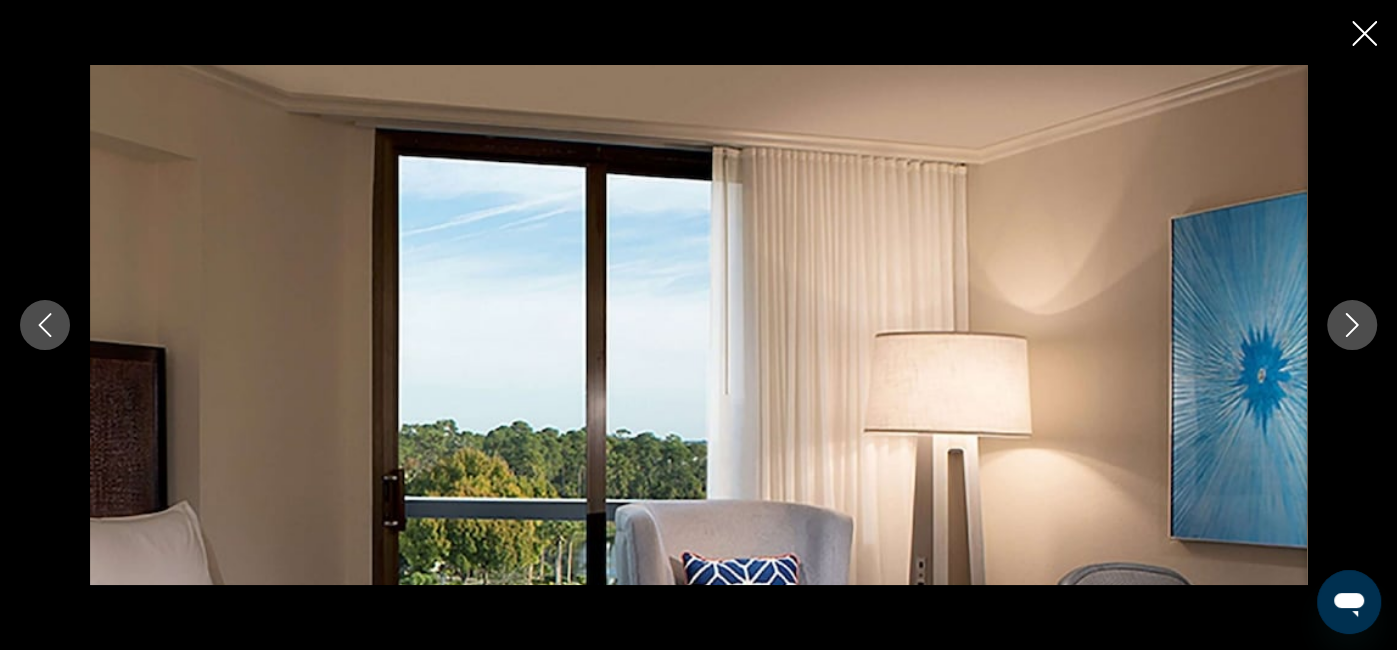 click at bounding box center (1352, 325) 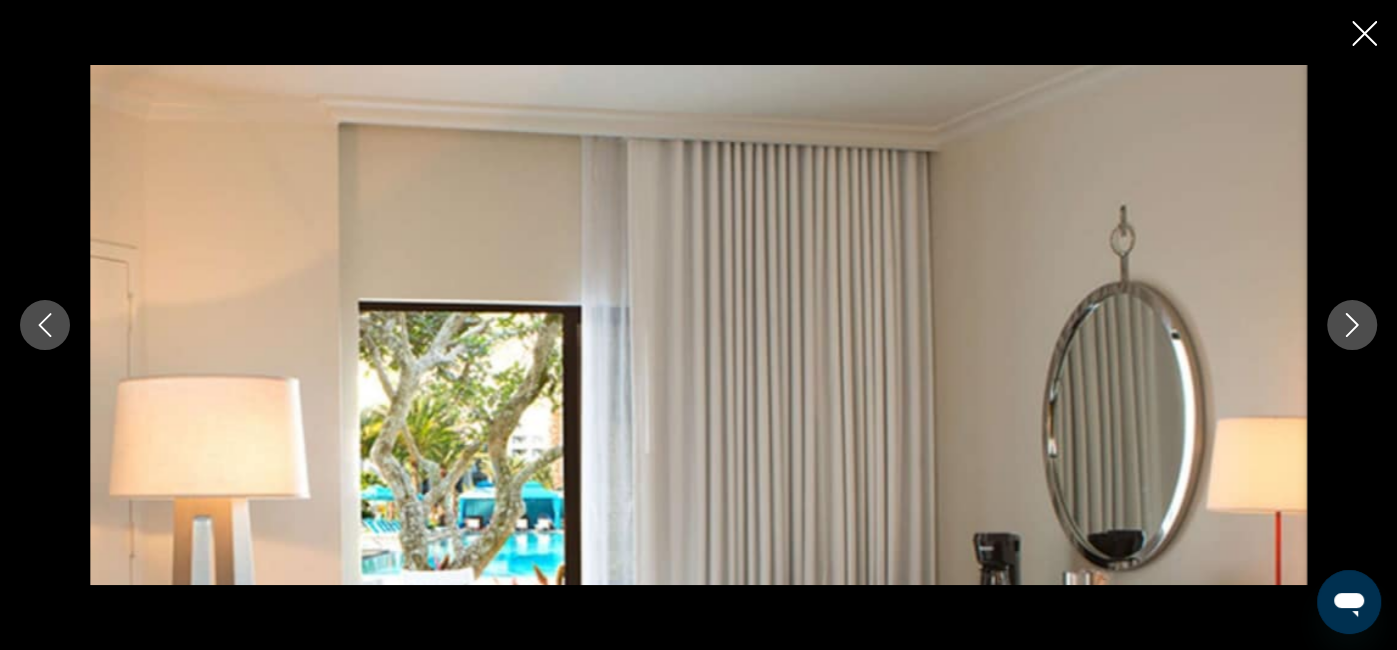 click 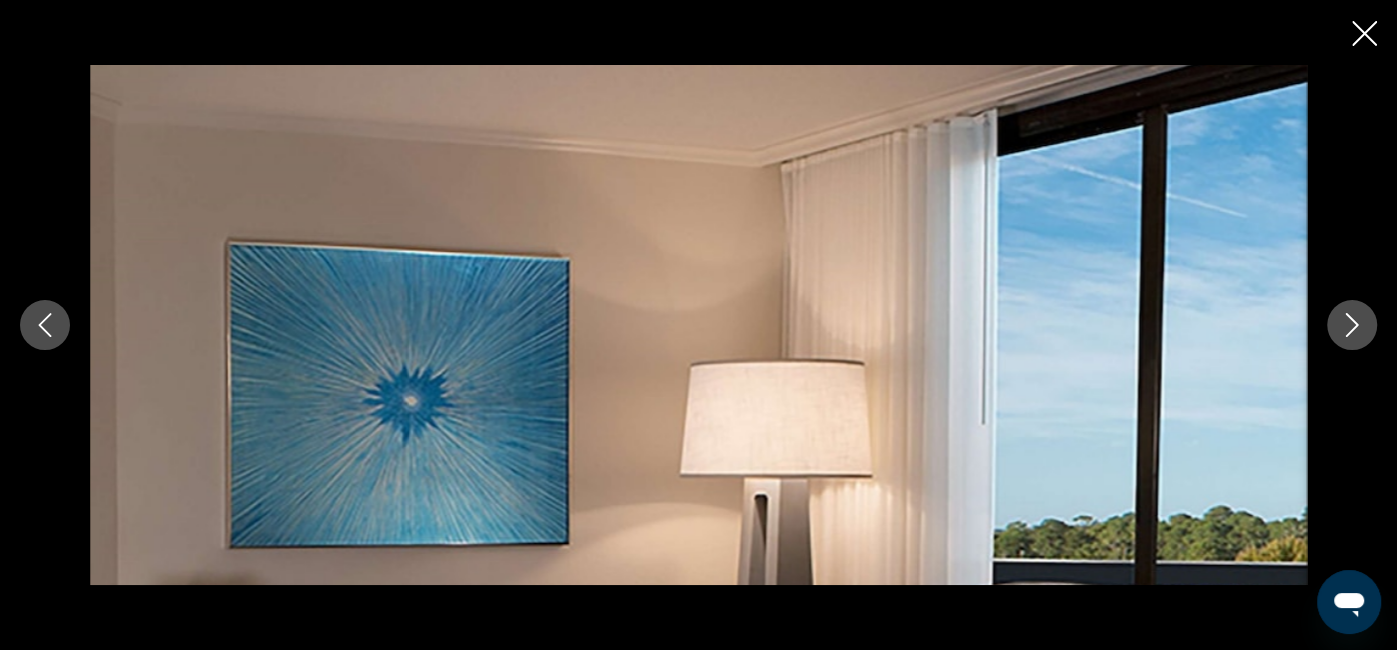 click 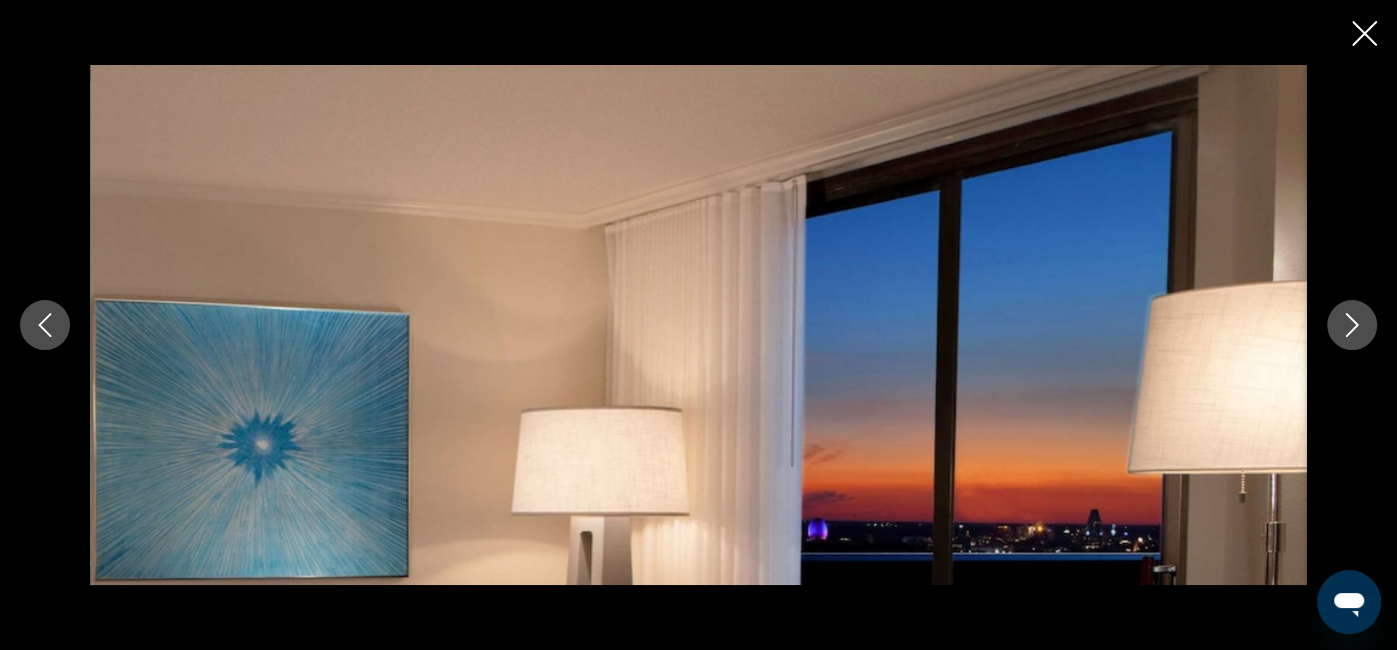 click at bounding box center [1352, 325] 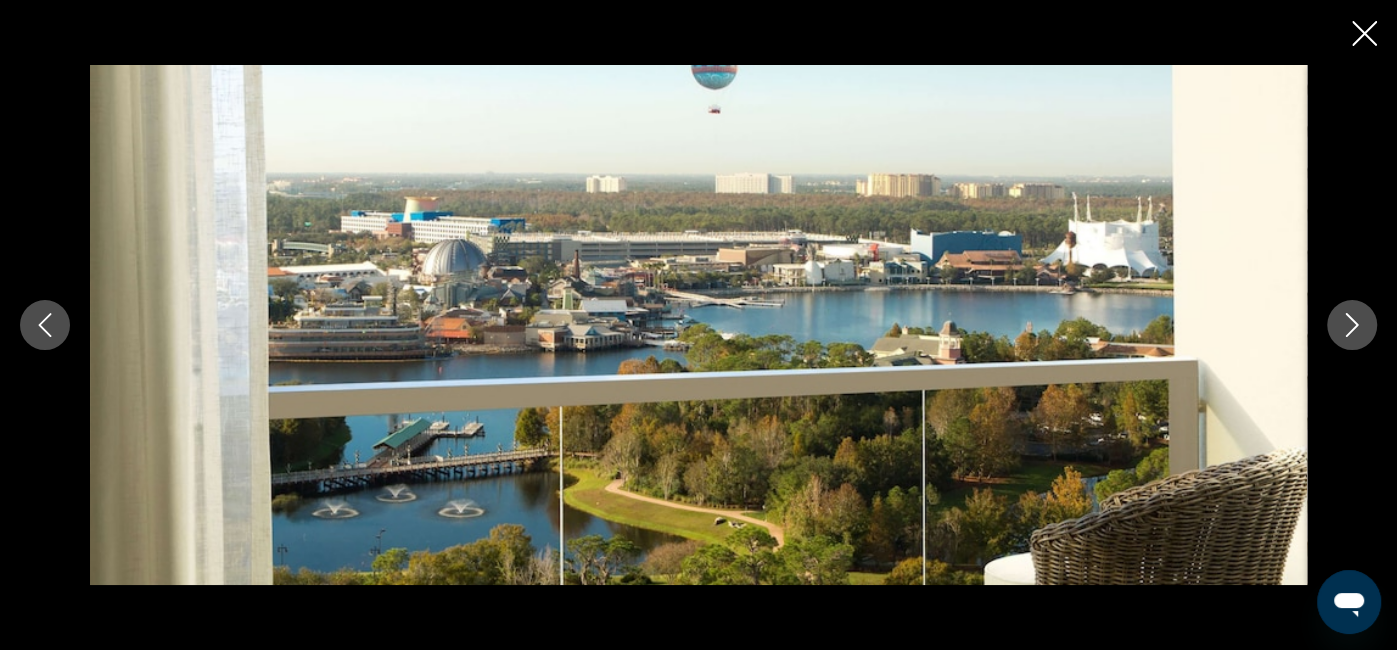 click 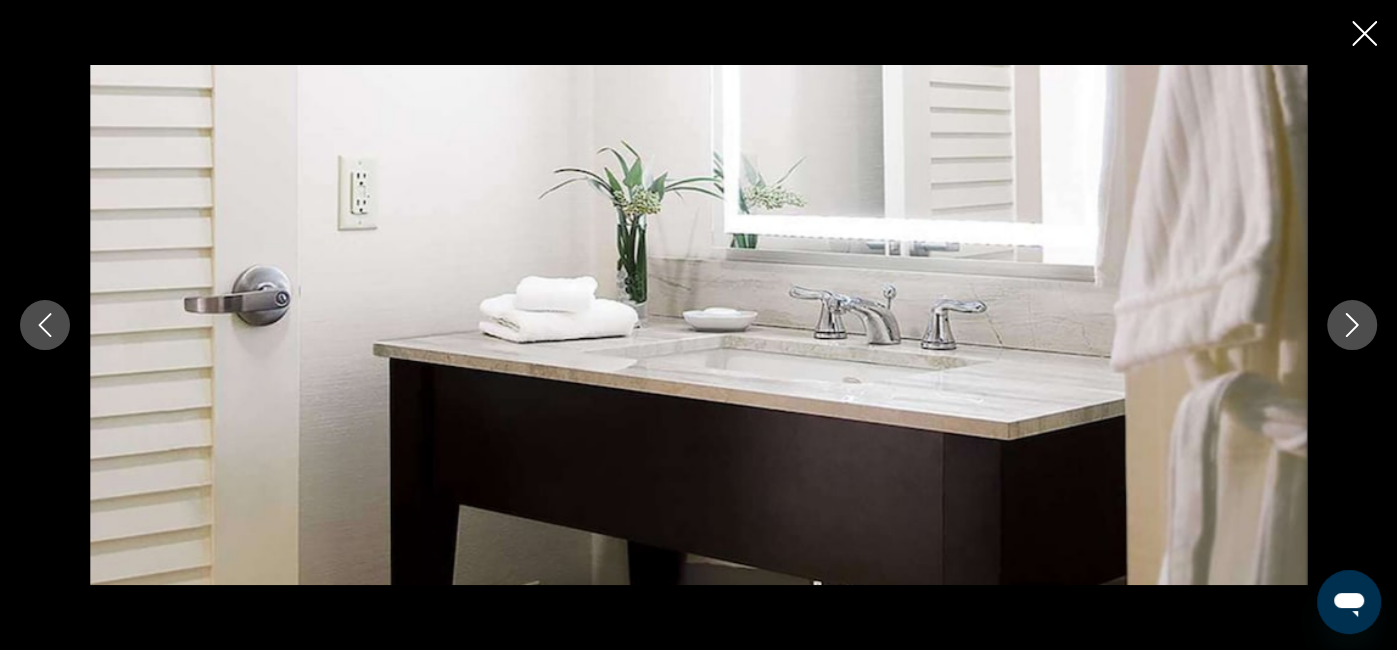 click 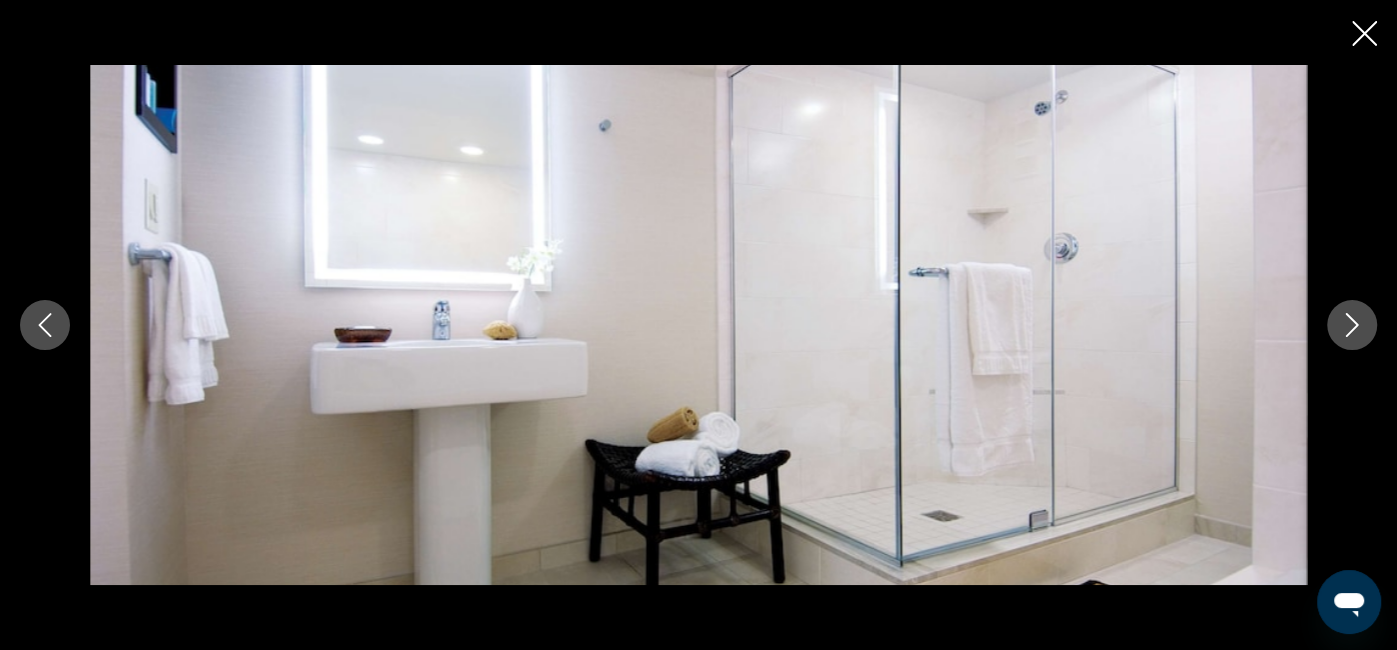 click 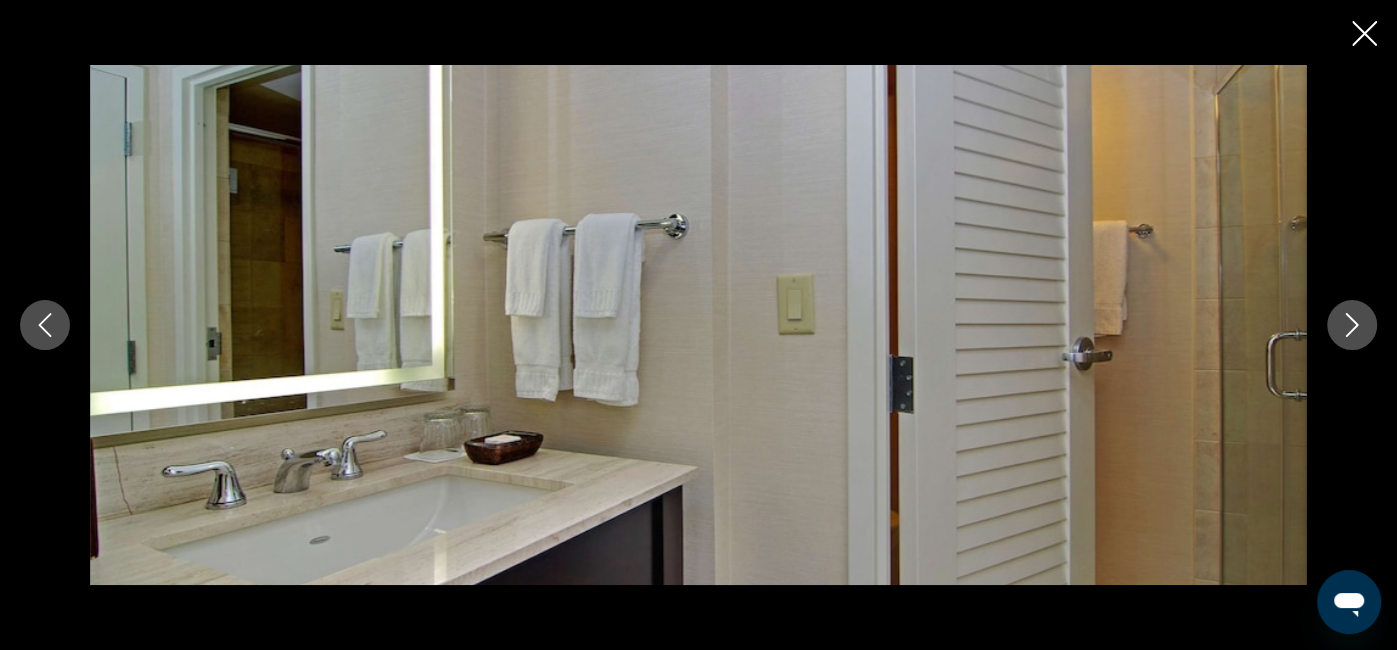 click 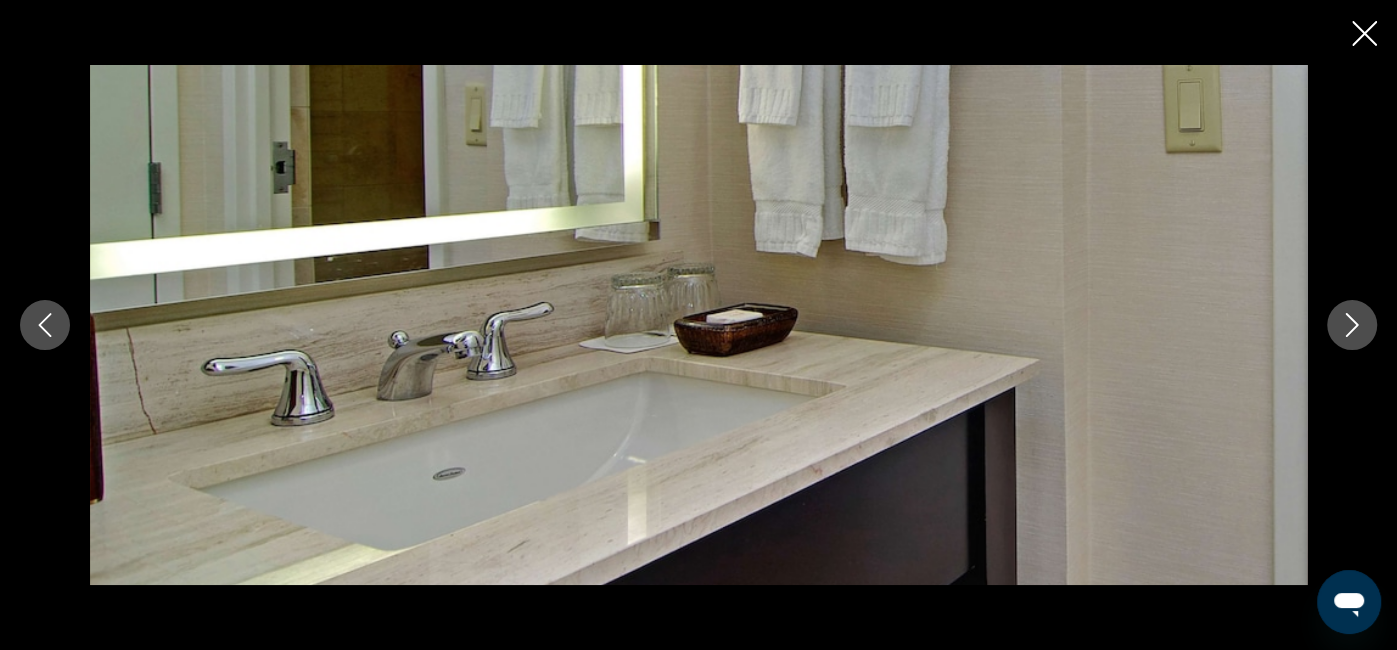 click 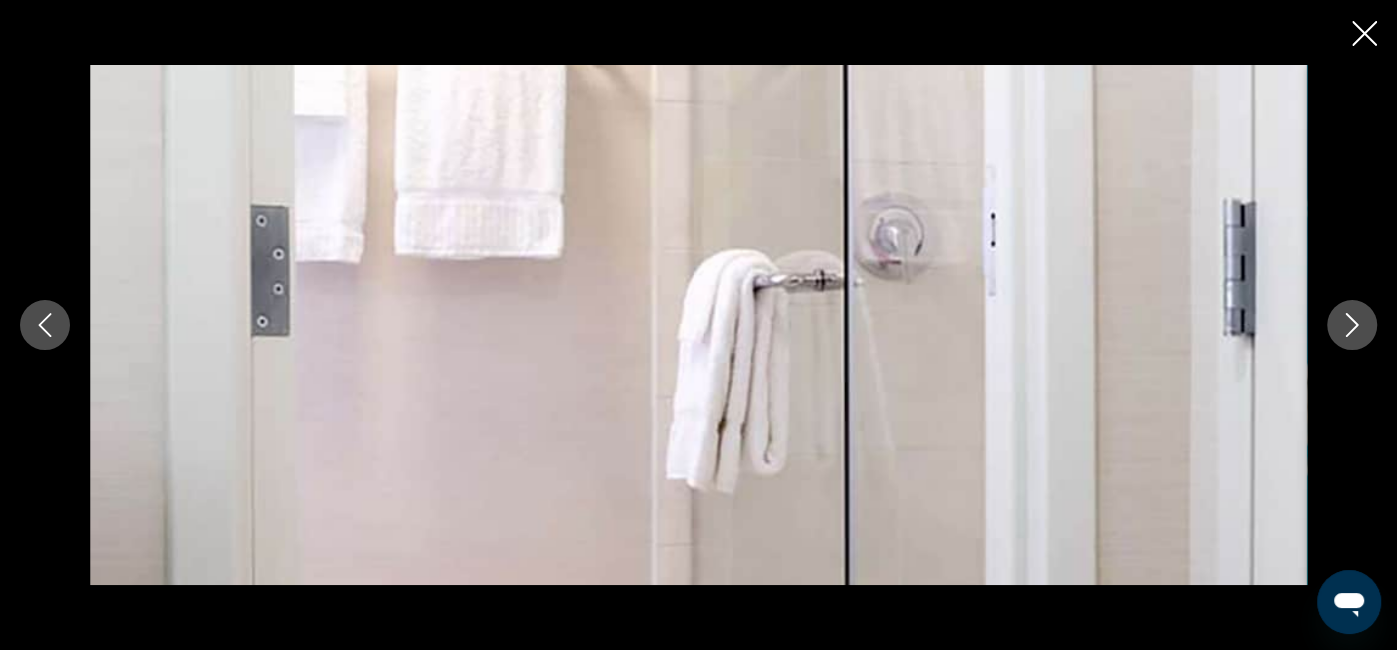 click 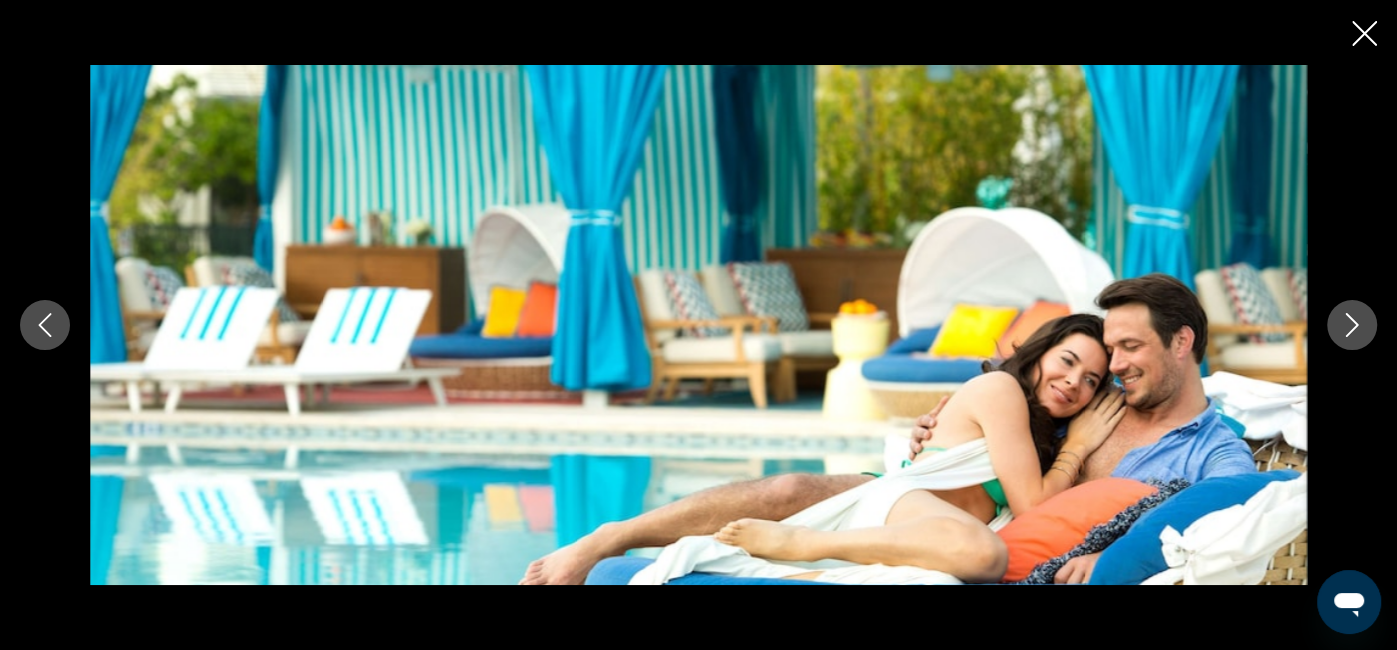 click 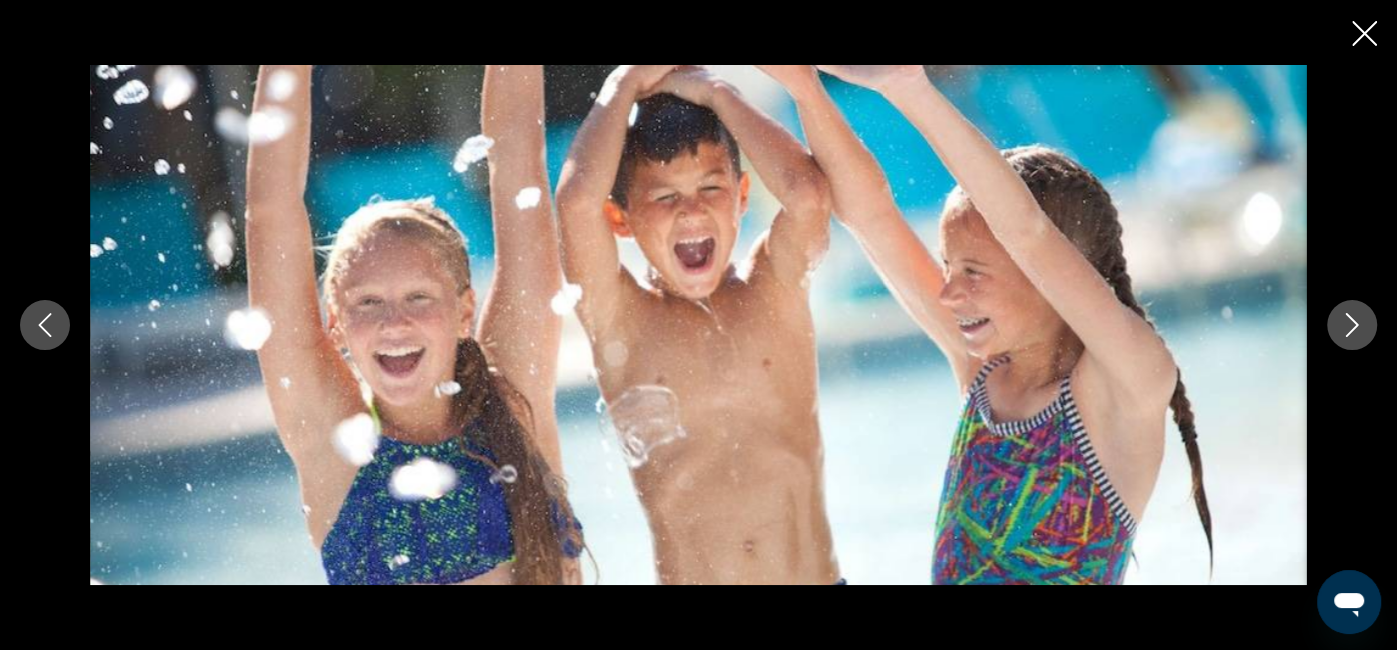 click 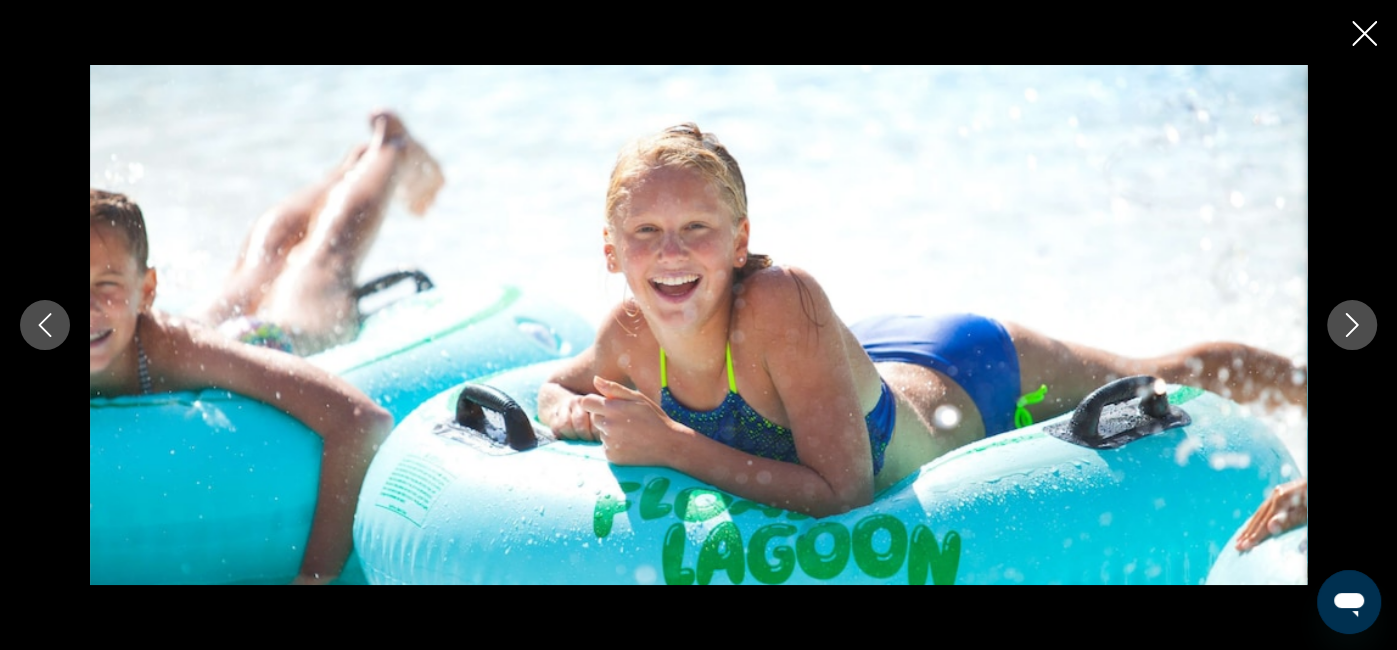 click 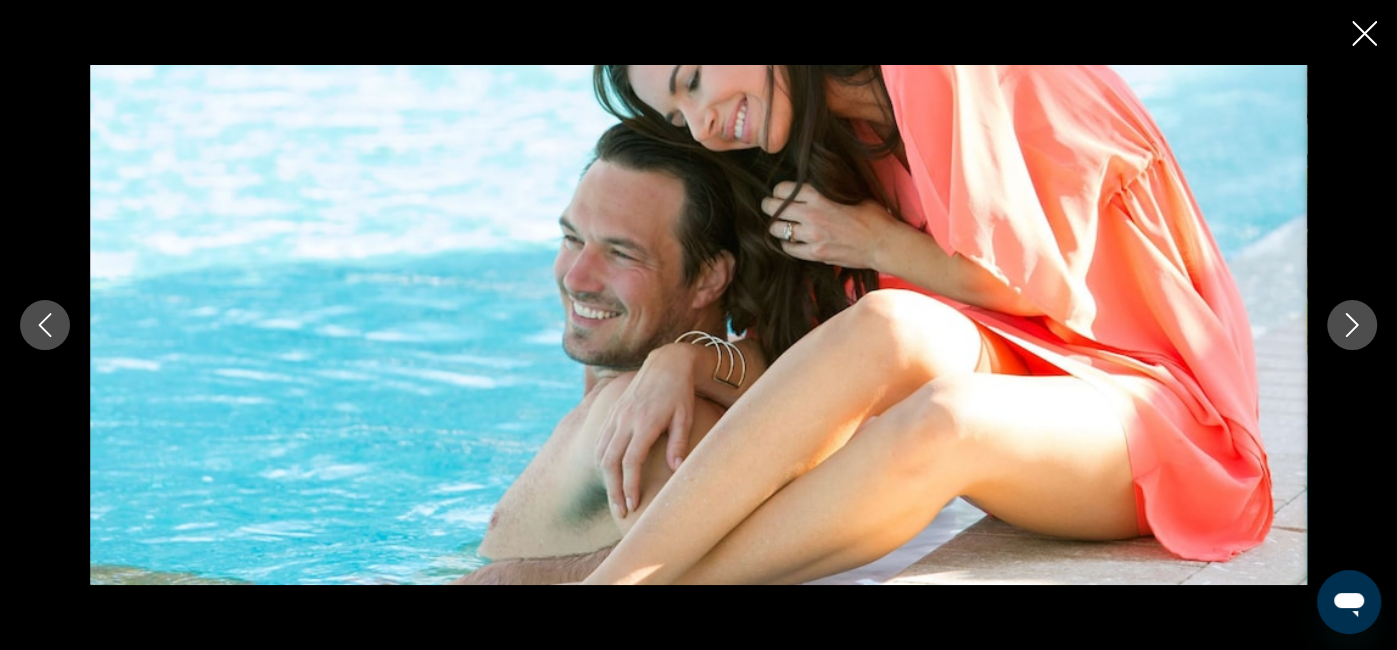 click 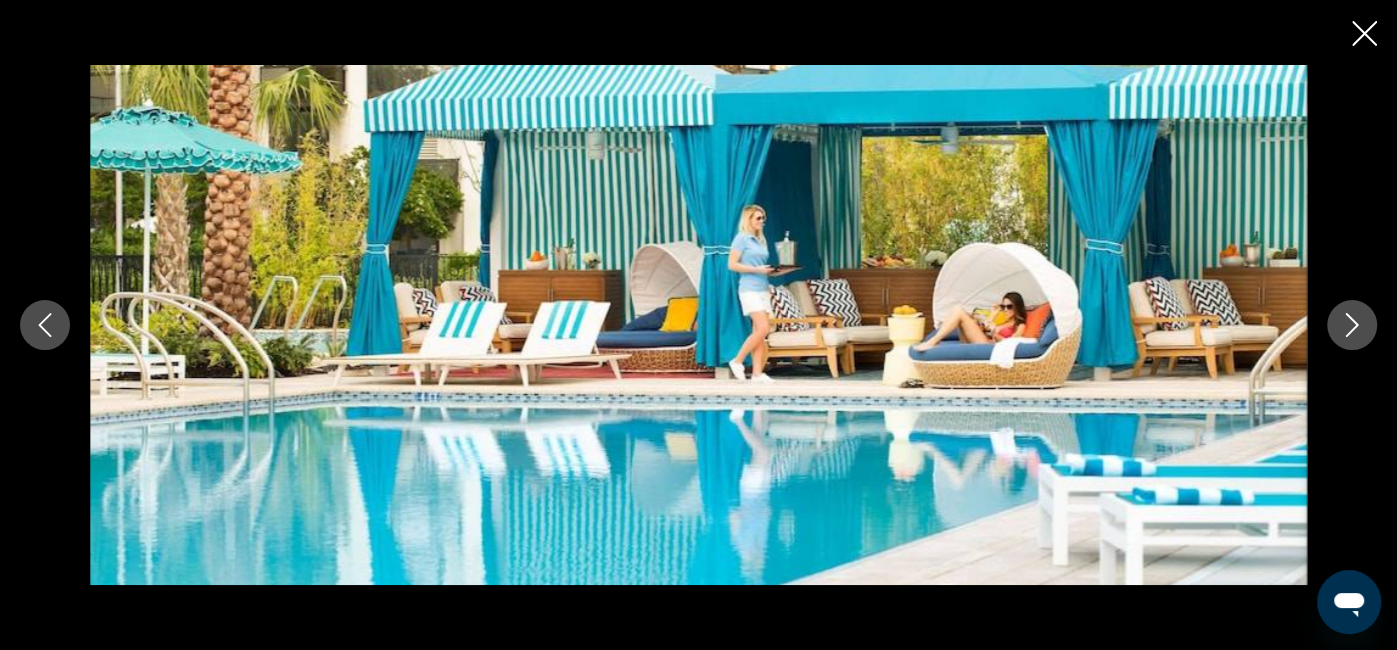 click 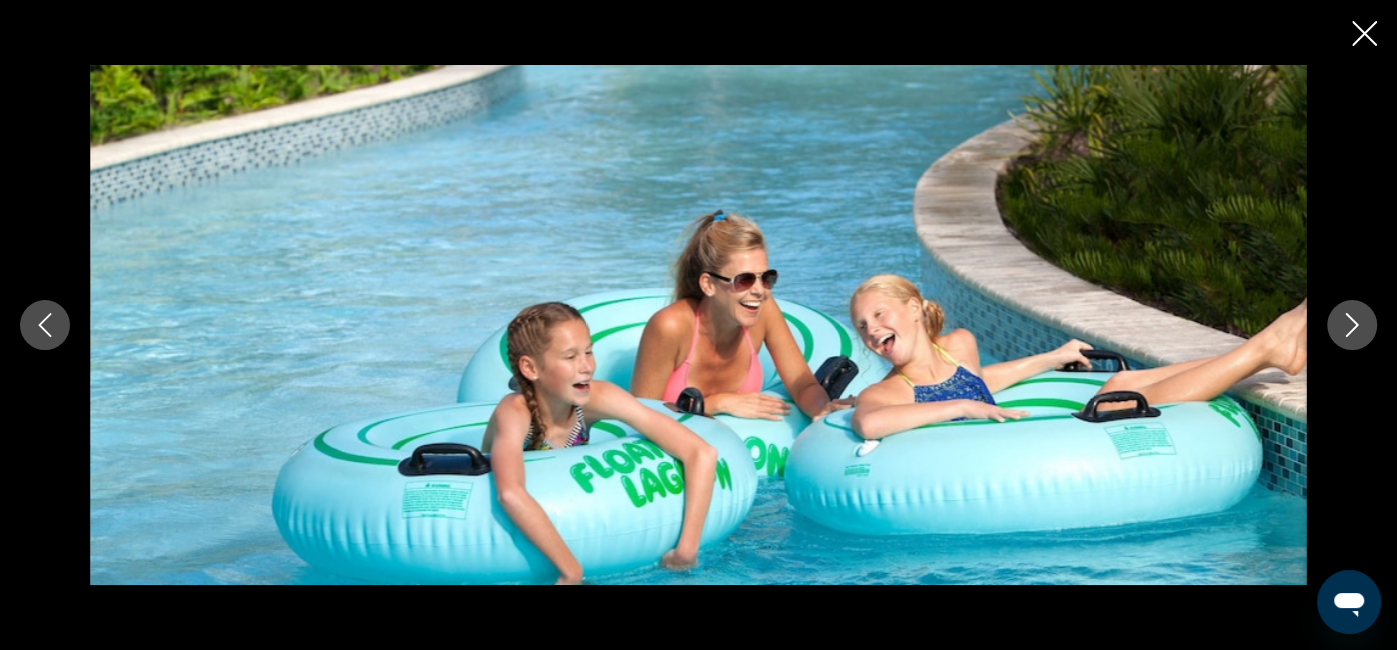 click at bounding box center [1352, 325] 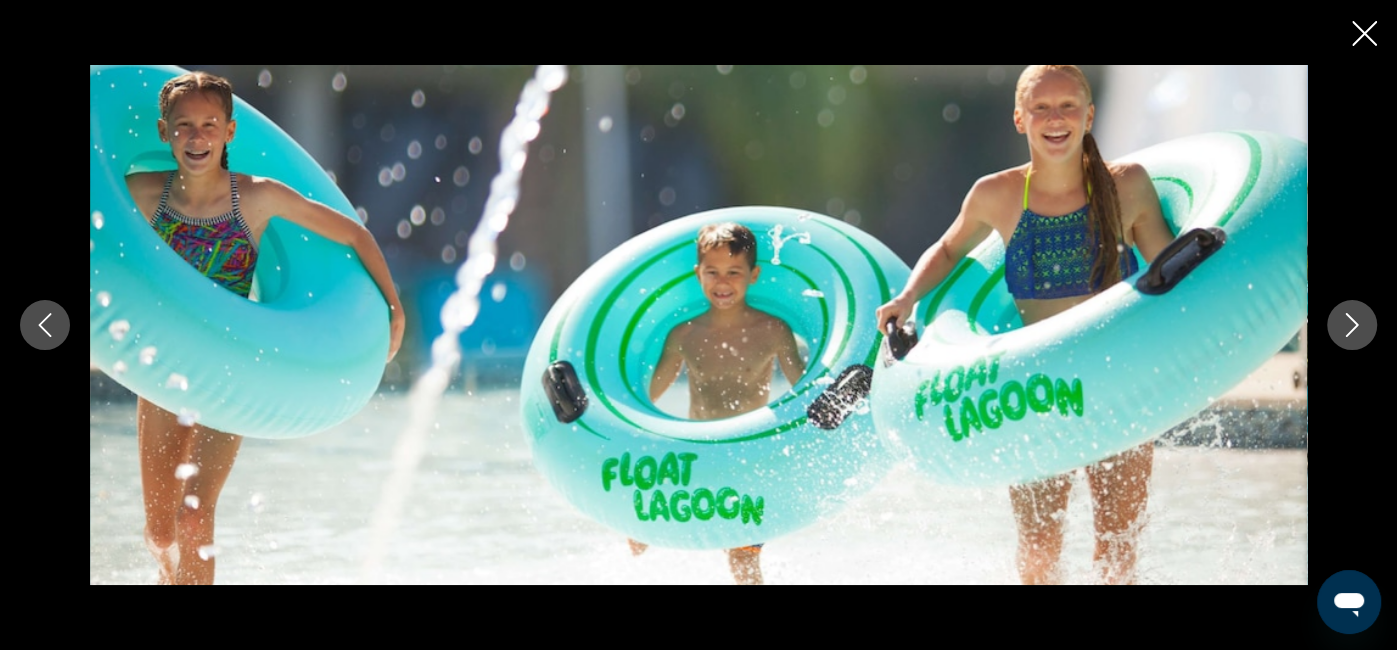 click 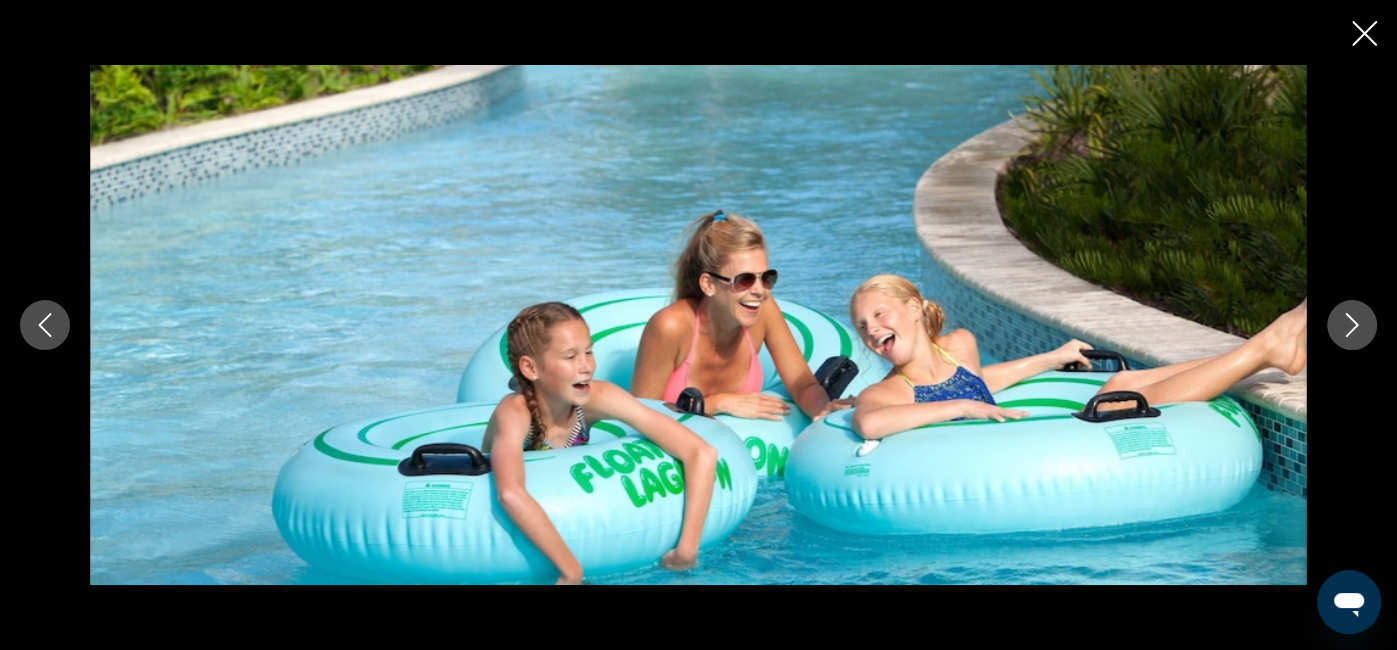 click 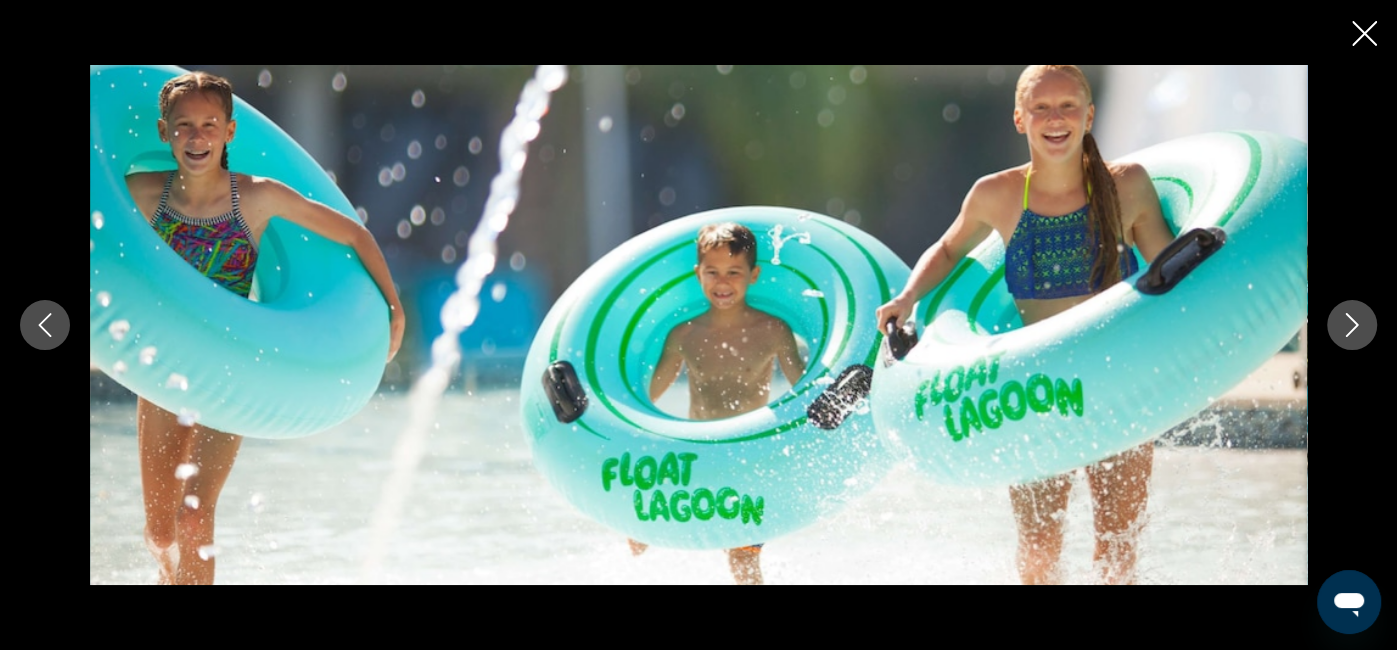 click 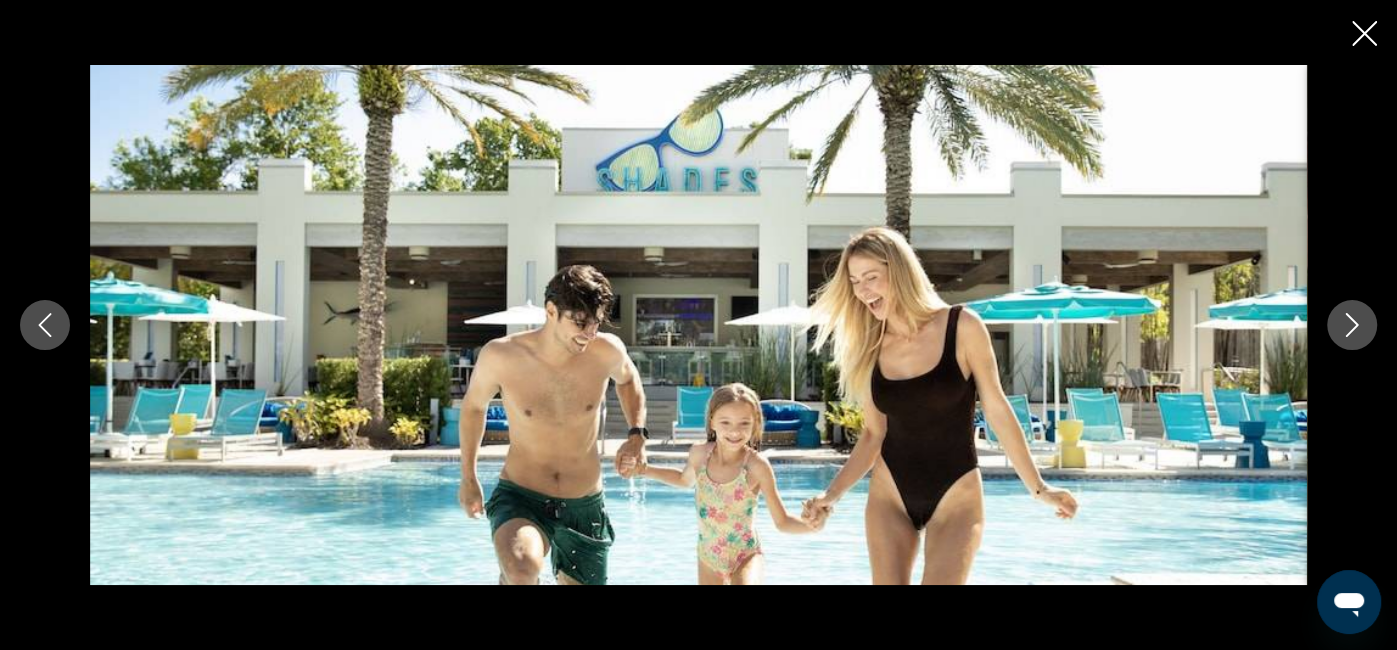 click 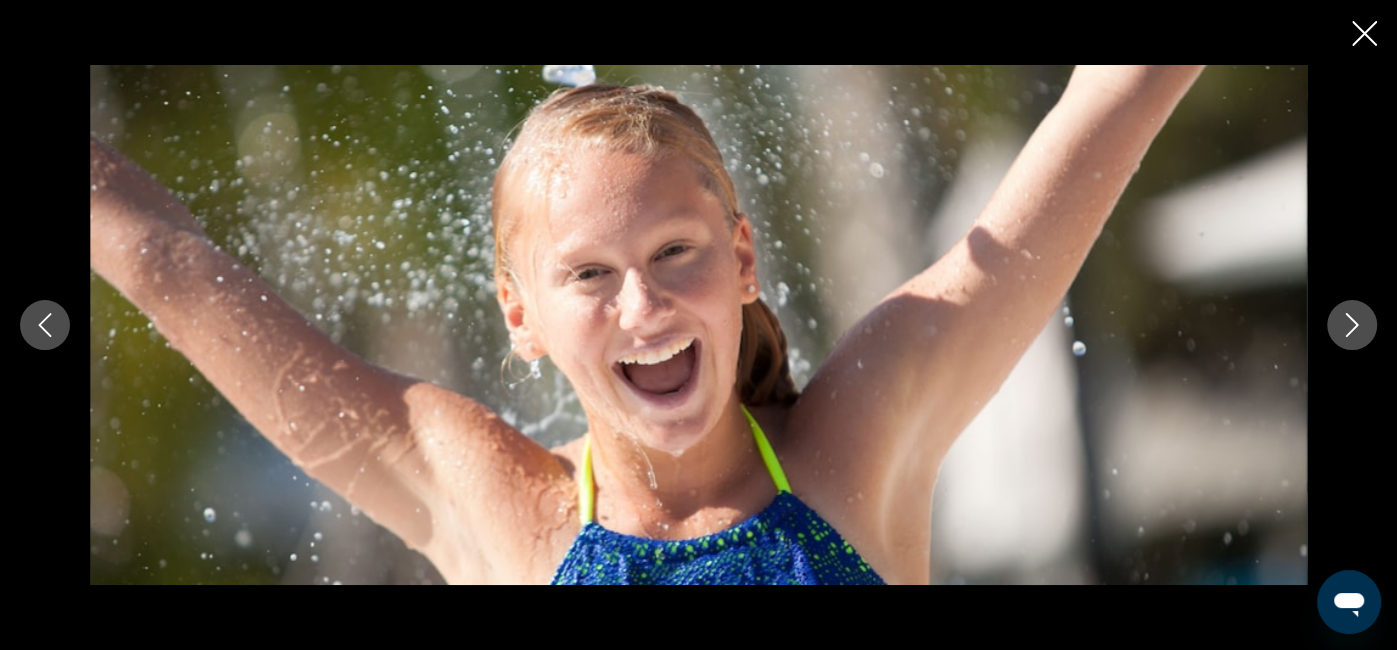 click at bounding box center (1352, 325) 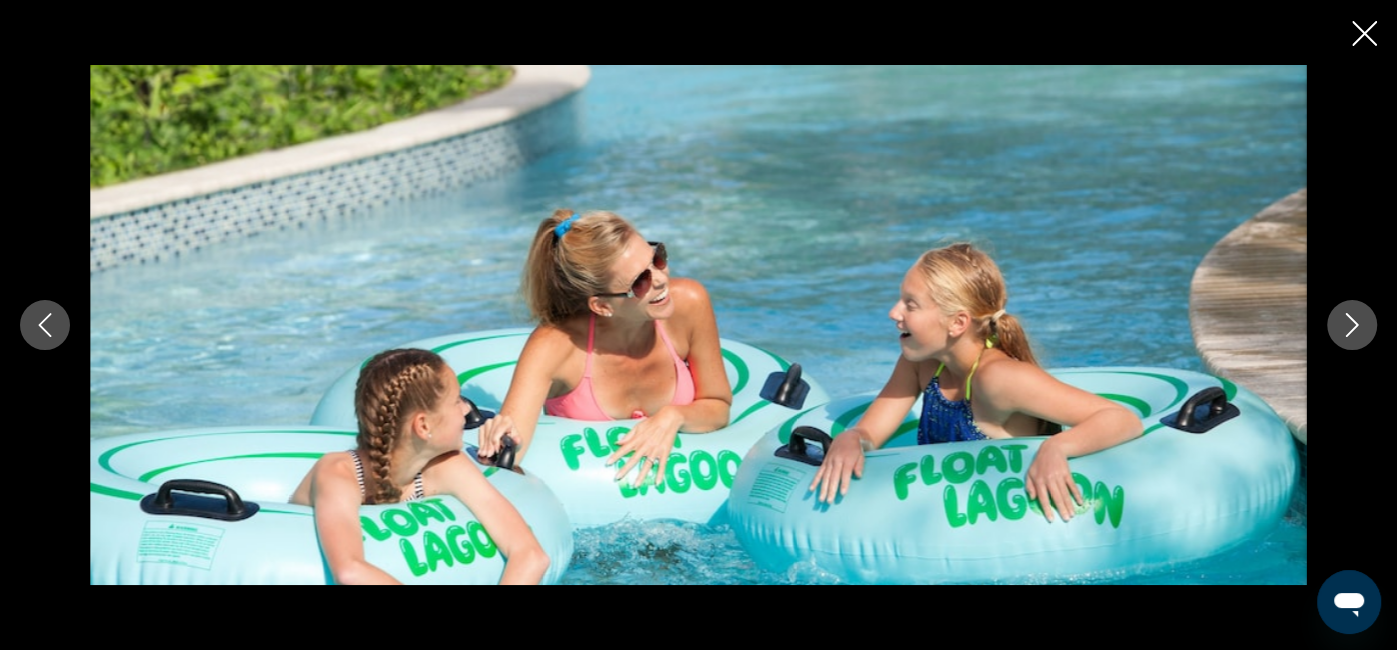 click at bounding box center (1352, 325) 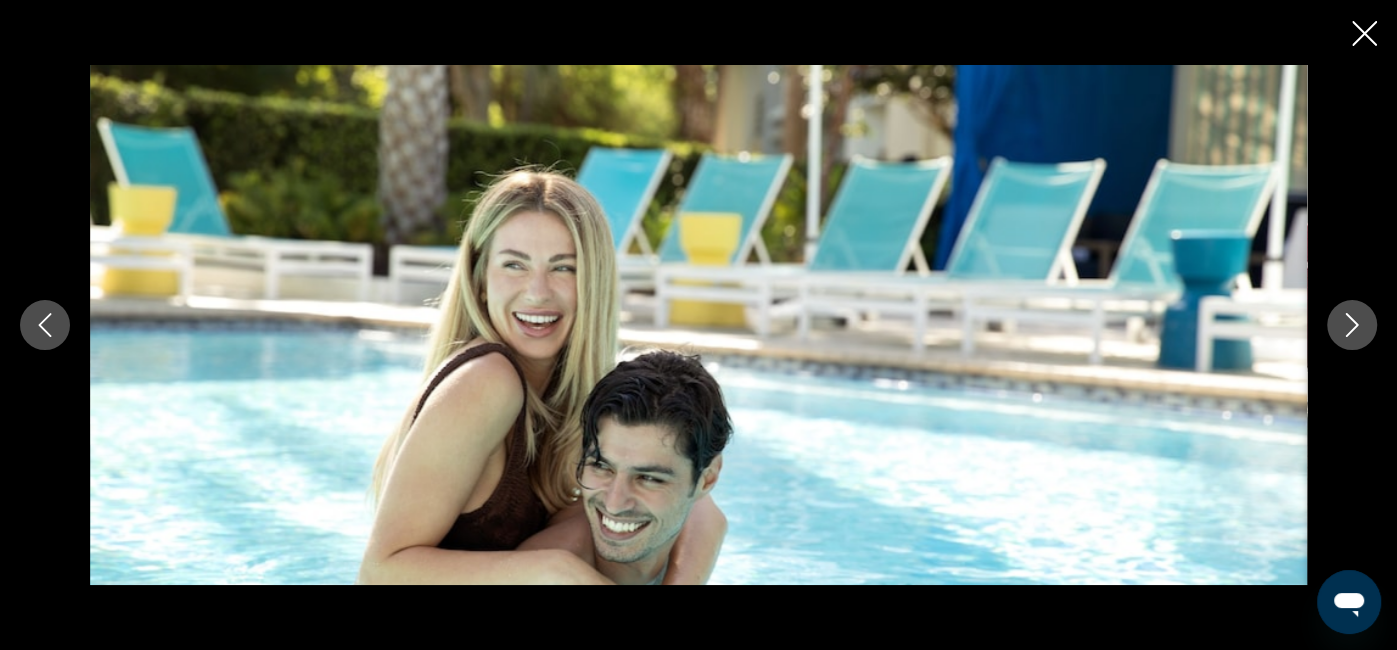 click at bounding box center (1352, 325) 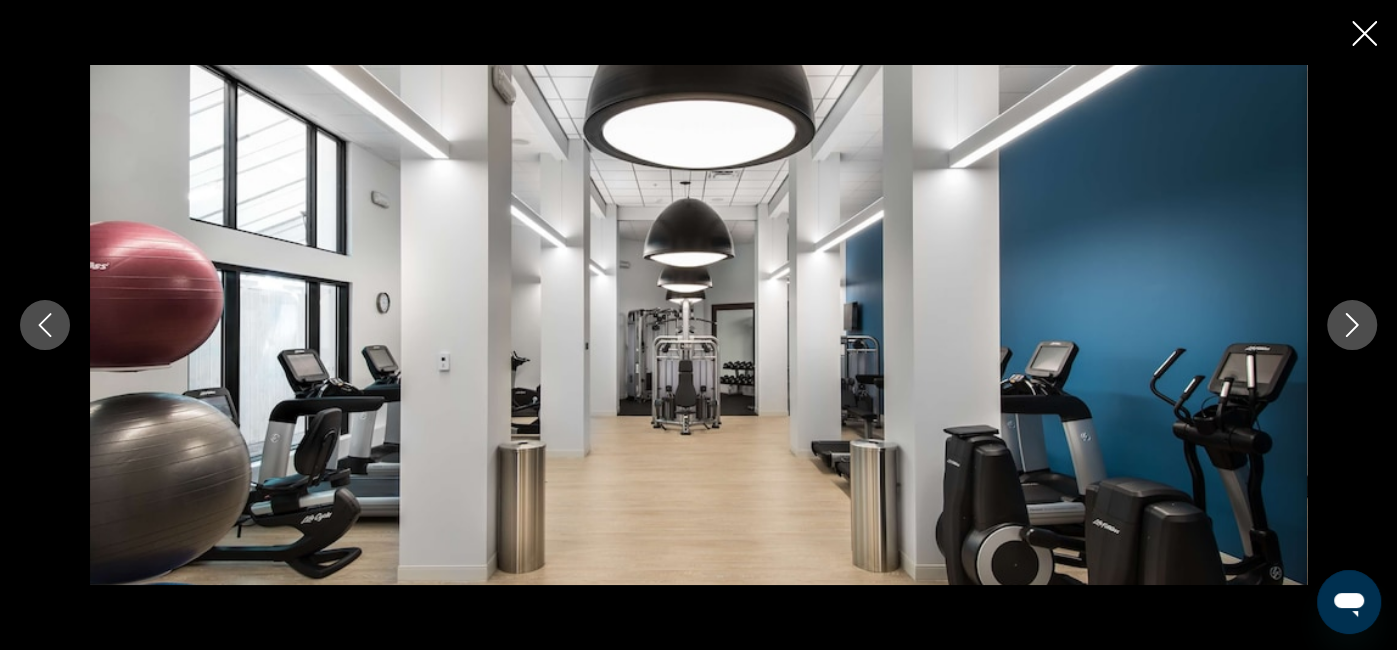 click at bounding box center [1352, 325] 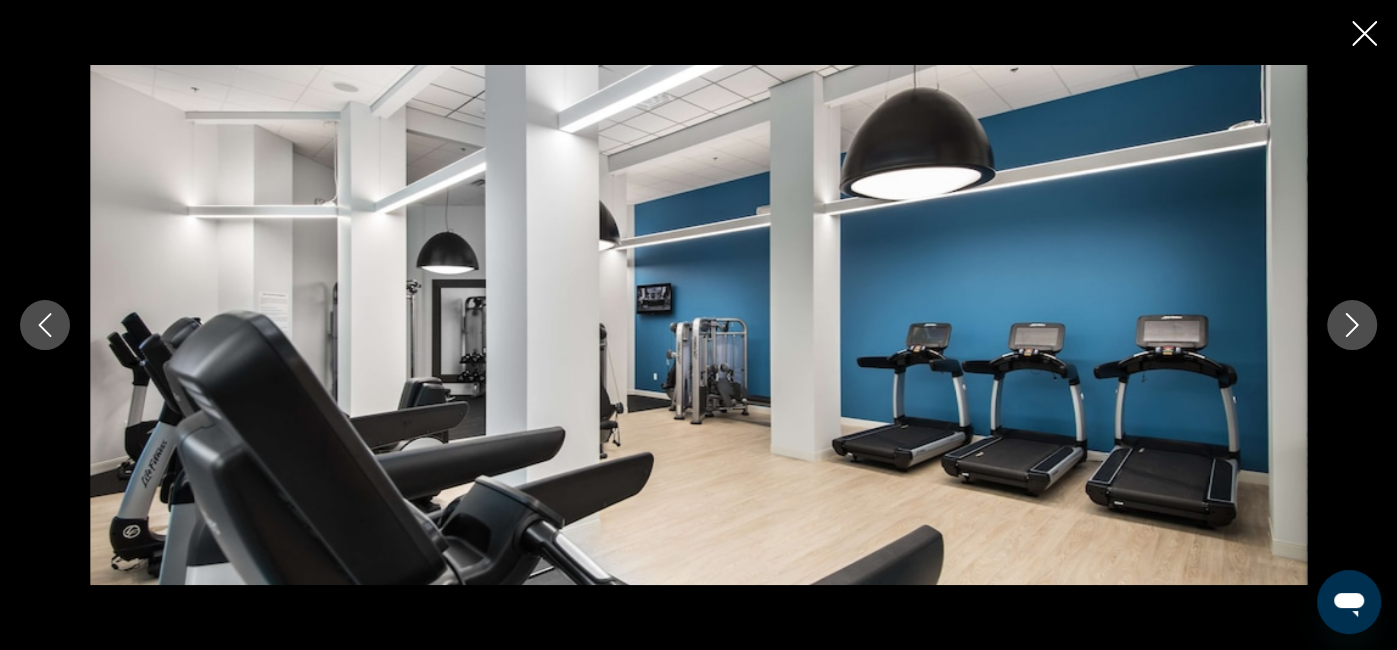 click at bounding box center (1352, 325) 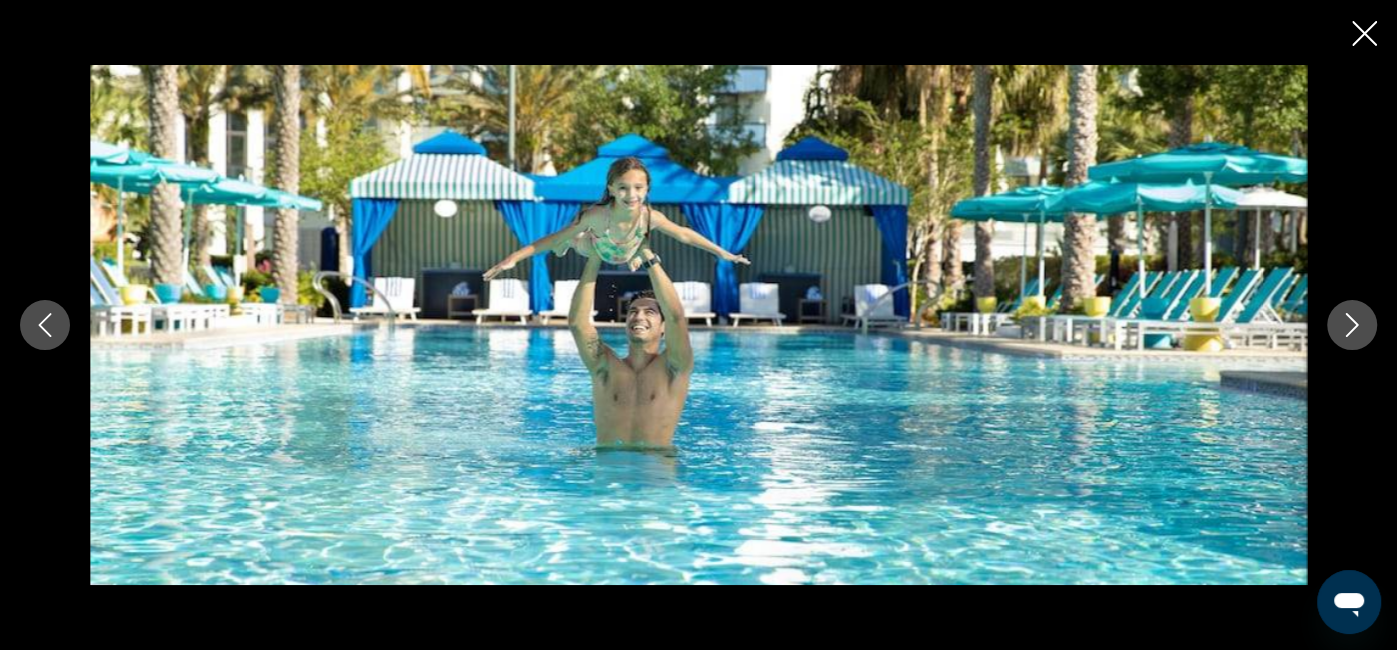 click at bounding box center (698, 325) 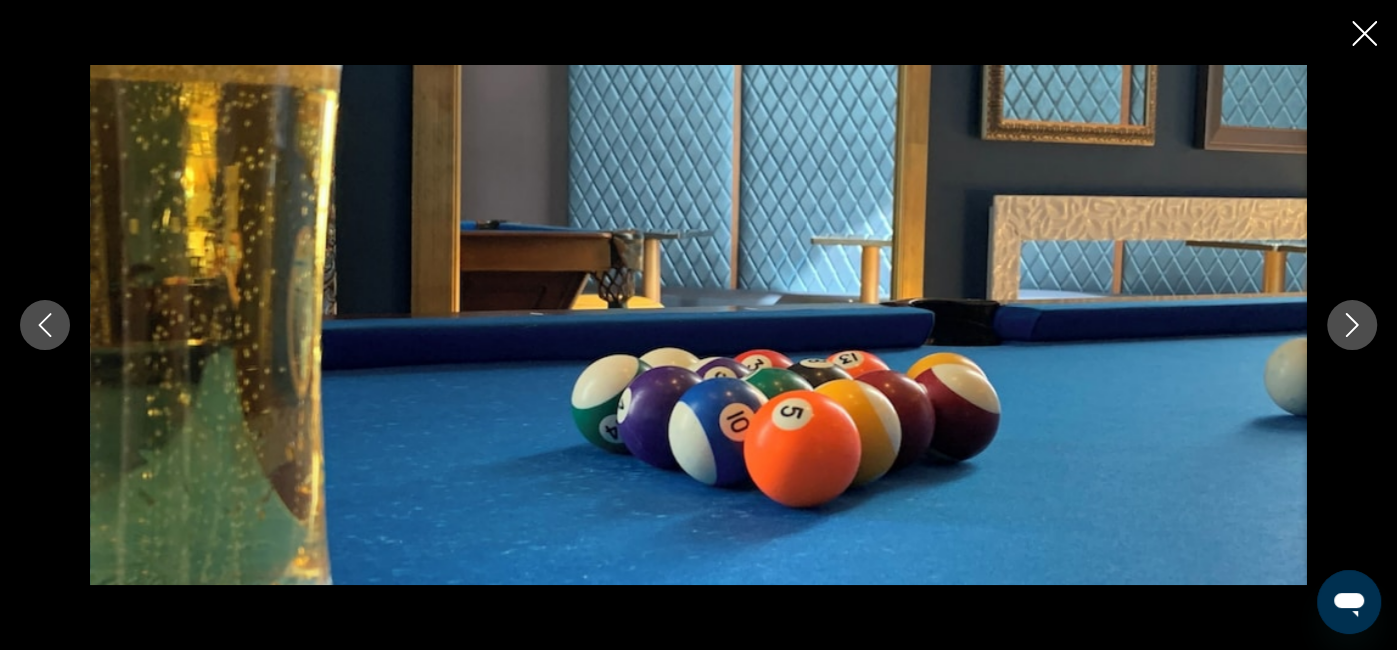 click 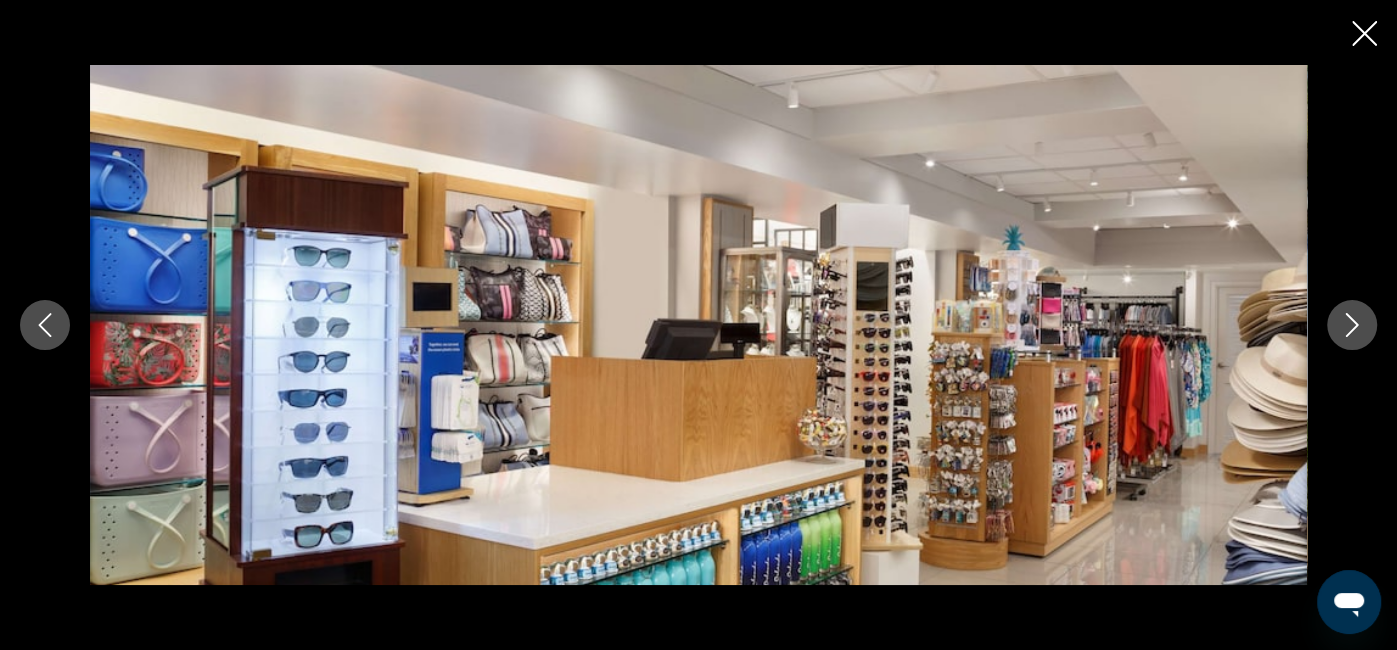 click at bounding box center [1352, 325] 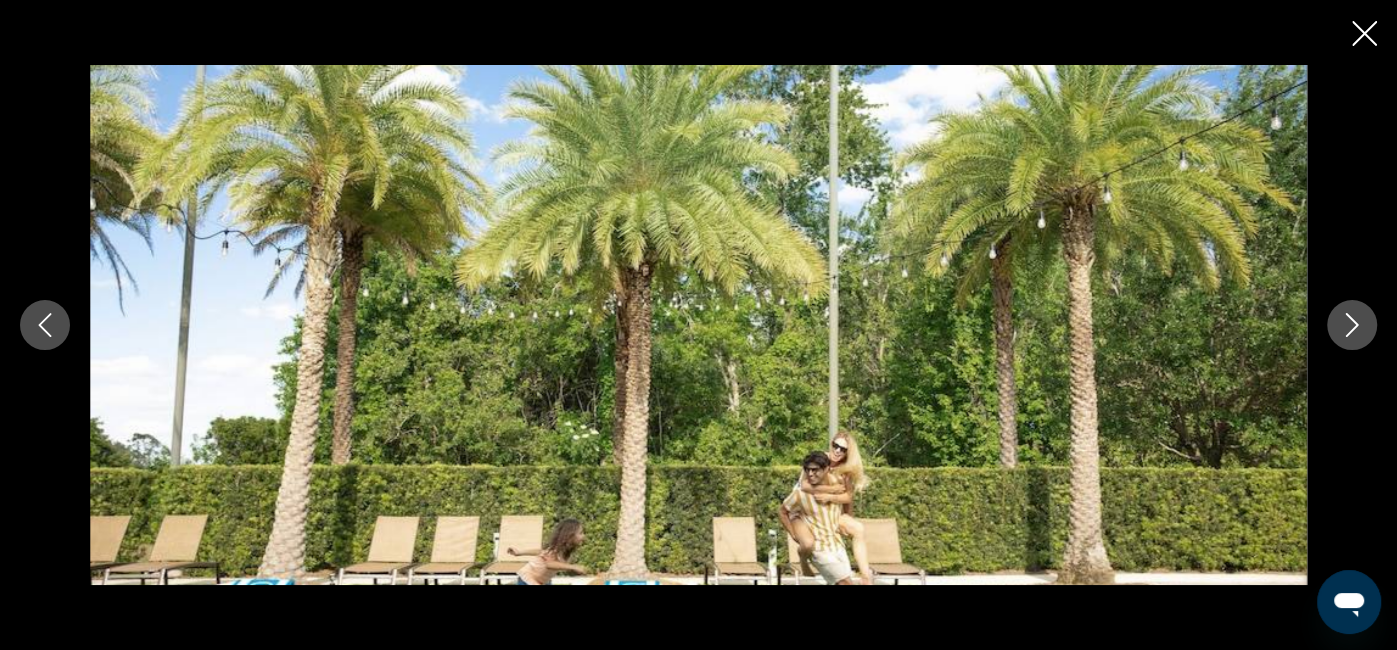click at bounding box center (1352, 325) 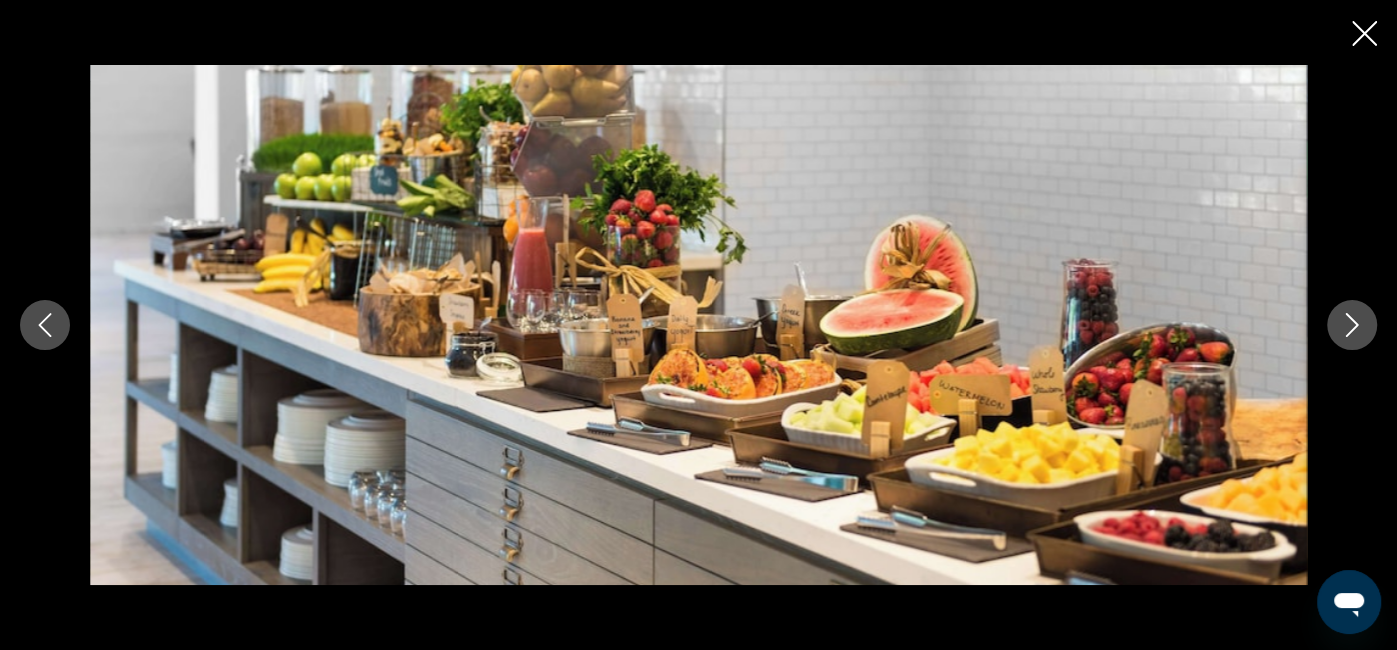 click 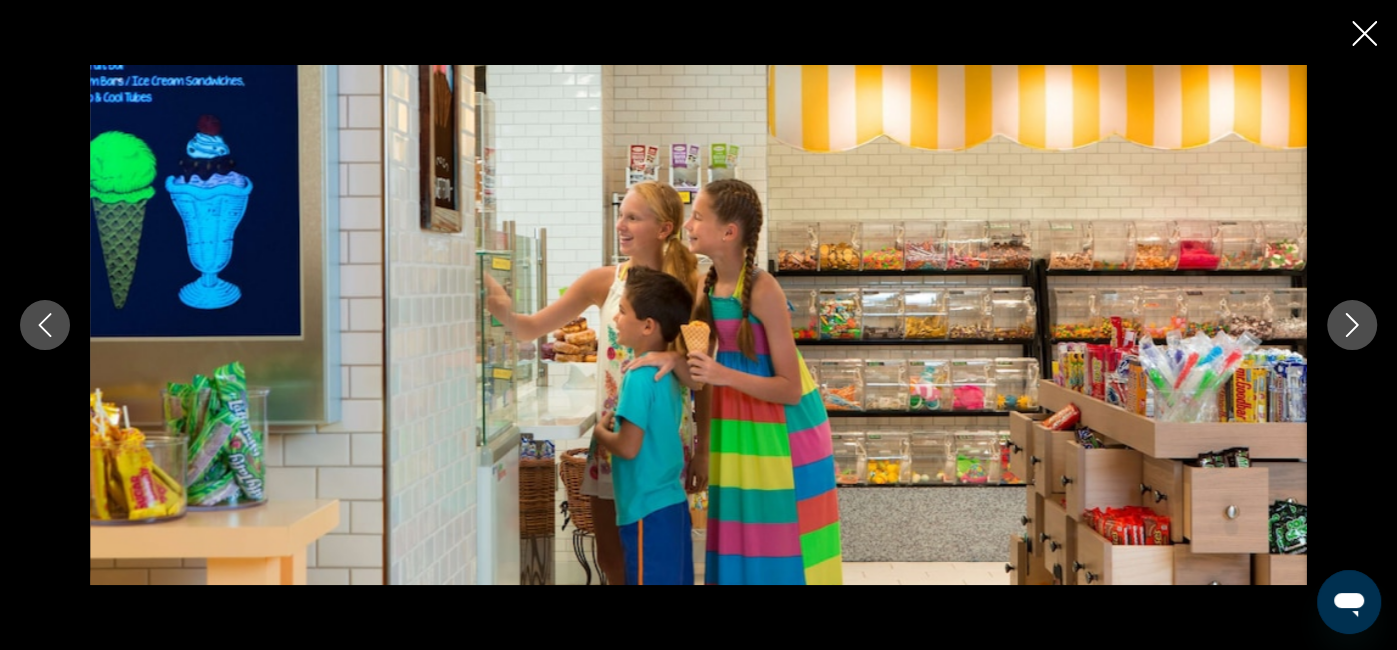 click at bounding box center (1352, 325) 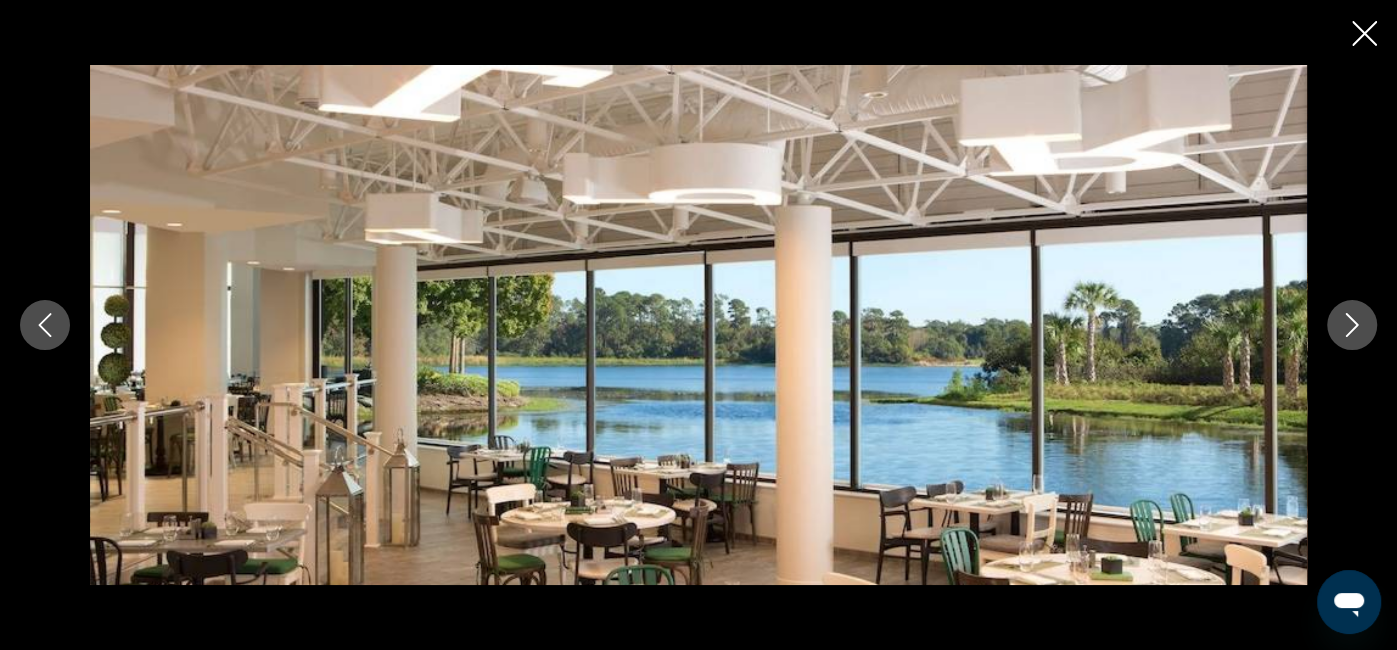 click 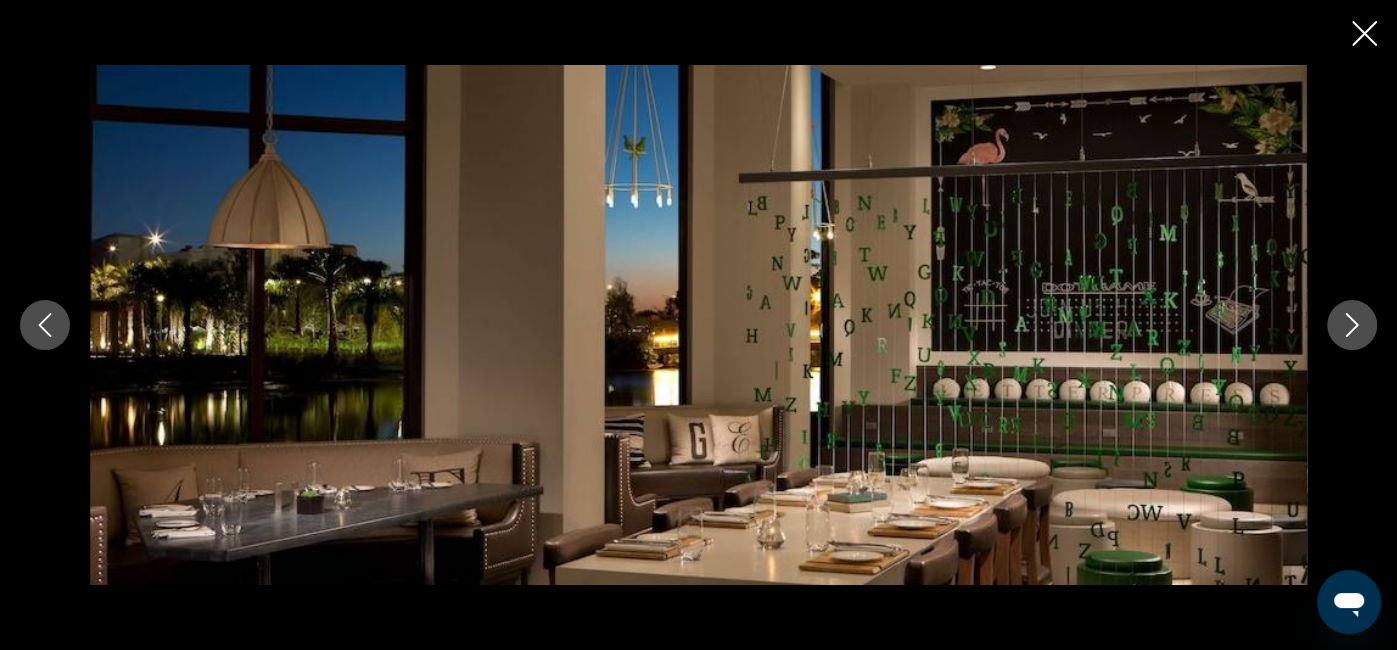 click 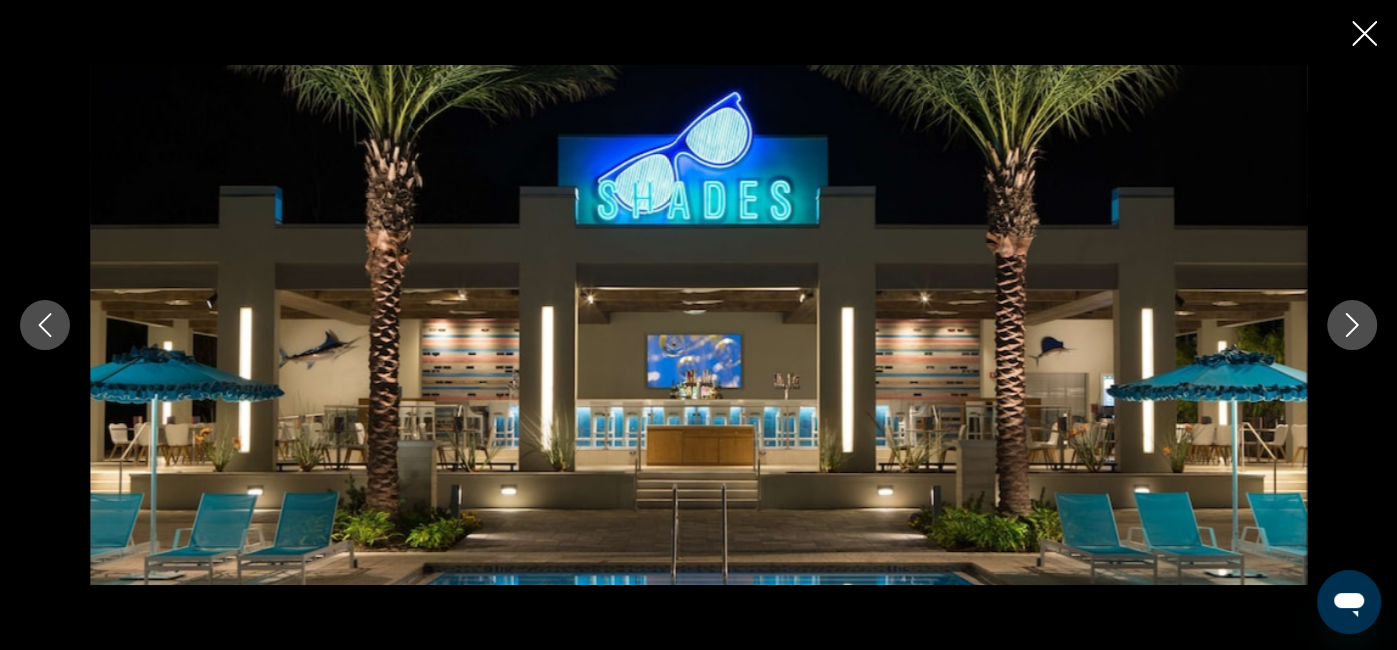 click at bounding box center (1352, 325) 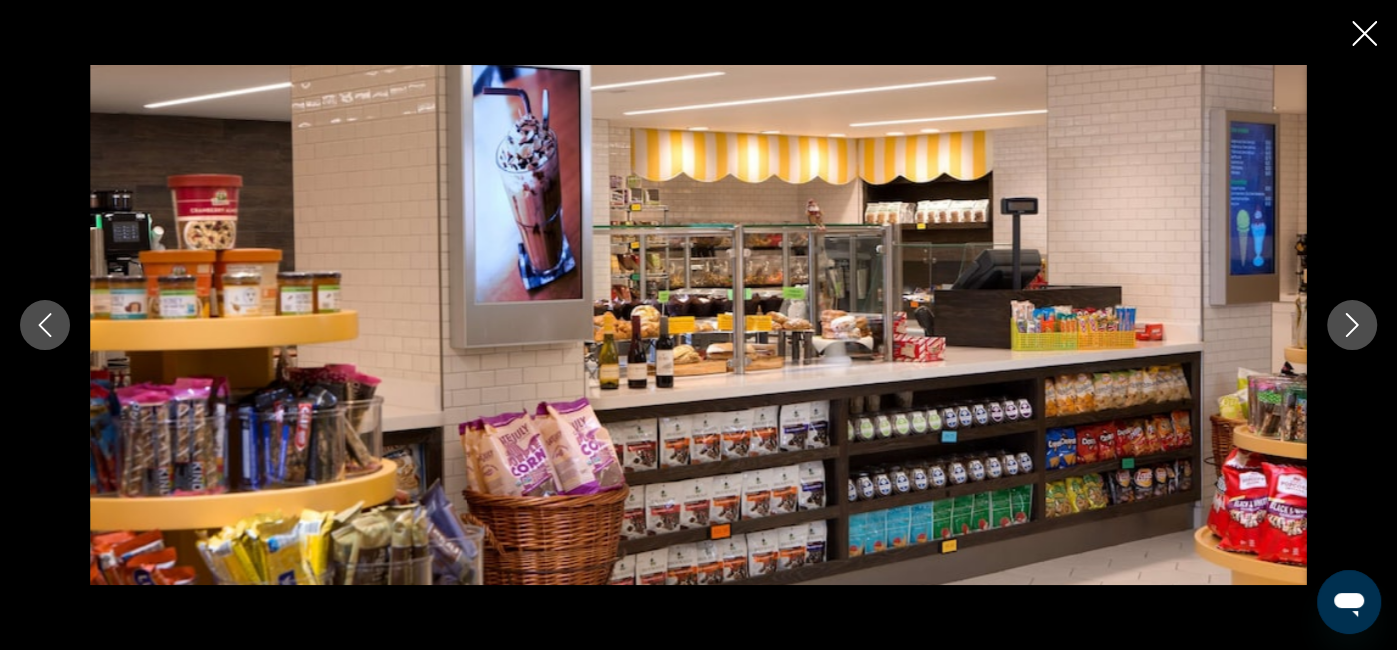 click at bounding box center [1352, 325] 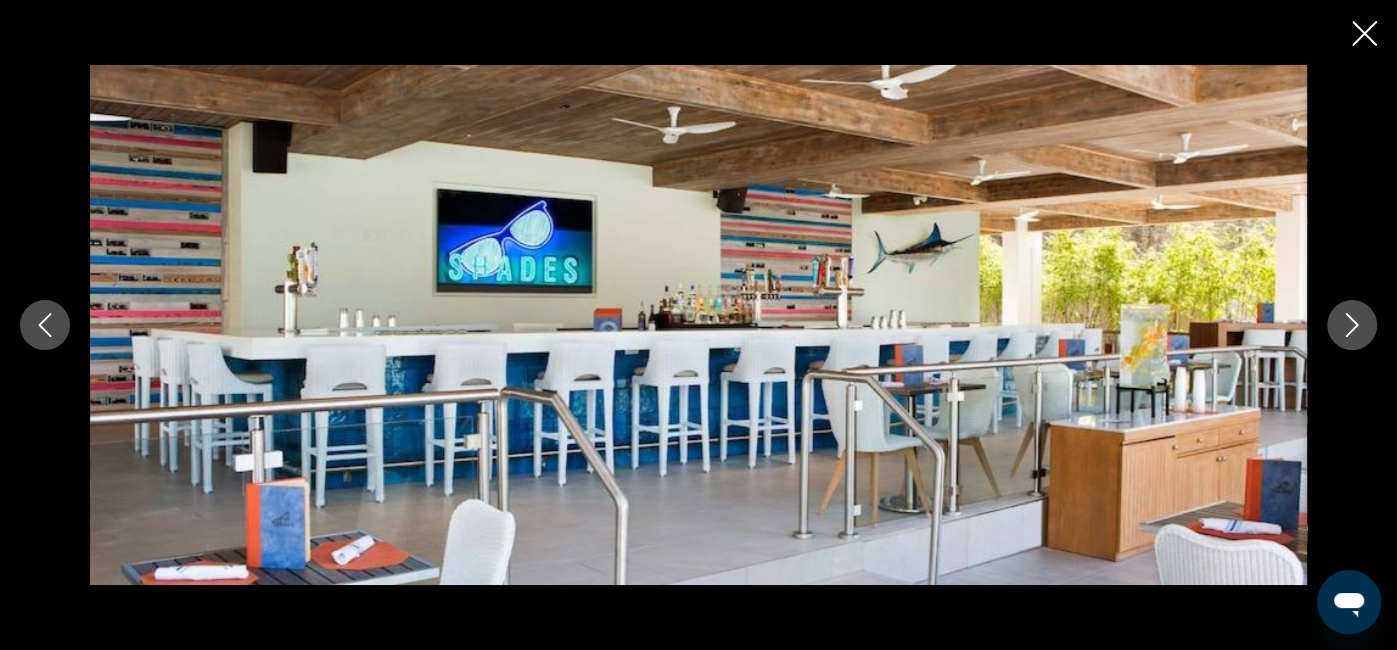 click 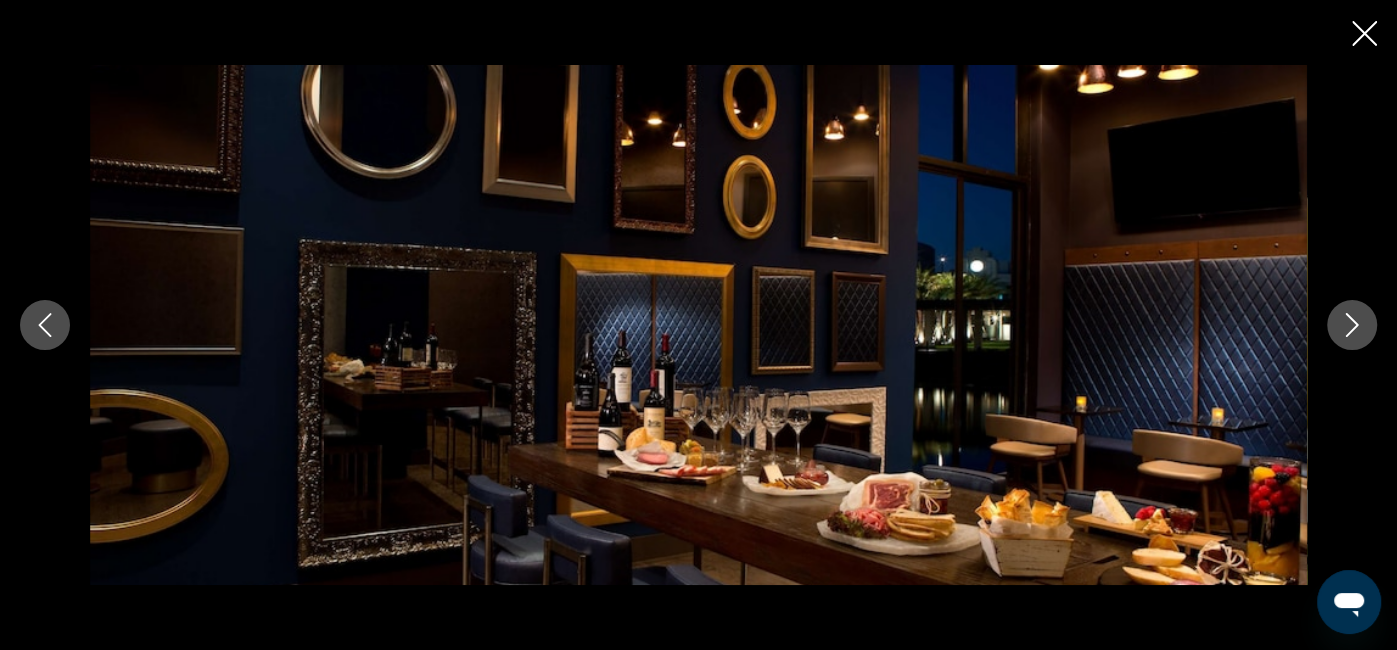 click 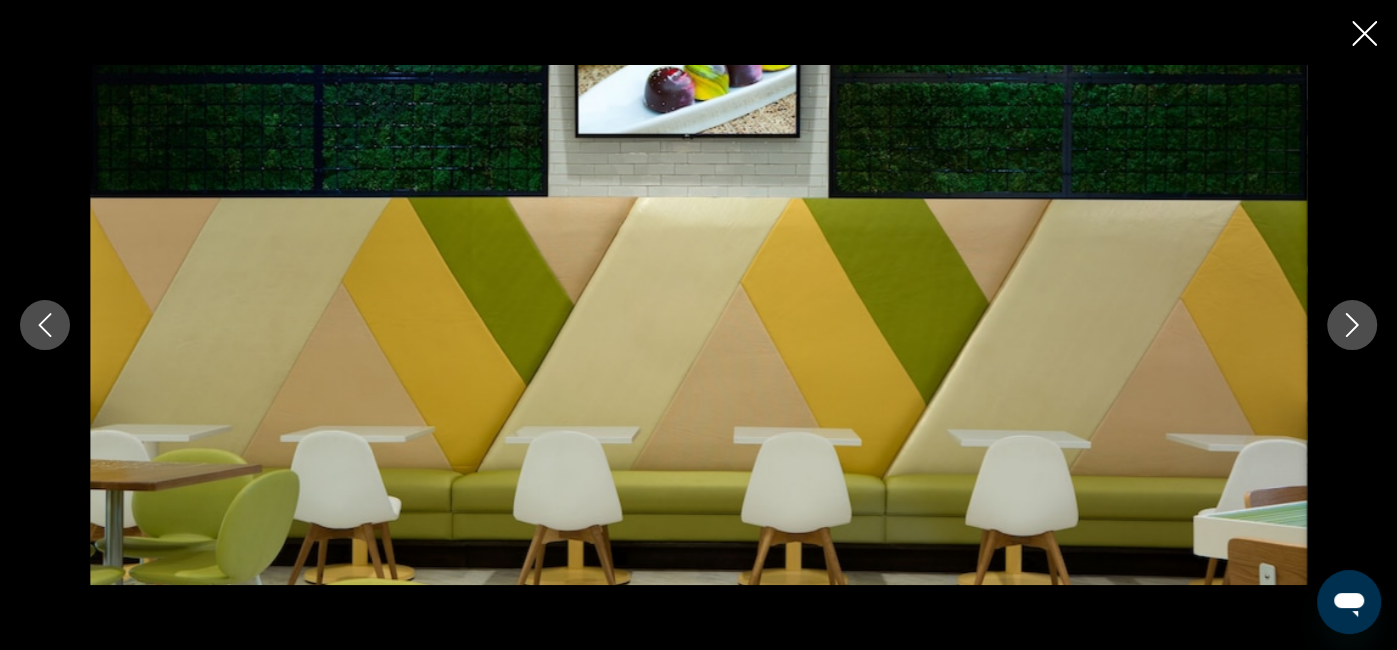 click 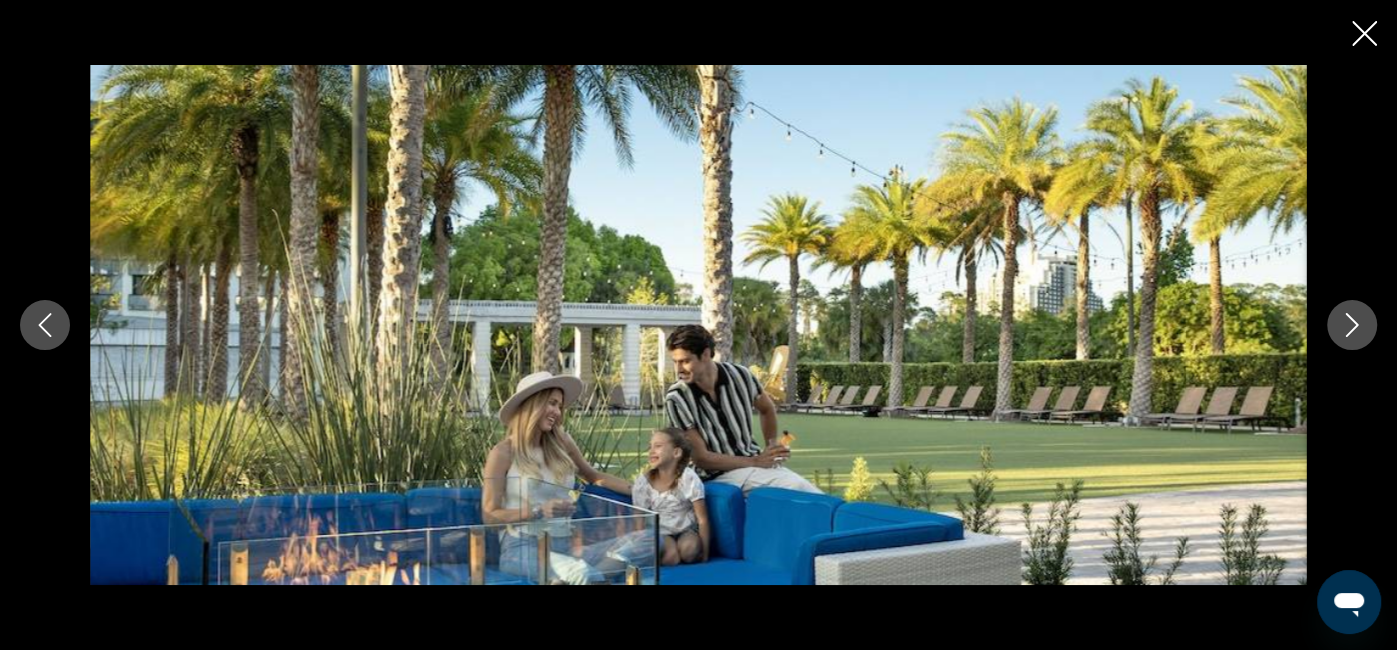 click 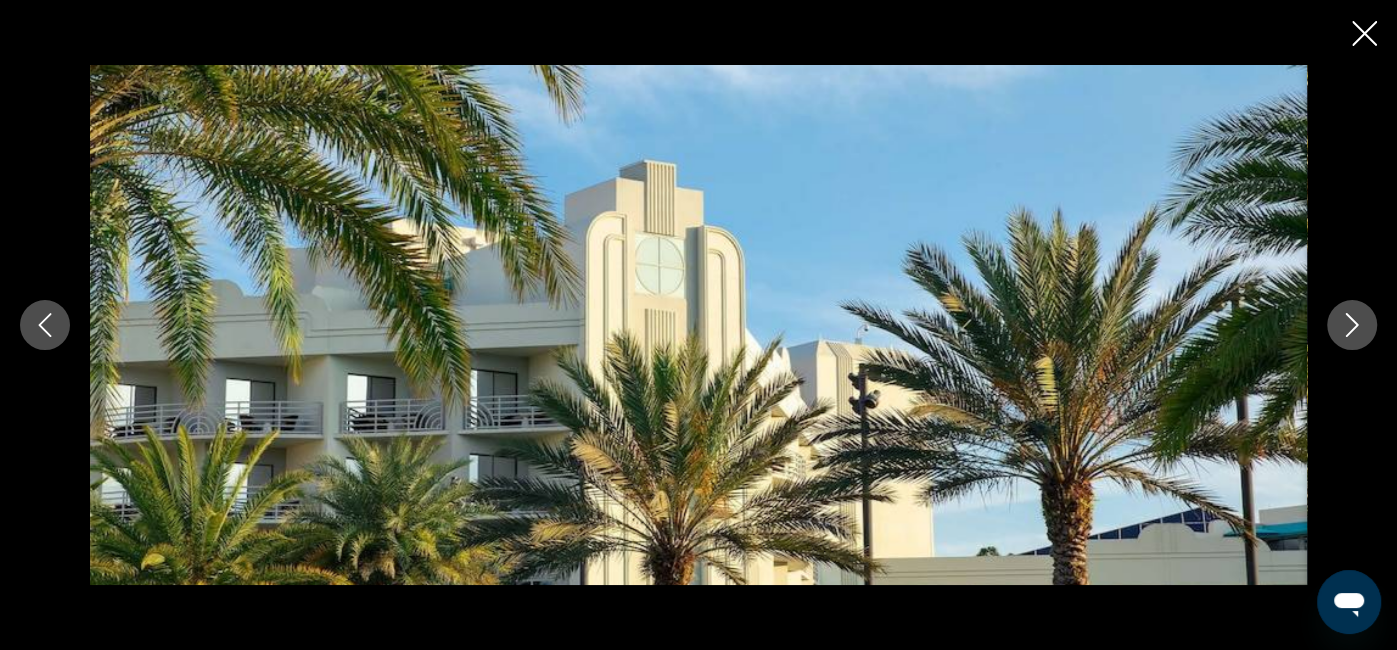 click 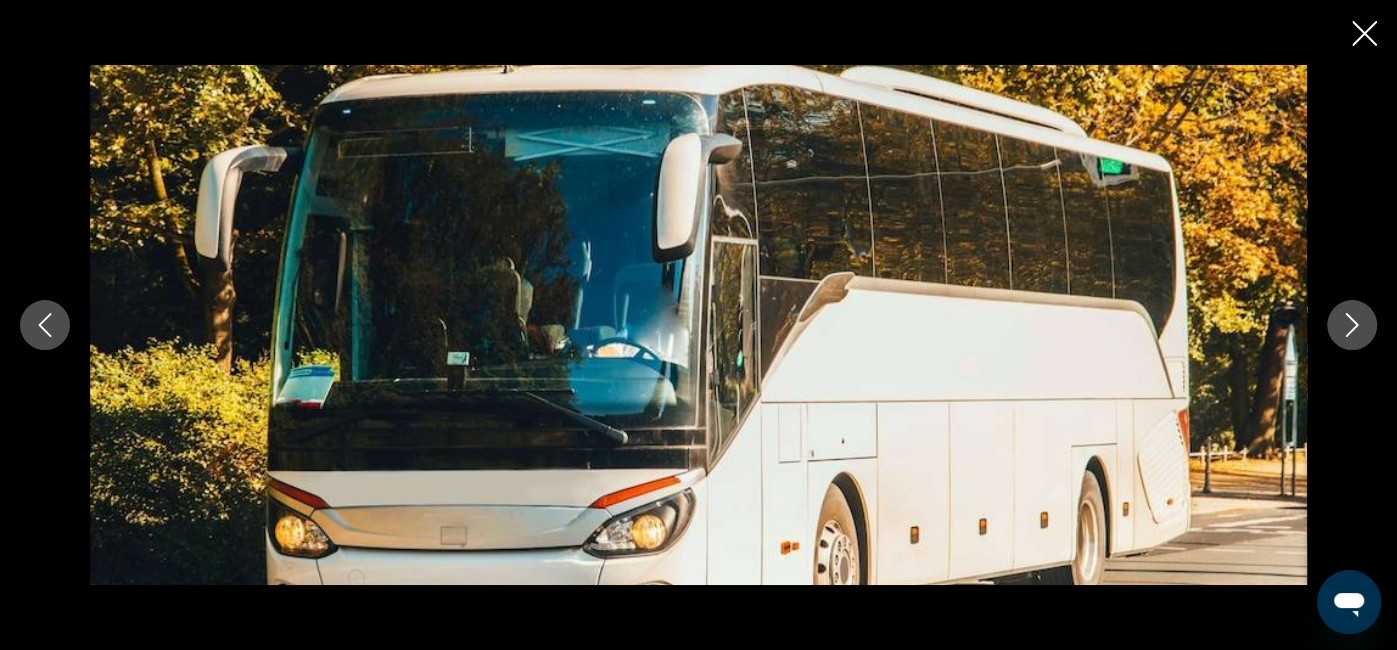 click 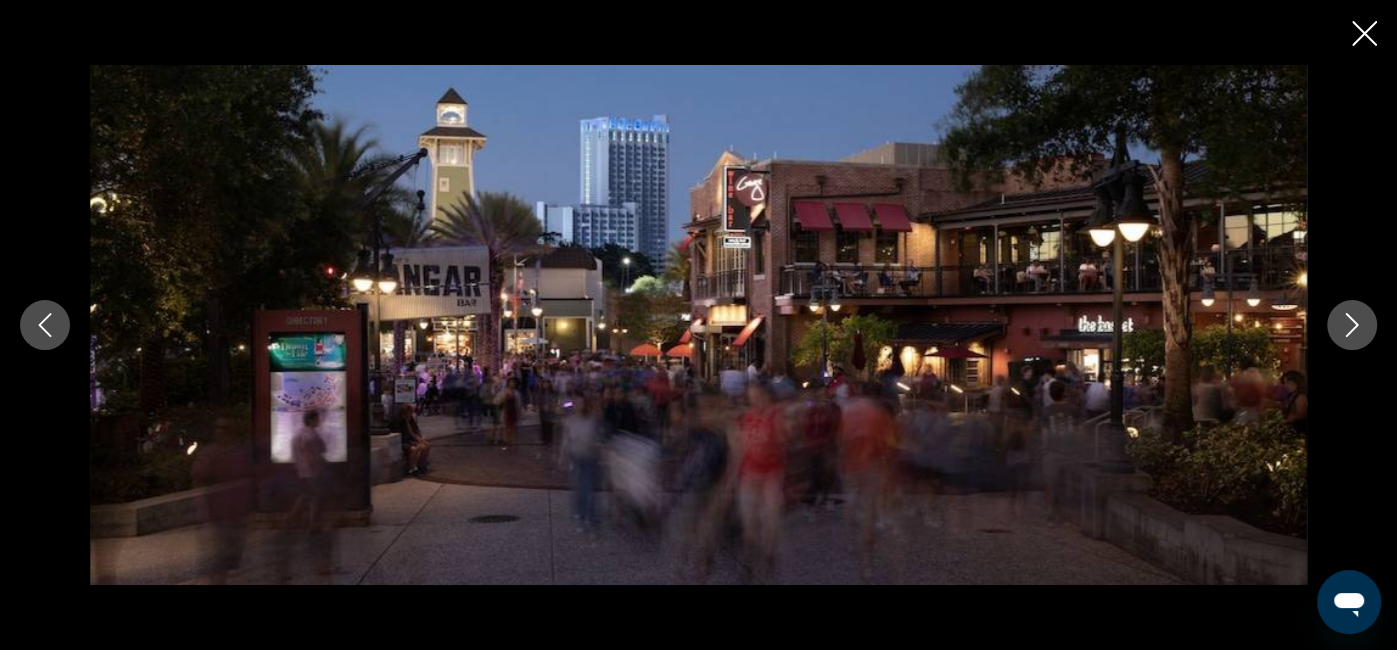 click 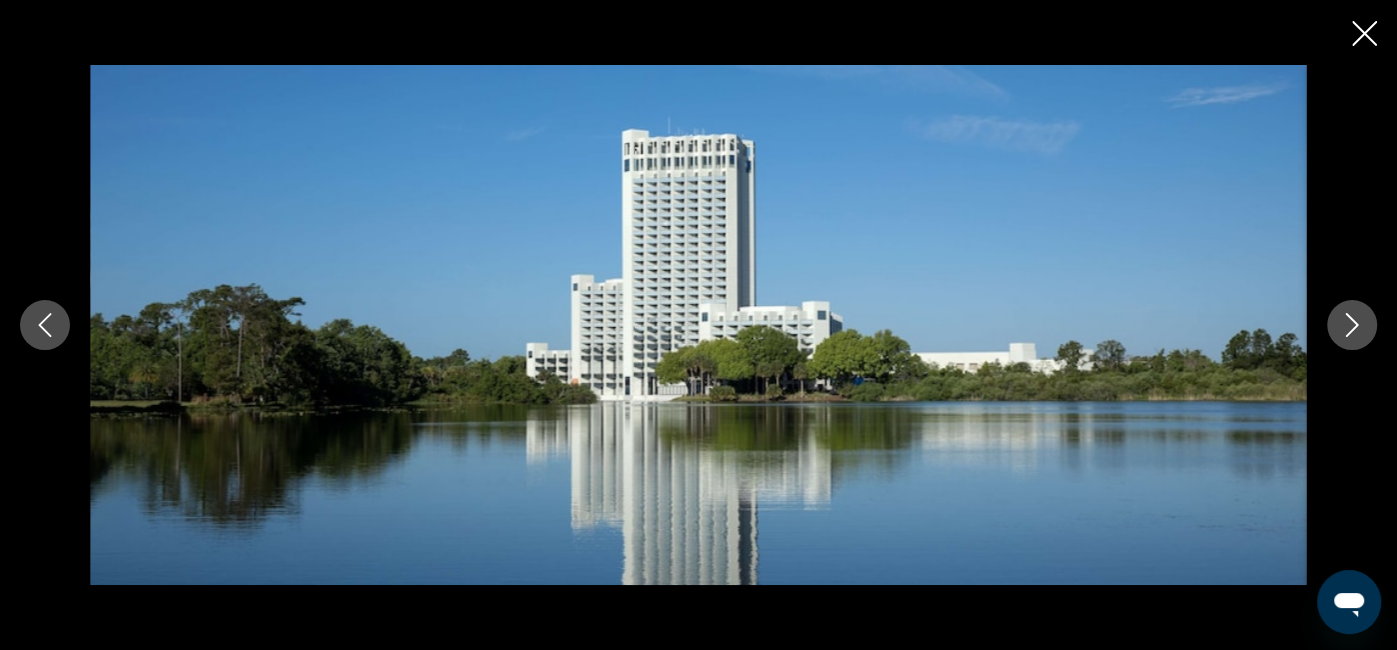 click 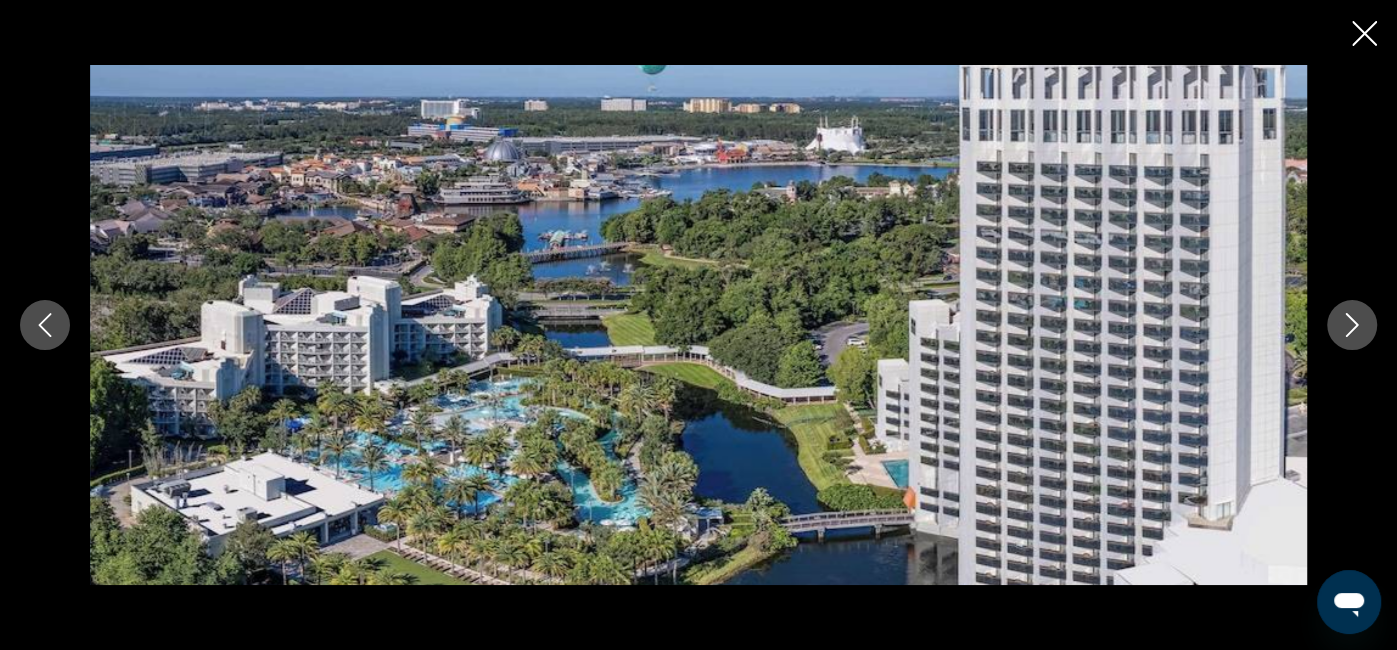 click at bounding box center [1352, 325] 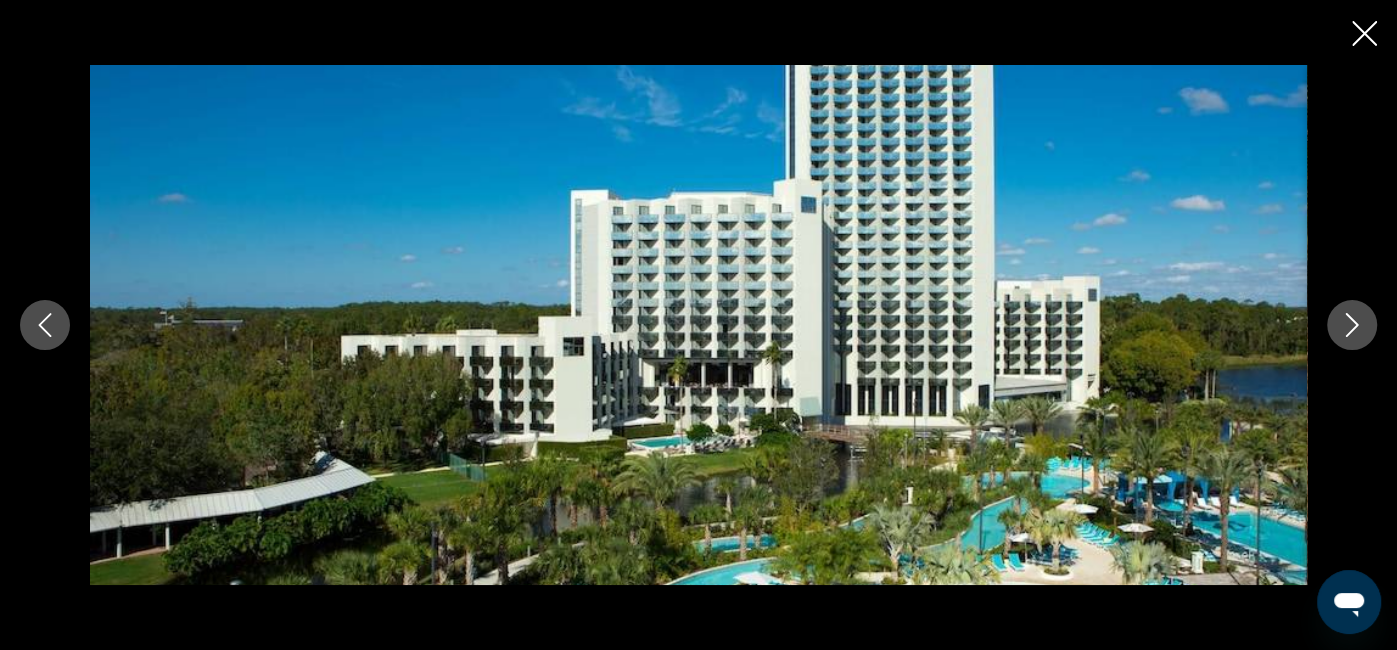 click at bounding box center (1352, 325) 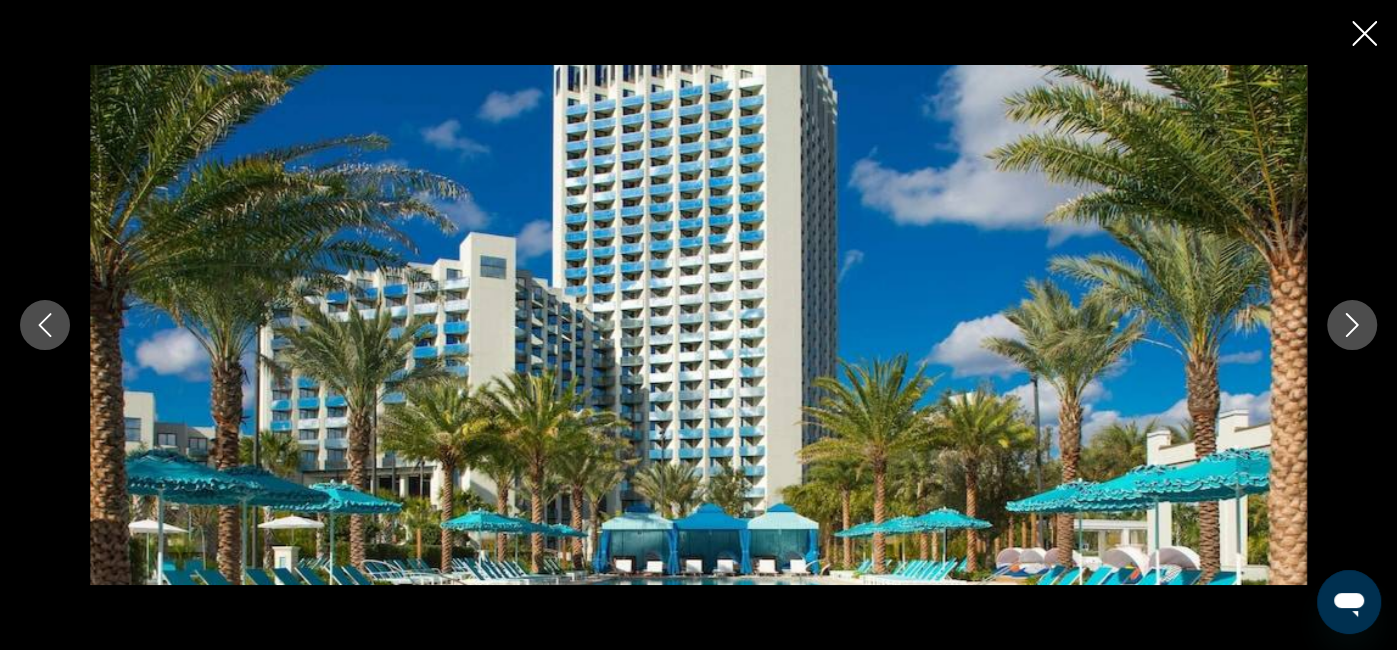 click at bounding box center [1352, 325] 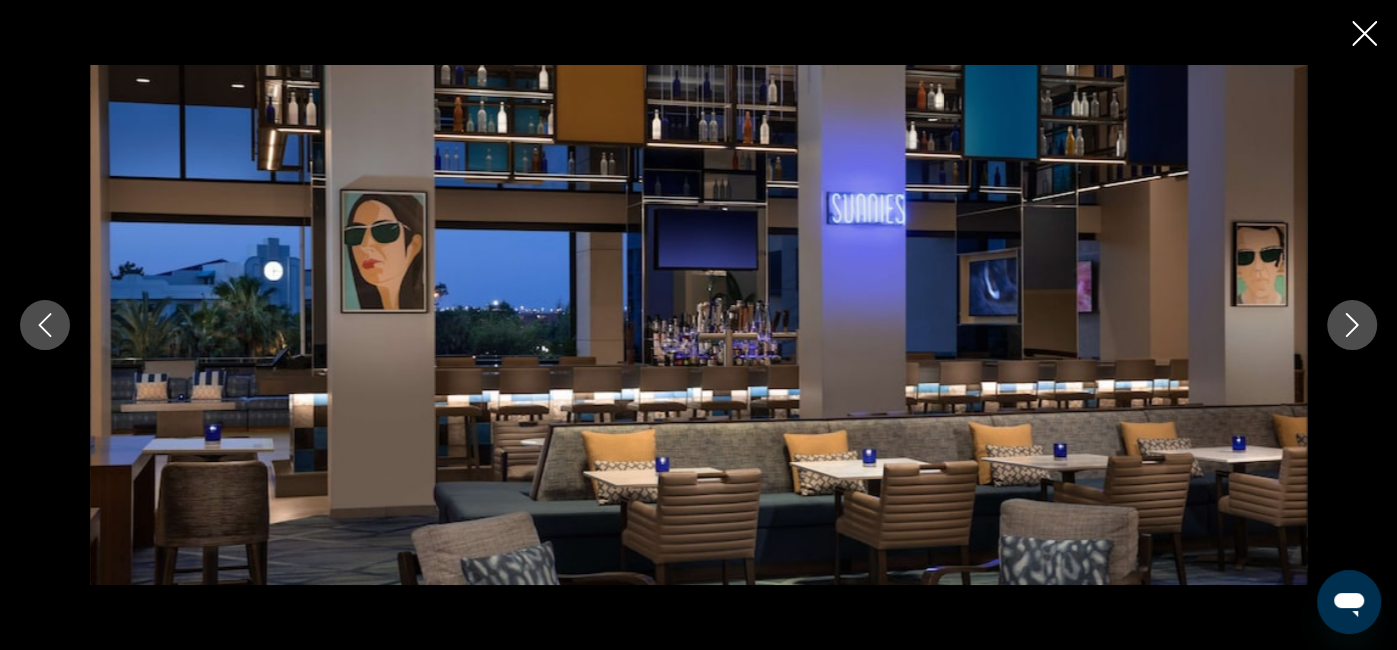 click at bounding box center (1352, 325) 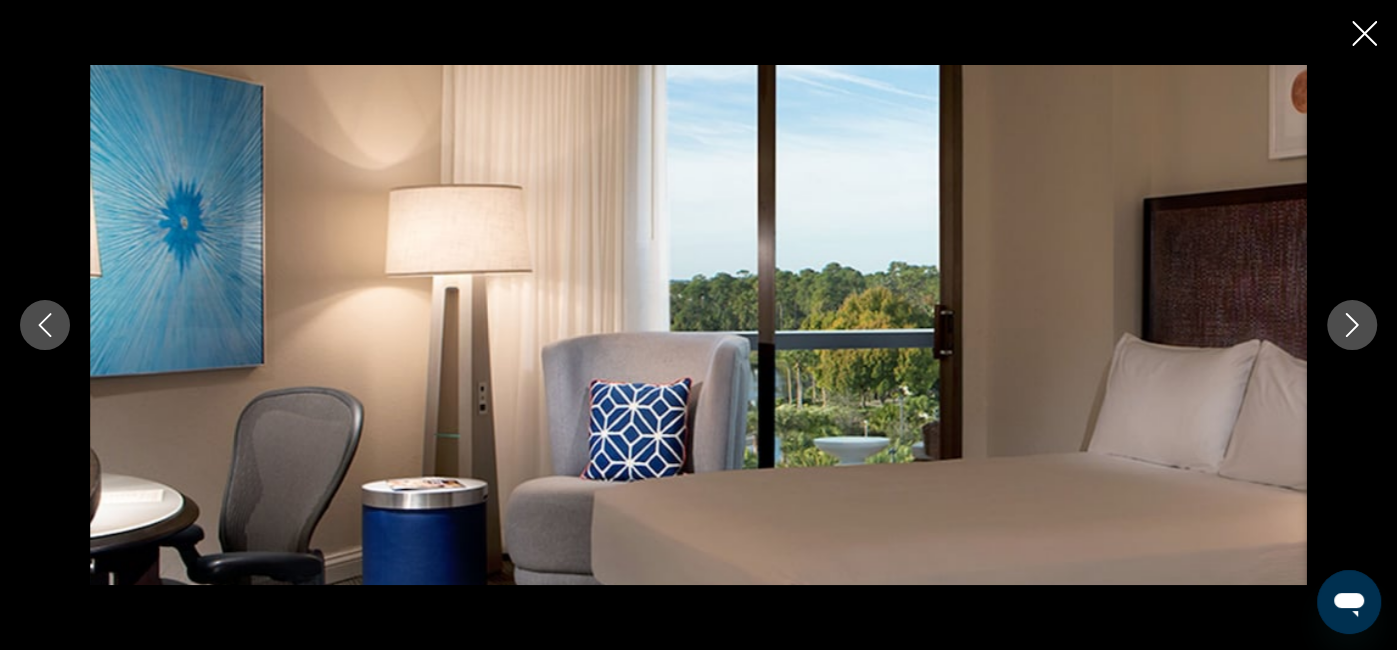 click at bounding box center [1352, 325] 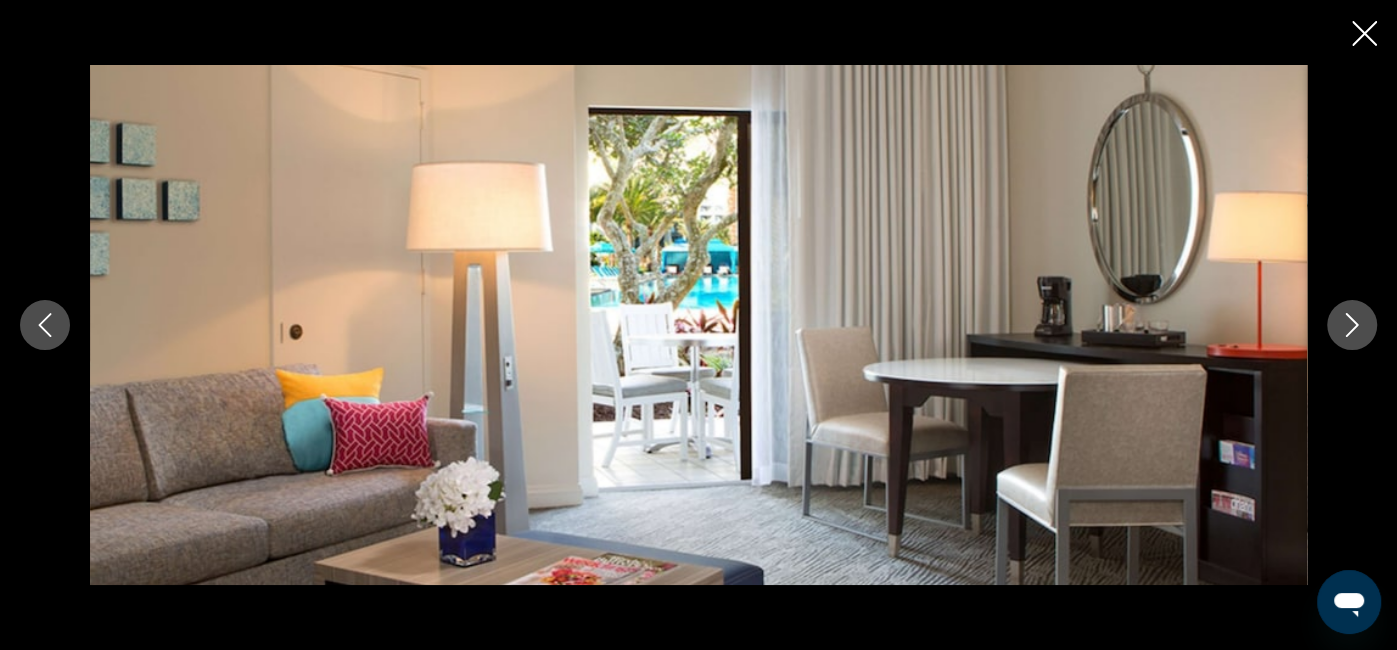 click at bounding box center (1352, 325) 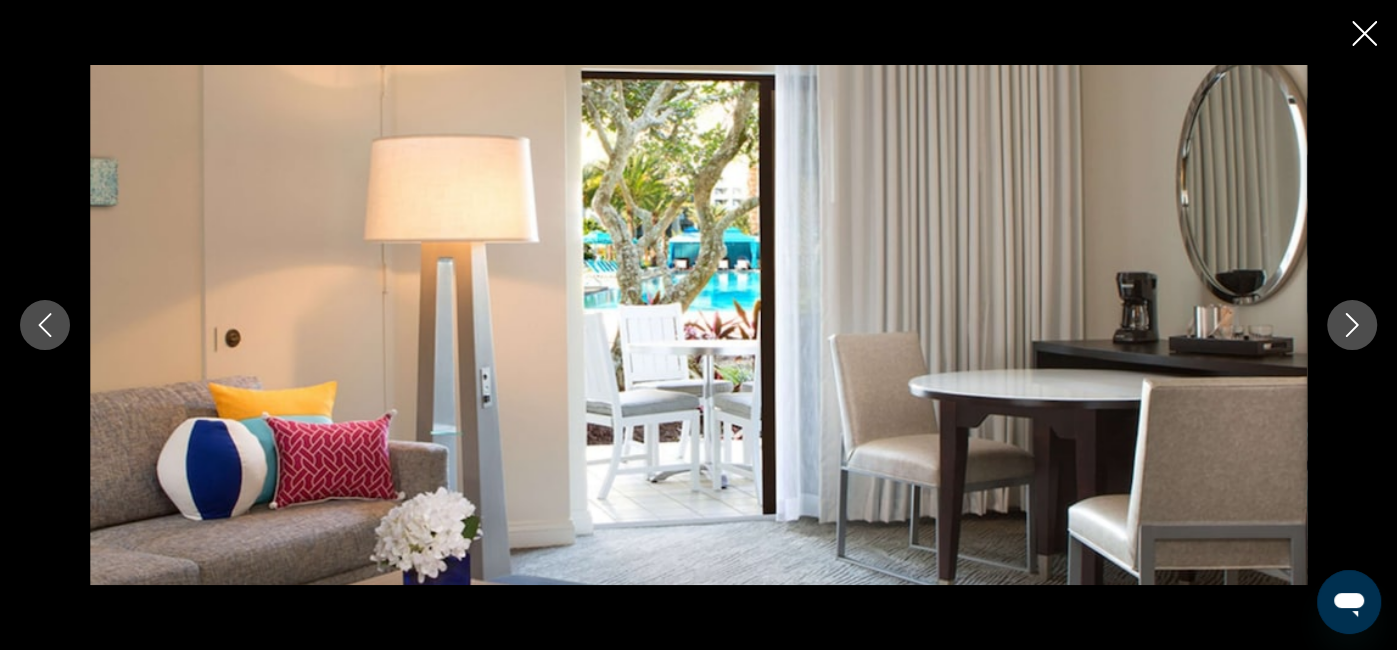 click at bounding box center [1352, 325] 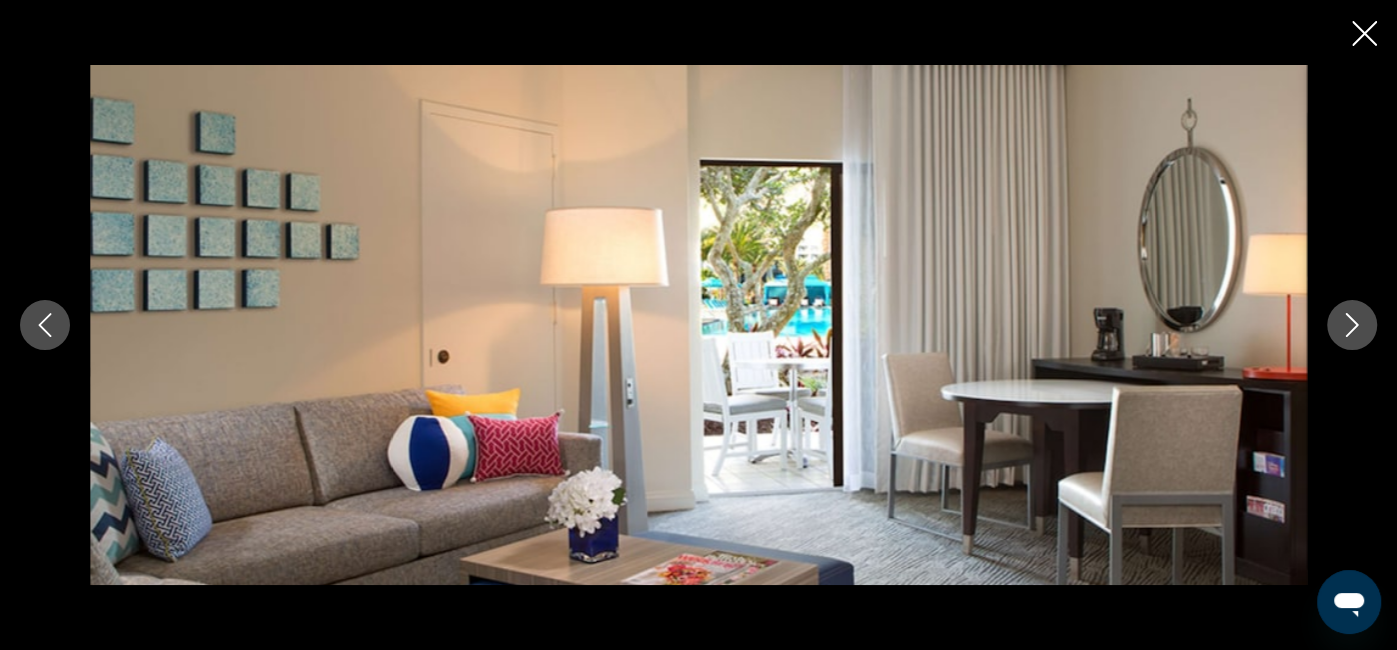 click at bounding box center [1352, 325] 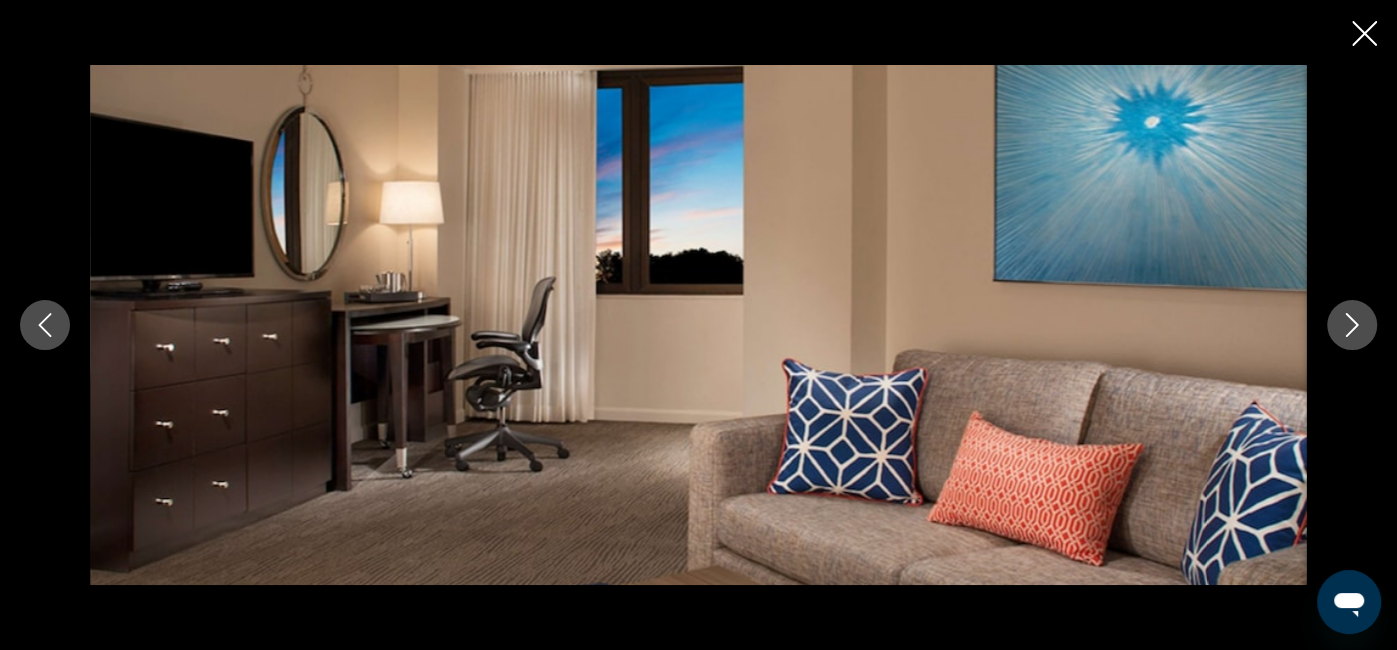 click 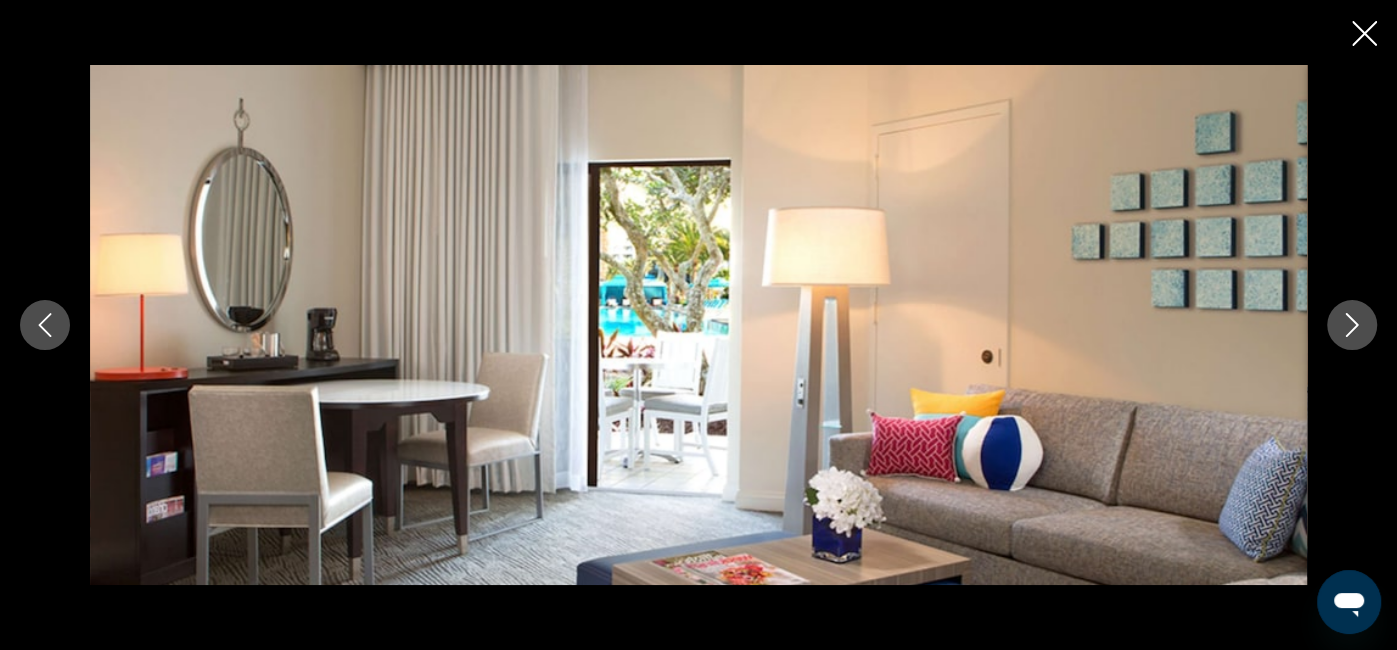 click at bounding box center [1352, 325] 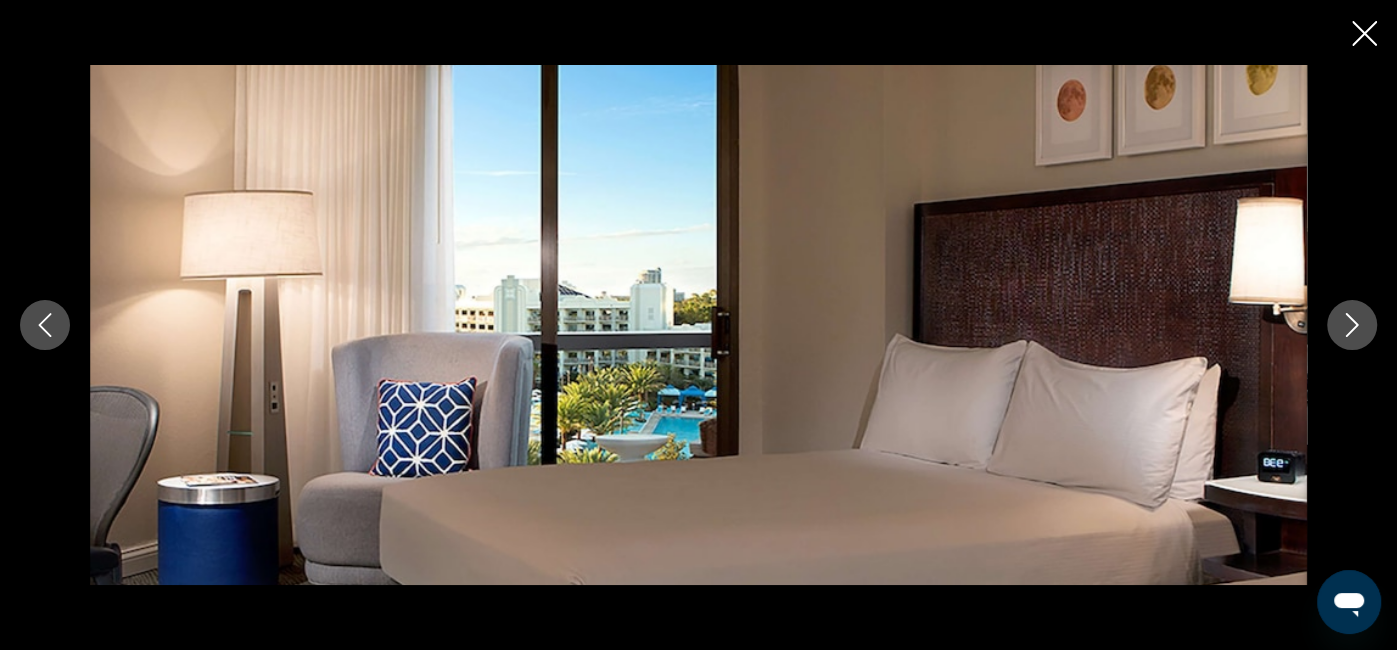 click at bounding box center (1352, 325) 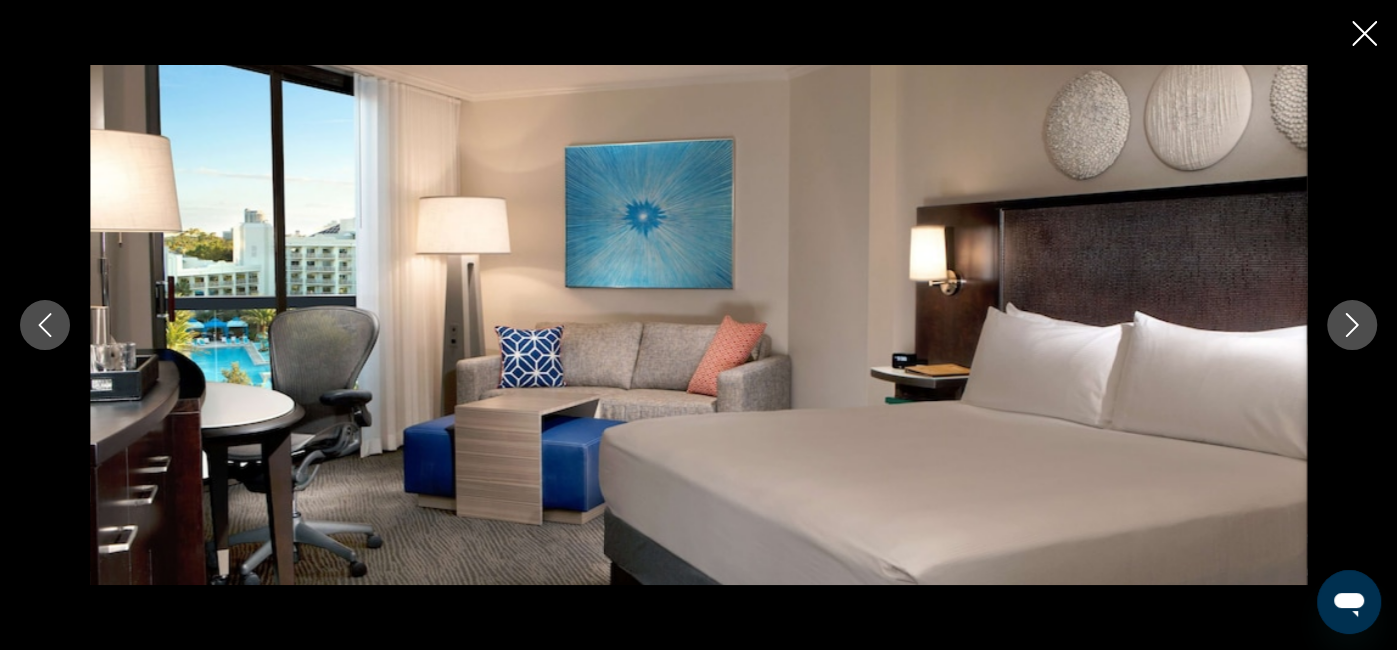 click 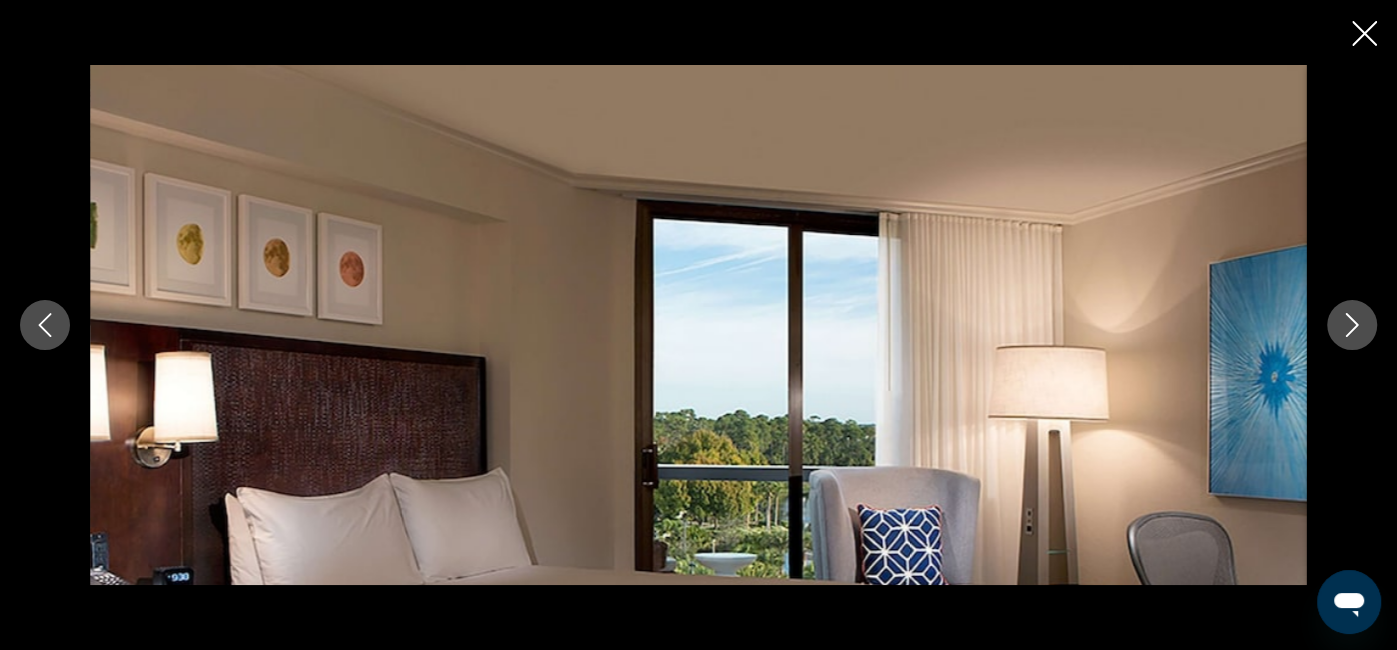click 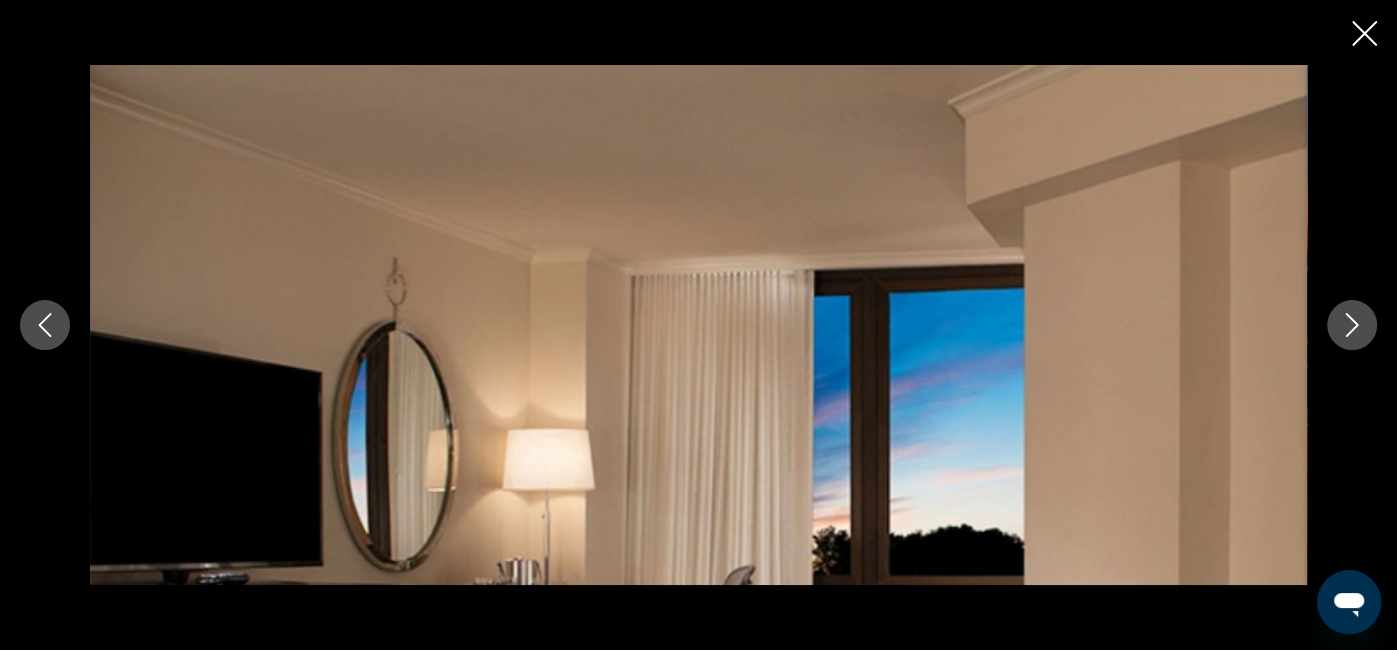 click 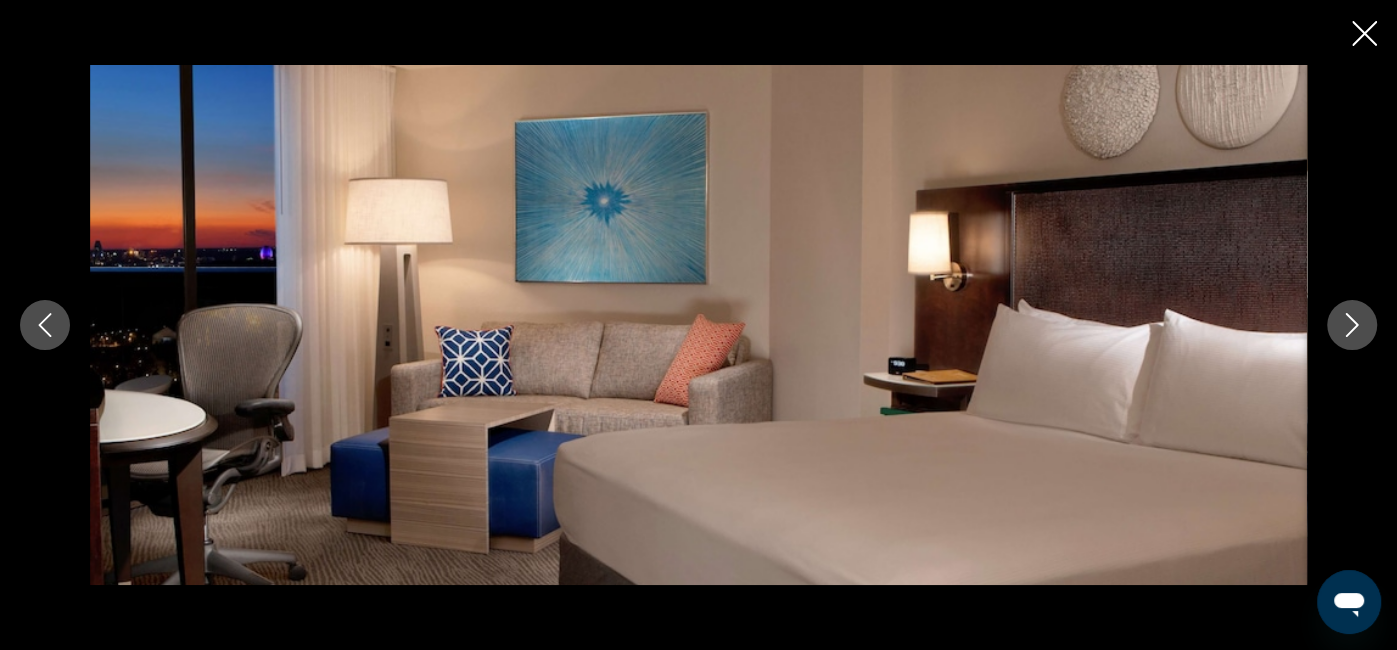 click 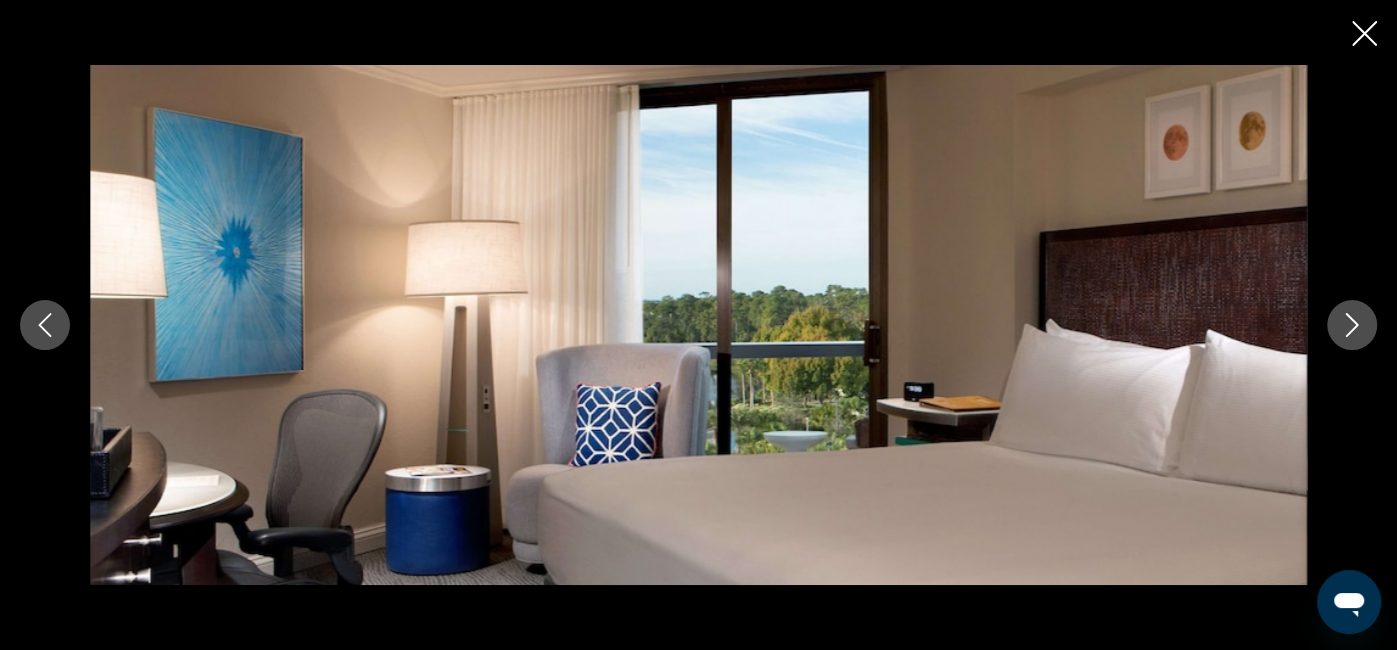 click 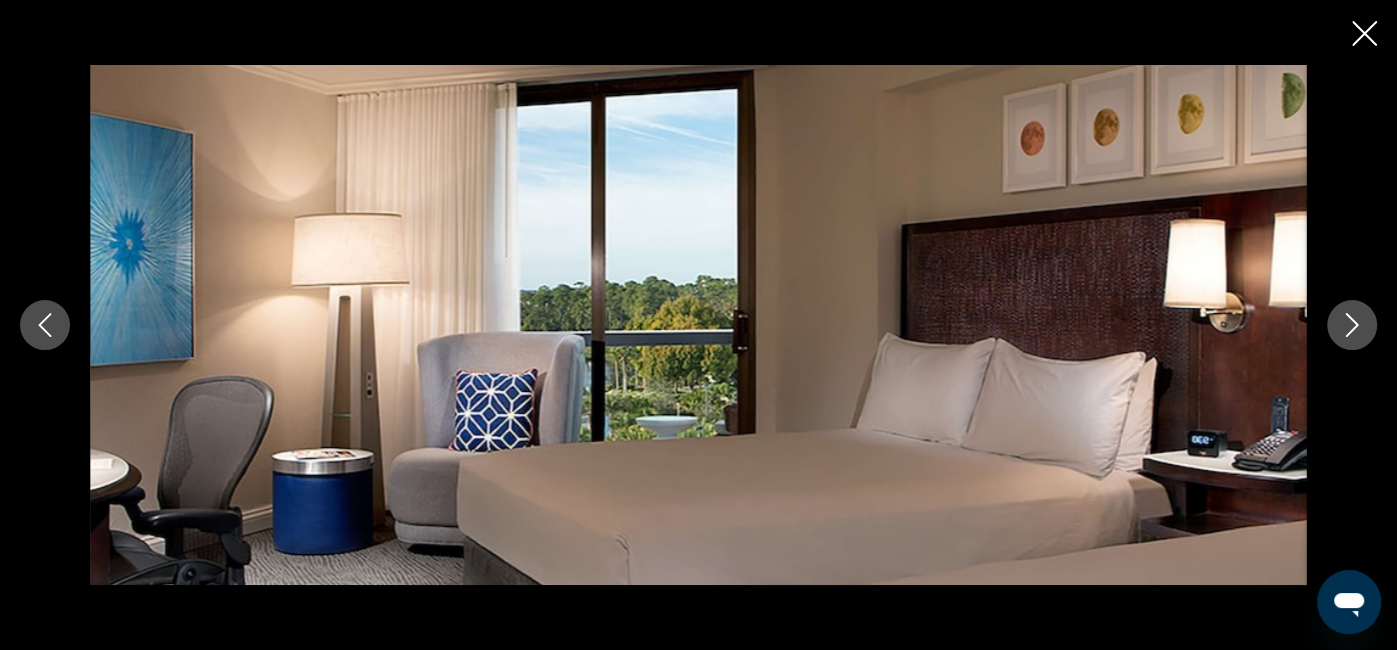 click 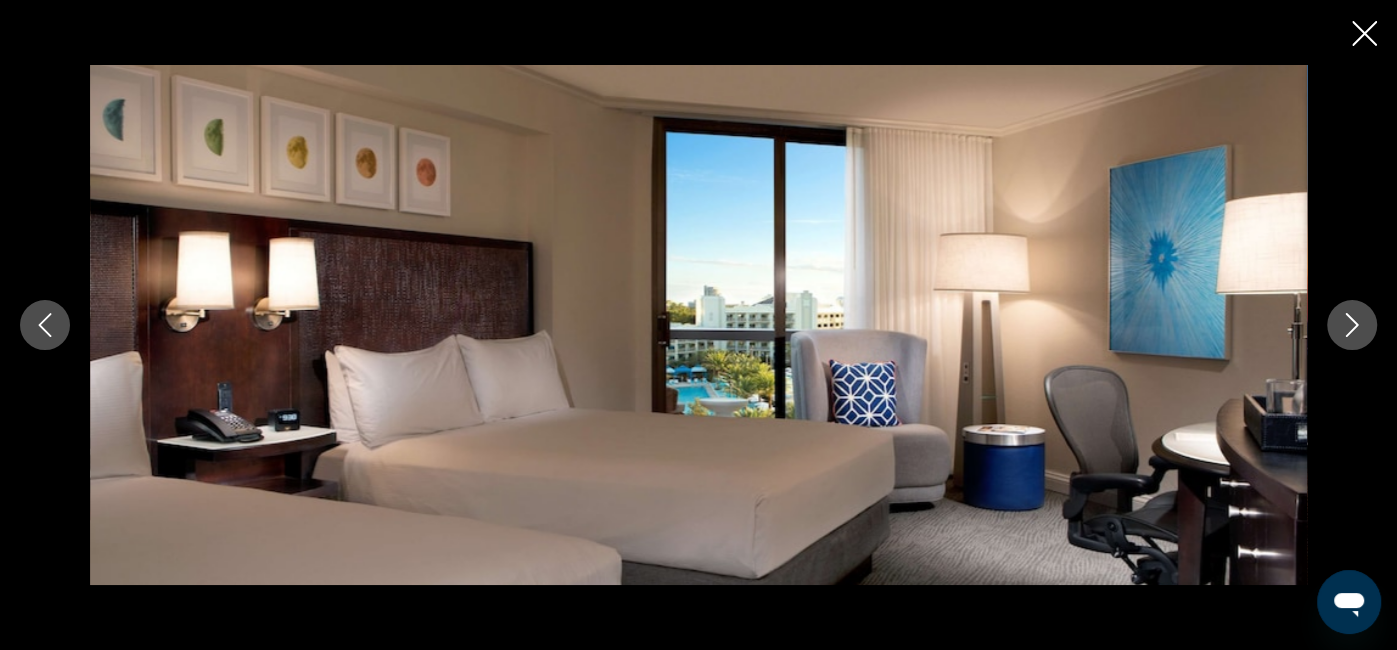 click 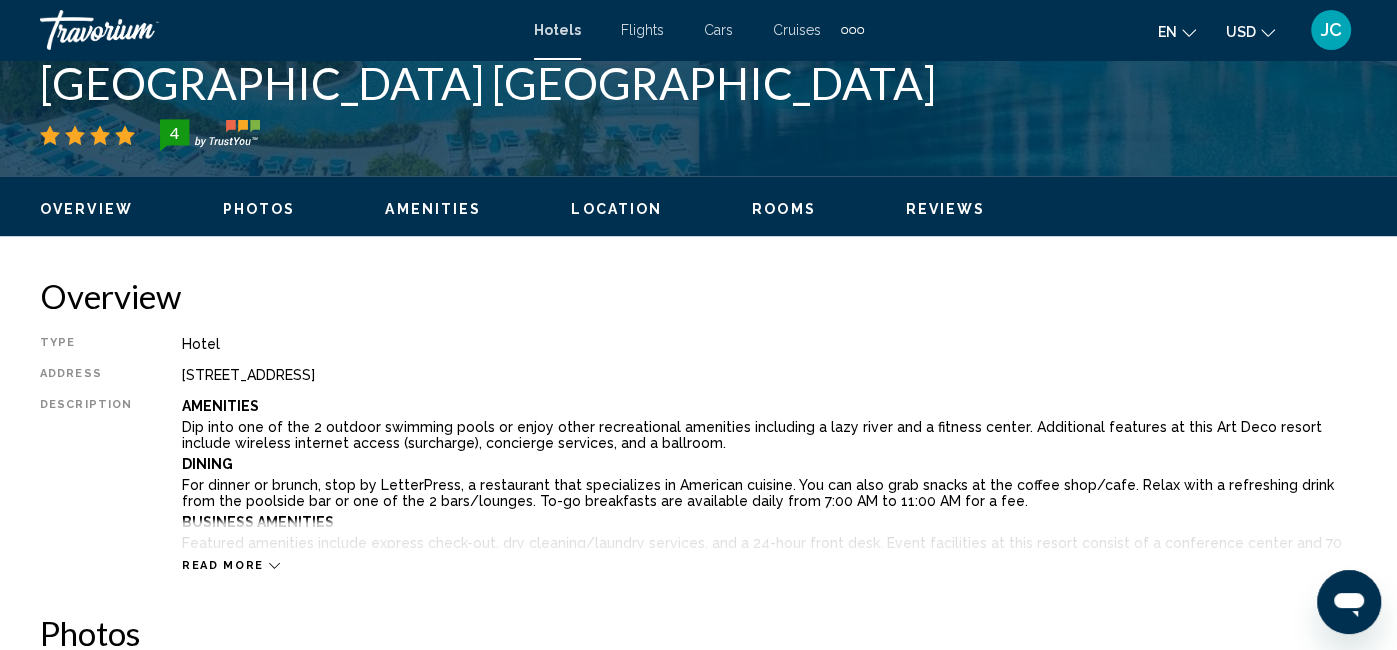 click on "For dinner or brunch, stop by LetterPress, a restaurant that specializes in American cuisine. You can also grab snacks at the coffee shop/cafe. Relax with a refreshing drink from the poolside bar or one of the 2 bars/lounges. To-go breakfasts are available daily from 7:00 AM to 11:00 AM for a fee." at bounding box center (769, 493) 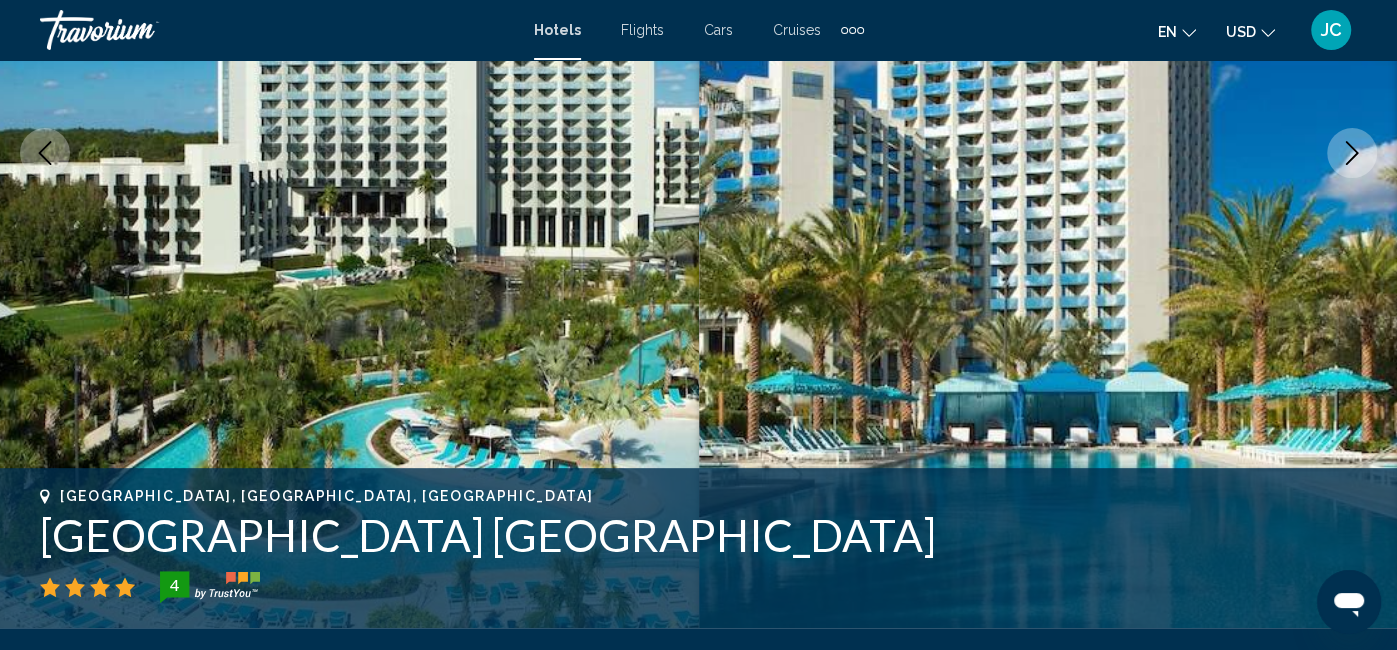 scroll, scrollTop: 0, scrollLeft: 0, axis: both 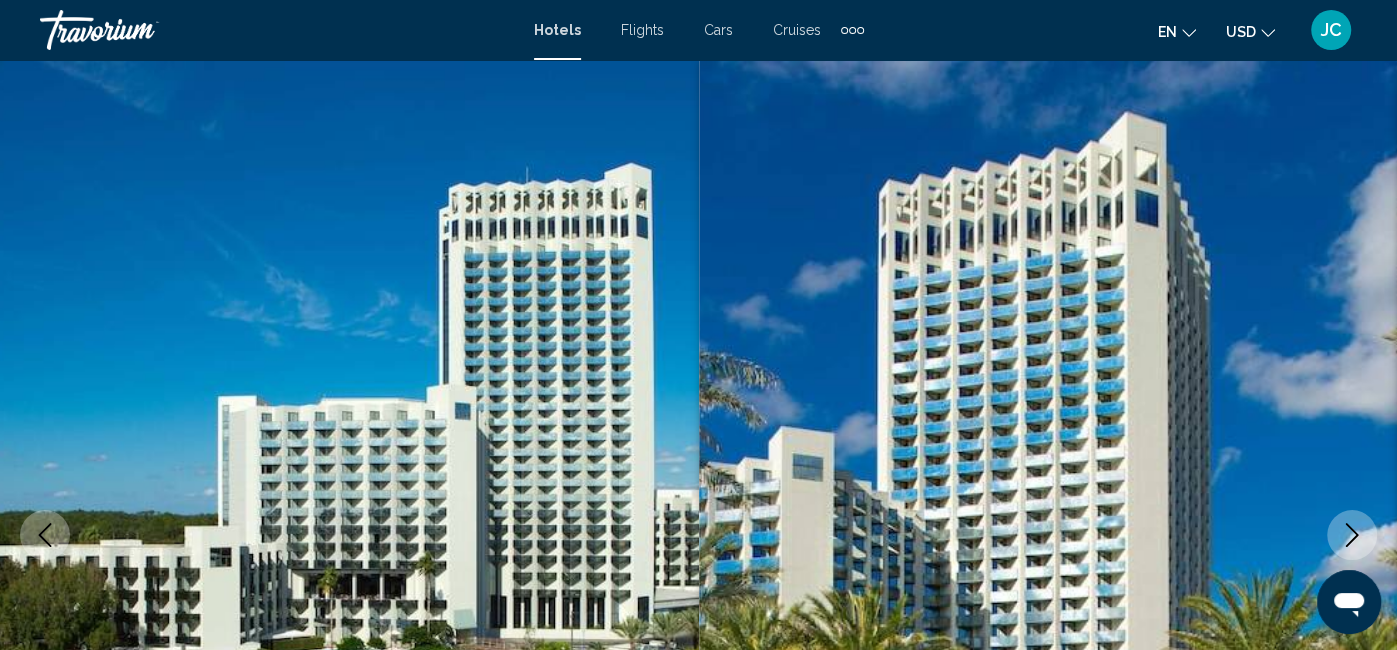 click at bounding box center [1048, 535] 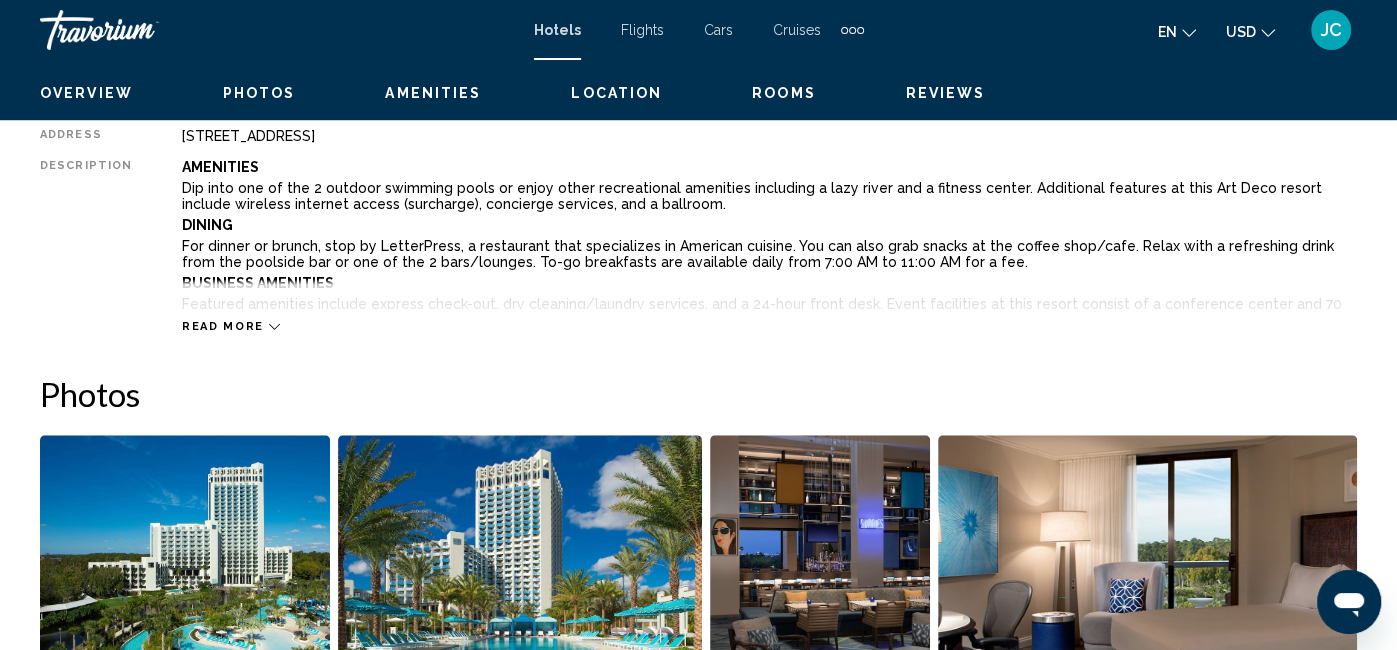scroll, scrollTop: 0, scrollLeft: 0, axis: both 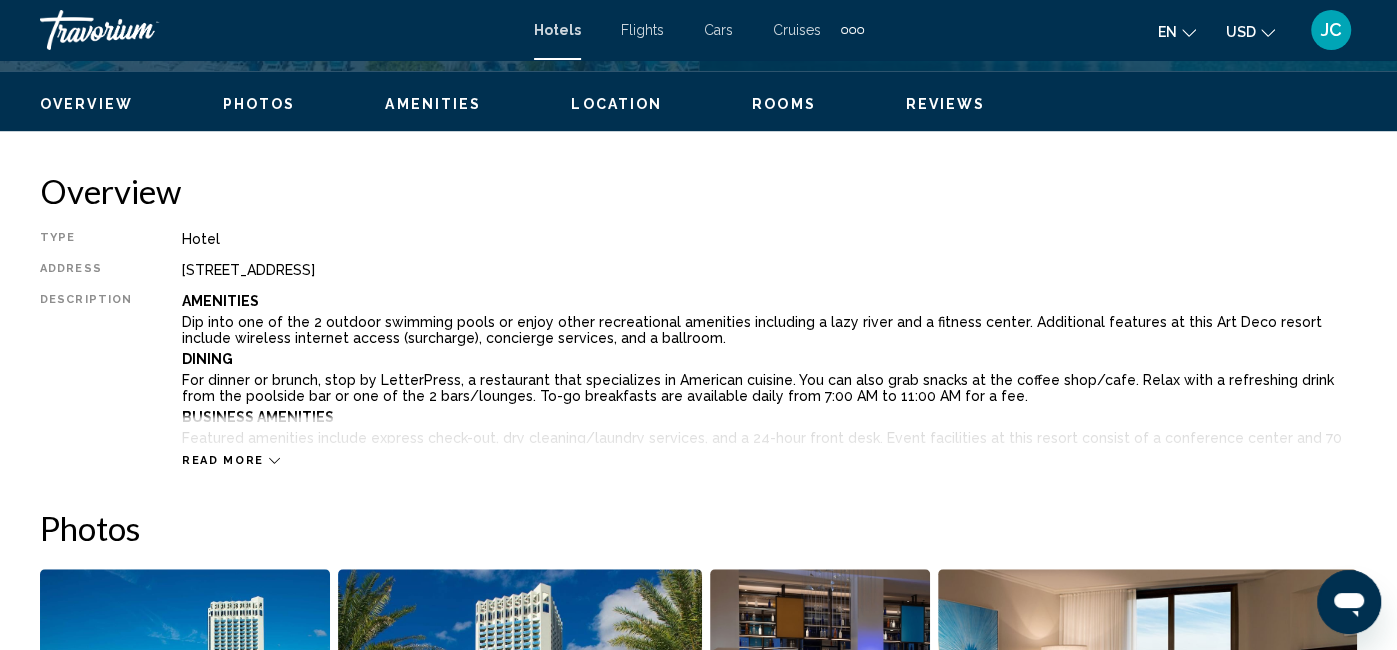 click on "Read more" at bounding box center (223, 460) 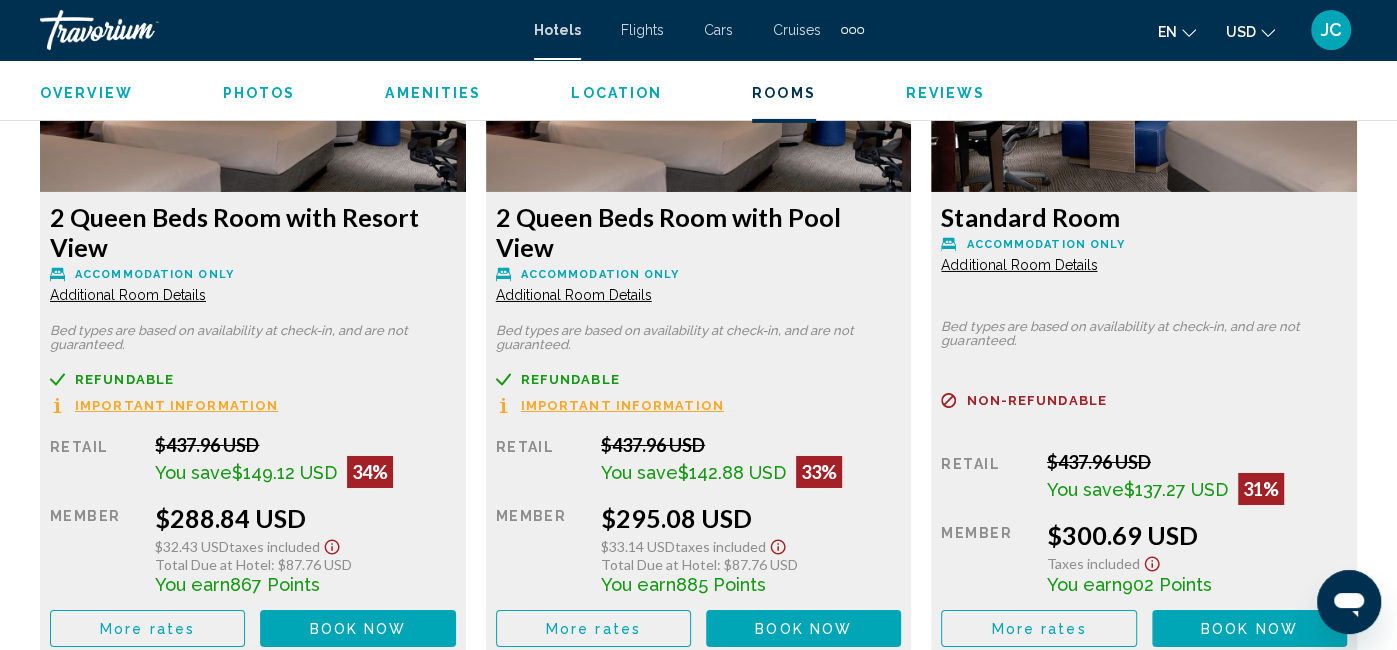 scroll, scrollTop: 4558, scrollLeft: 0, axis: vertical 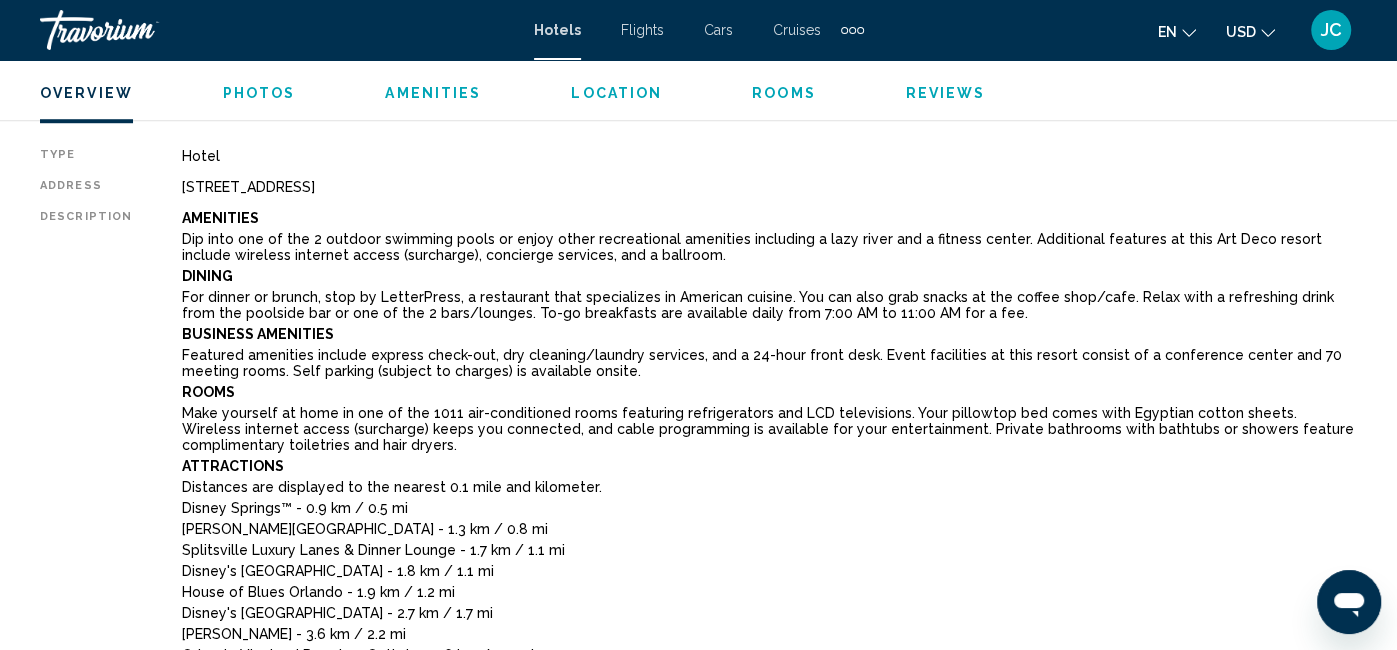 click on "Amenities" at bounding box center [433, 93] 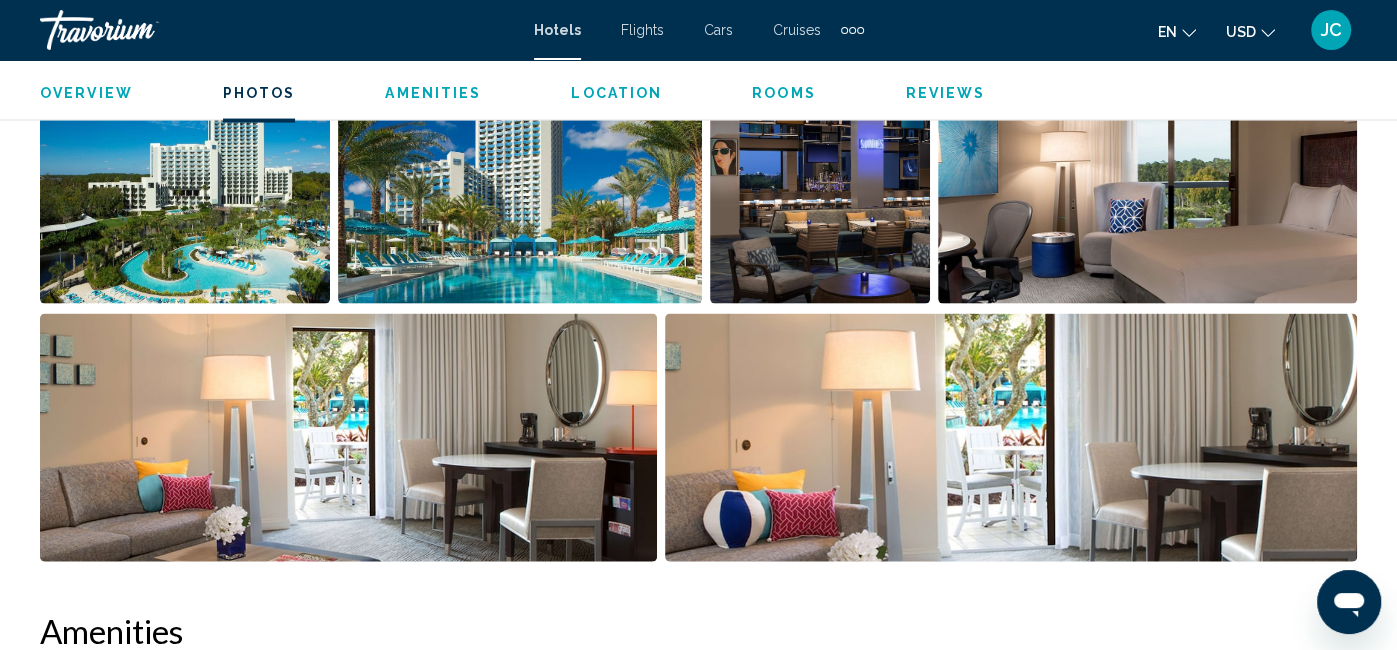 scroll, scrollTop: 2696, scrollLeft: 0, axis: vertical 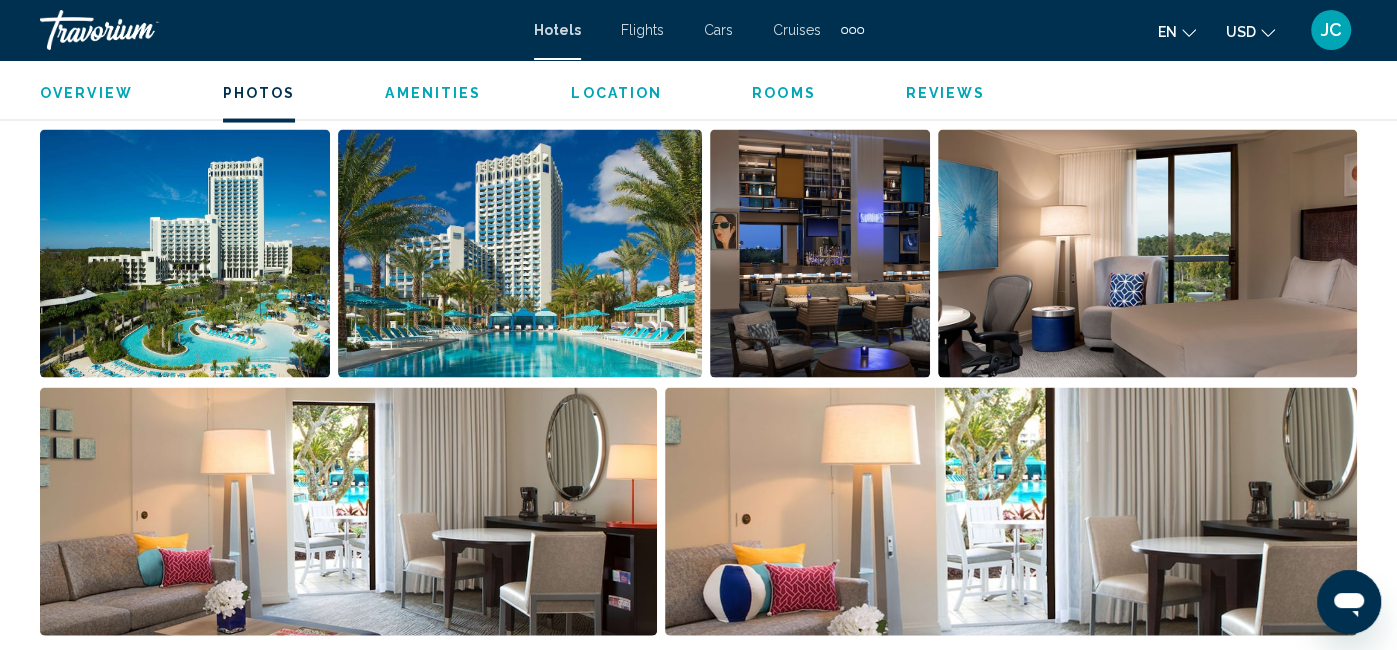 click at bounding box center (185, 254) 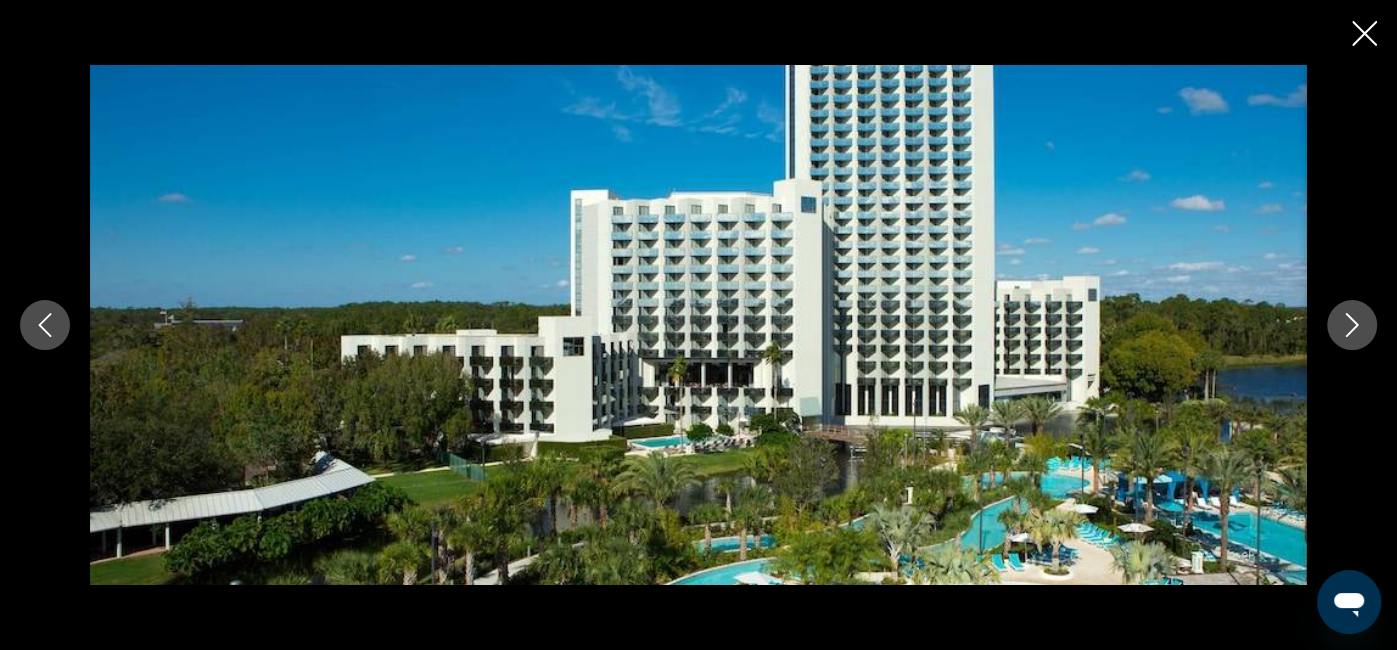 click 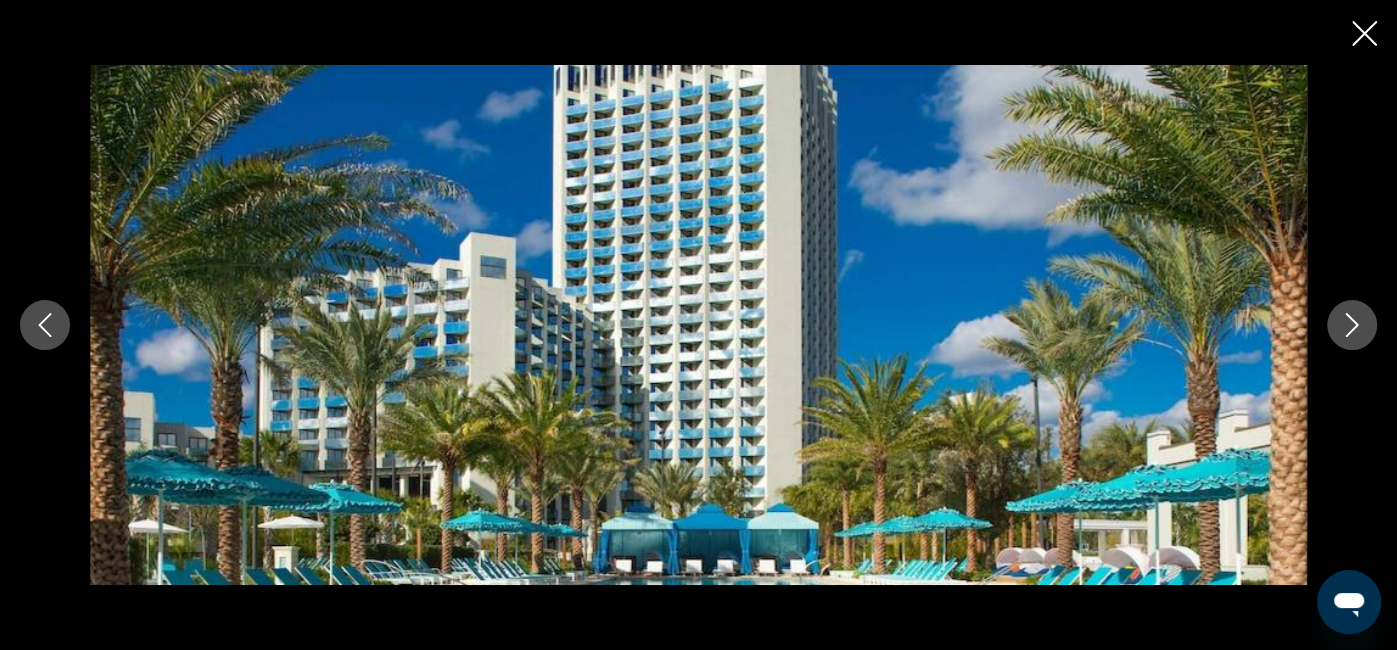click 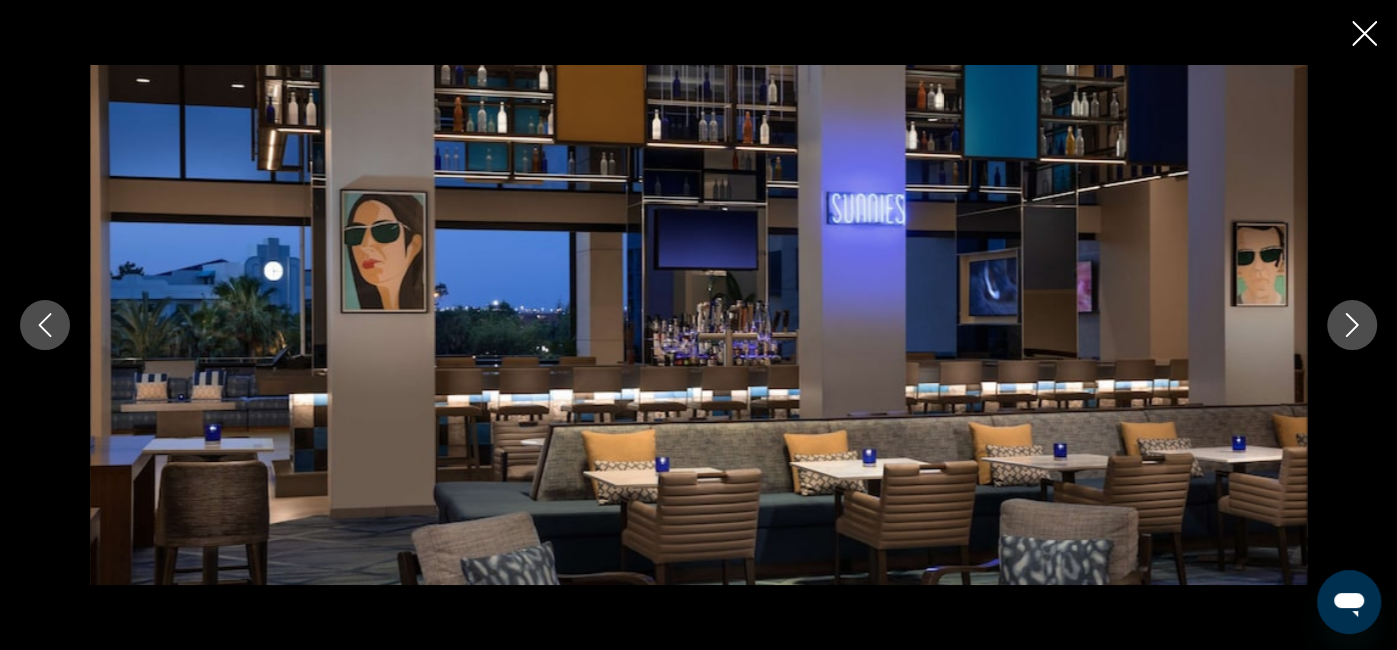 click 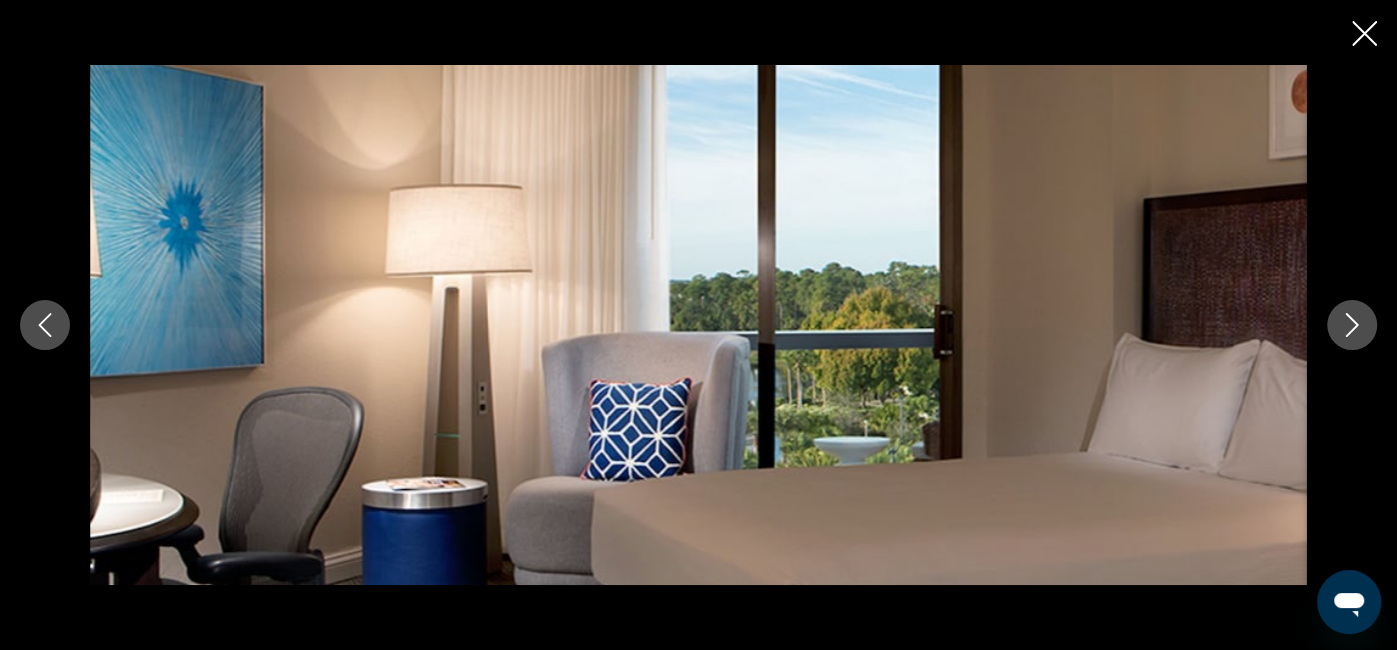 click 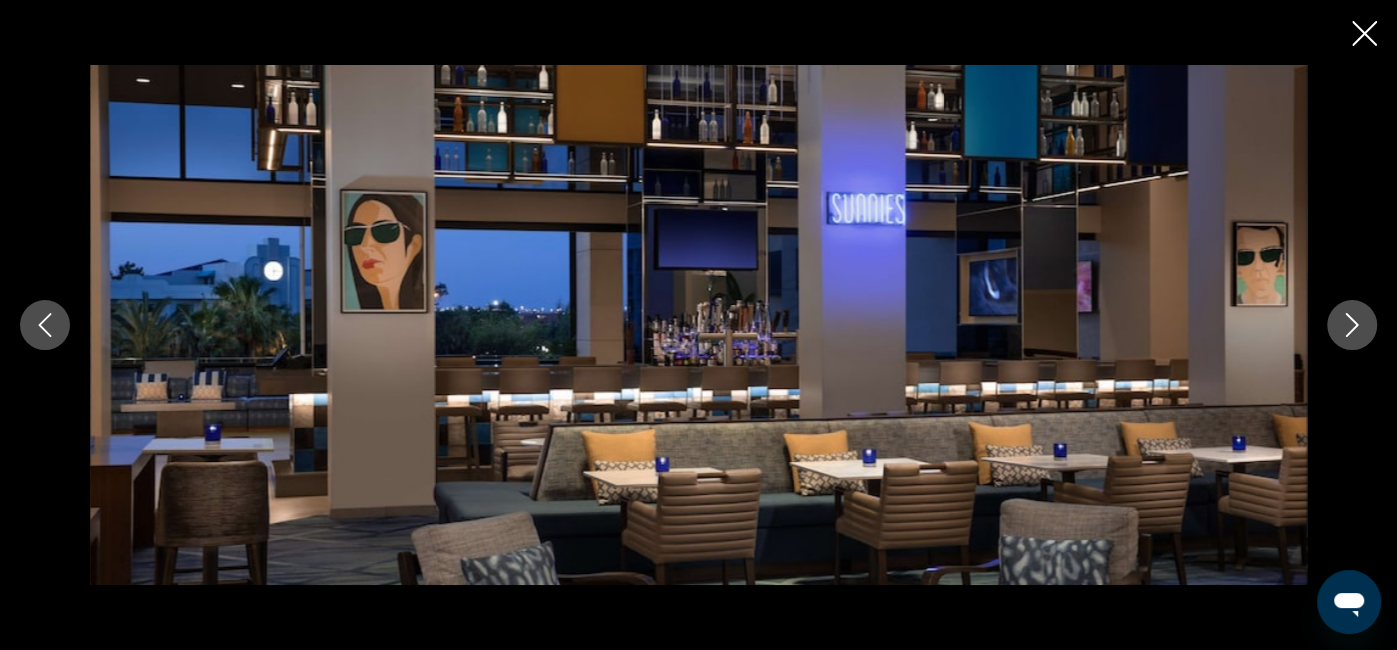 click 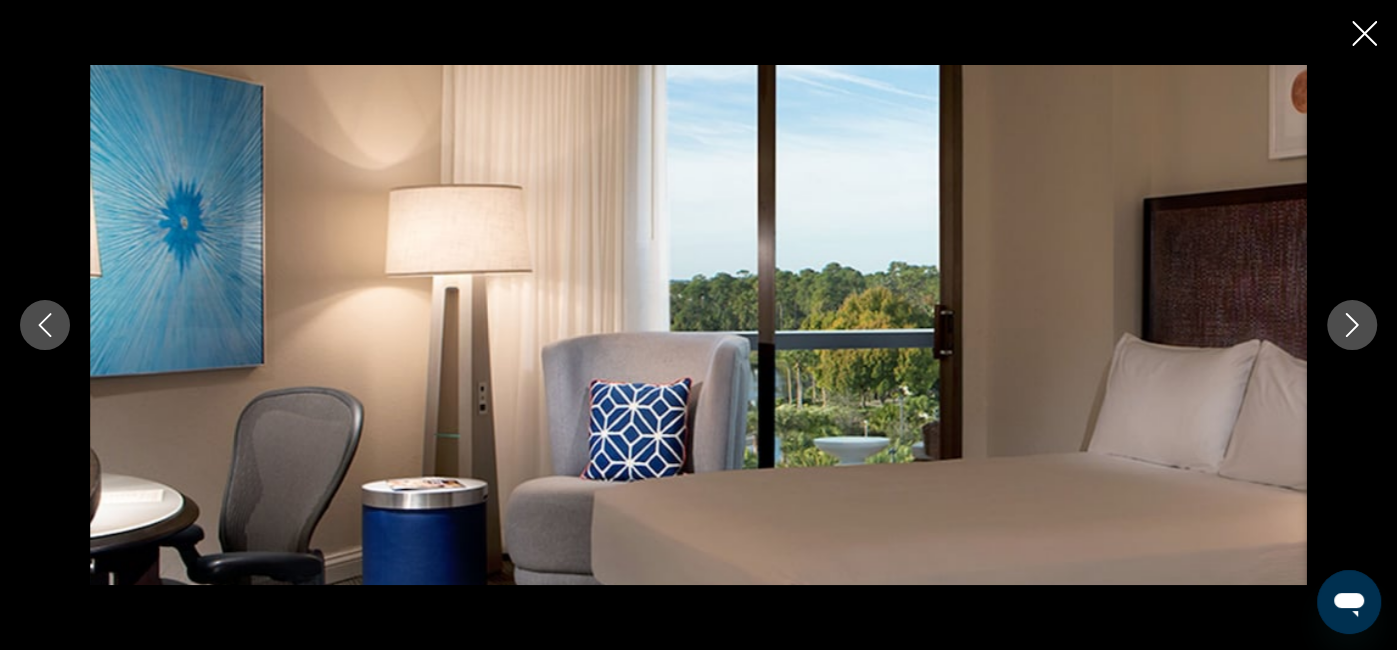 click at bounding box center (1352, 325) 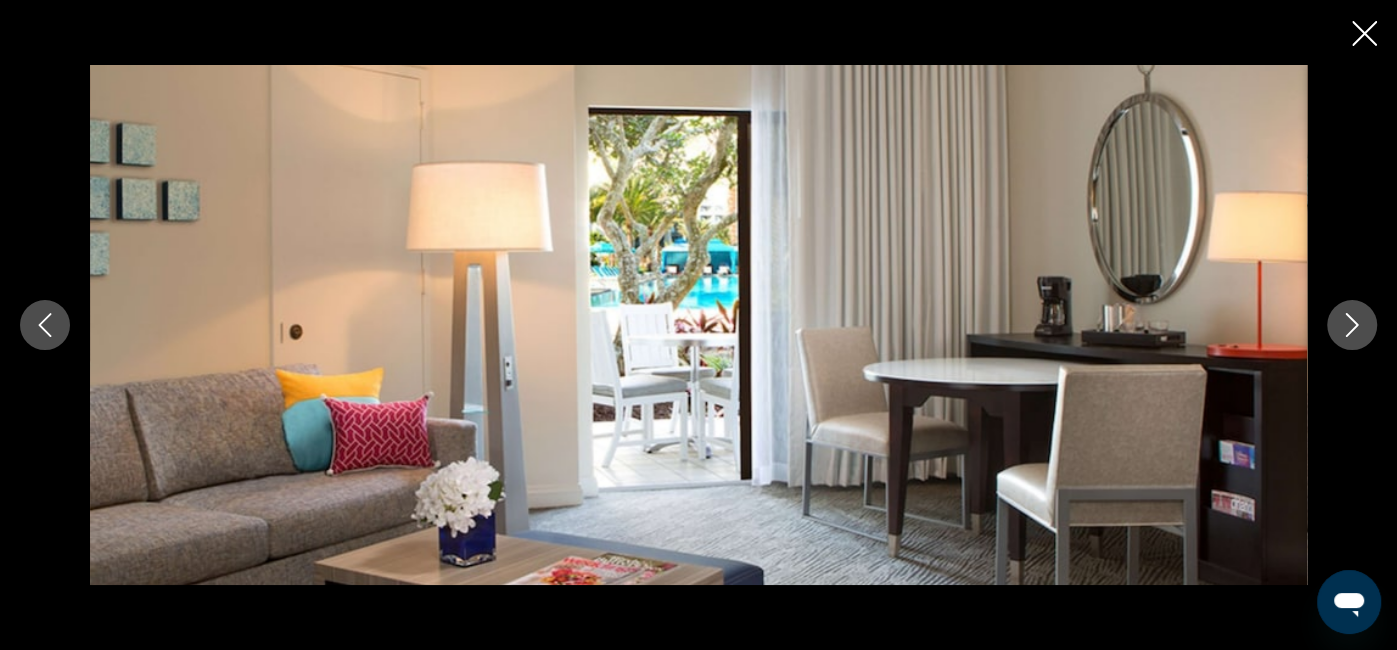 click 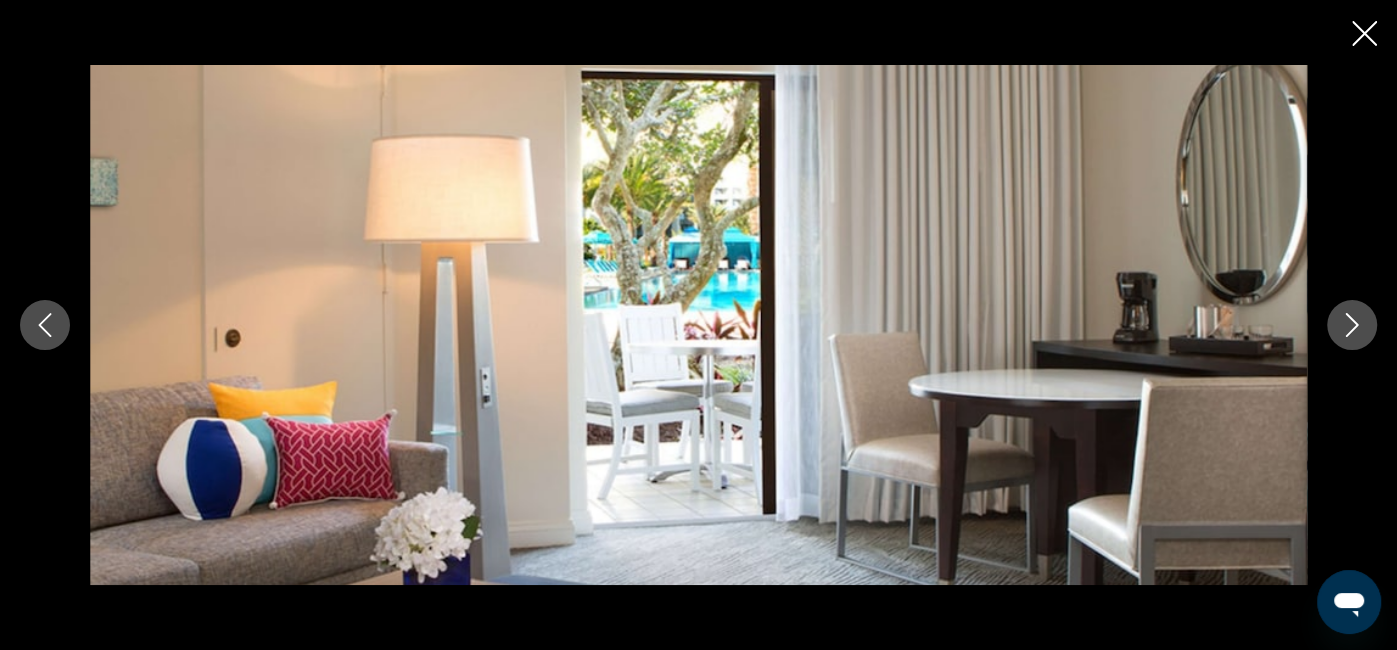 click 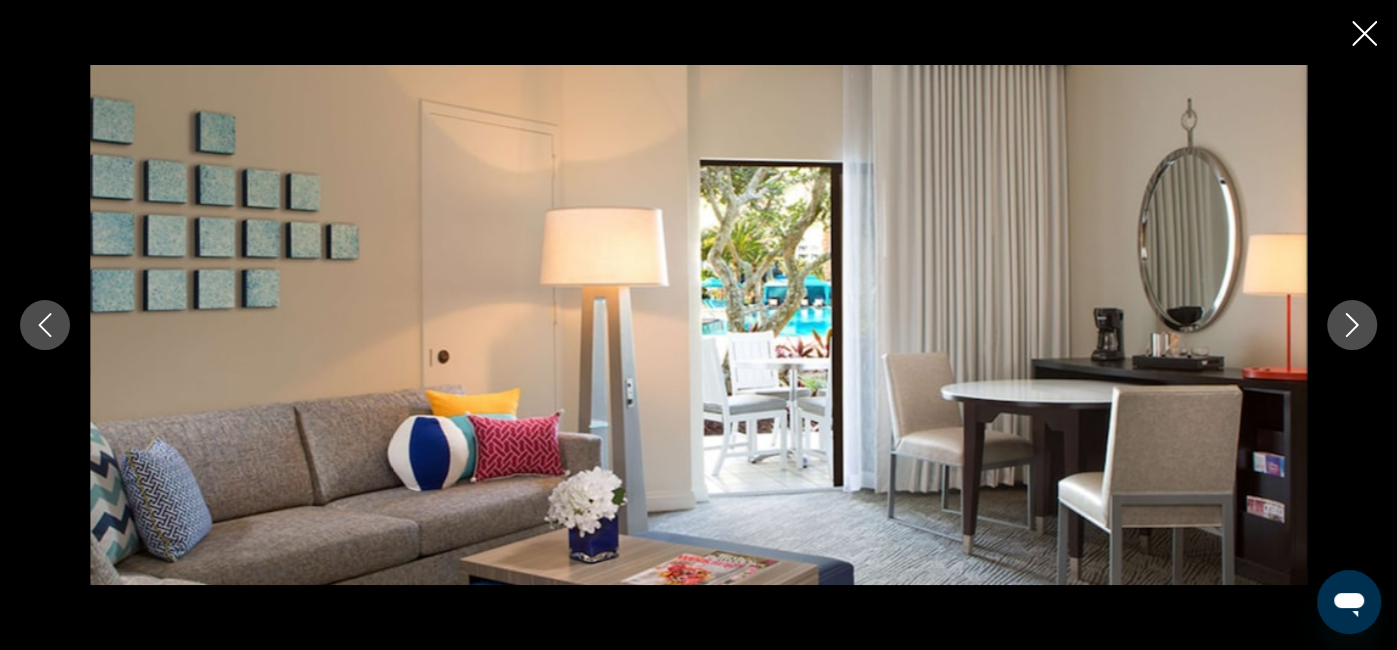 click 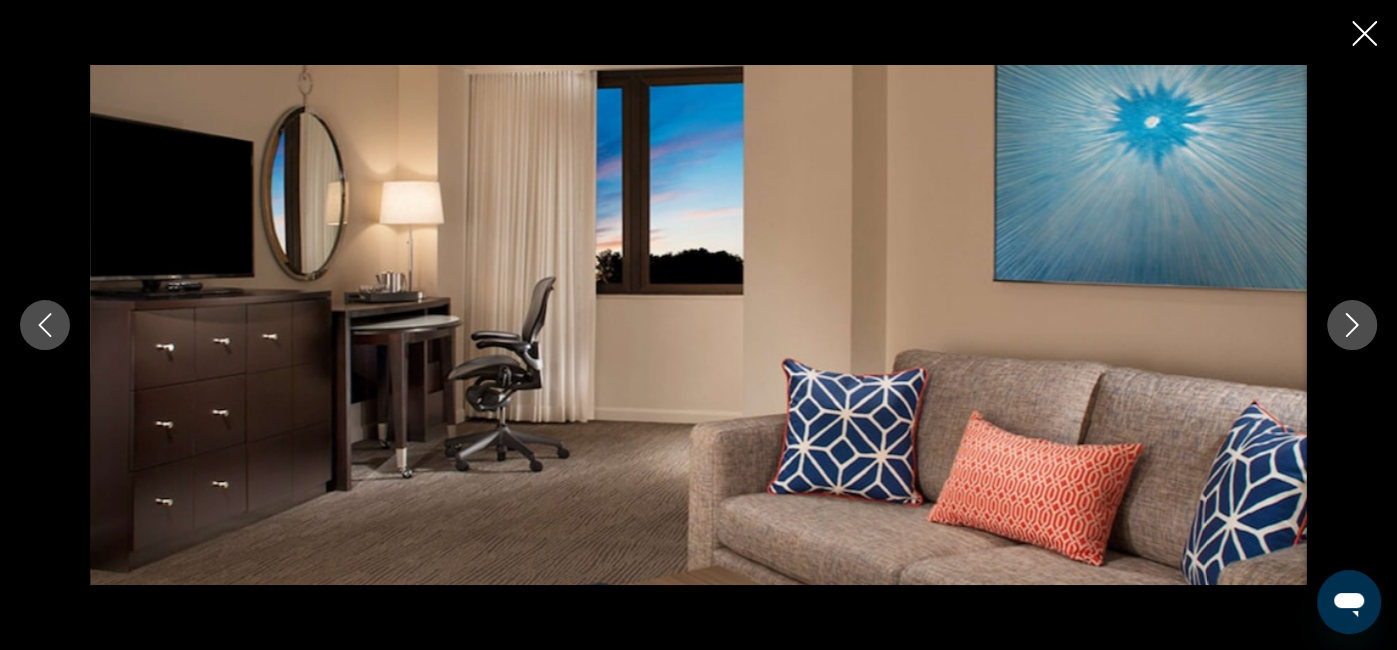 click 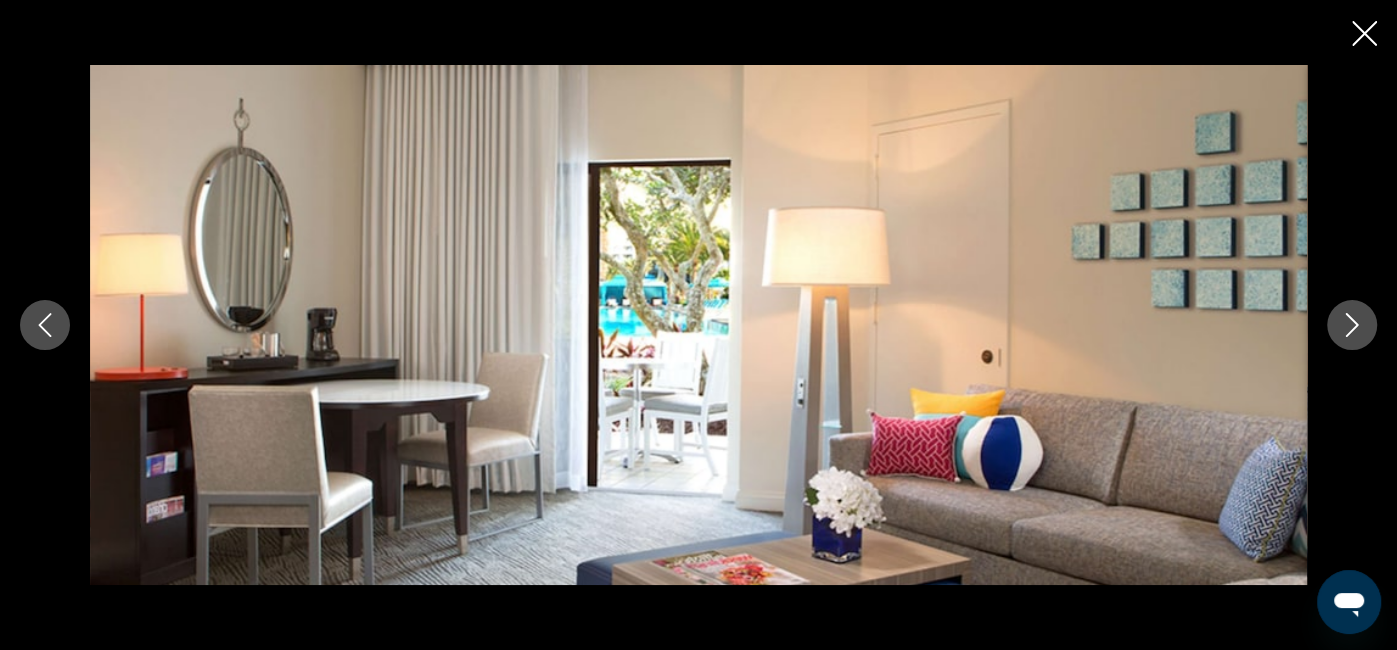click 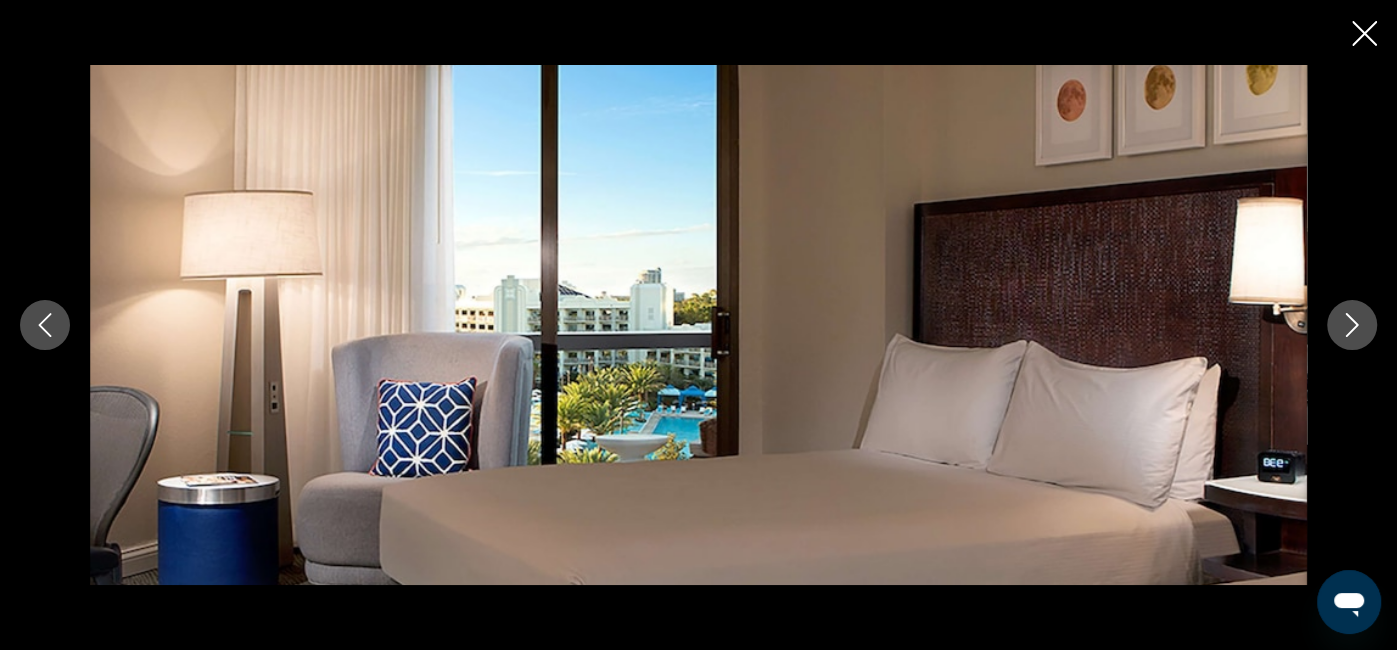 click 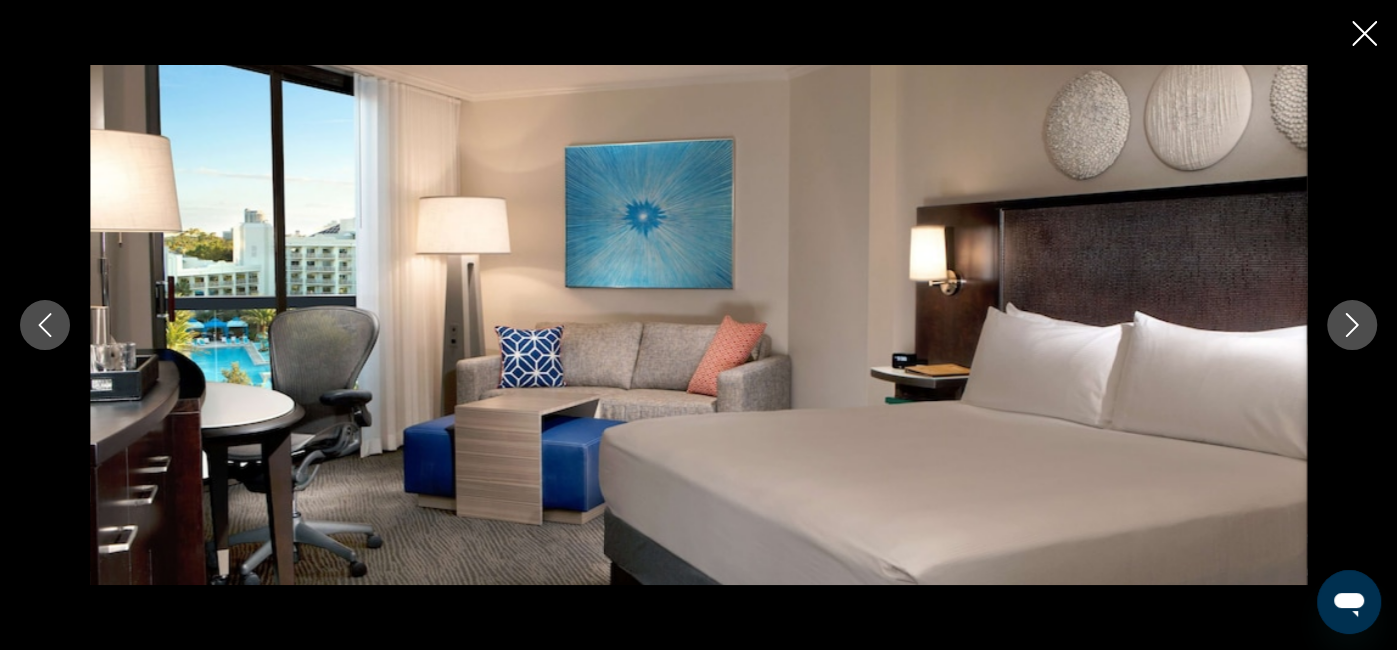 click at bounding box center [1352, 325] 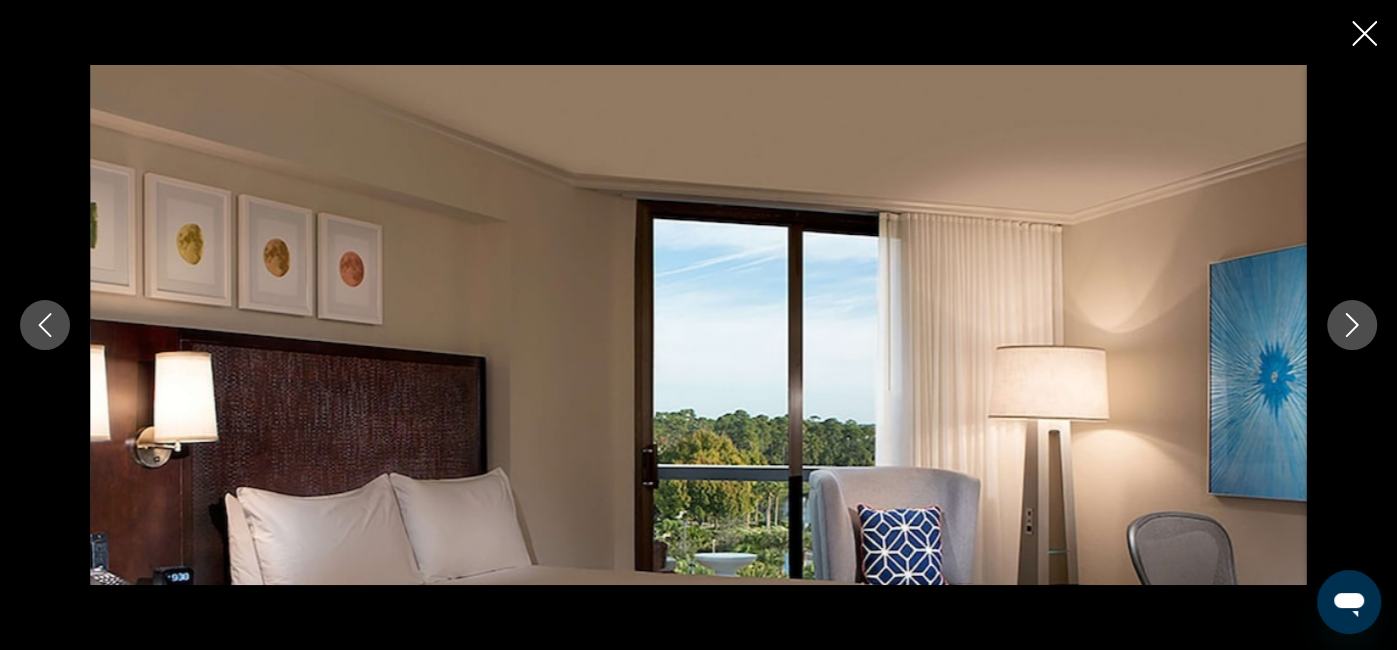 click 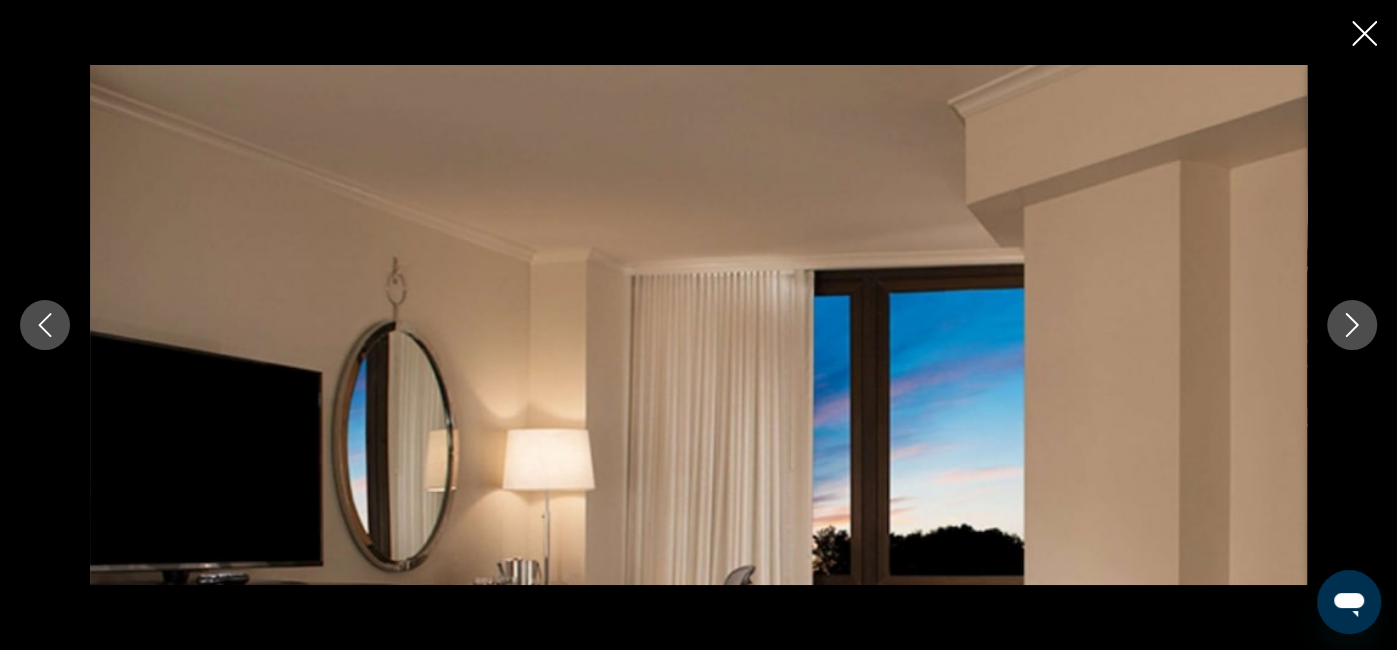 click 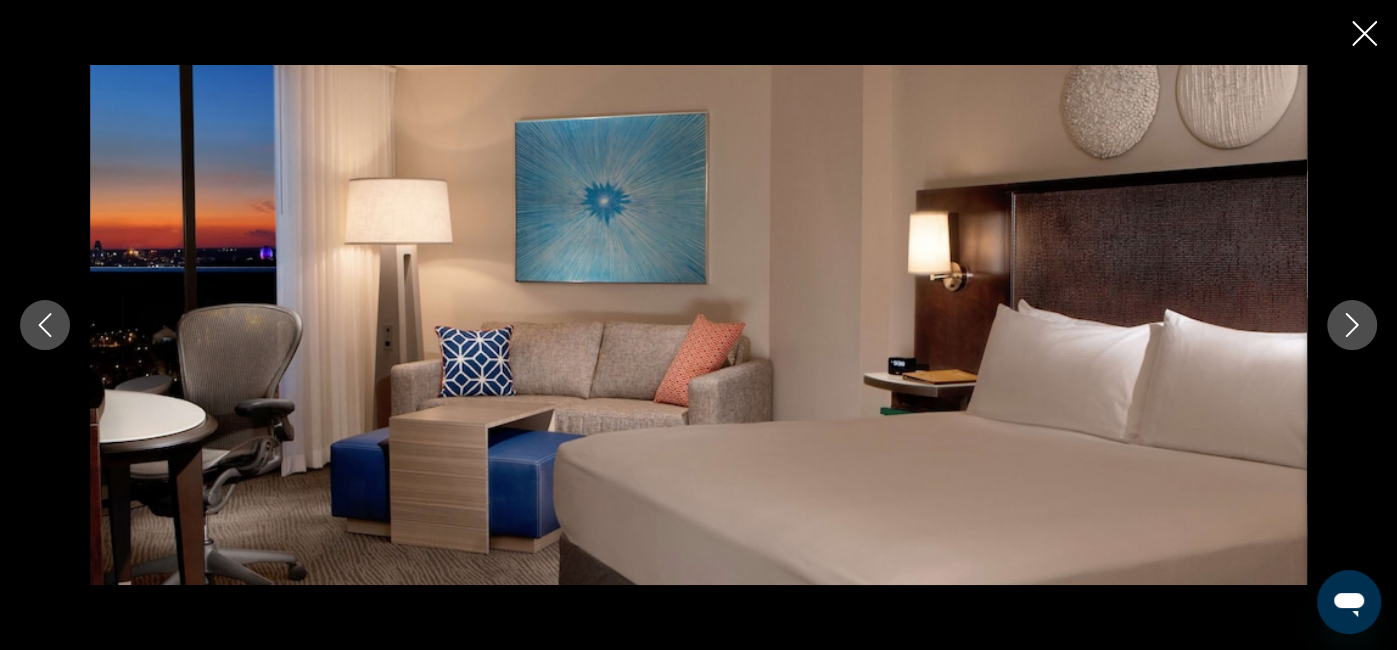 click at bounding box center [1352, 325] 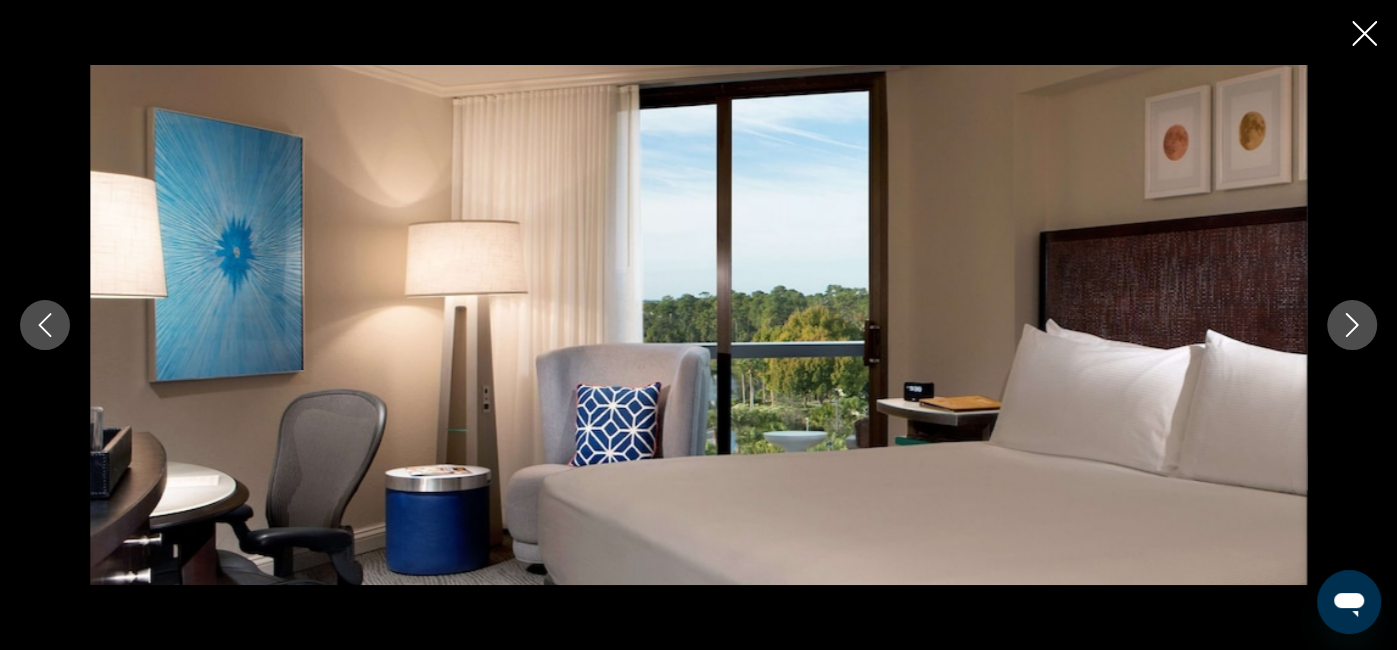 click 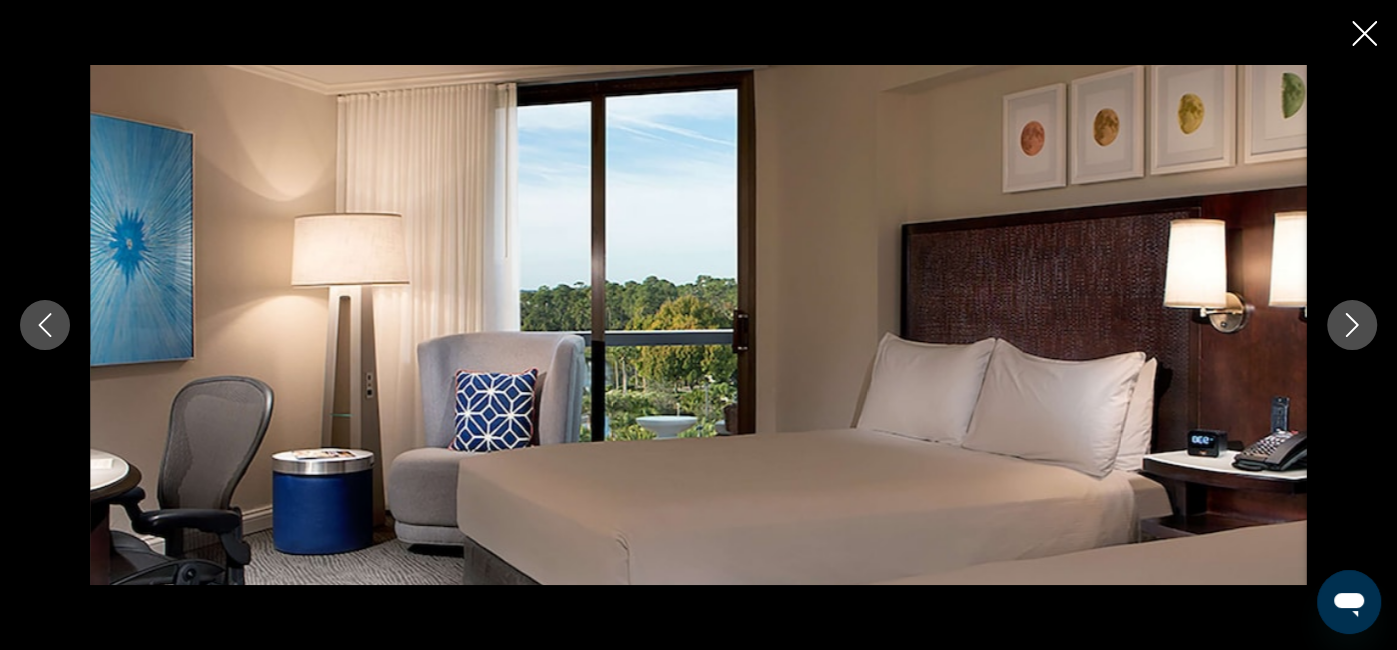 click 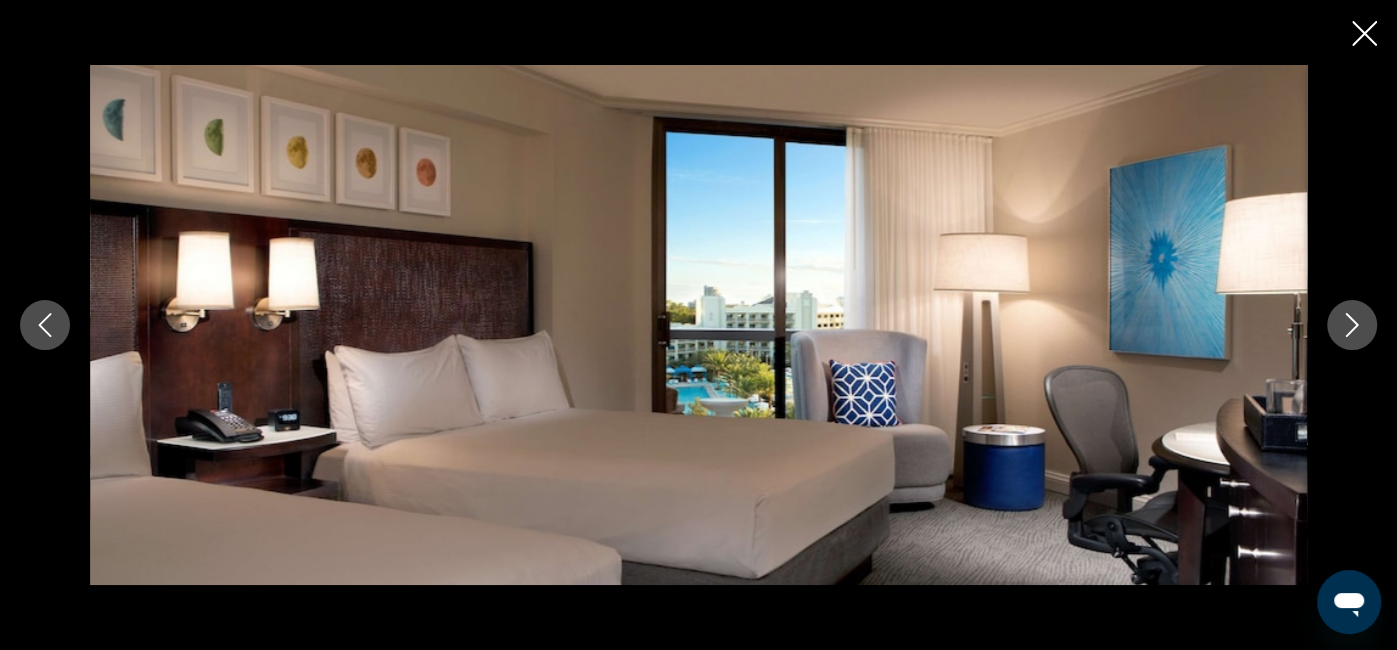 scroll, scrollTop: 2733, scrollLeft: 0, axis: vertical 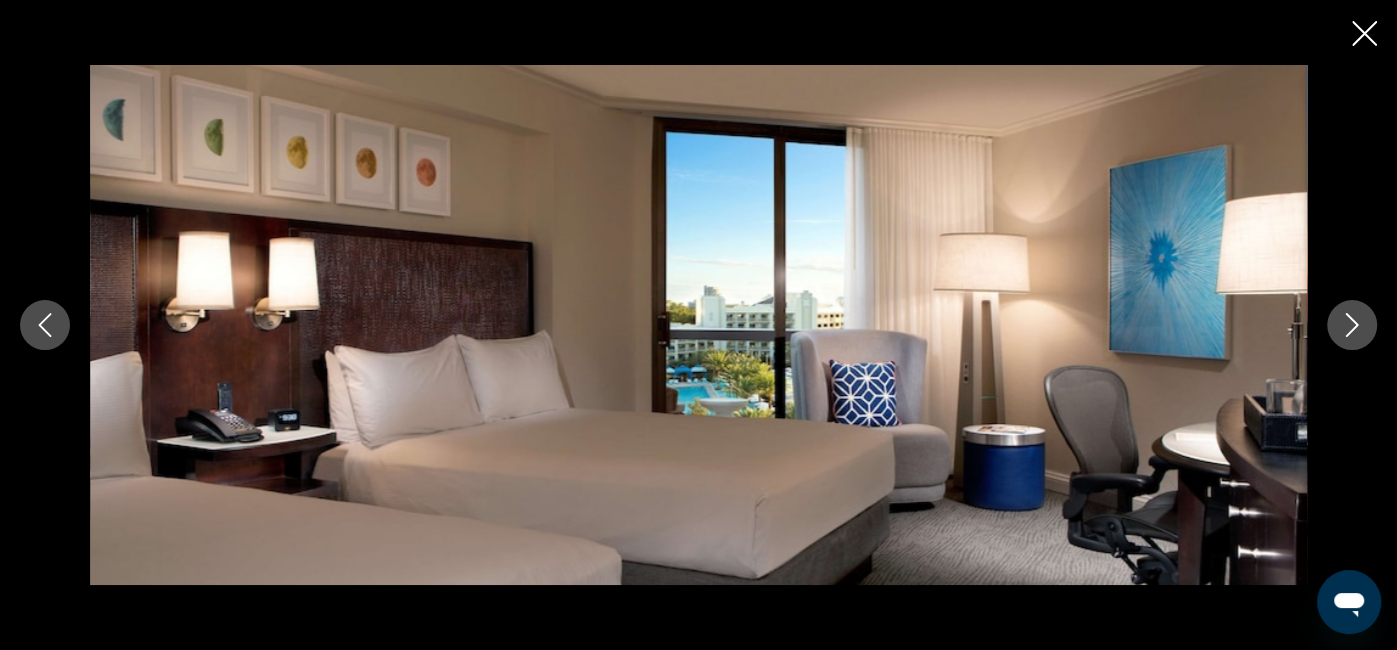 click at bounding box center [1352, 325] 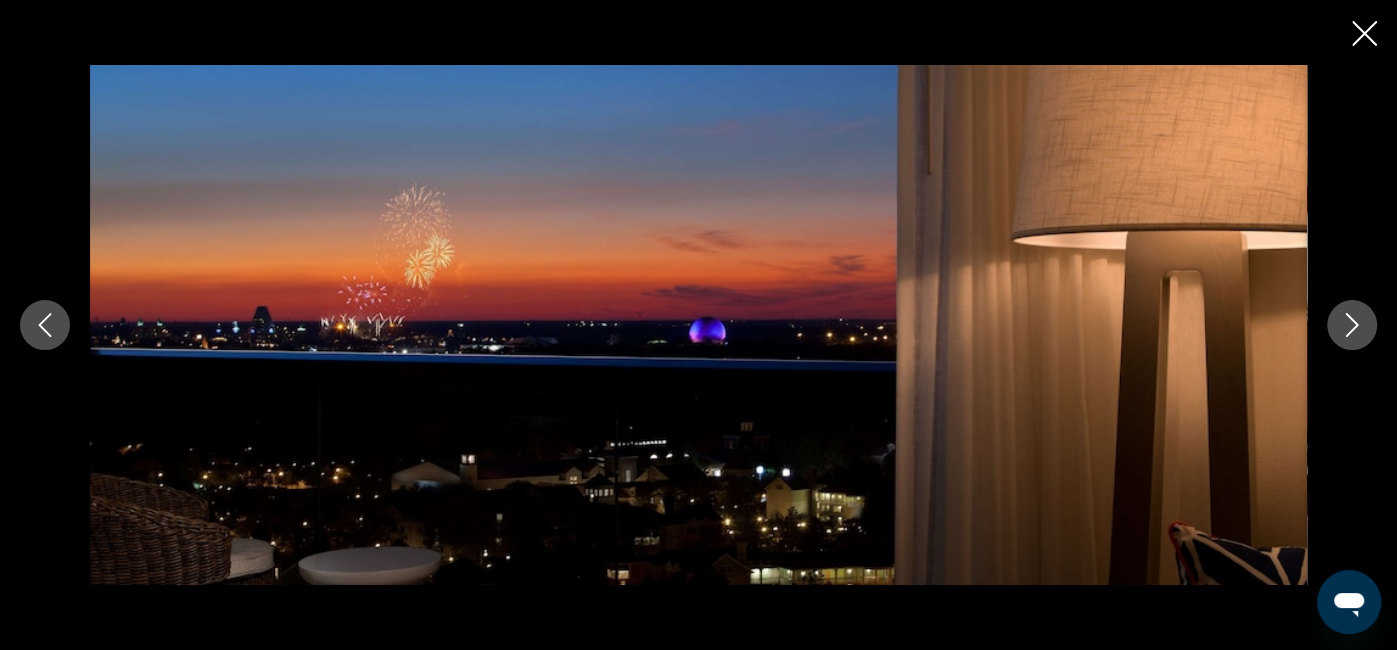 click 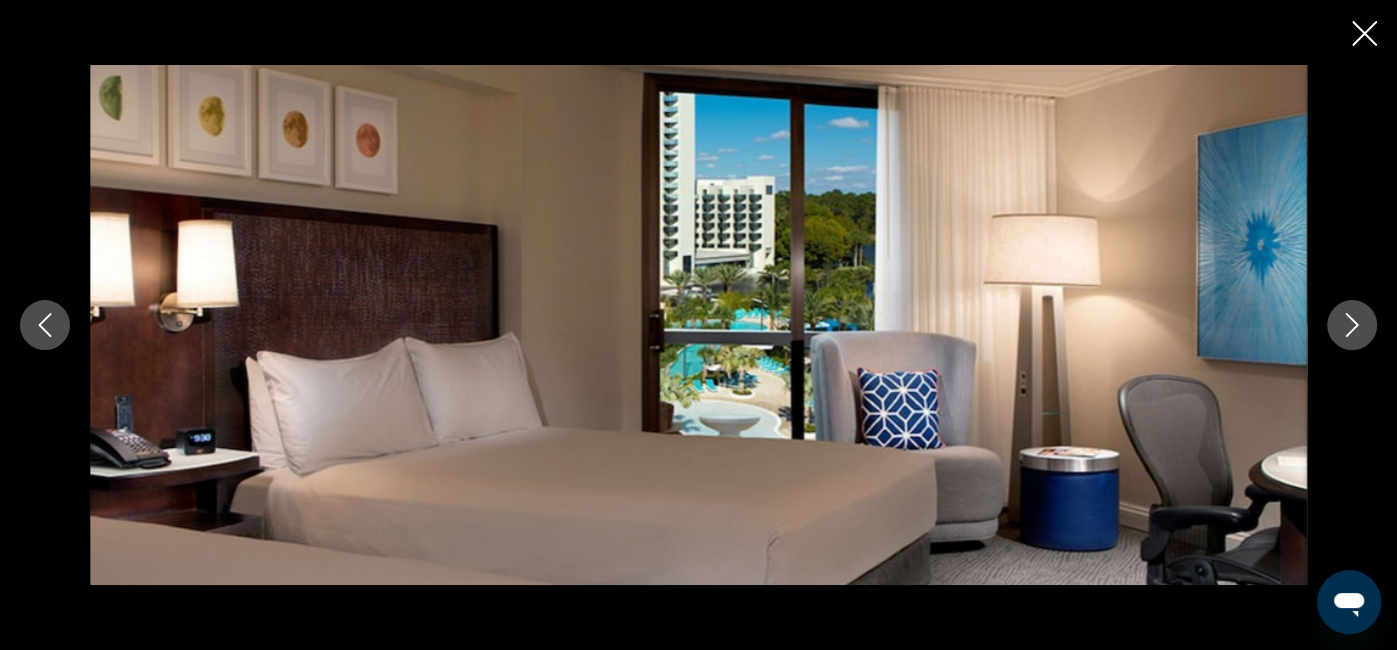 click 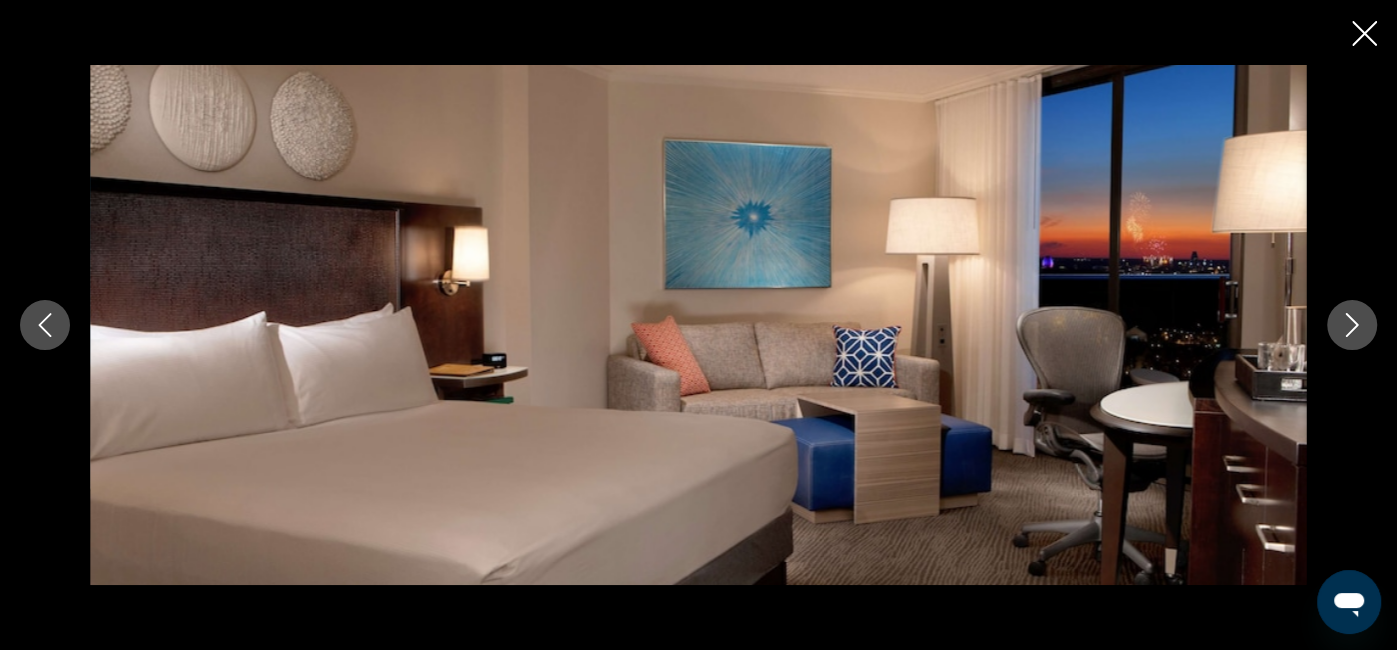 click at bounding box center (1352, 325) 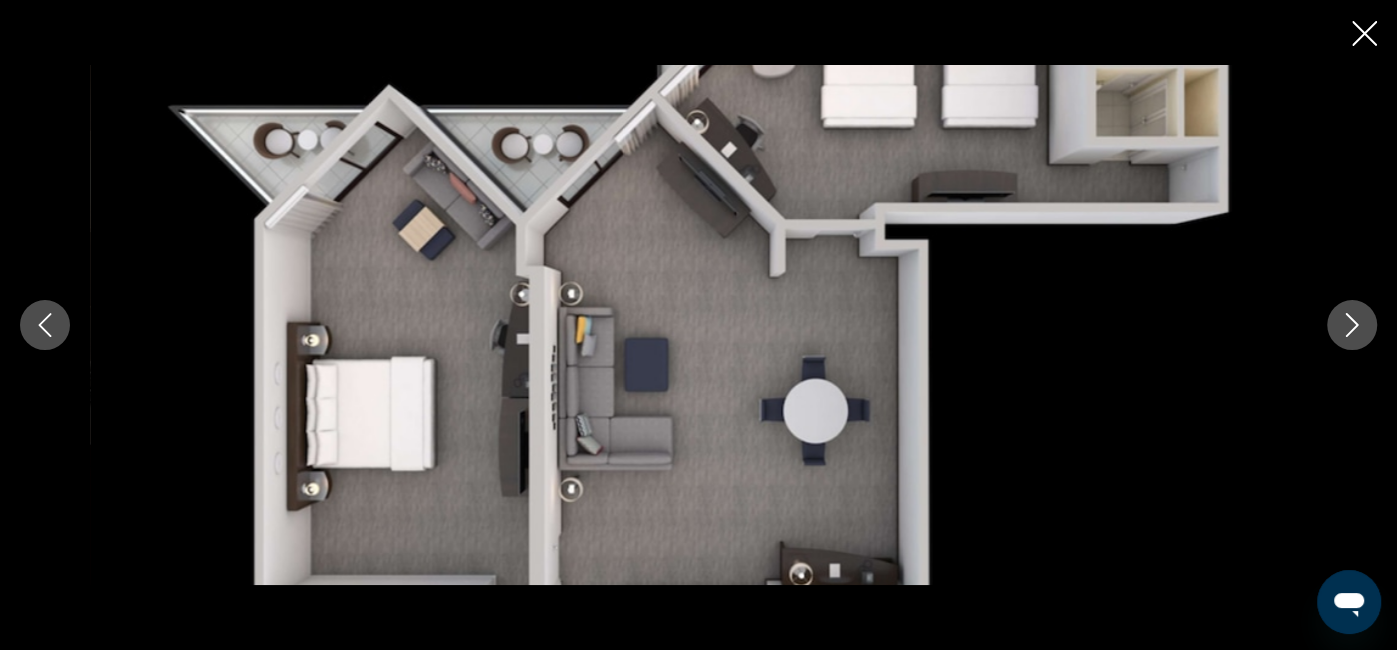 click 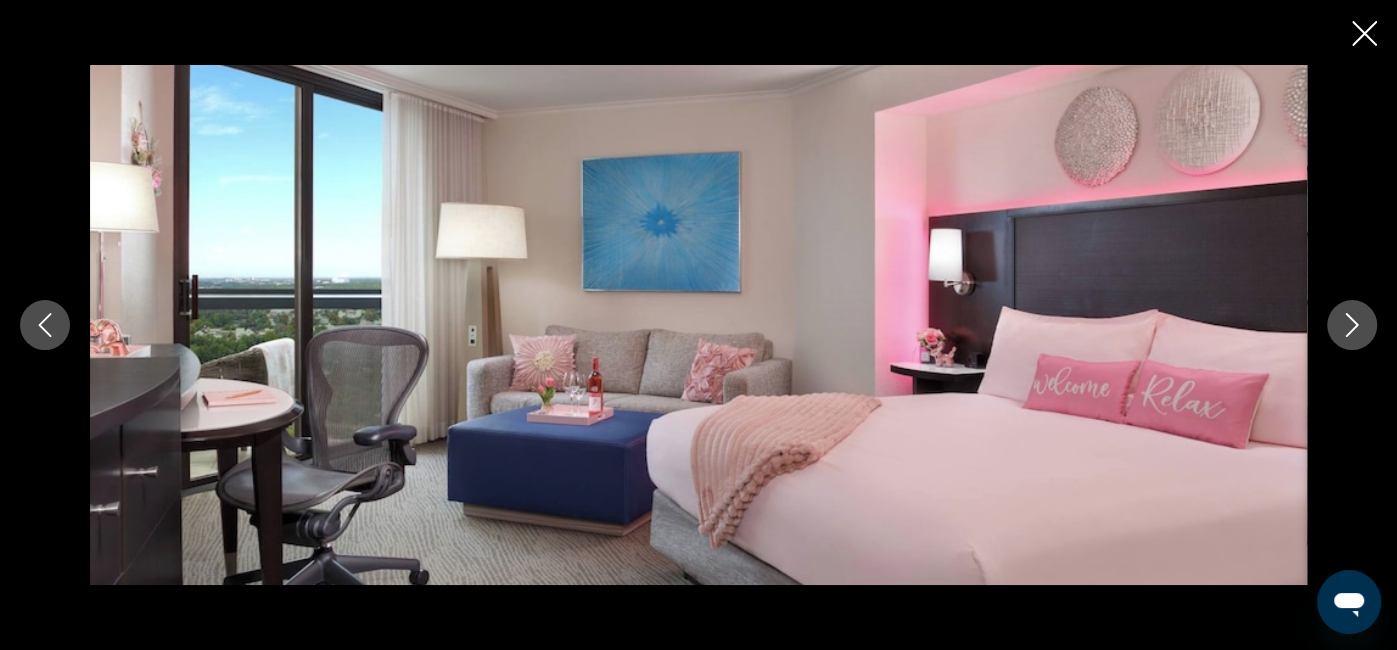 click at bounding box center (1352, 325) 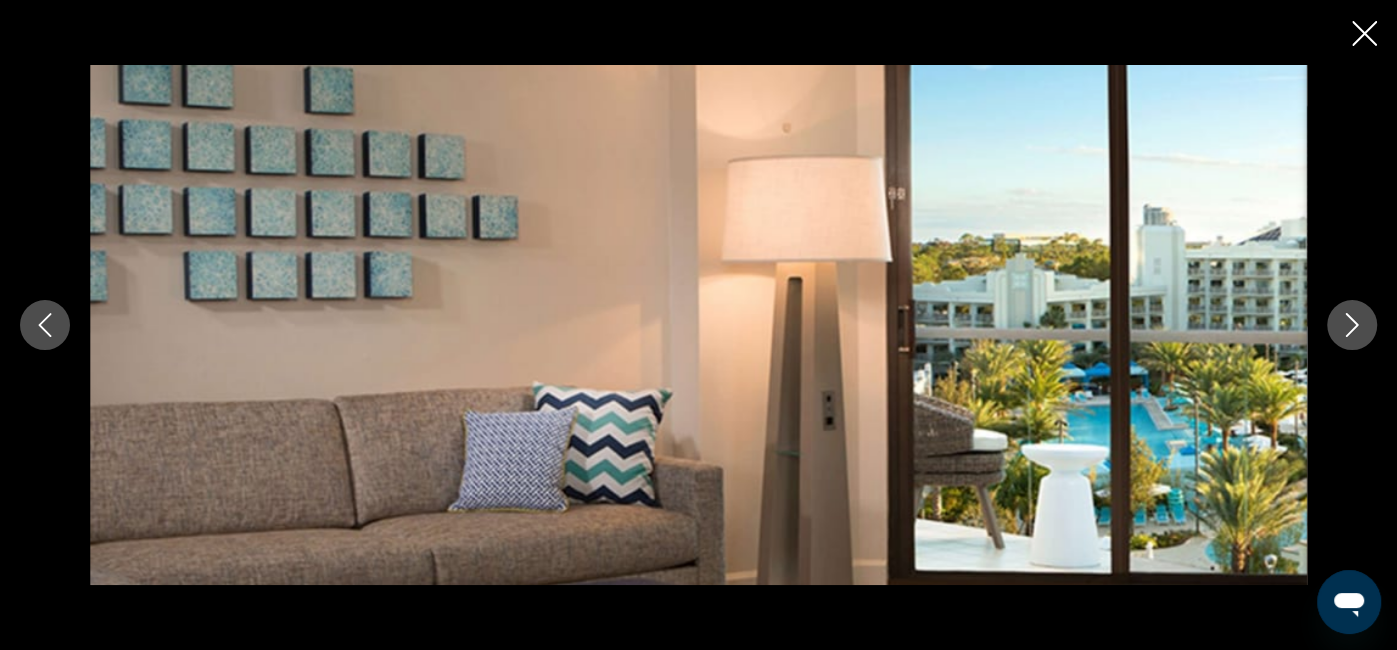 click at bounding box center [1352, 325] 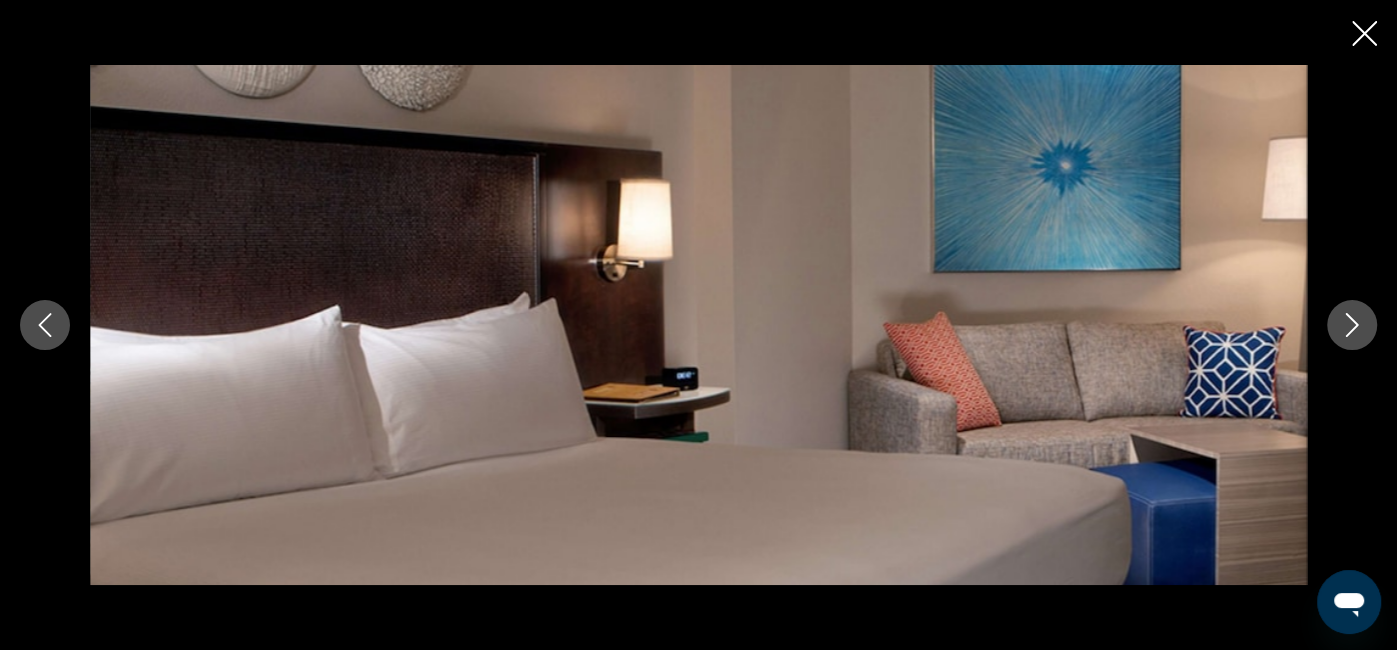 click at bounding box center [1352, 325] 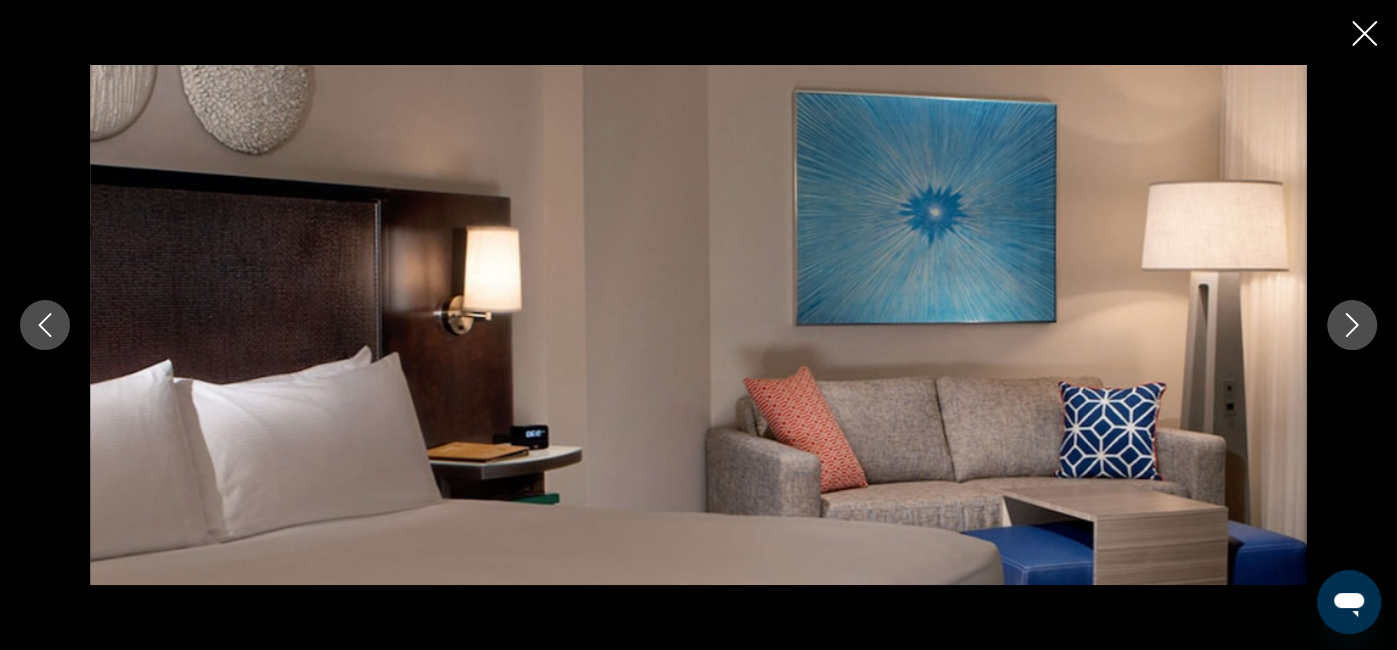 click at bounding box center [1352, 325] 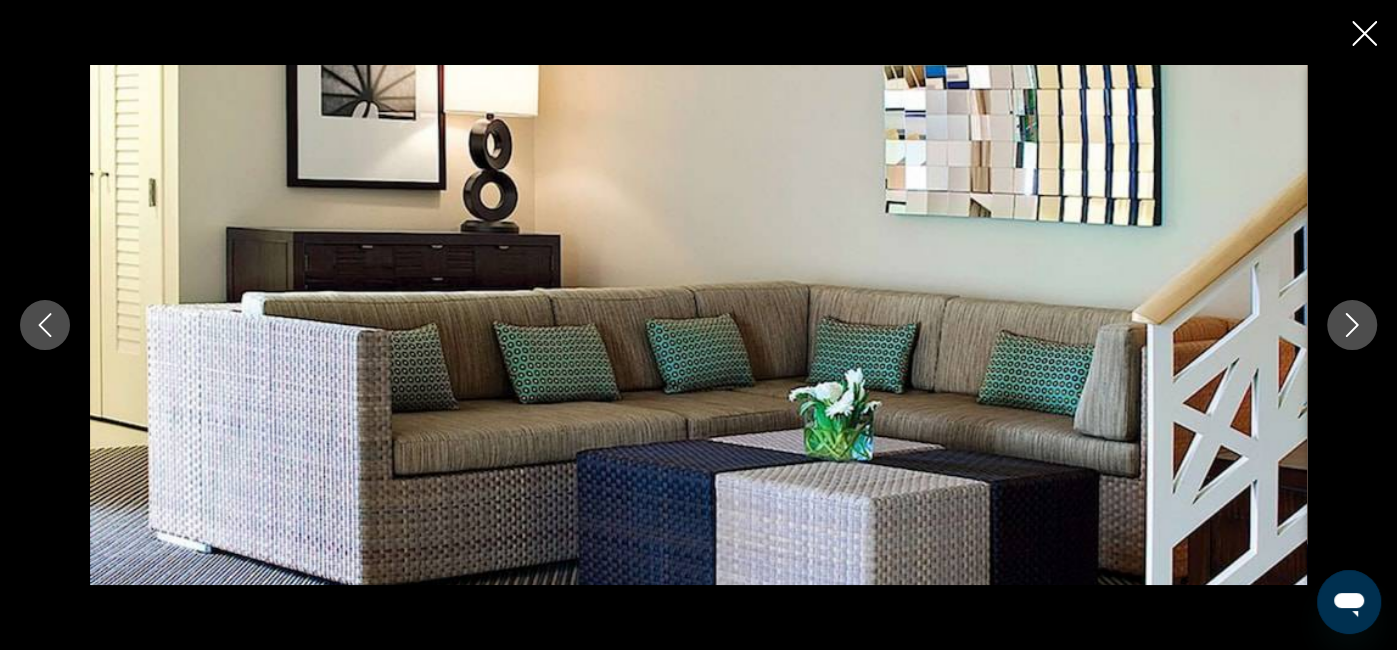 click at bounding box center (1352, 325) 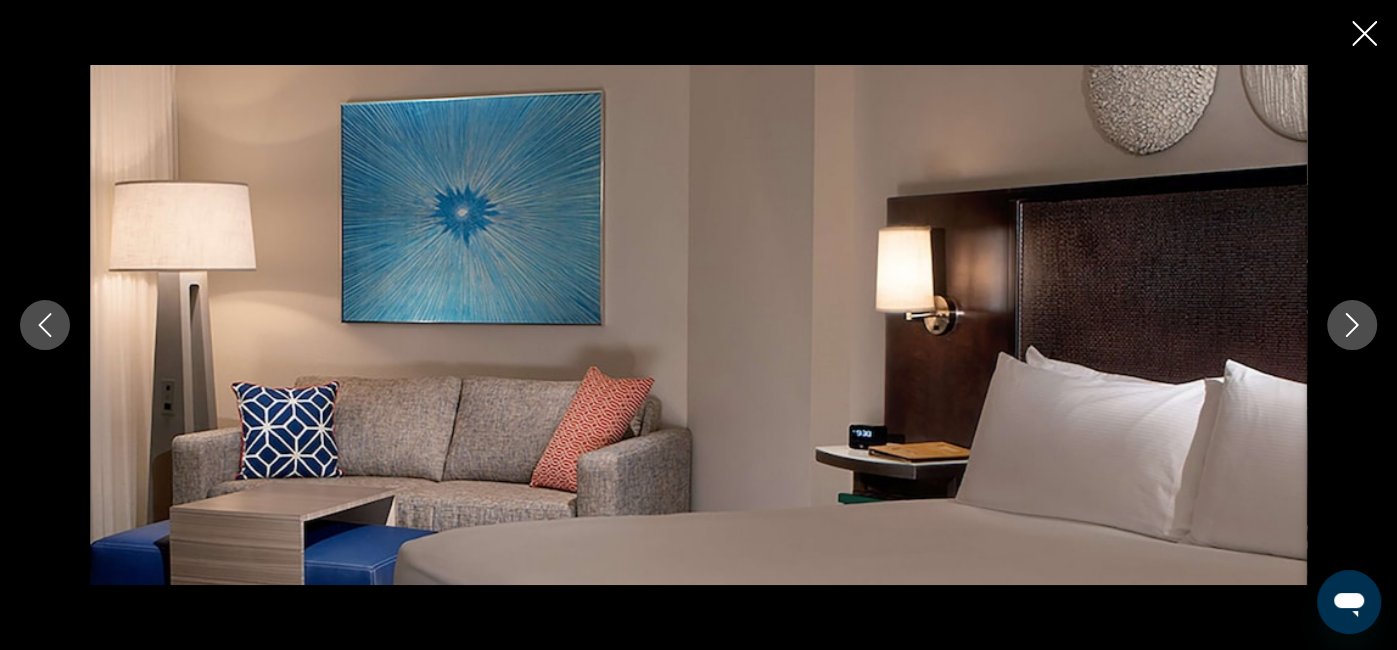 click 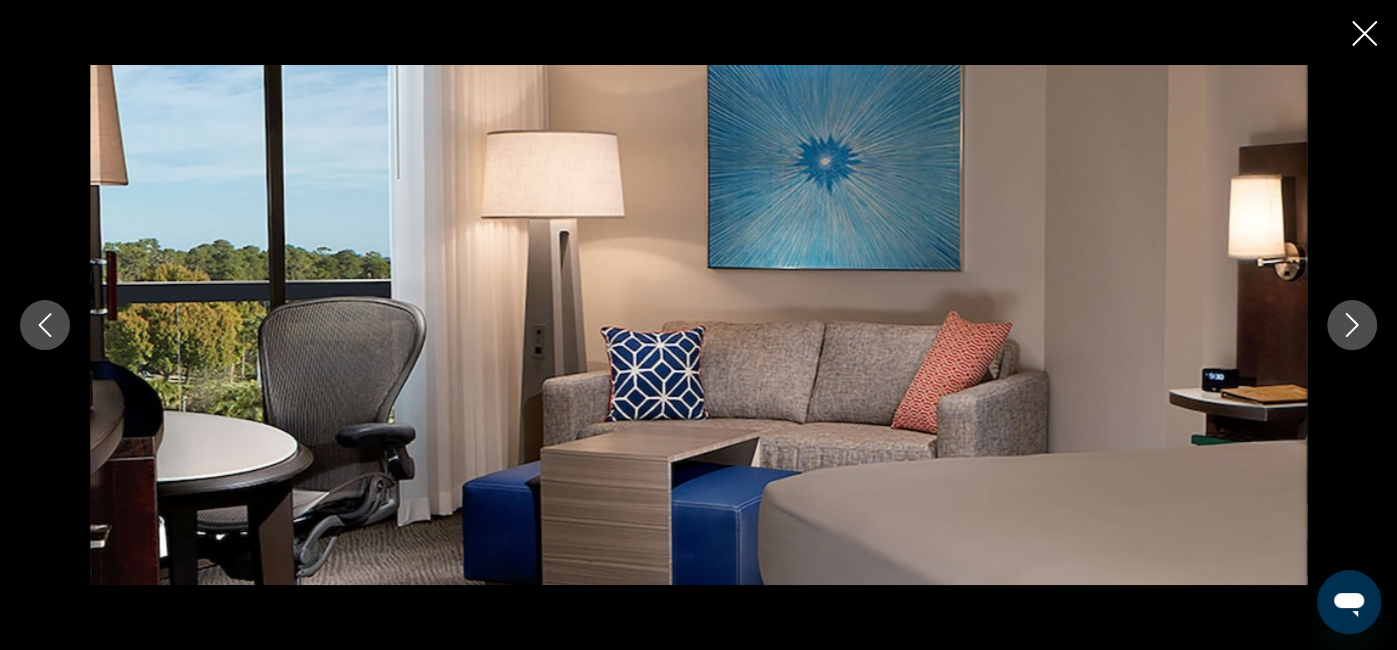 click 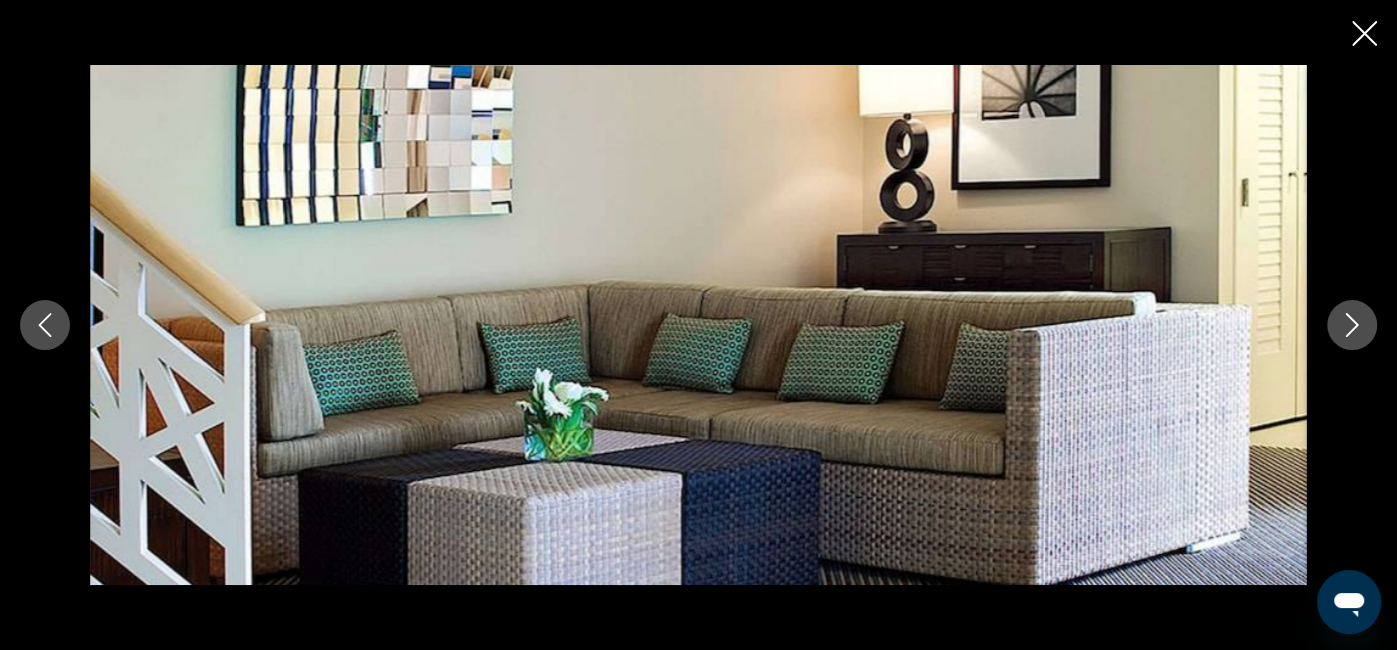 click 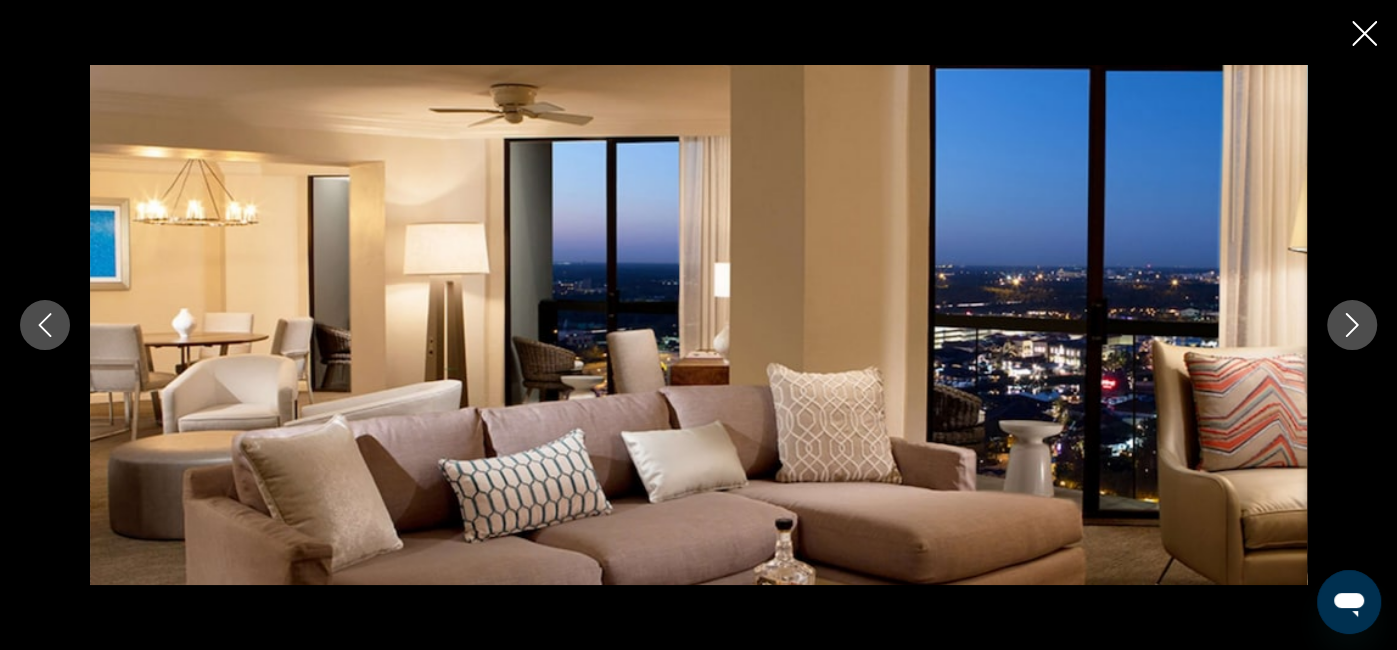 click at bounding box center (1352, 325) 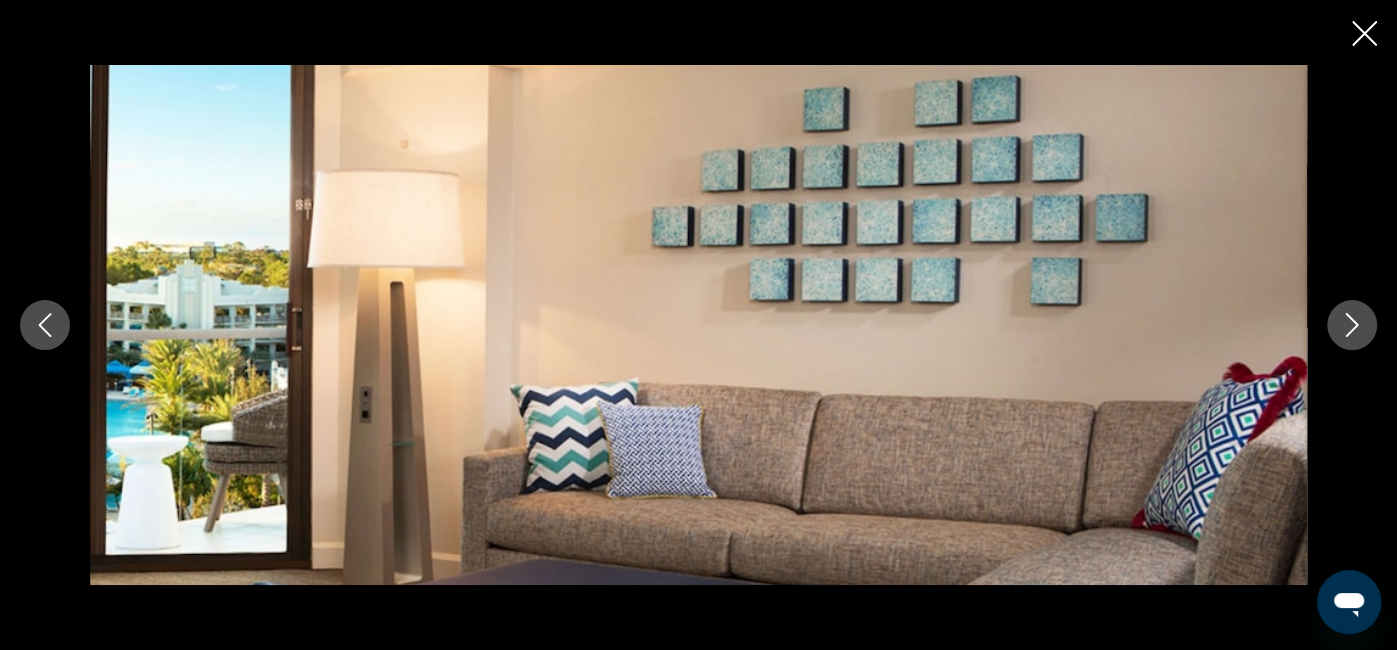 click 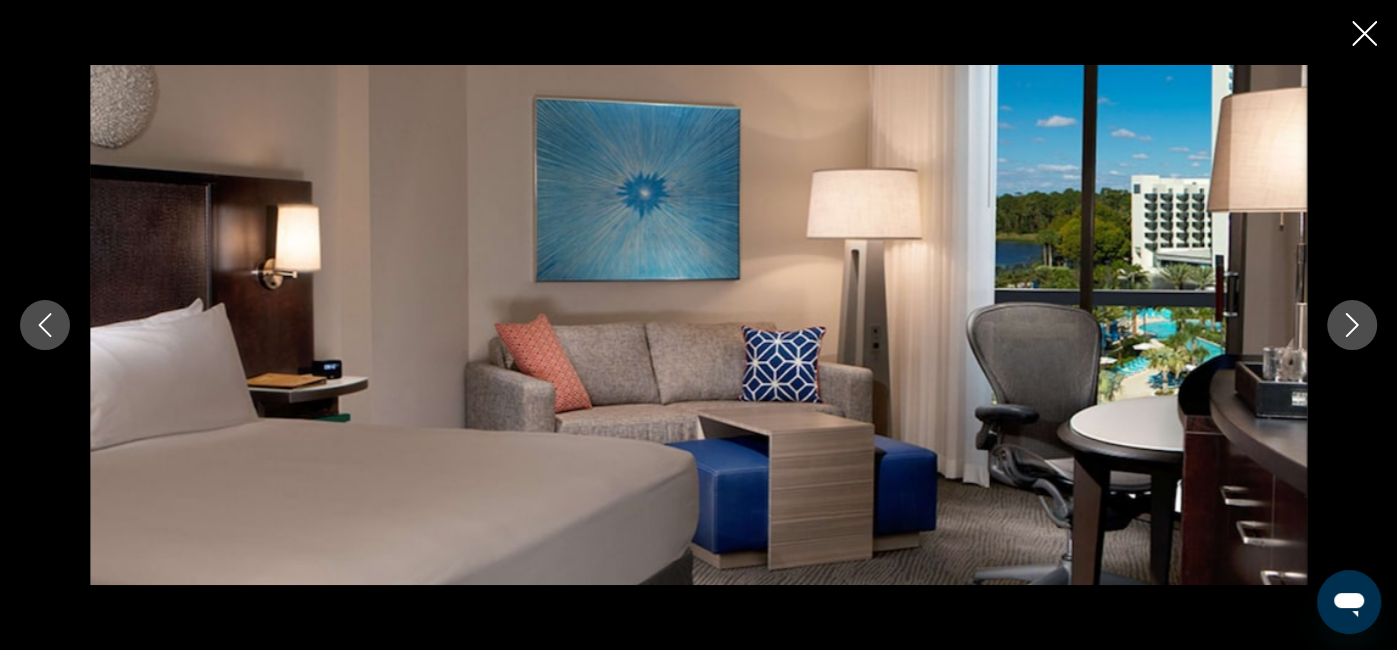 click at bounding box center [1352, 325] 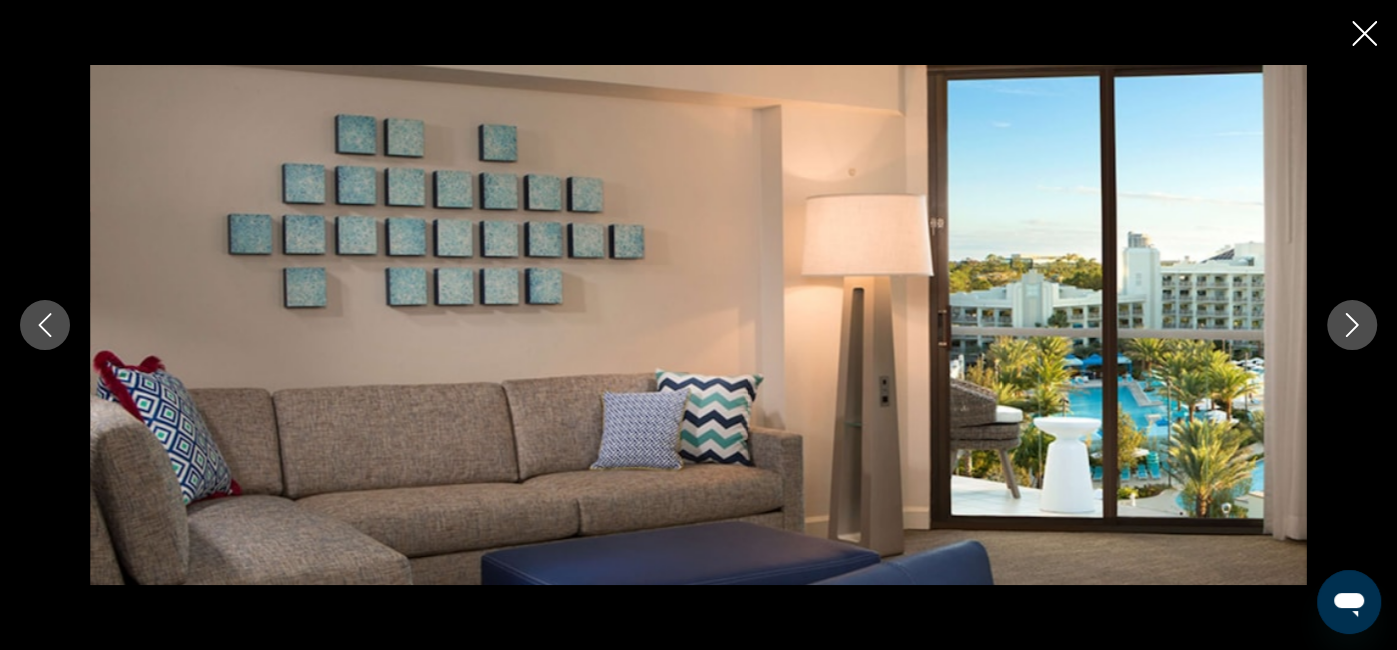 click at bounding box center [1352, 325] 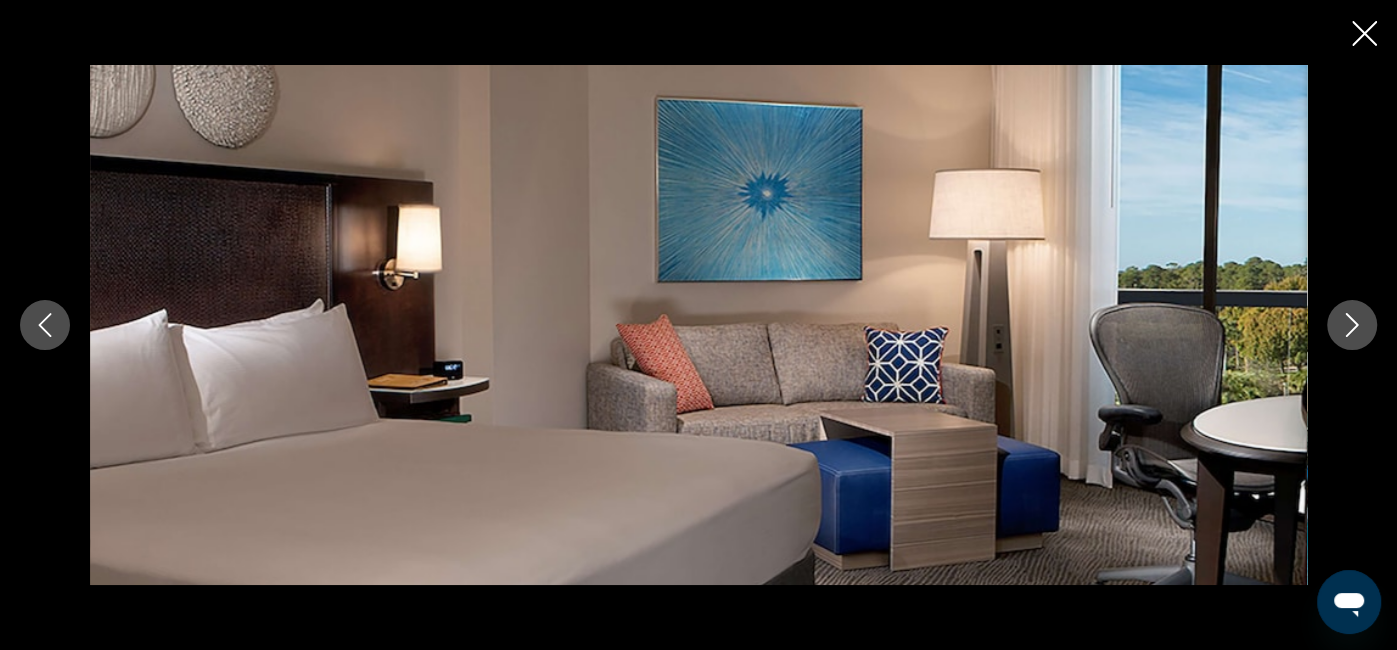 click 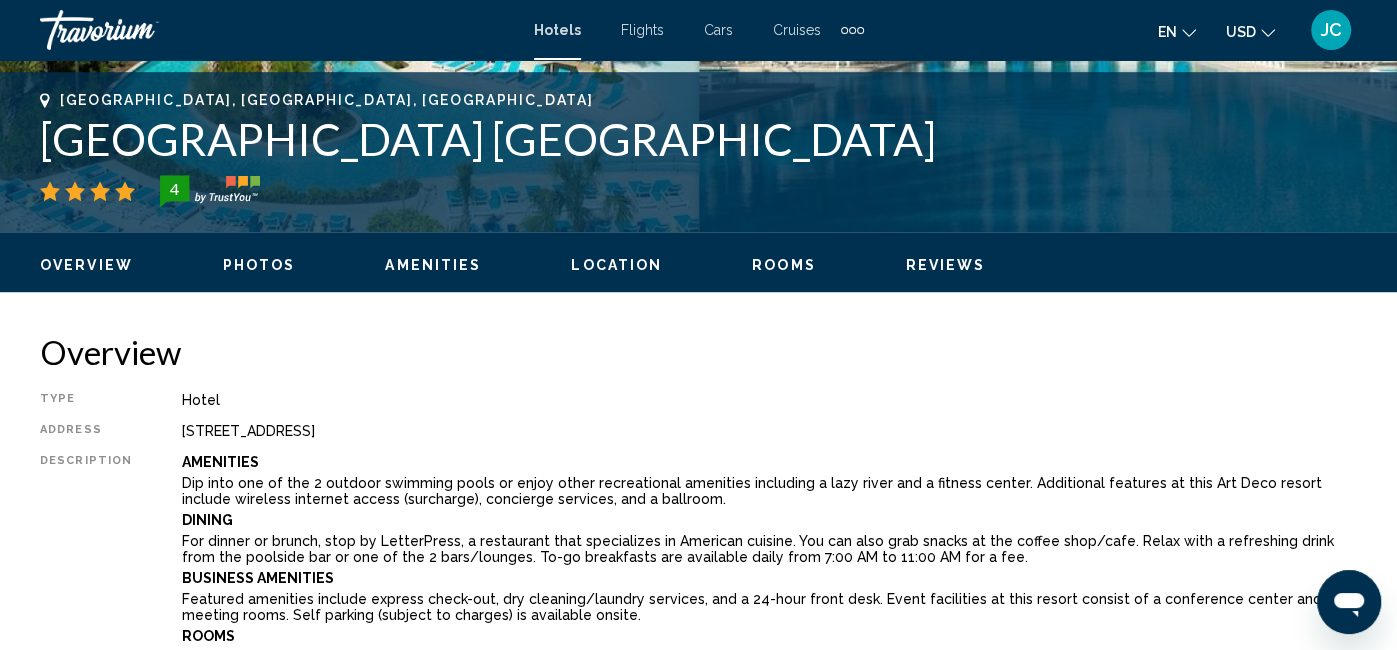 scroll, scrollTop: 780, scrollLeft: 0, axis: vertical 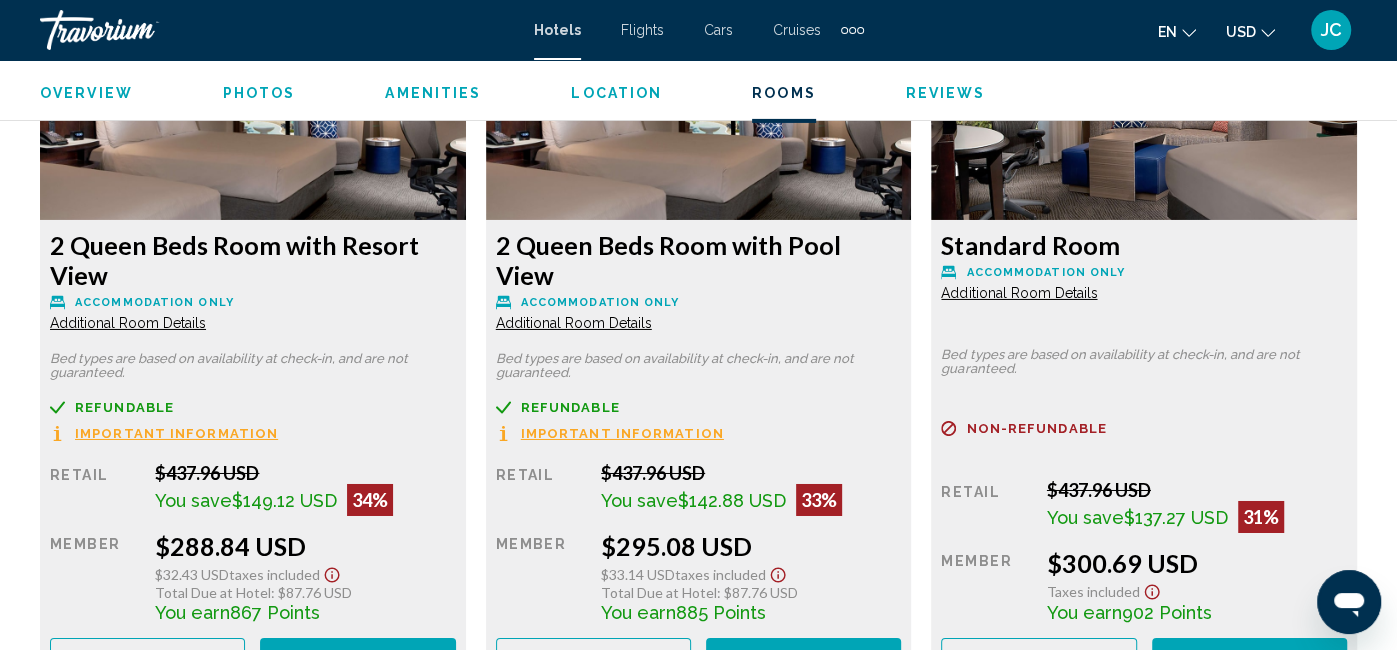 click on "Additional Room Details" at bounding box center [128, 323] 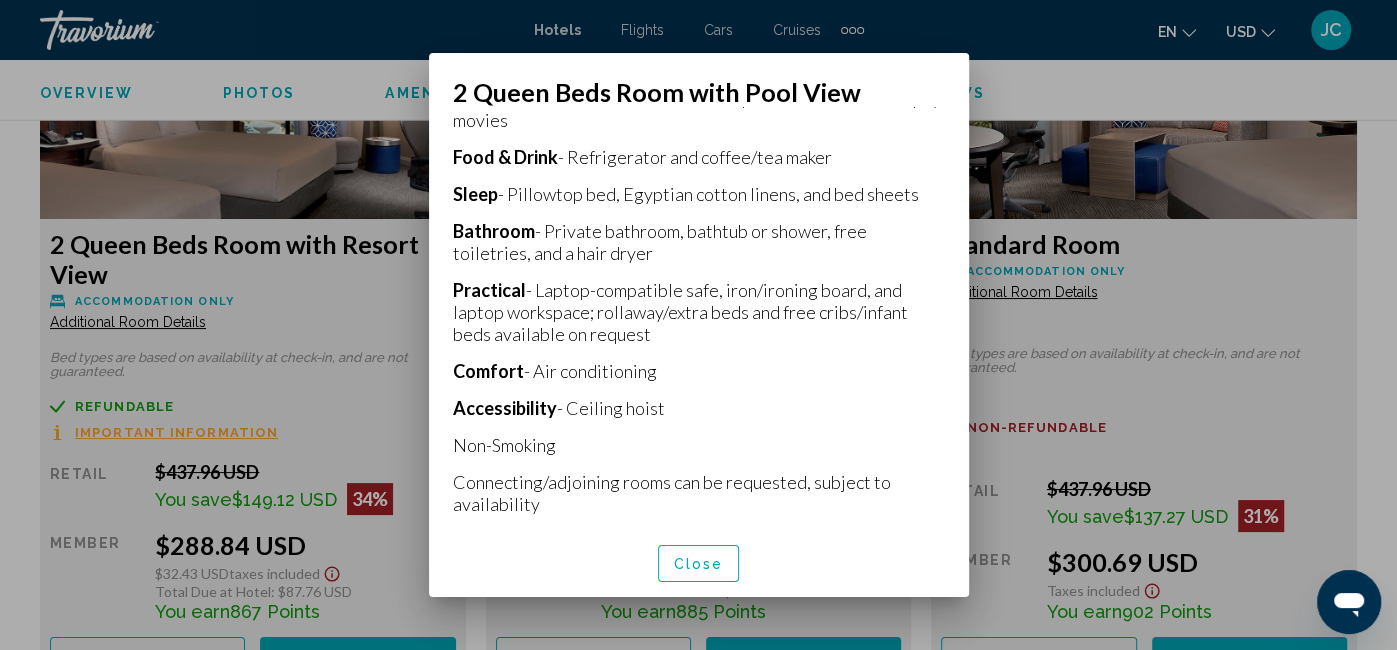 scroll, scrollTop: 591, scrollLeft: 0, axis: vertical 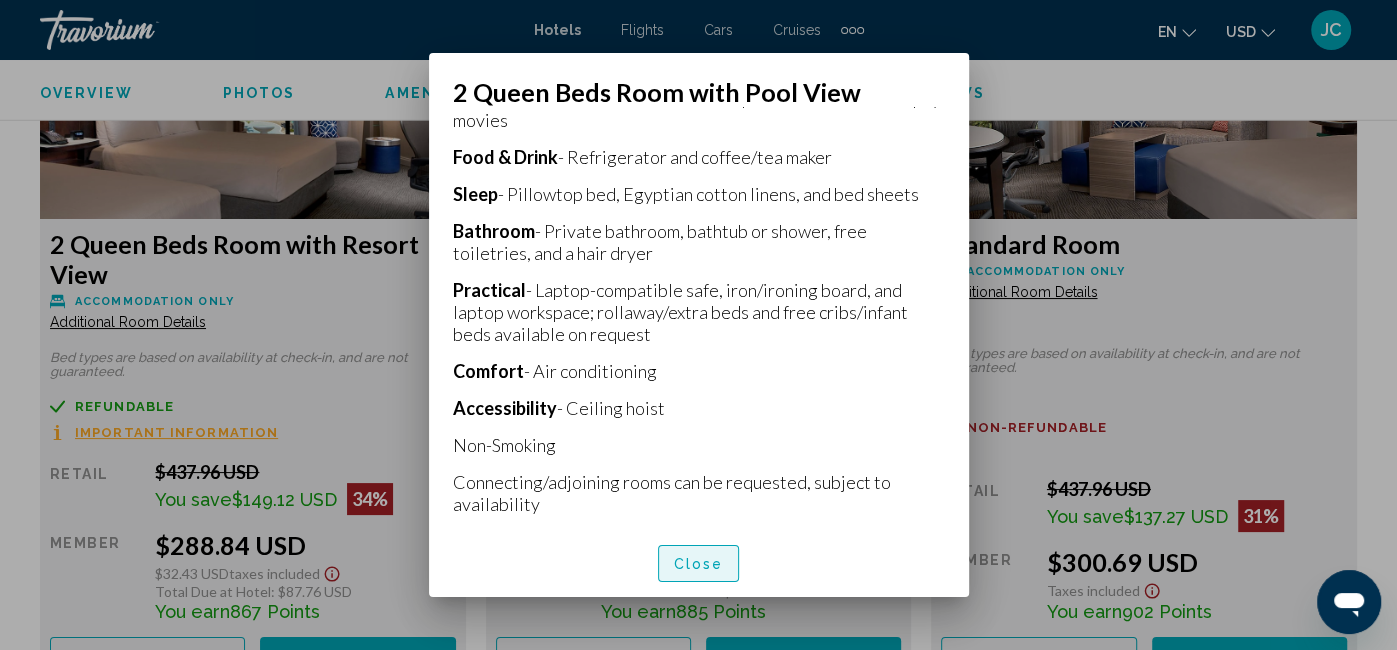 click on "Close" at bounding box center (699, 564) 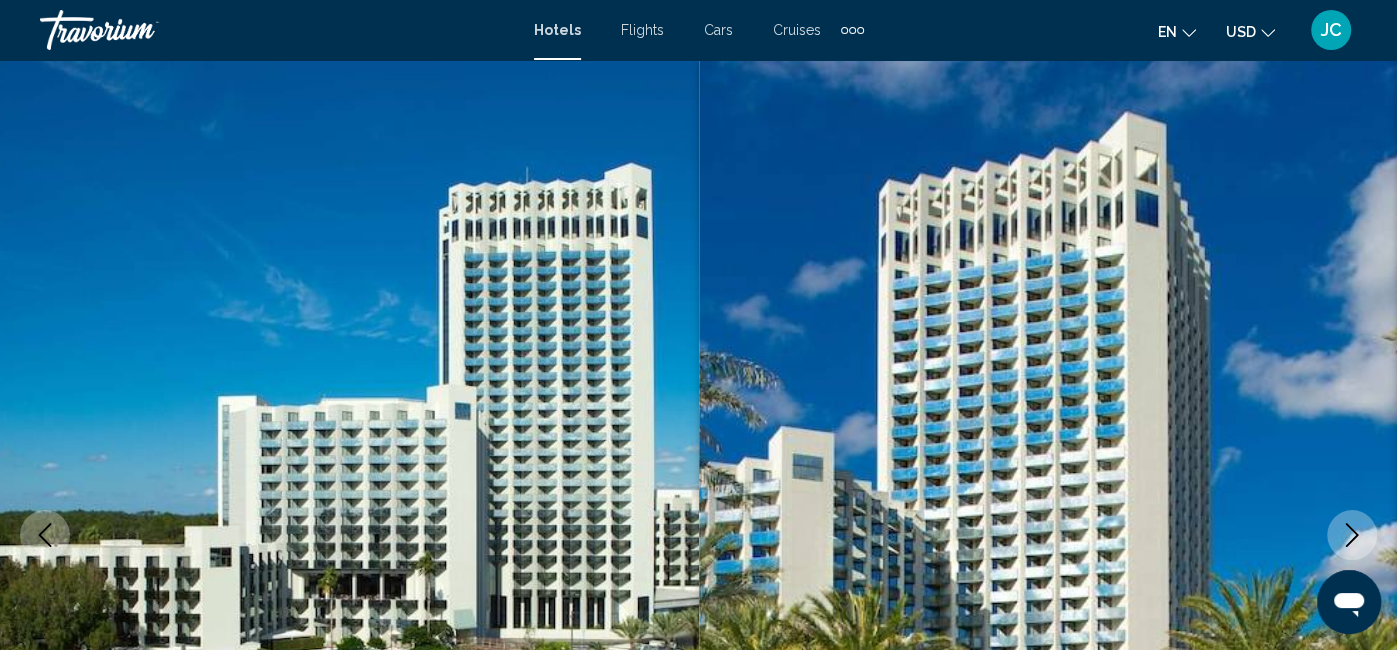 scroll, scrollTop: 4529, scrollLeft: 0, axis: vertical 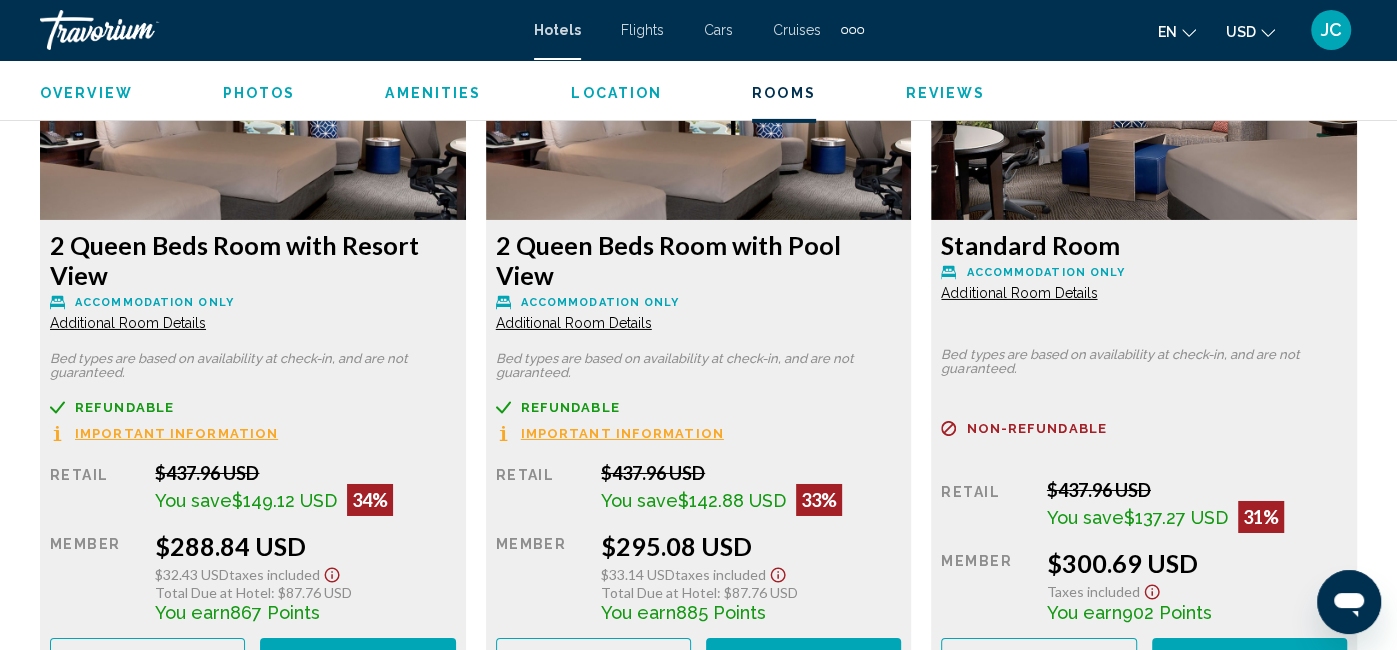 click on "Additional Room Details" at bounding box center [128, 323] 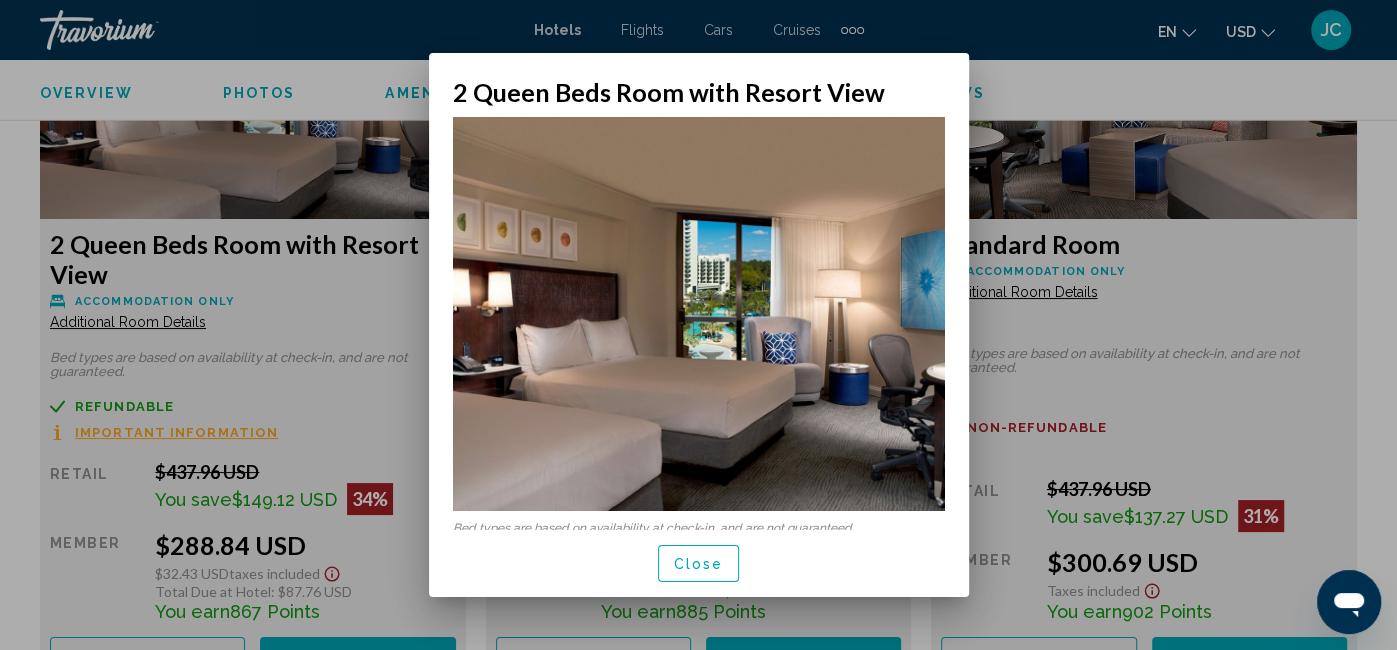 scroll, scrollTop: 0, scrollLeft: 0, axis: both 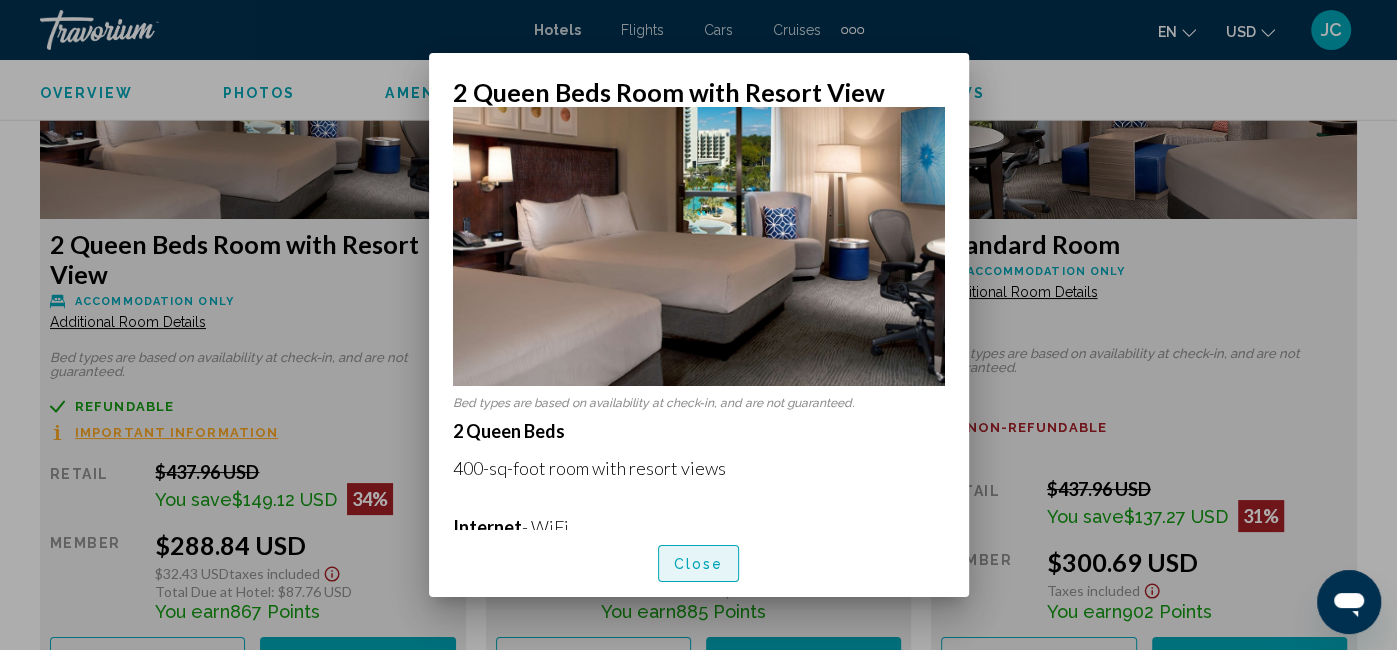 click on "Close" at bounding box center (699, 563) 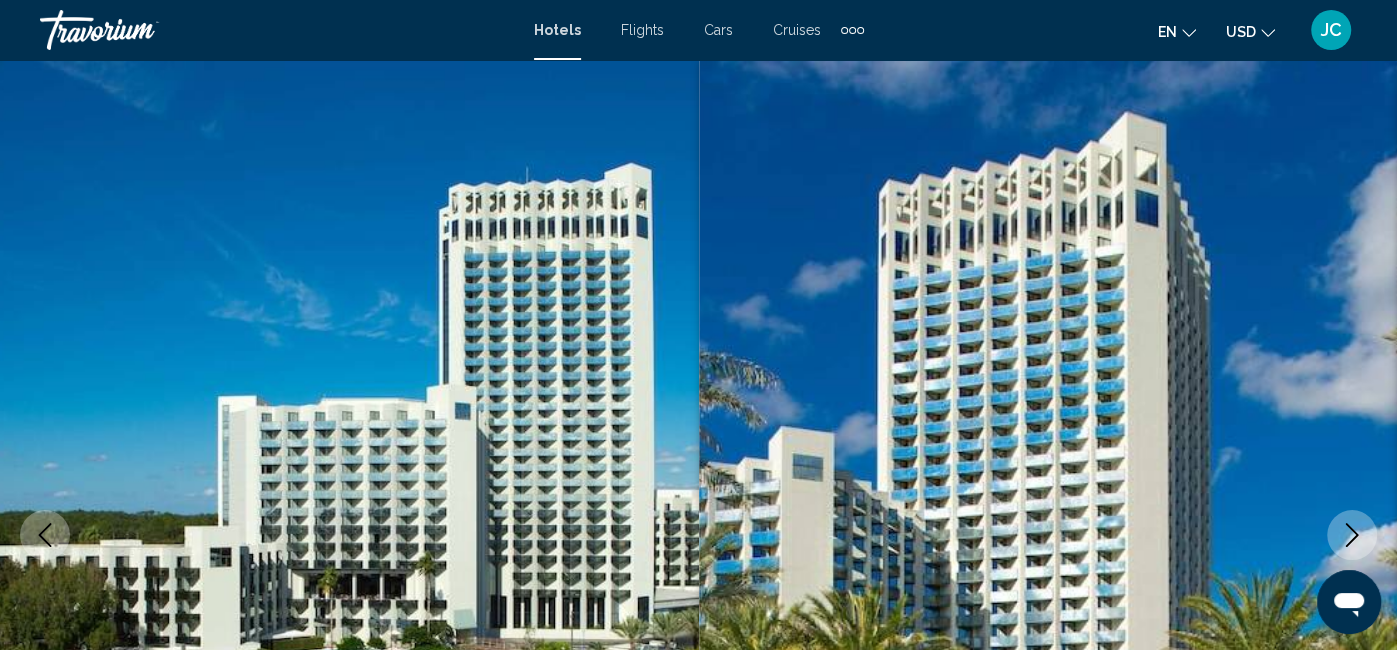 scroll, scrollTop: 4529, scrollLeft: 0, axis: vertical 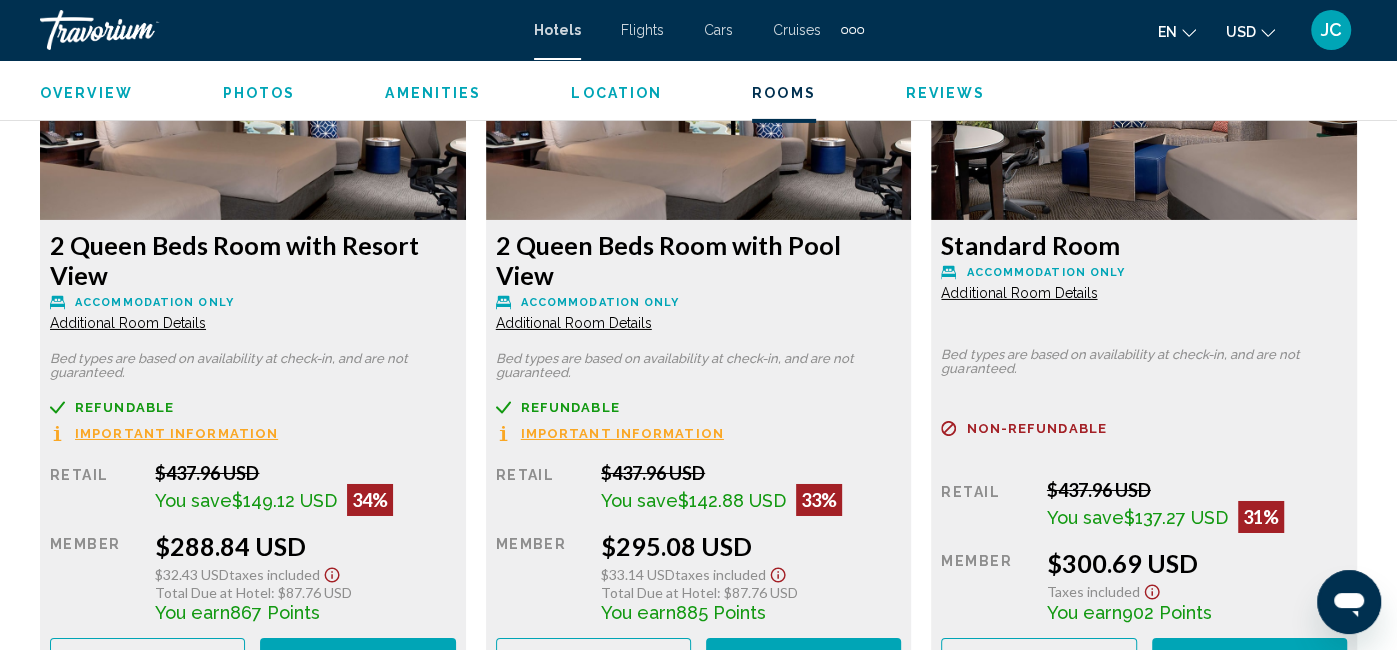 click on "Additional Room Details" at bounding box center (128, 323) 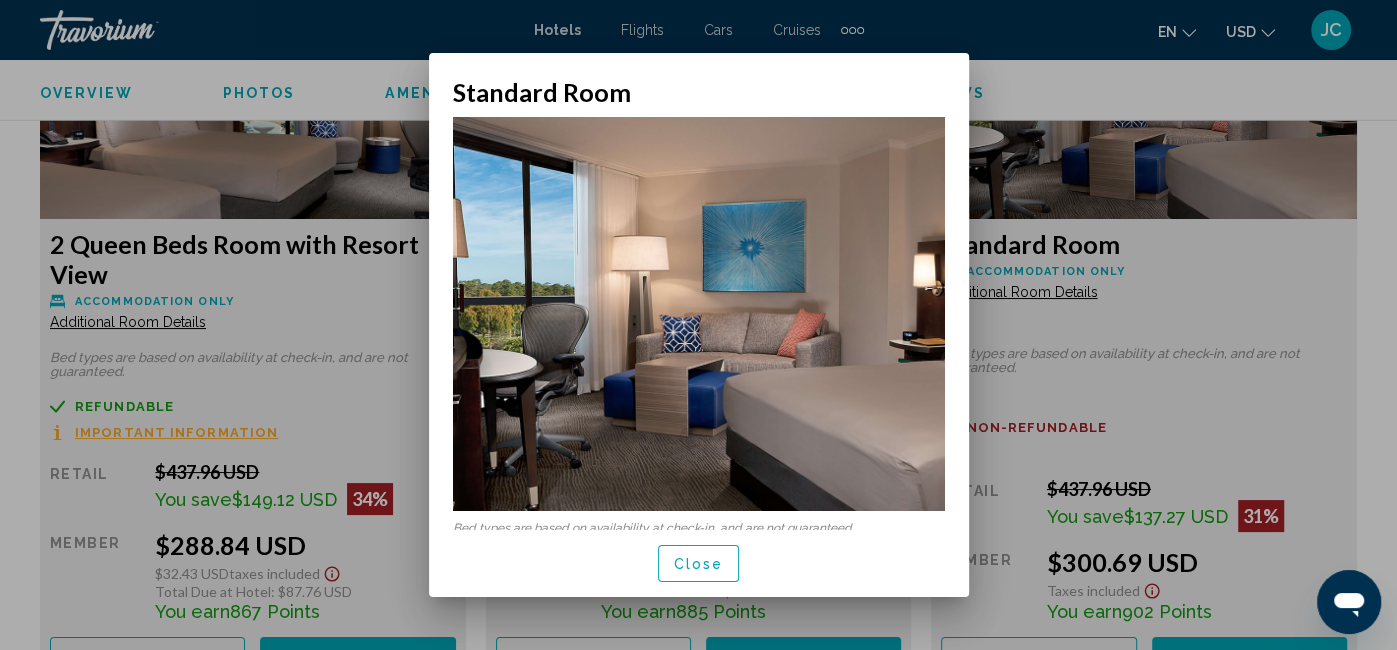 scroll, scrollTop: 0, scrollLeft: 0, axis: both 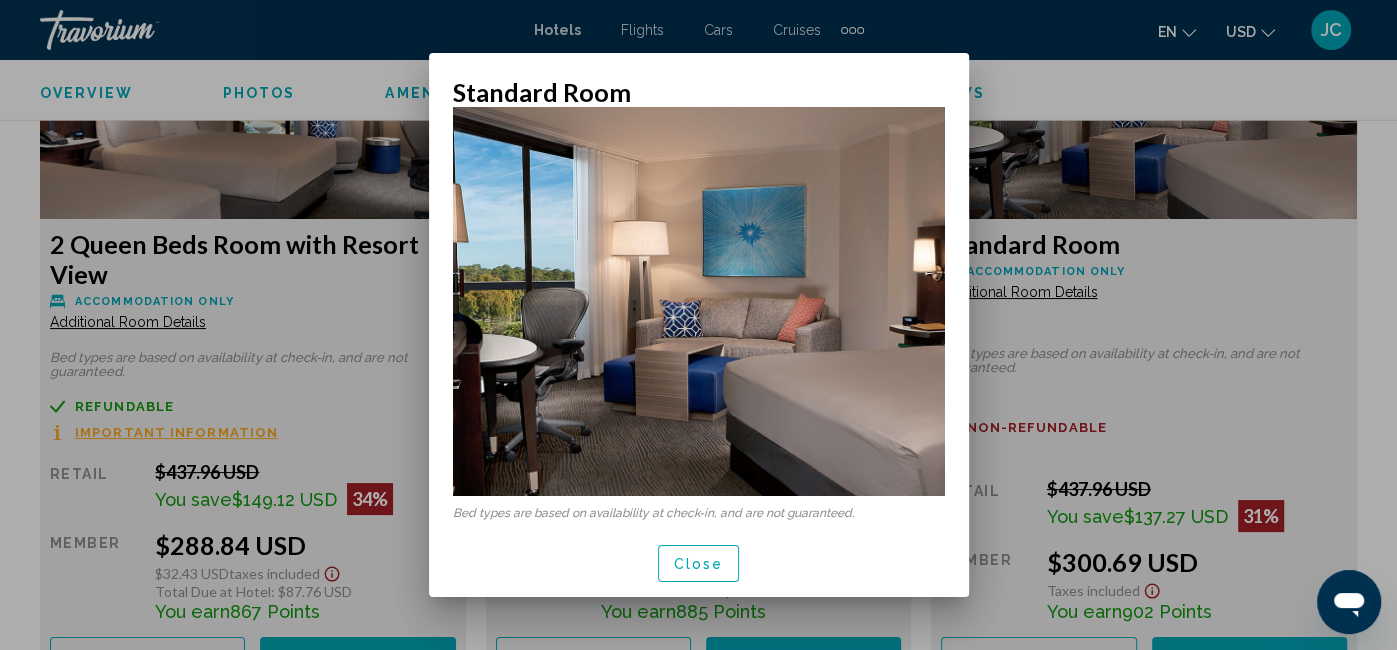 click on "Close" at bounding box center [699, 563] 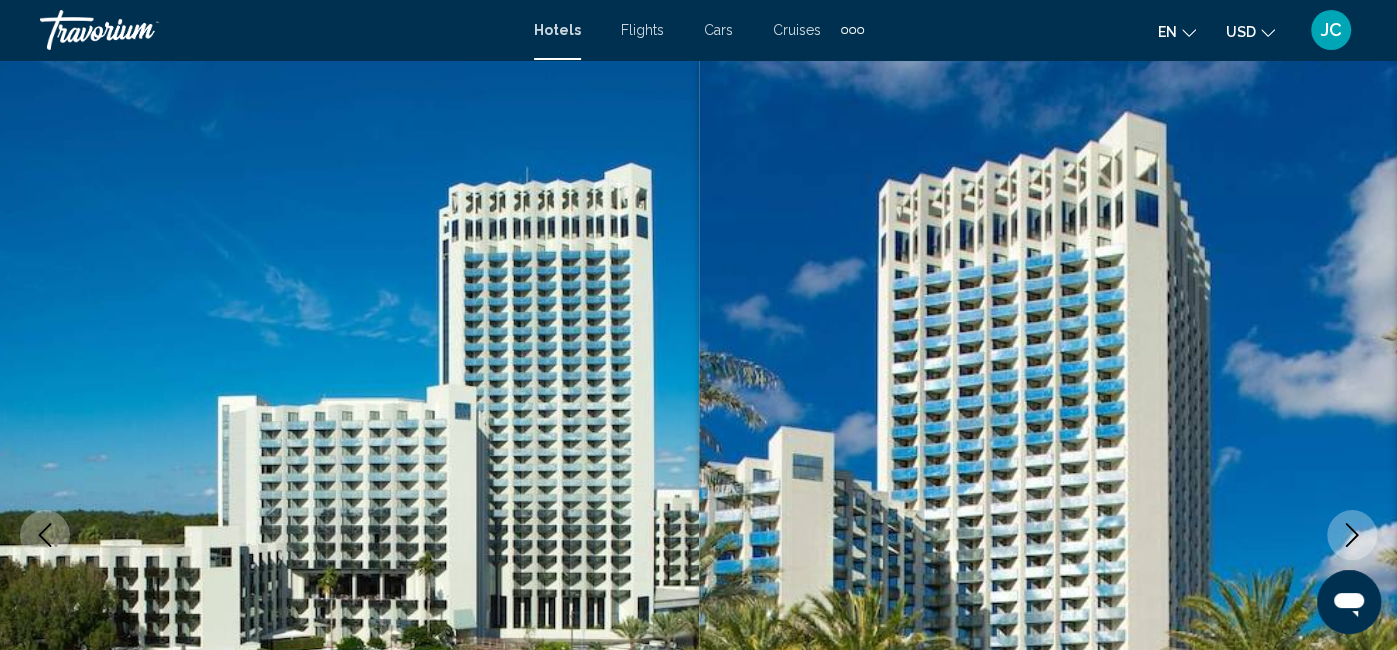 scroll, scrollTop: 4529, scrollLeft: 0, axis: vertical 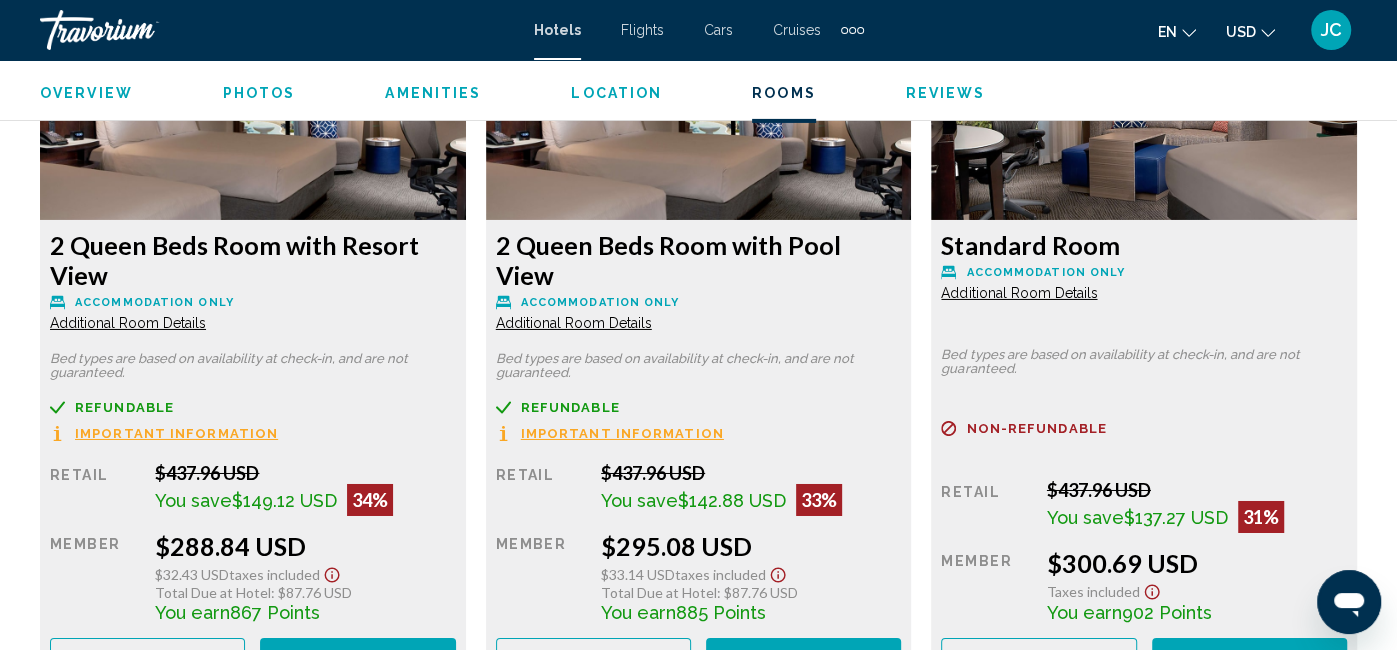 click on "Additional Room Details" at bounding box center [128, 323] 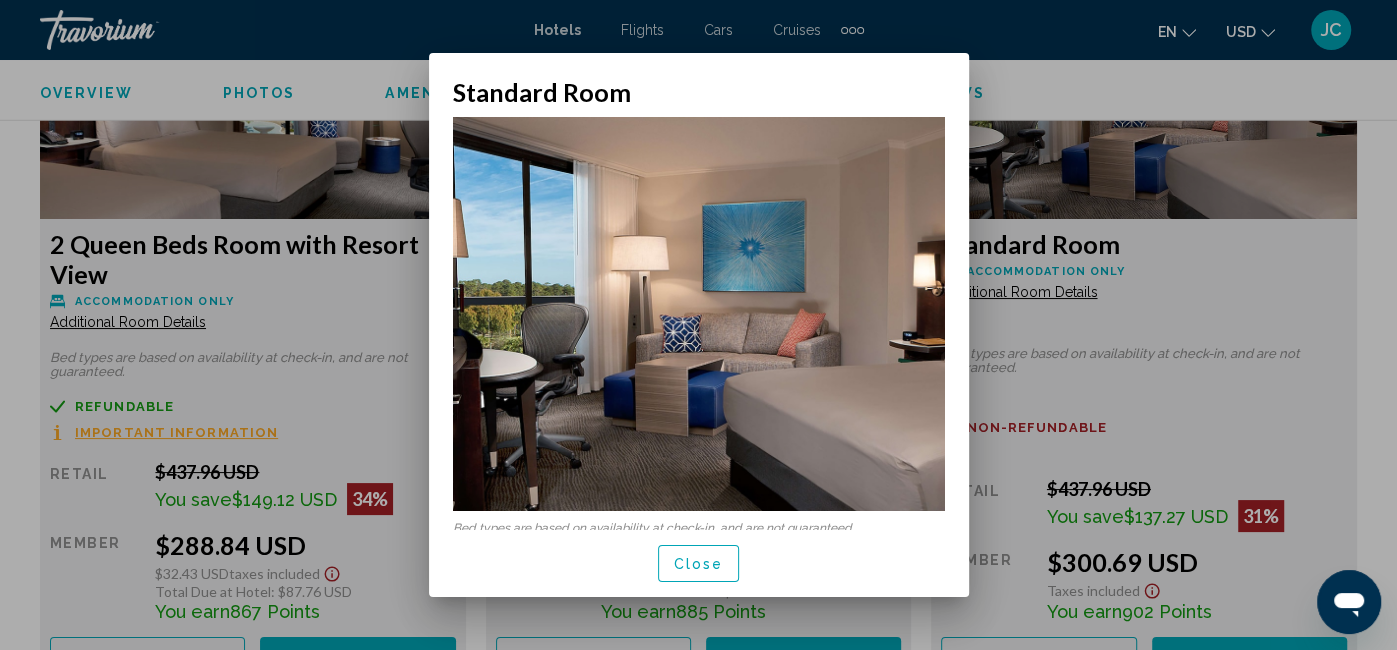 scroll, scrollTop: 0, scrollLeft: 0, axis: both 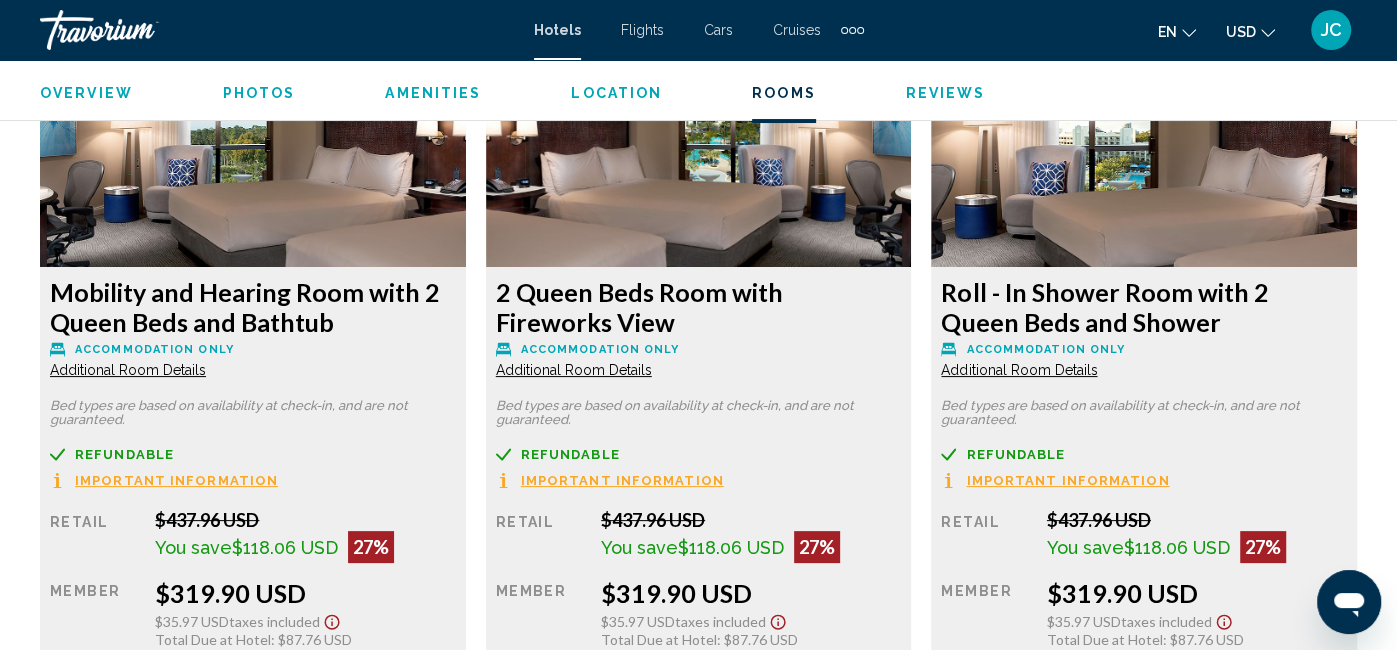 click on "Additional Room Details" at bounding box center [128, -365] 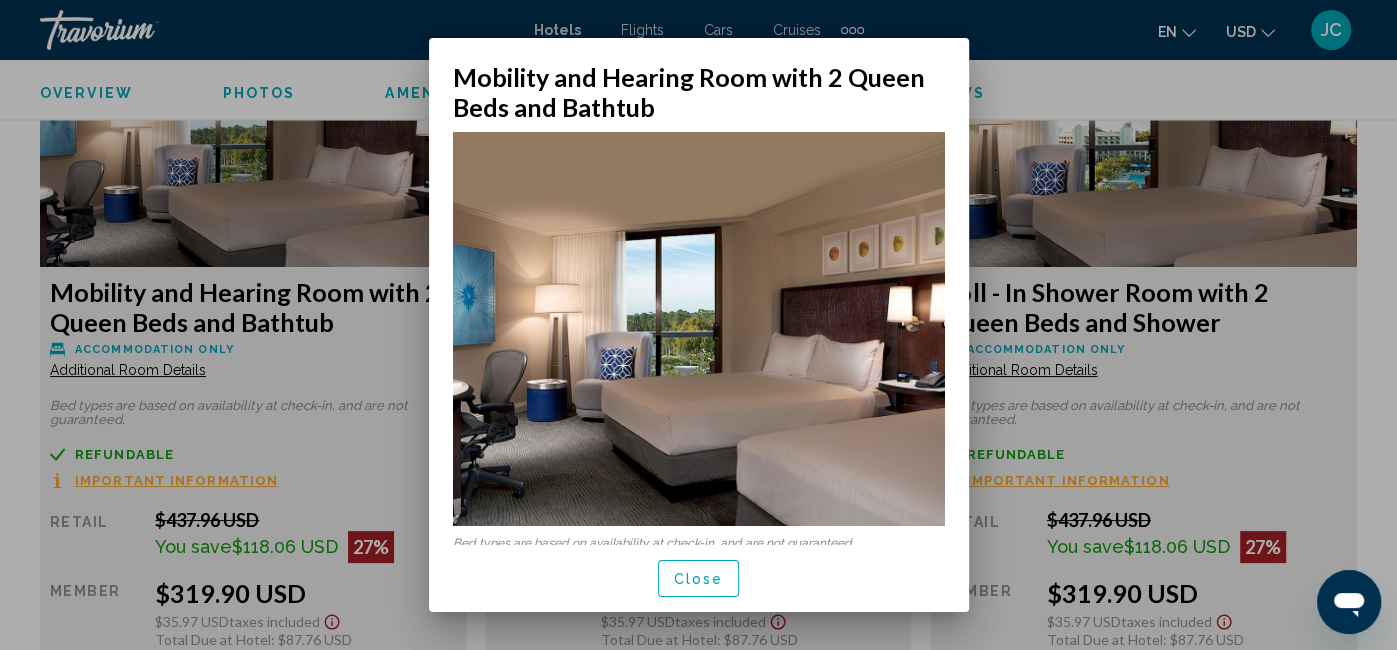 scroll, scrollTop: 0, scrollLeft: 0, axis: both 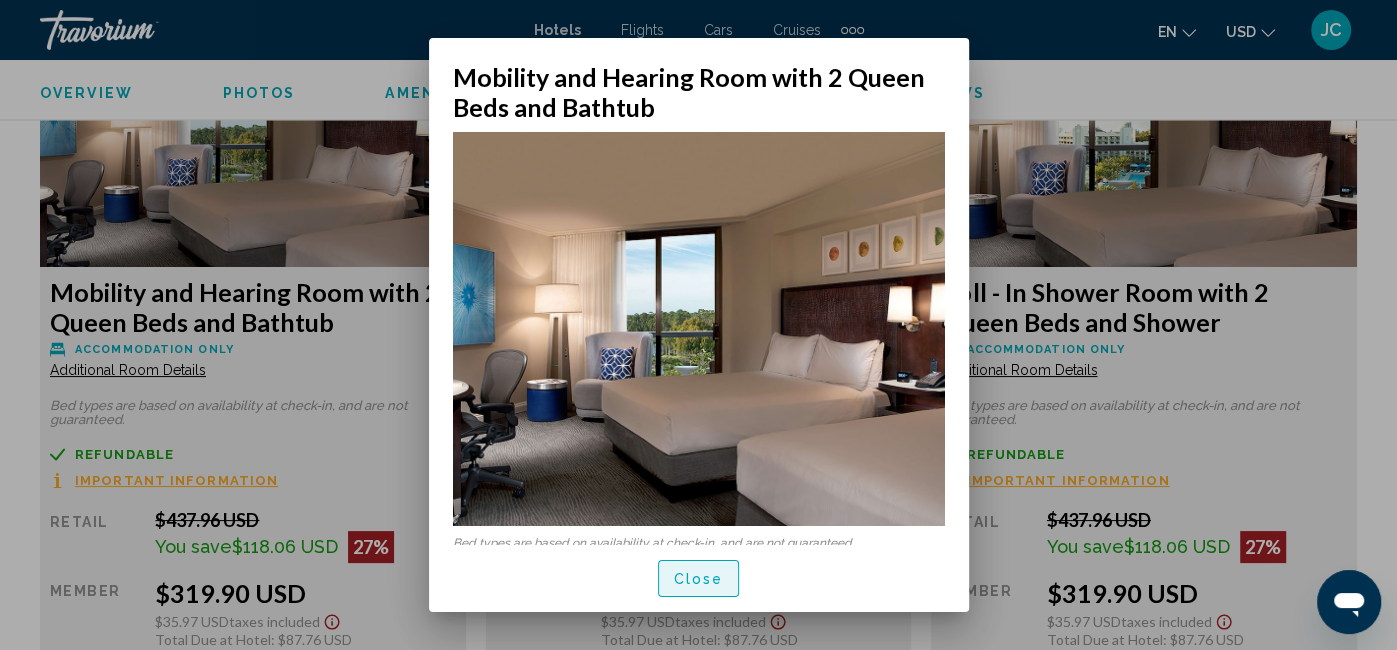 click on "Close" at bounding box center [699, 579] 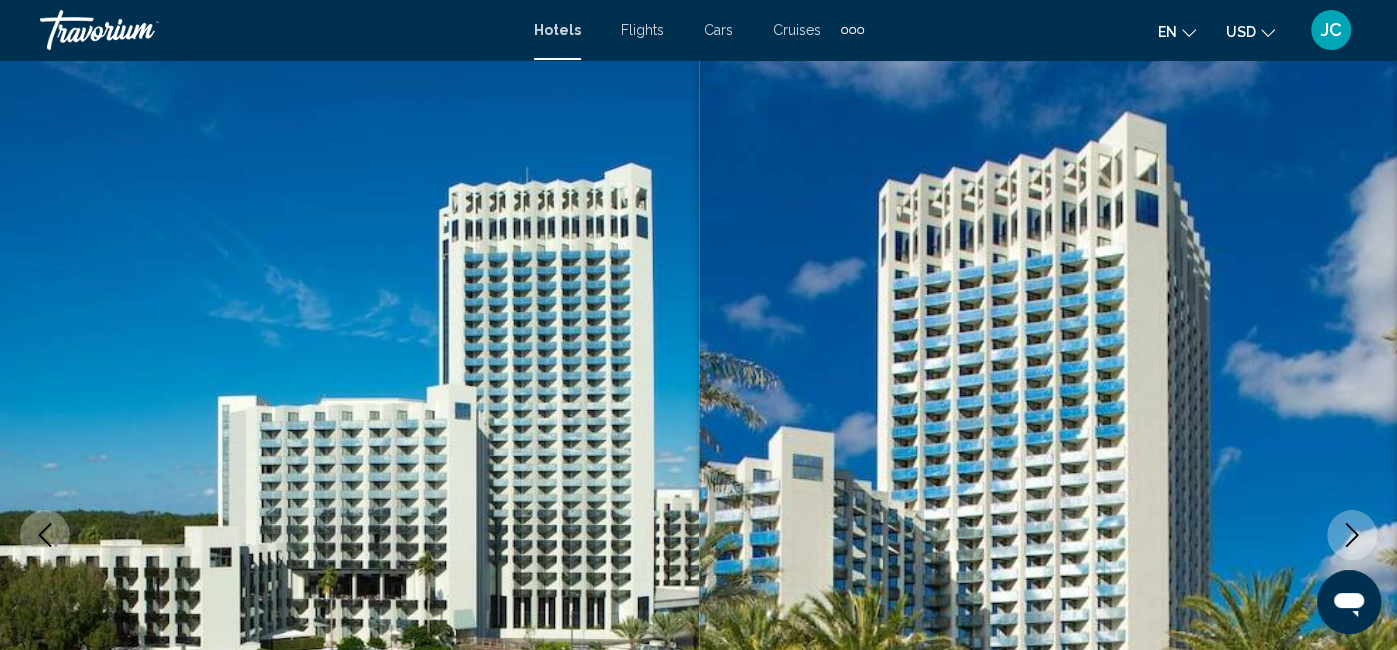scroll, scrollTop: 5217, scrollLeft: 0, axis: vertical 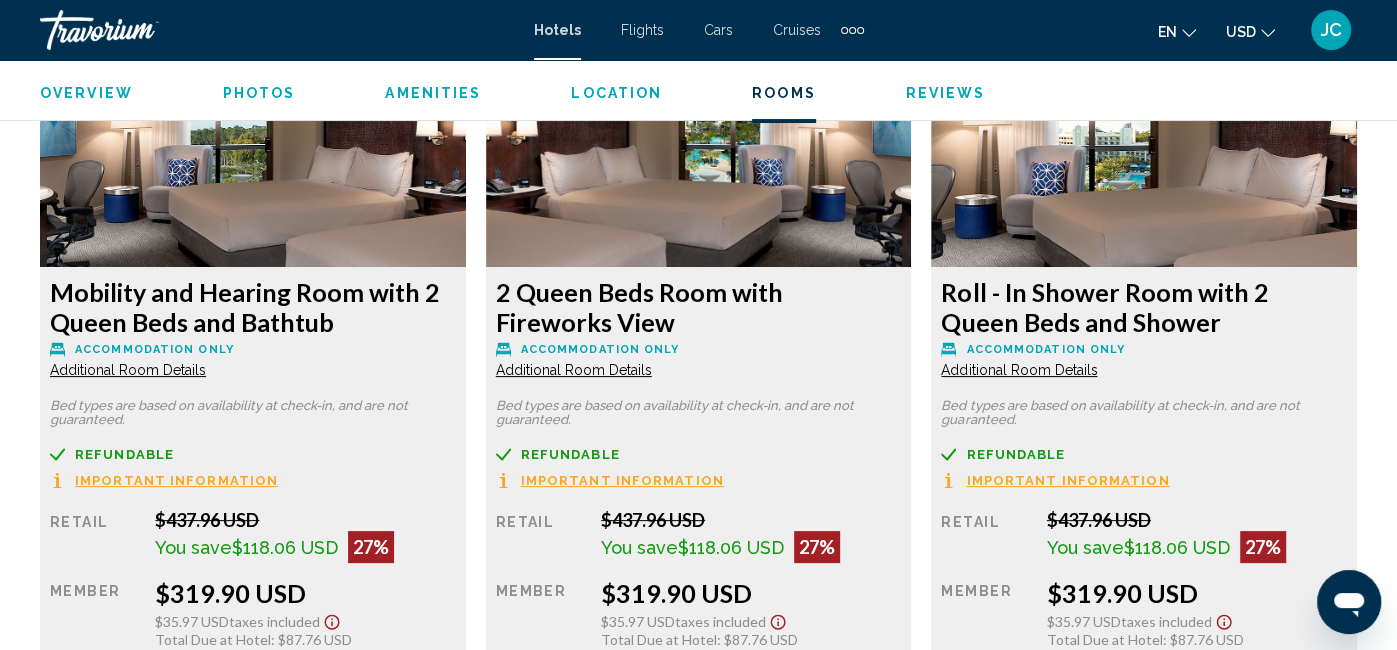 click on "Additional Room Details" at bounding box center [128, -365] 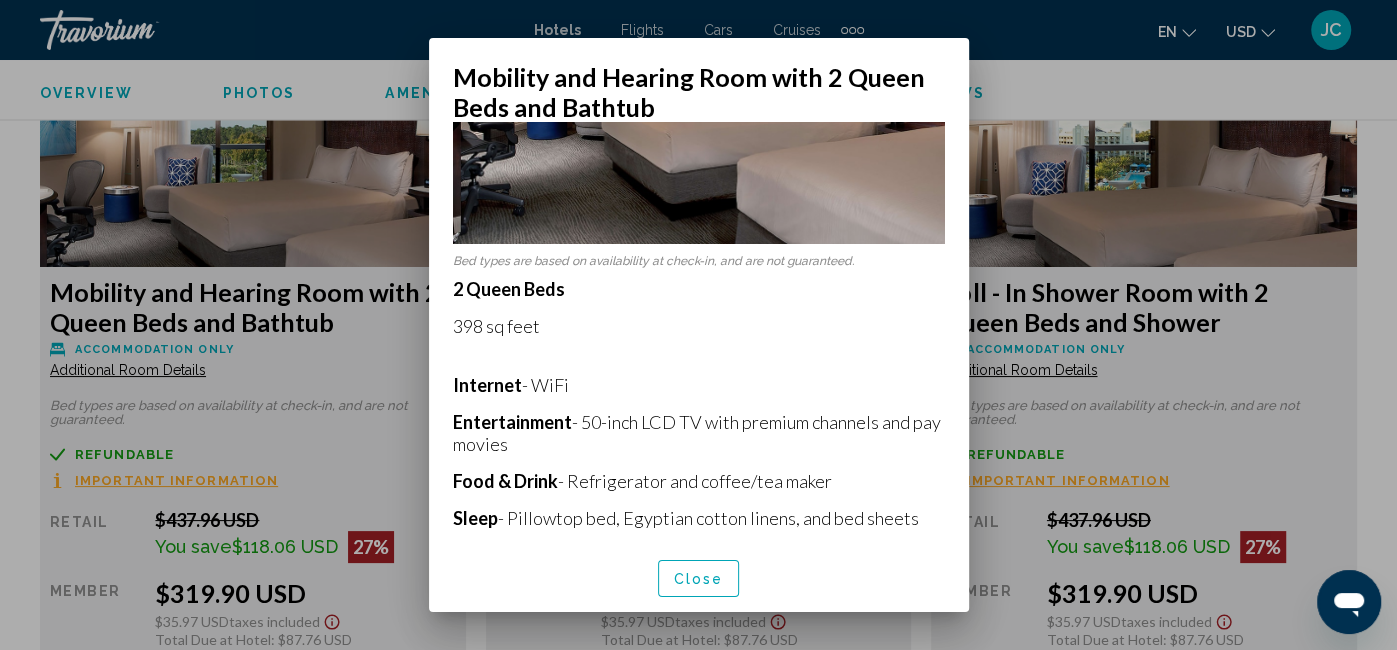 scroll, scrollTop: 287, scrollLeft: 0, axis: vertical 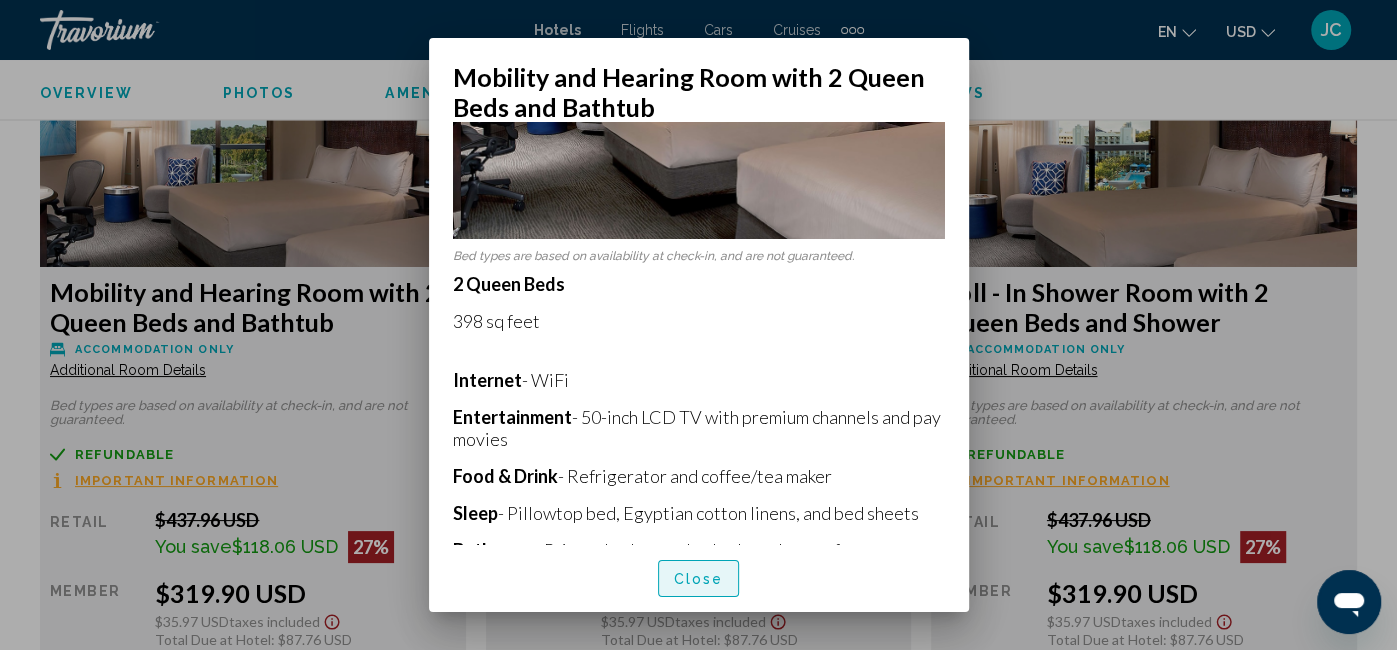 click on "Close" at bounding box center (699, 578) 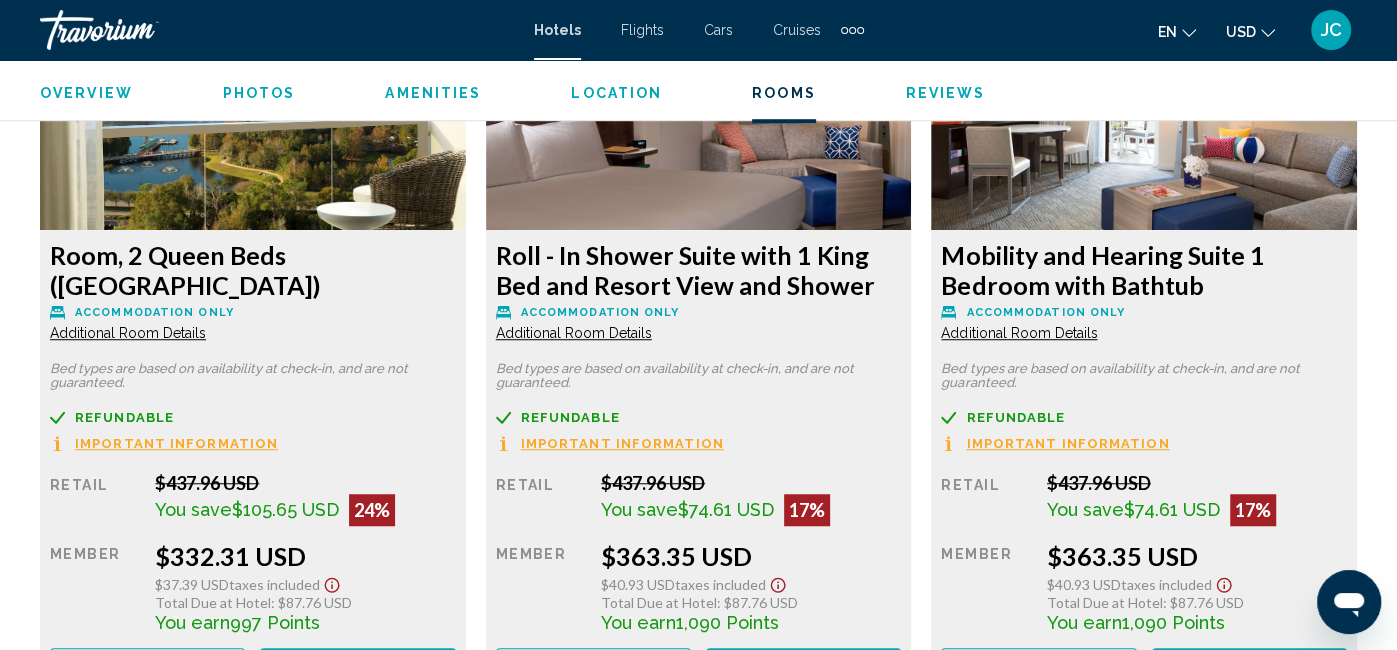 scroll, scrollTop: 6005, scrollLeft: 0, axis: vertical 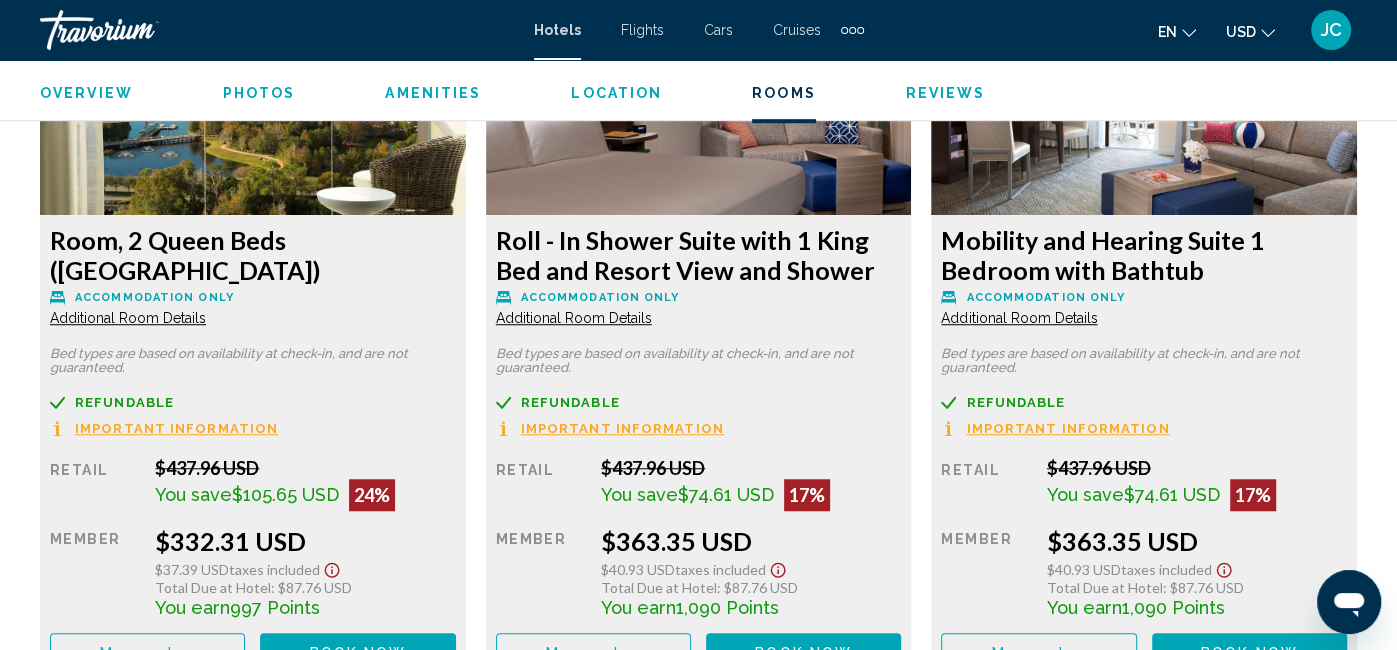 click on "Accommodation Only" at bounding box center [154, -1174] 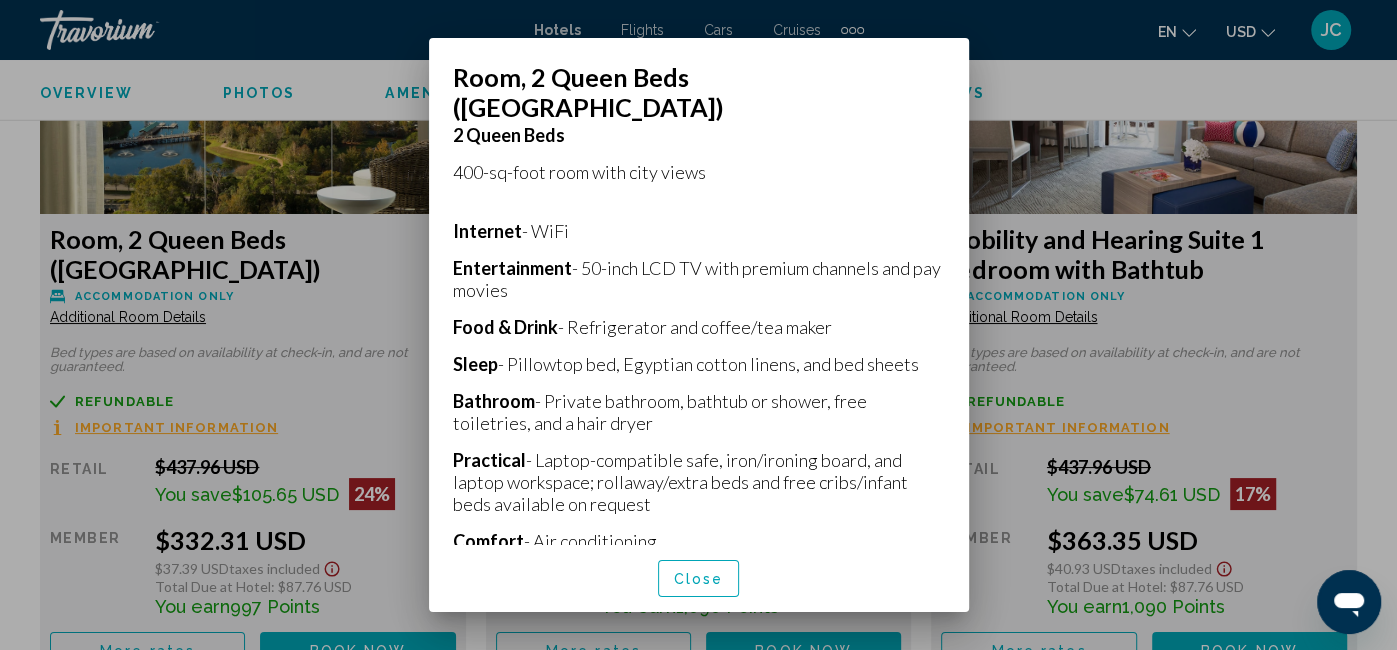 scroll, scrollTop: 525, scrollLeft: 0, axis: vertical 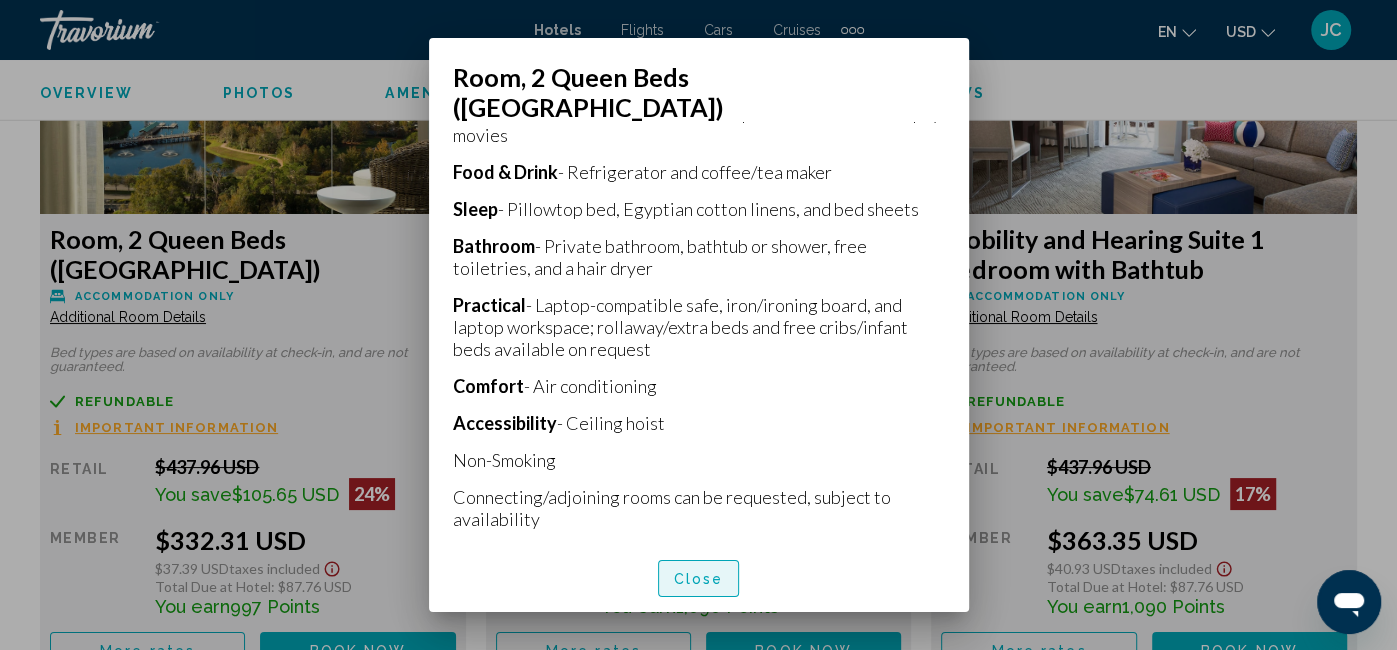 click on "Close" at bounding box center [699, 578] 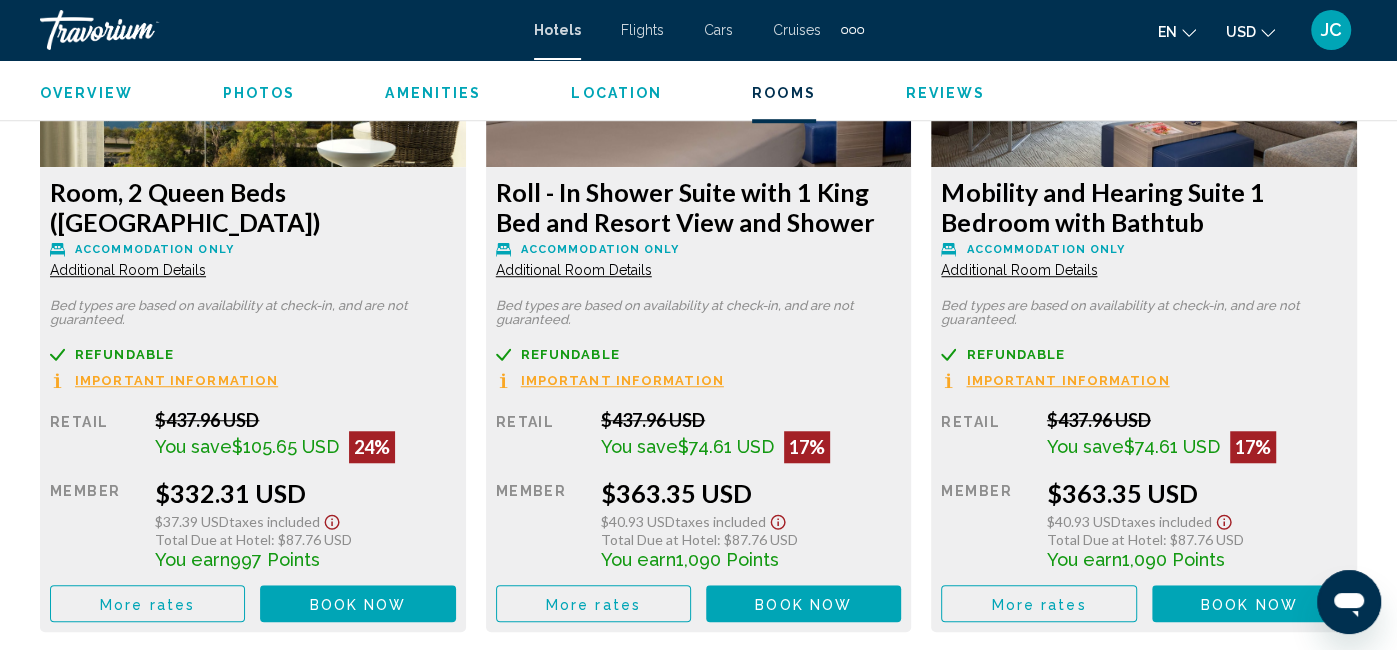 scroll, scrollTop: 6055, scrollLeft: 0, axis: vertical 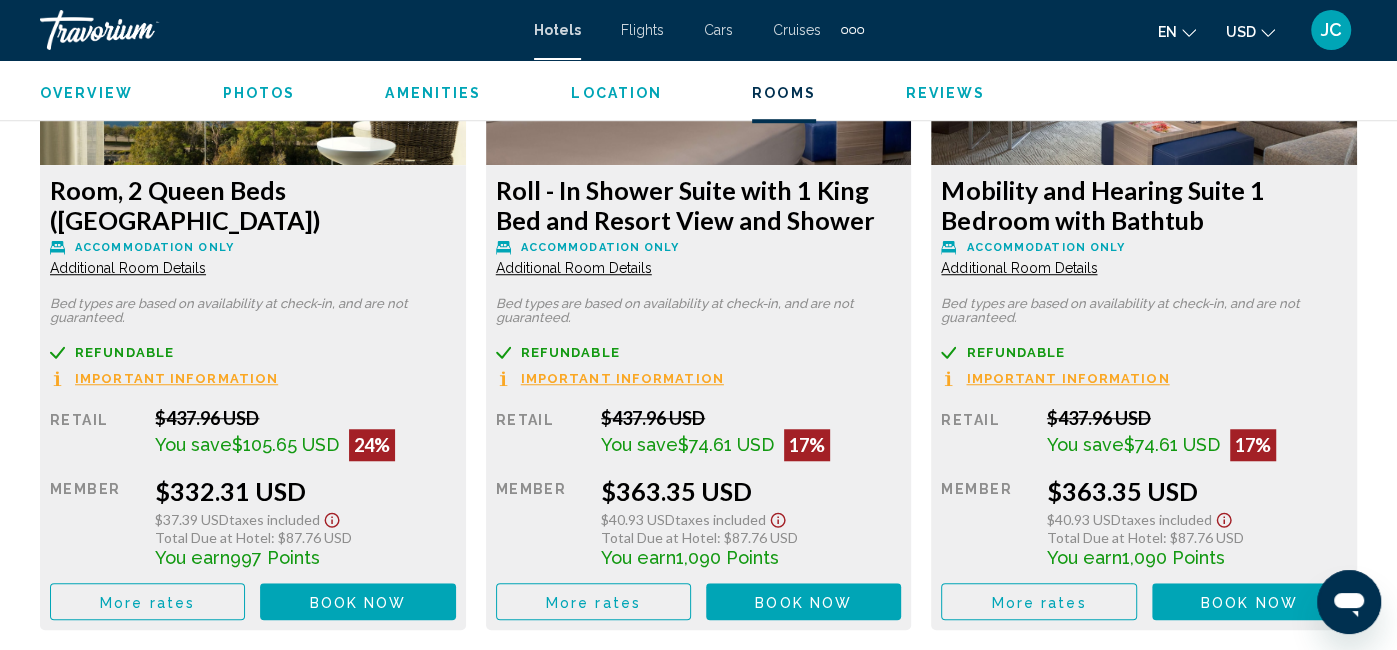 click on "Additional Room Details" at bounding box center (128, -1203) 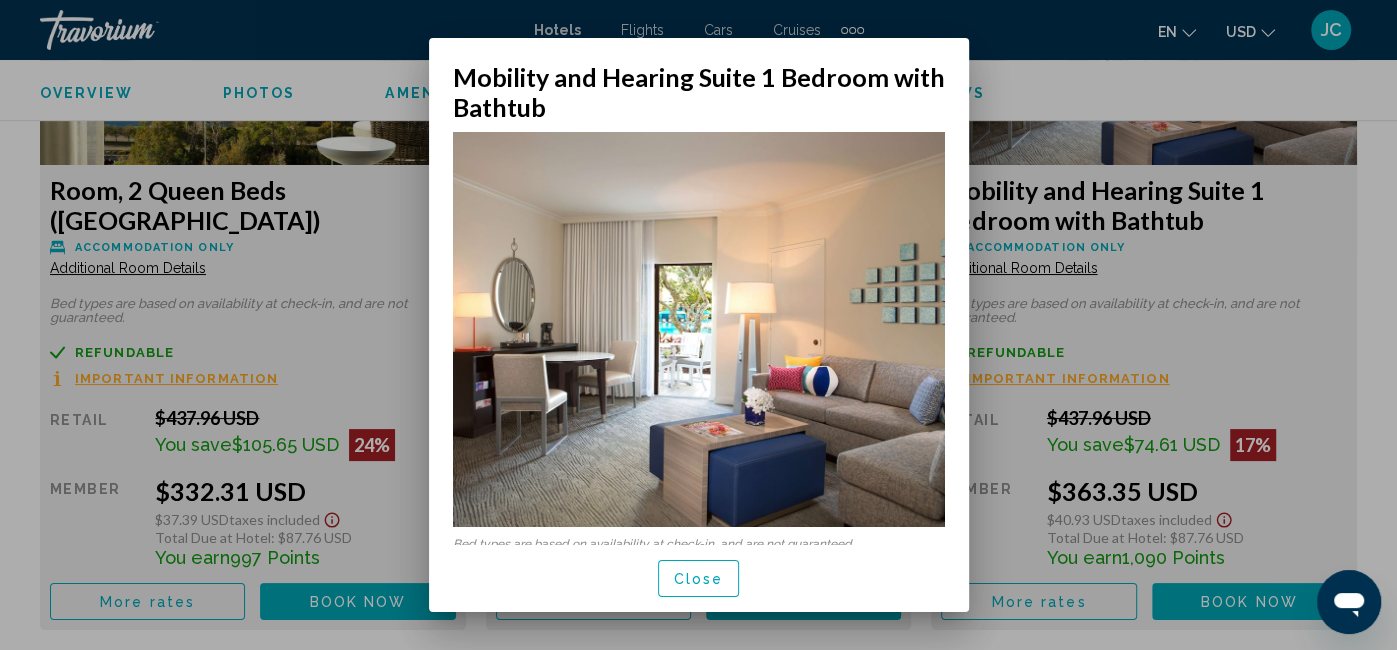 scroll, scrollTop: 0, scrollLeft: 0, axis: both 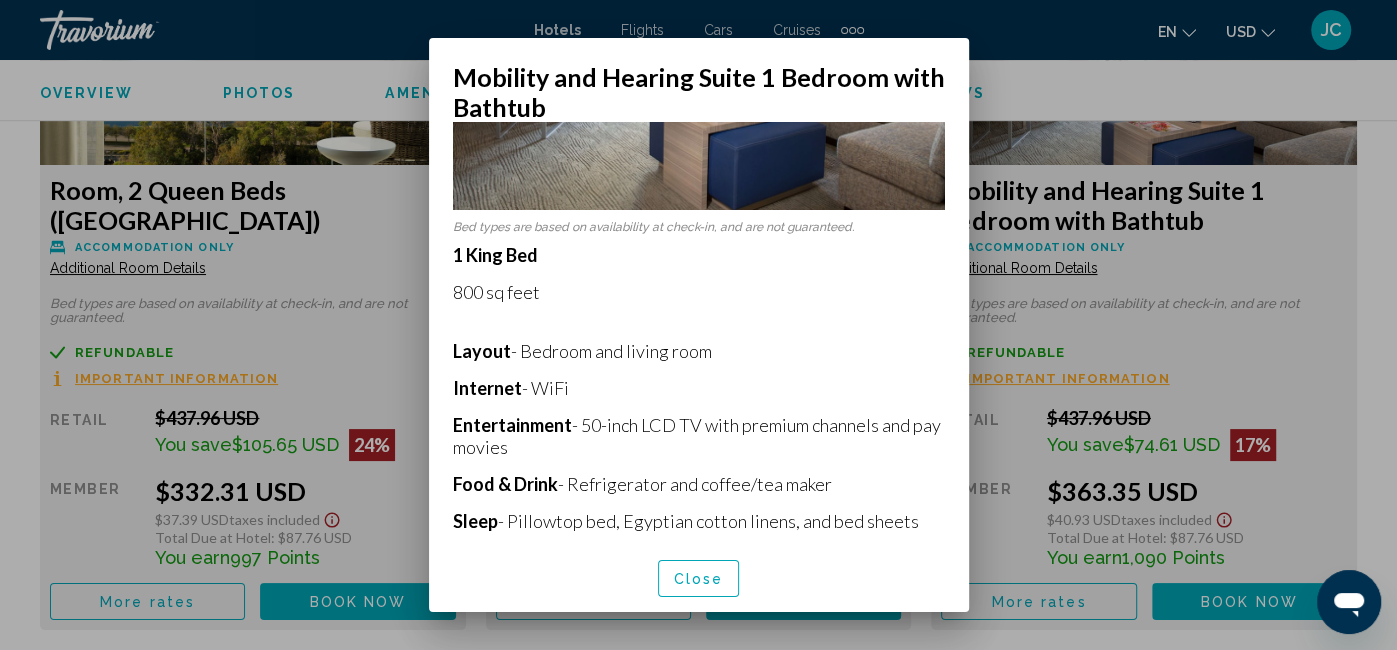 click on "Close" at bounding box center [699, 578] 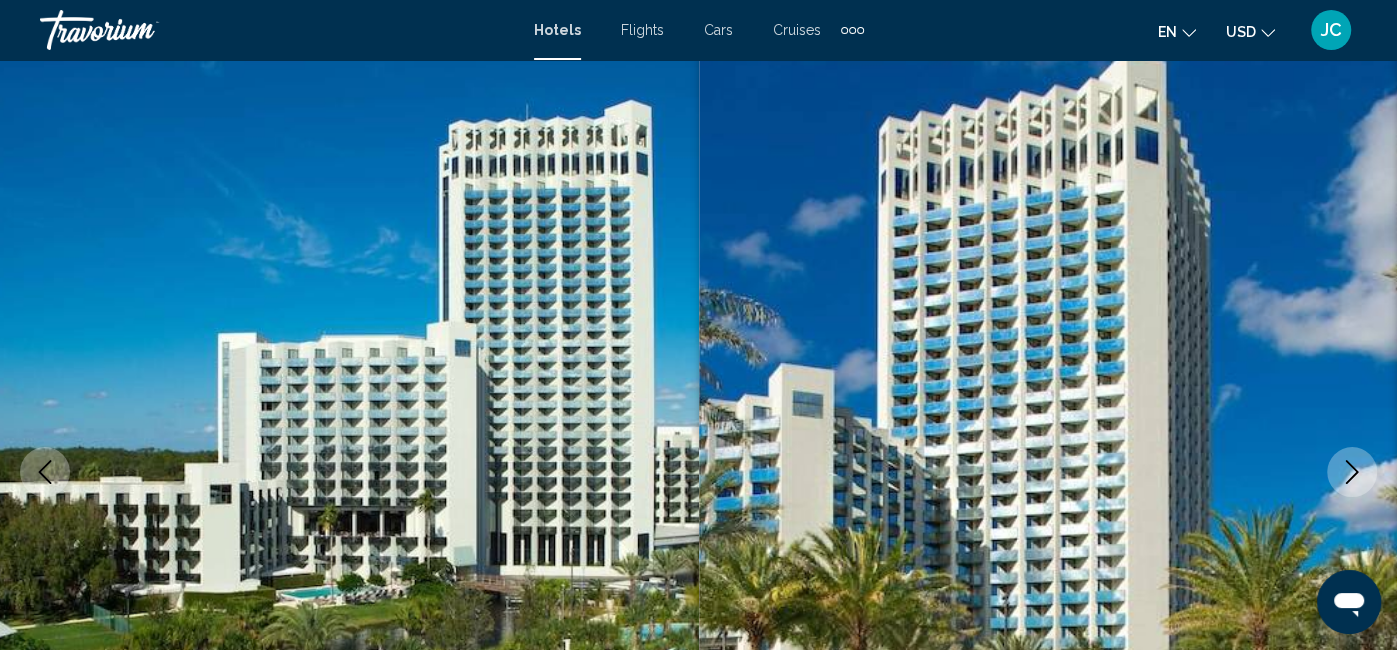 scroll, scrollTop: 0, scrollLeft: 0, axis: both 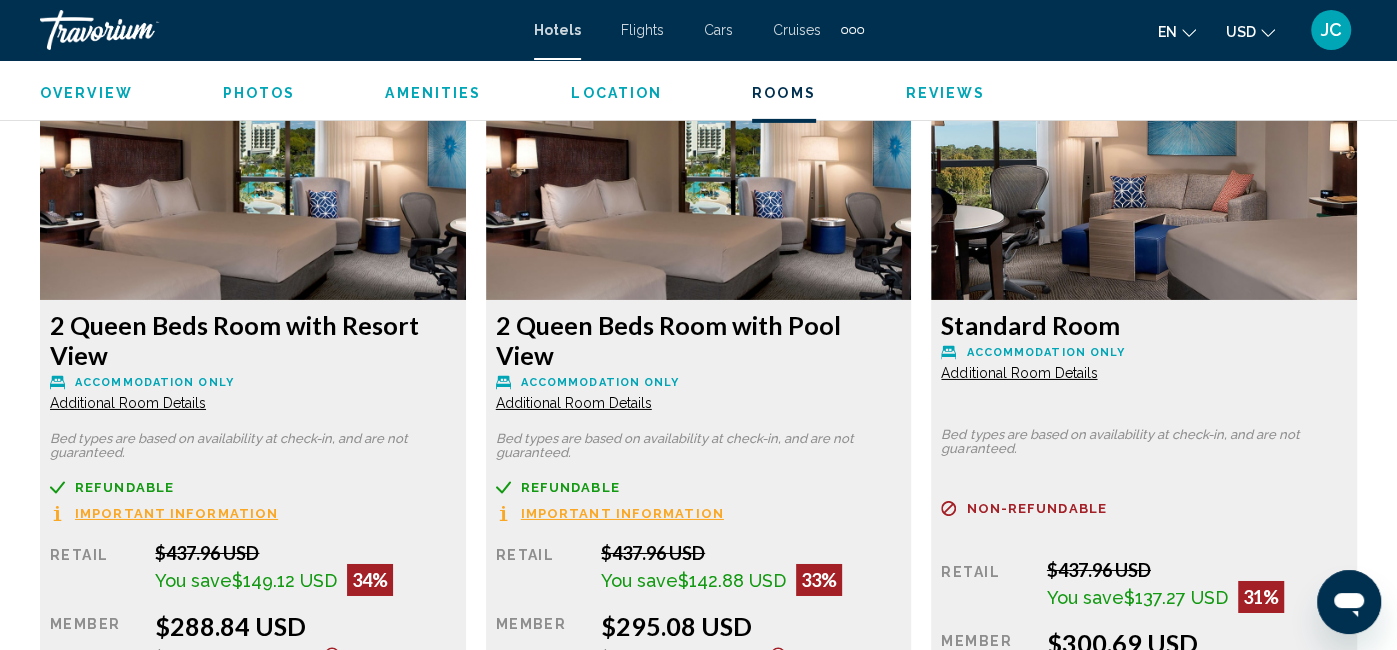 click on "Important Information" at bounding box center [176, 513] 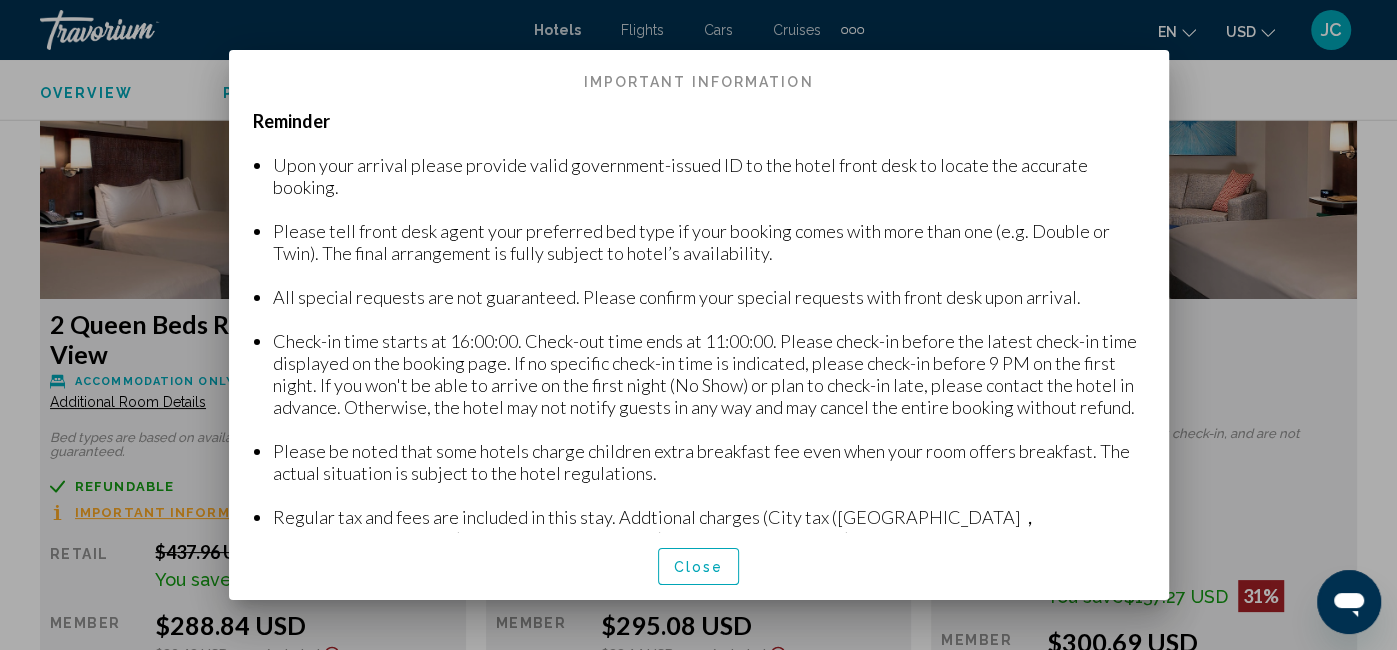 scroll, scrollTop: 0, scrollLeft: 0, axis: both 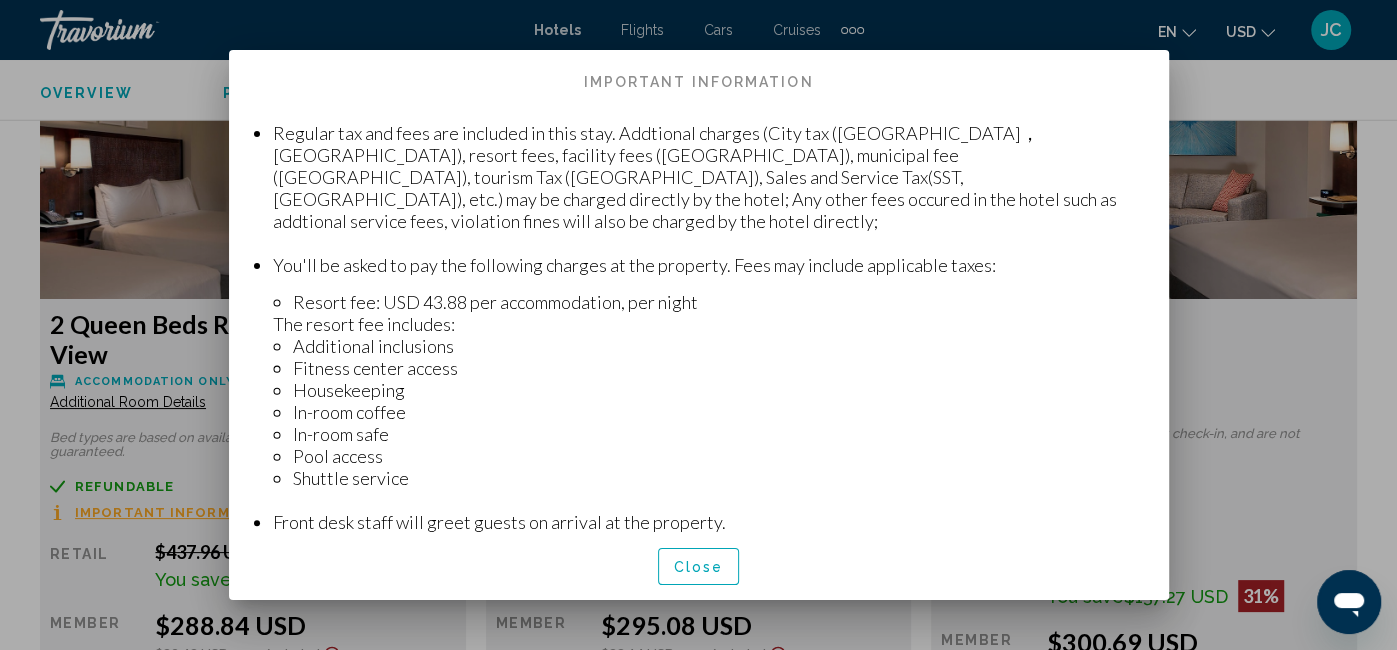 click on "Close" at bounding box center [699, 566] 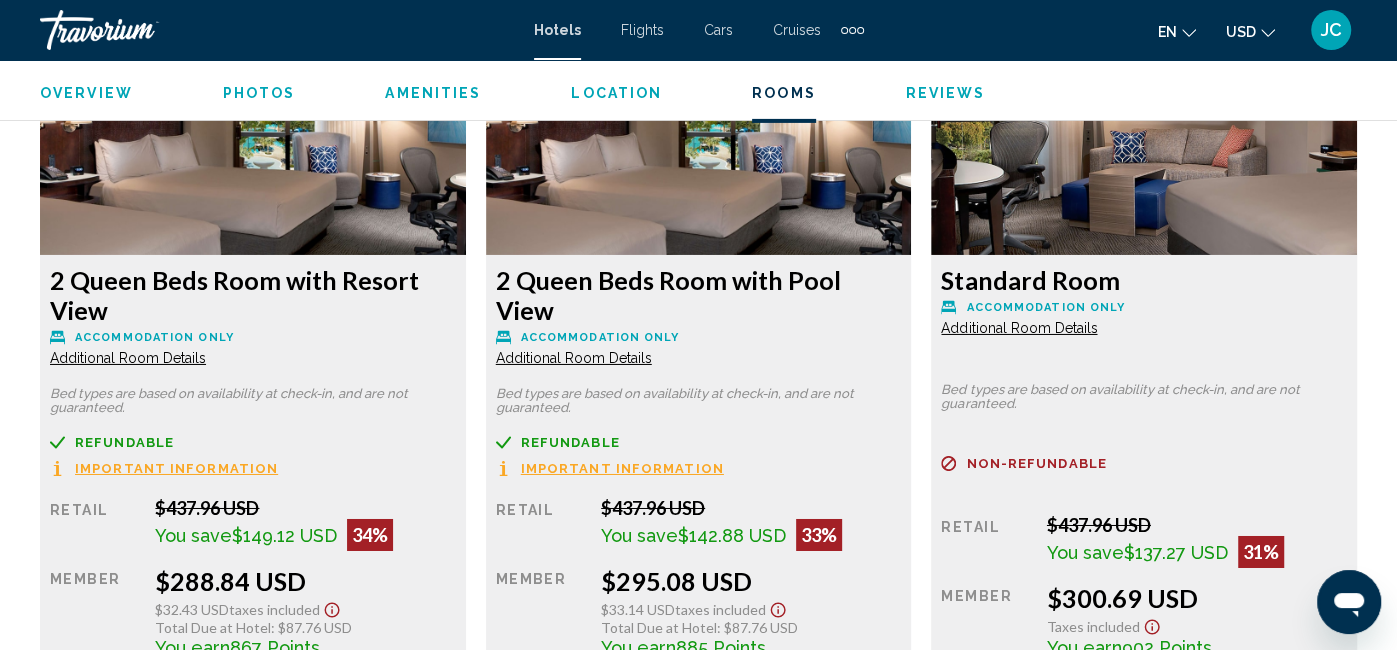 scroll, scrollTop: 4497, scrollLeft: 0, axis: vertical 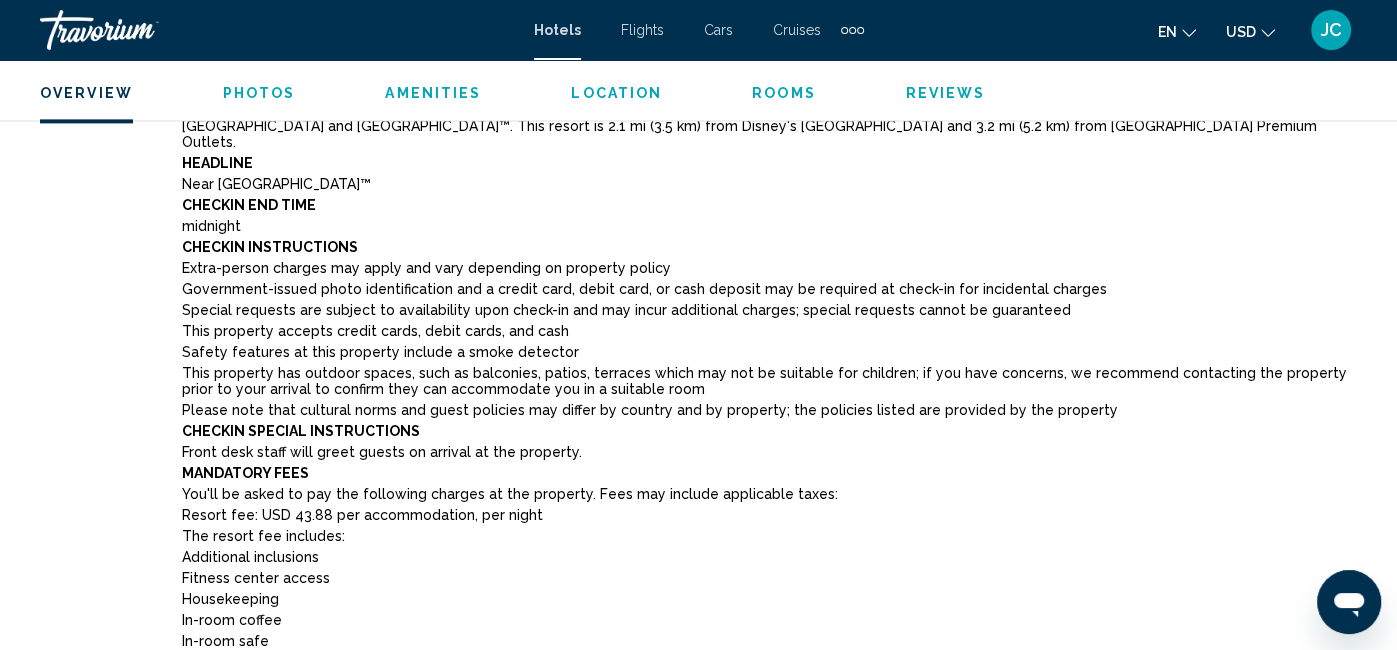 click on "Photos" at bounding box center (259, 93) 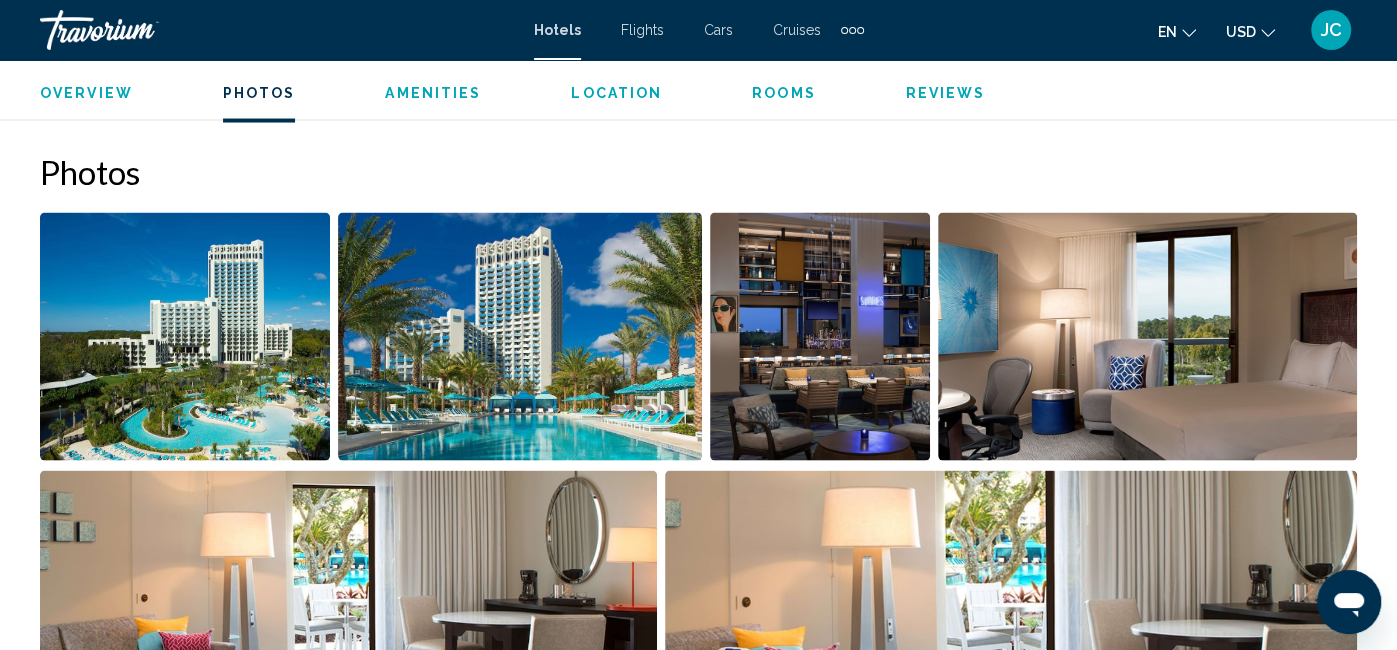 scroll, scrollTop: 2627, scrollLeft: 0, axis: vertical 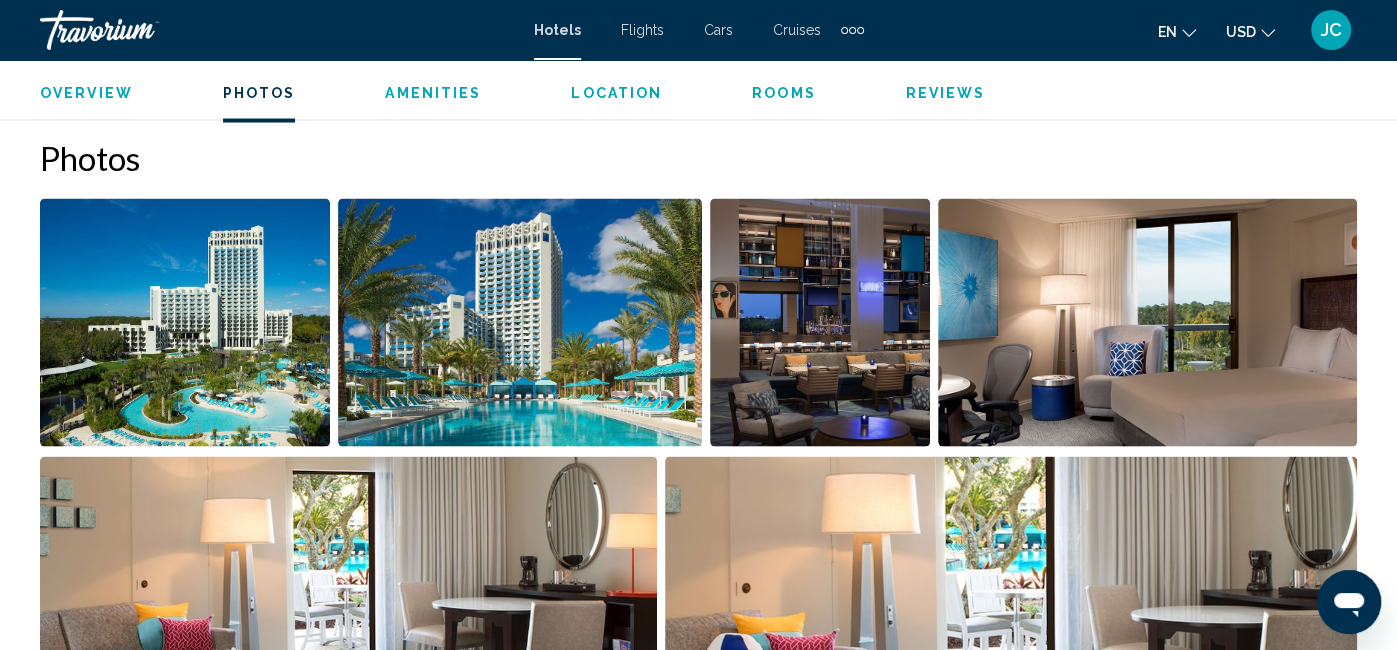click on "Amenities" at bounding box center (433, 93) 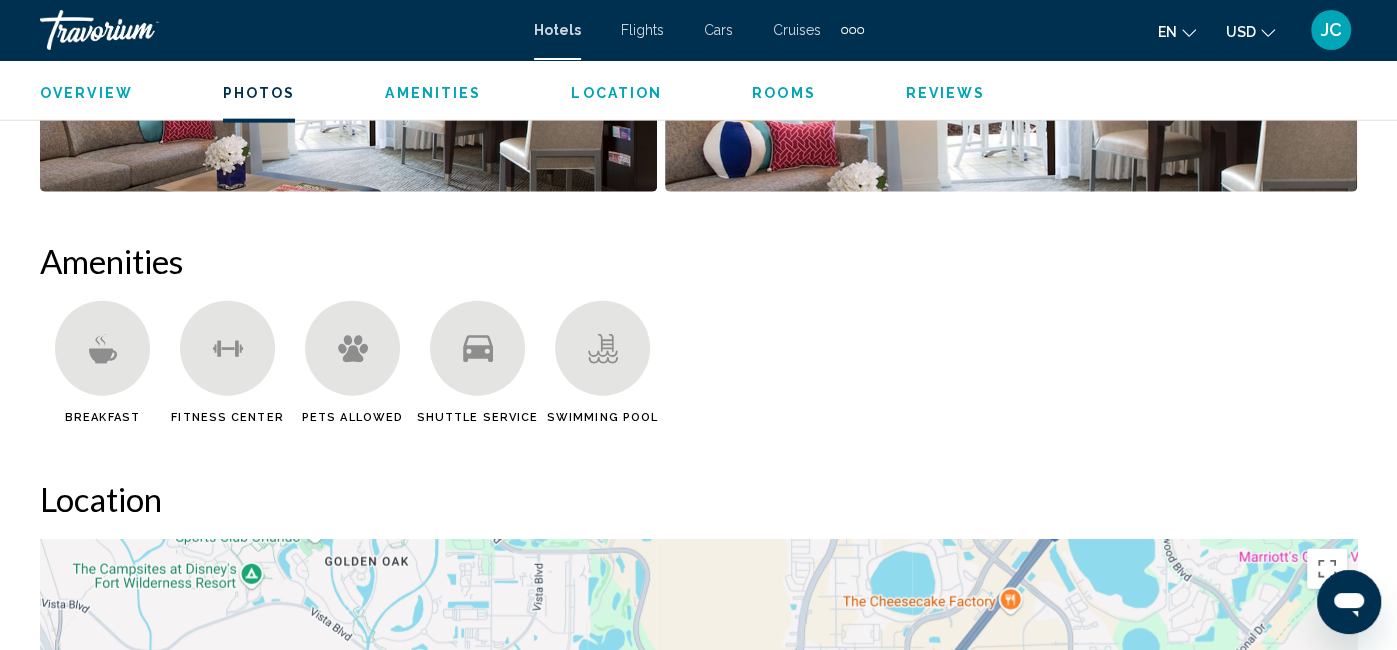 scroll, scrollTop: 3243, scrollLeft: 0, axis: vertical 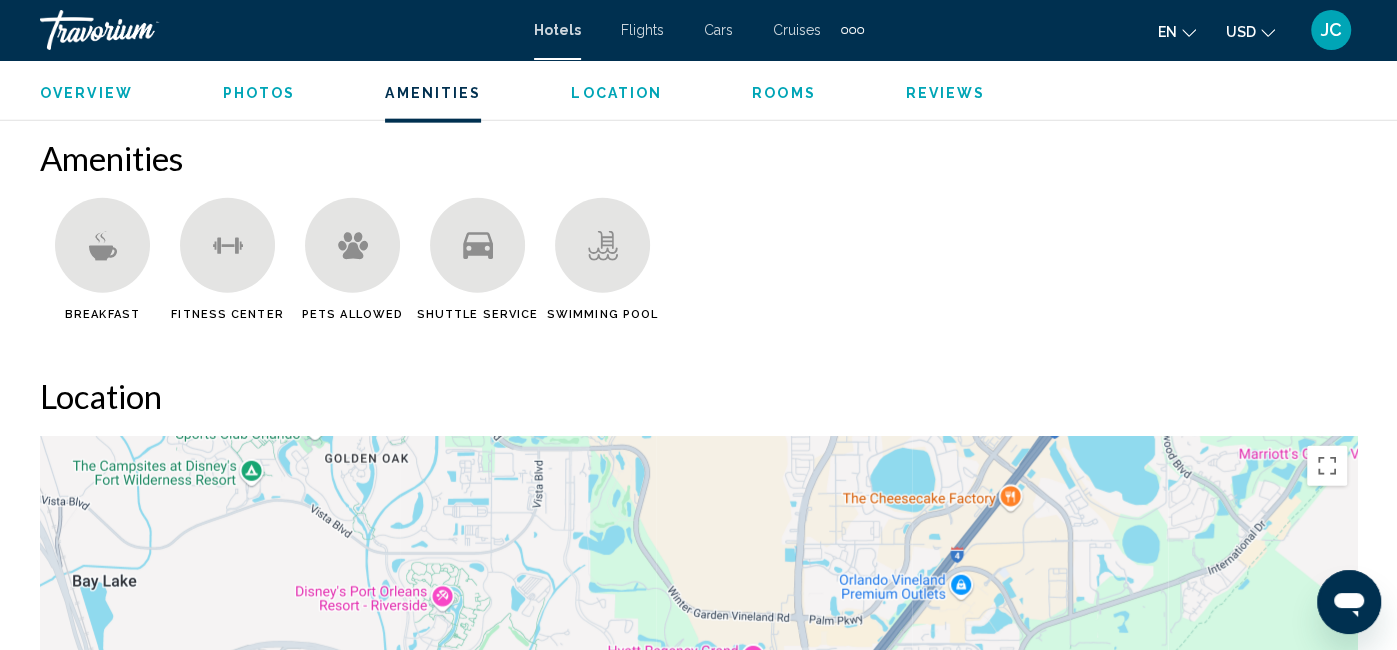 click on "Location" at bounding box center (616, 93) 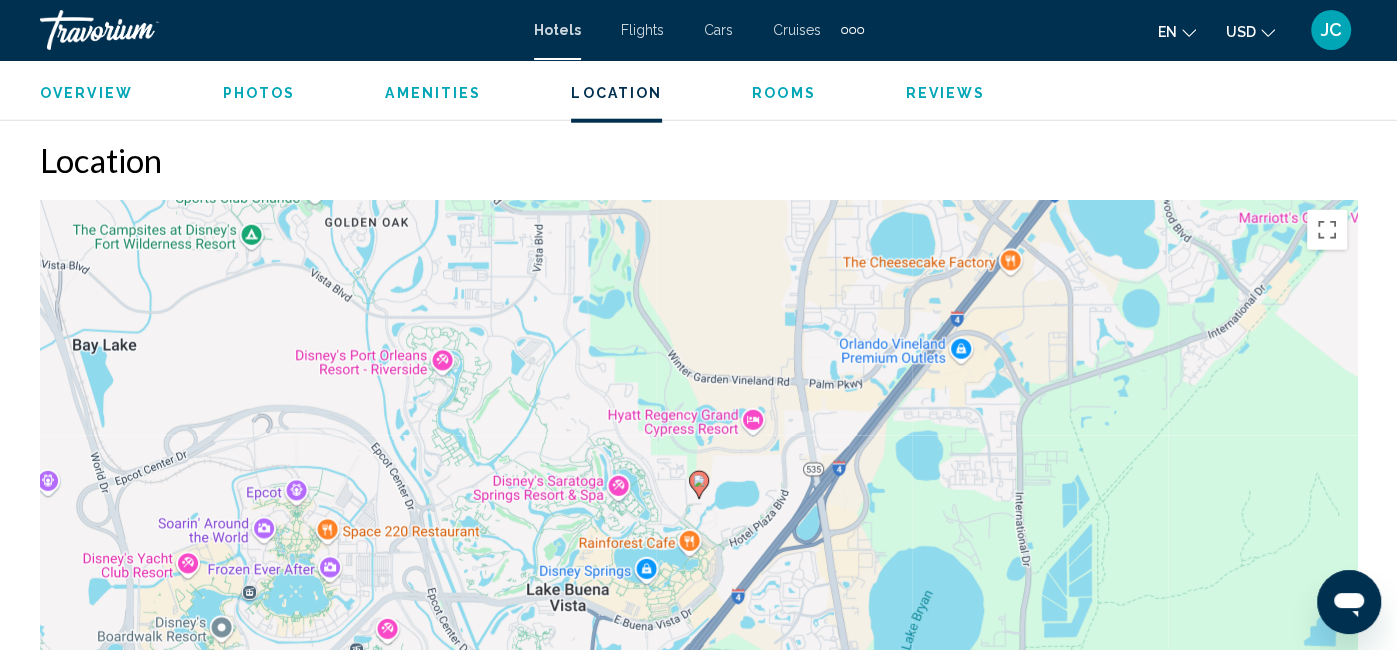 scroll, scrollTop: 3482, scrollLeft: 0, axis: vertical 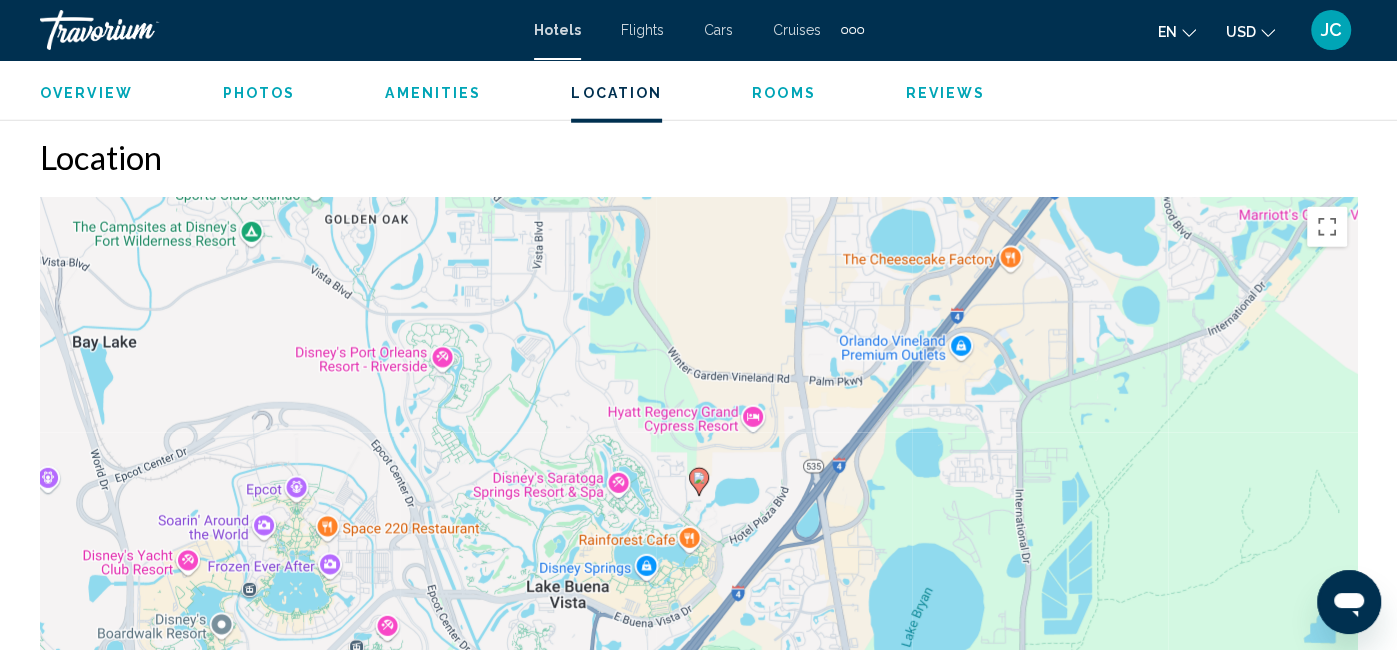 click on "Rooms" at bounding box center (784, 93) 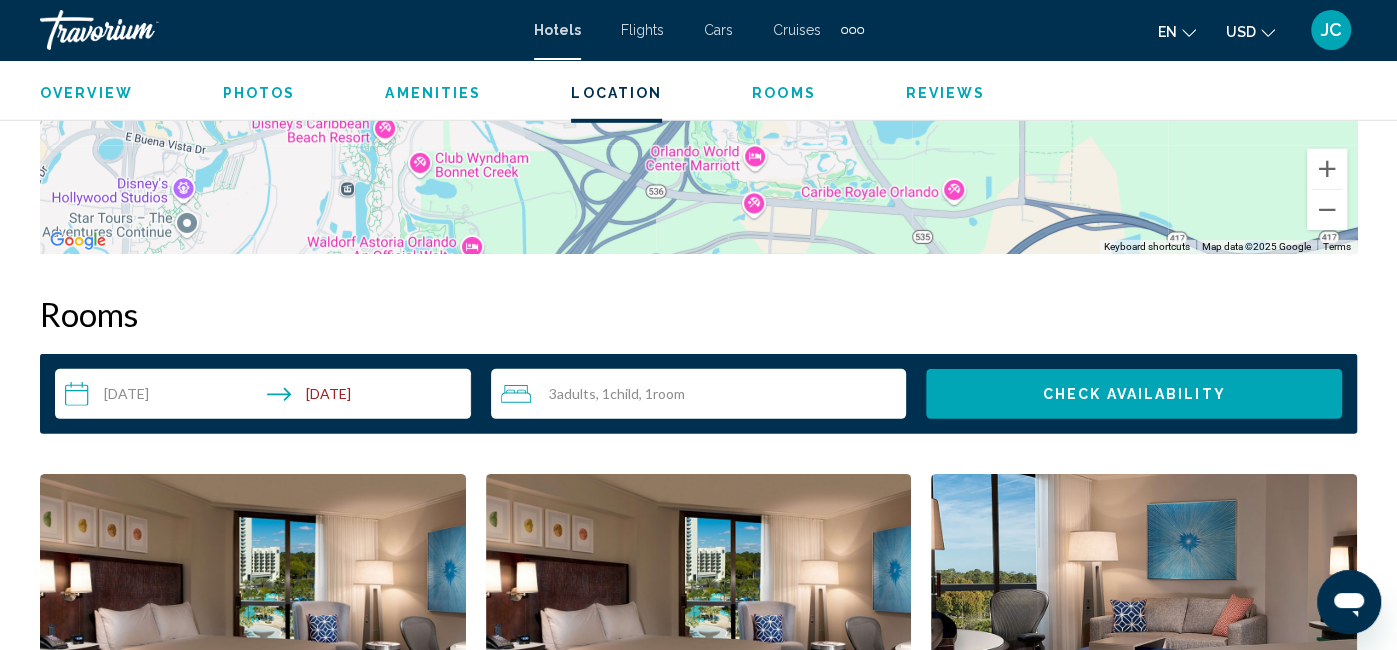 scroll, scrollTop: 4181, scrollLeft: 0, axis: vertical 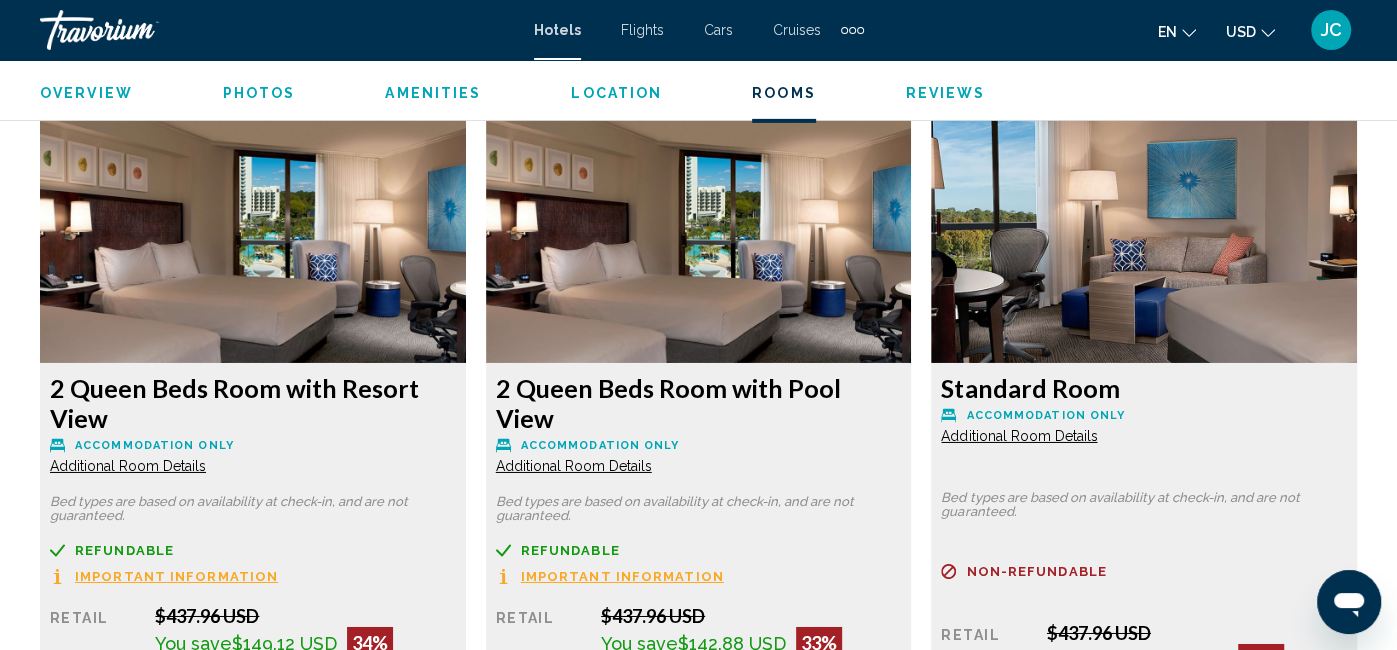 click on "Reviews" at bounding box center (946, 93) 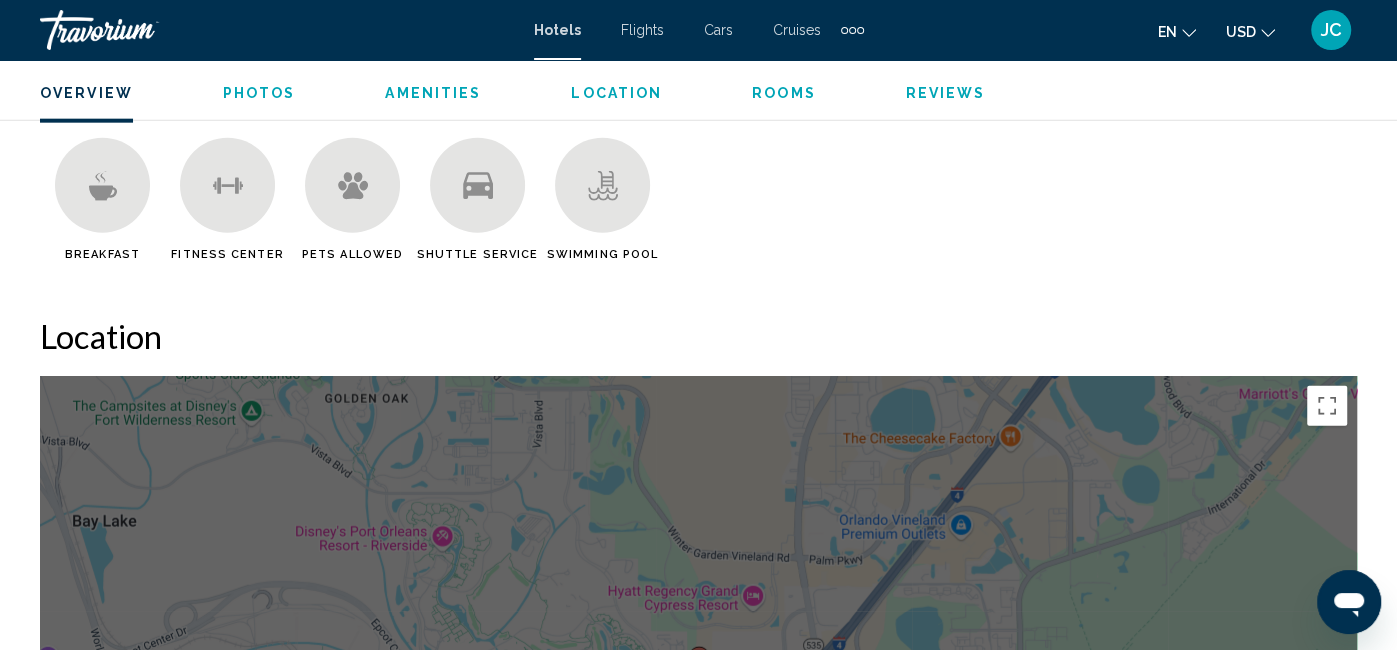 scroll, scrollTop: 0, scrollLeft: 0, axis: both 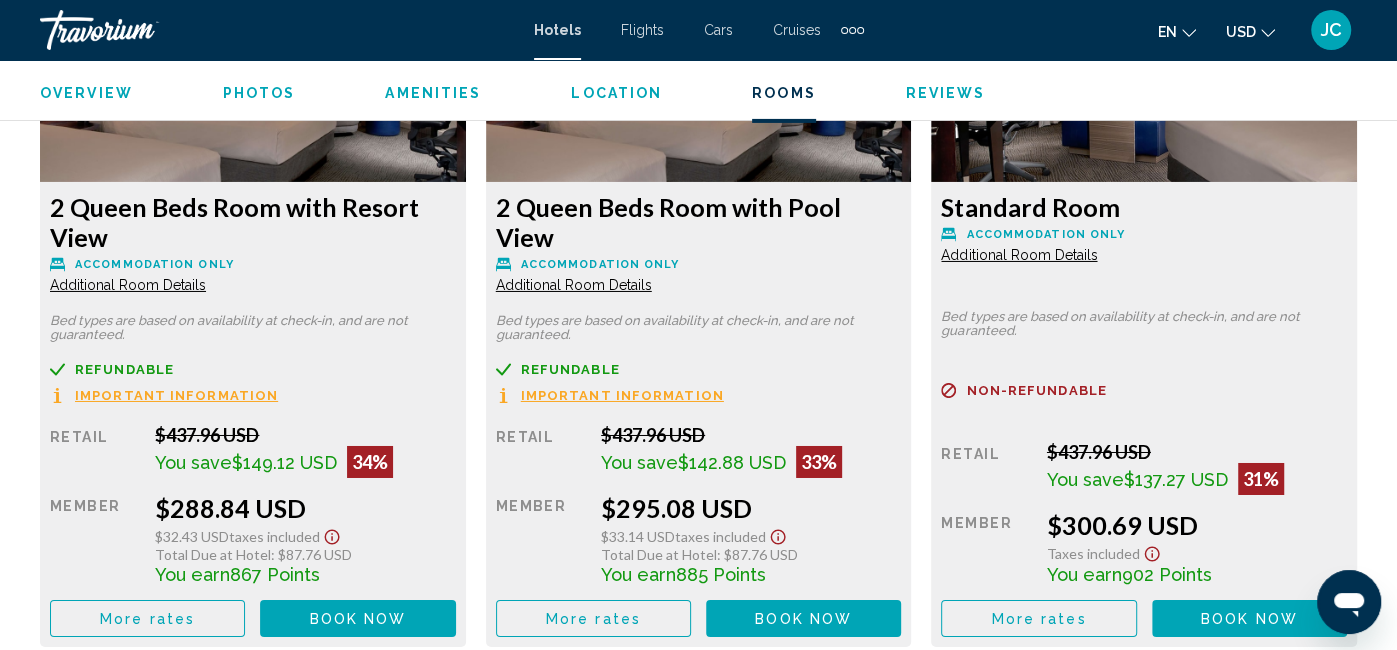 click 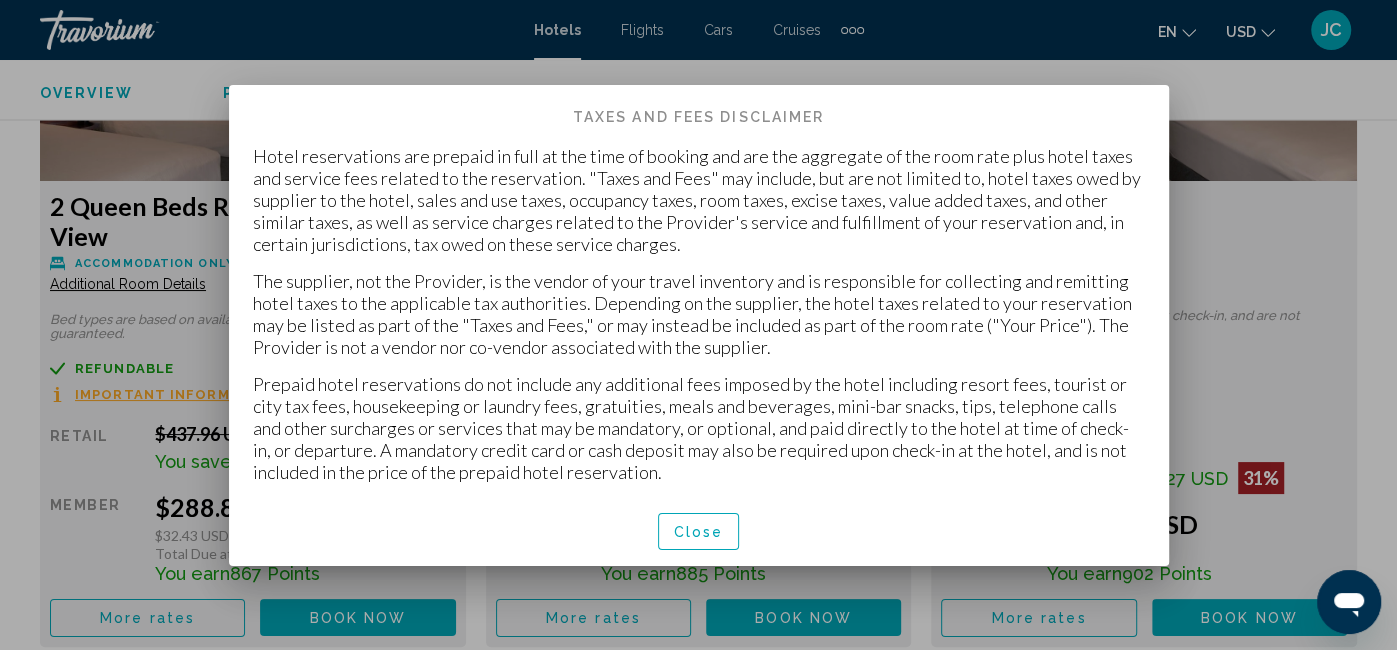 scroll, scrollTop: 0, scrollLeft: 0, axis: both 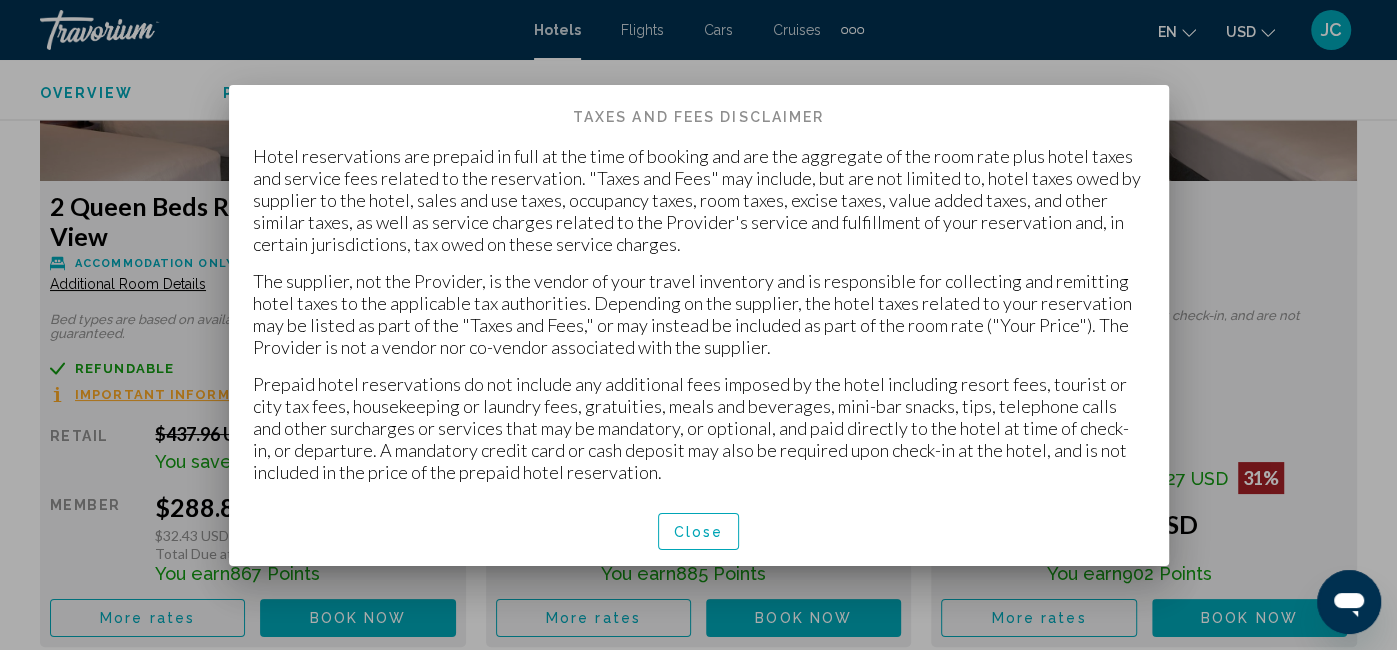 click on "Close" at bounding box center (699, 531) 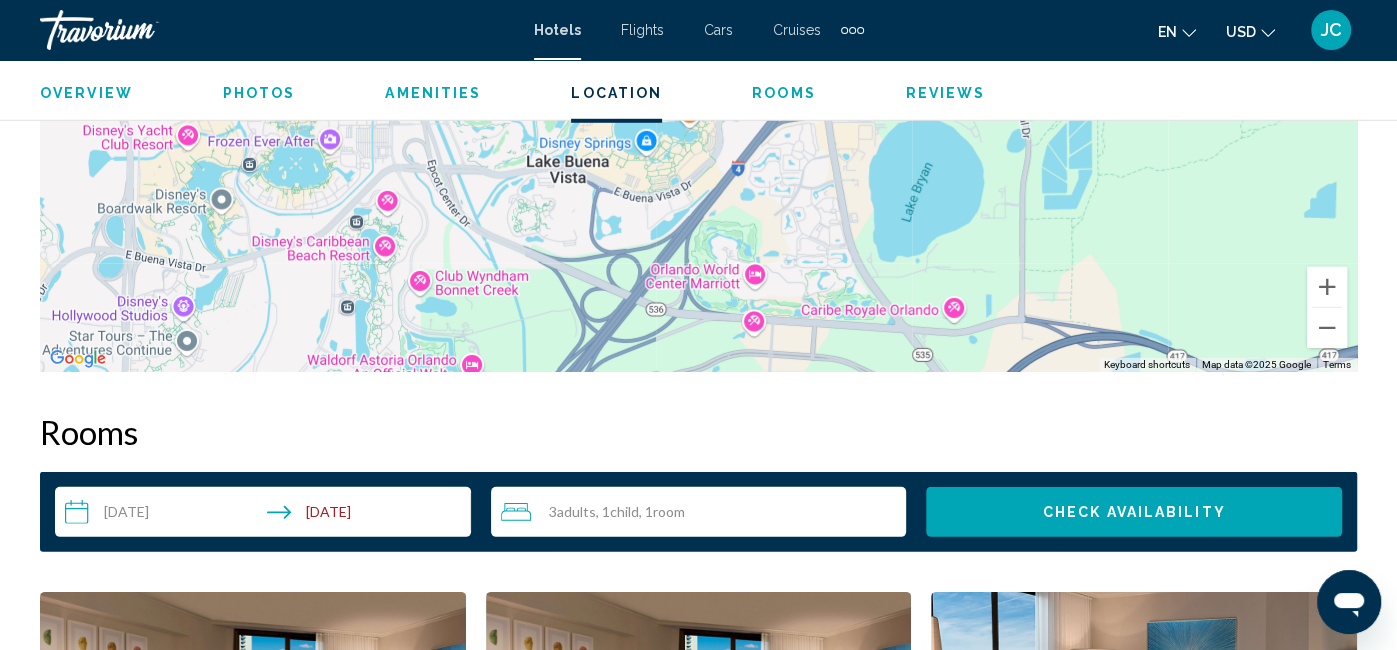 scroll, scrollTop: 3906, scrollLeft: 0, axis: vertical 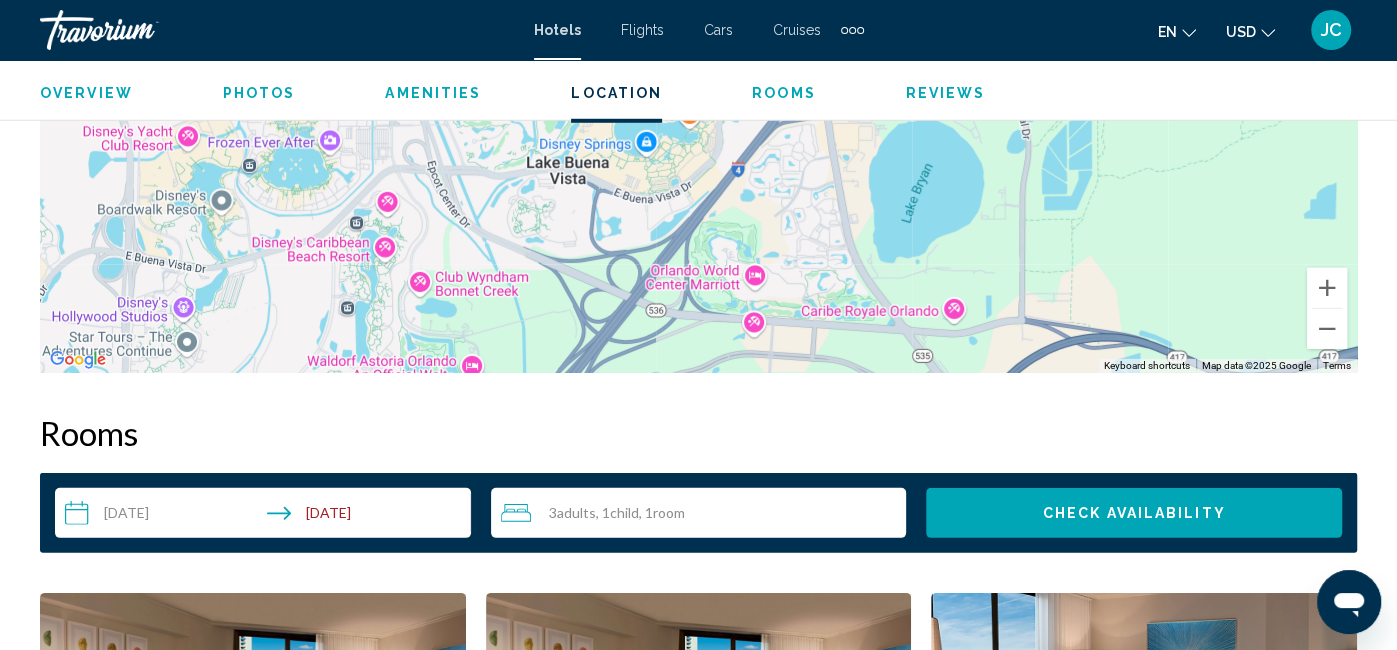 click on "Check Availability" at bounding box center [1134, 514] 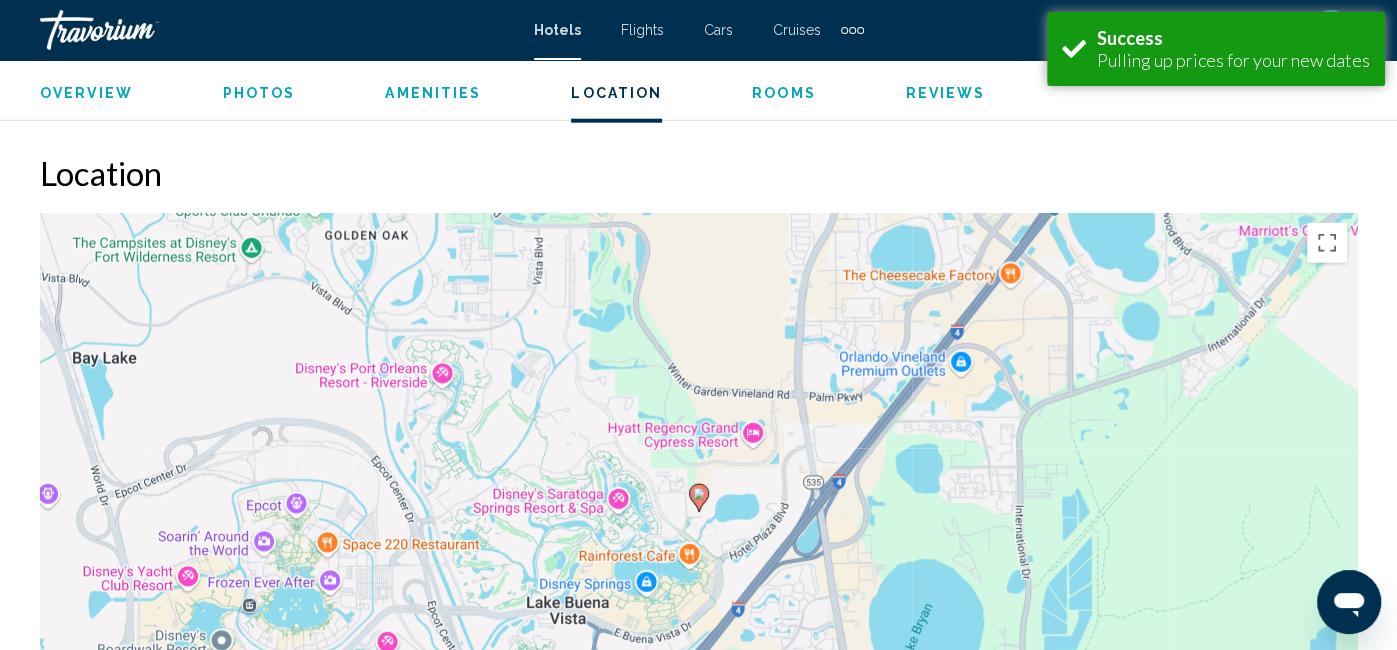 scroll, scrollTop: 4180, scrollLeft: 0, axis: vertical 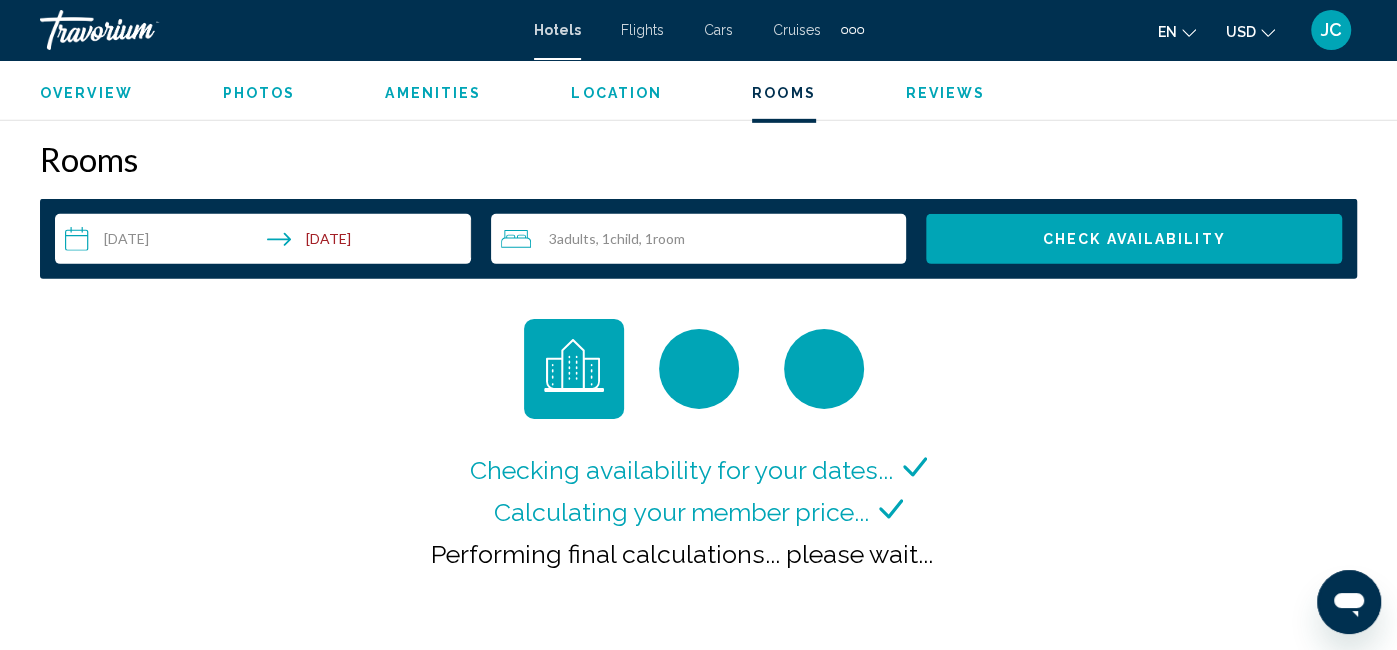 click on "Check Availability" at bounding box center [1134, 239] 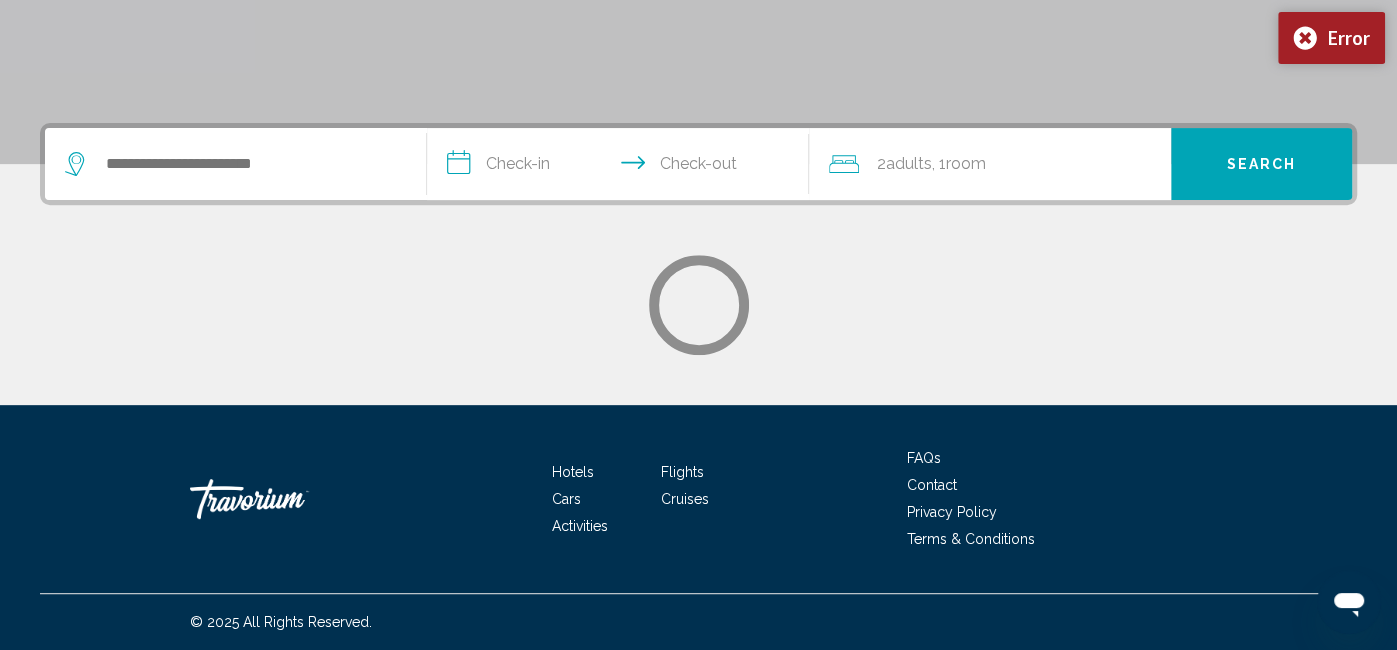 scroll, scrollTop: 0, scrollLeft: 0, axis: both 